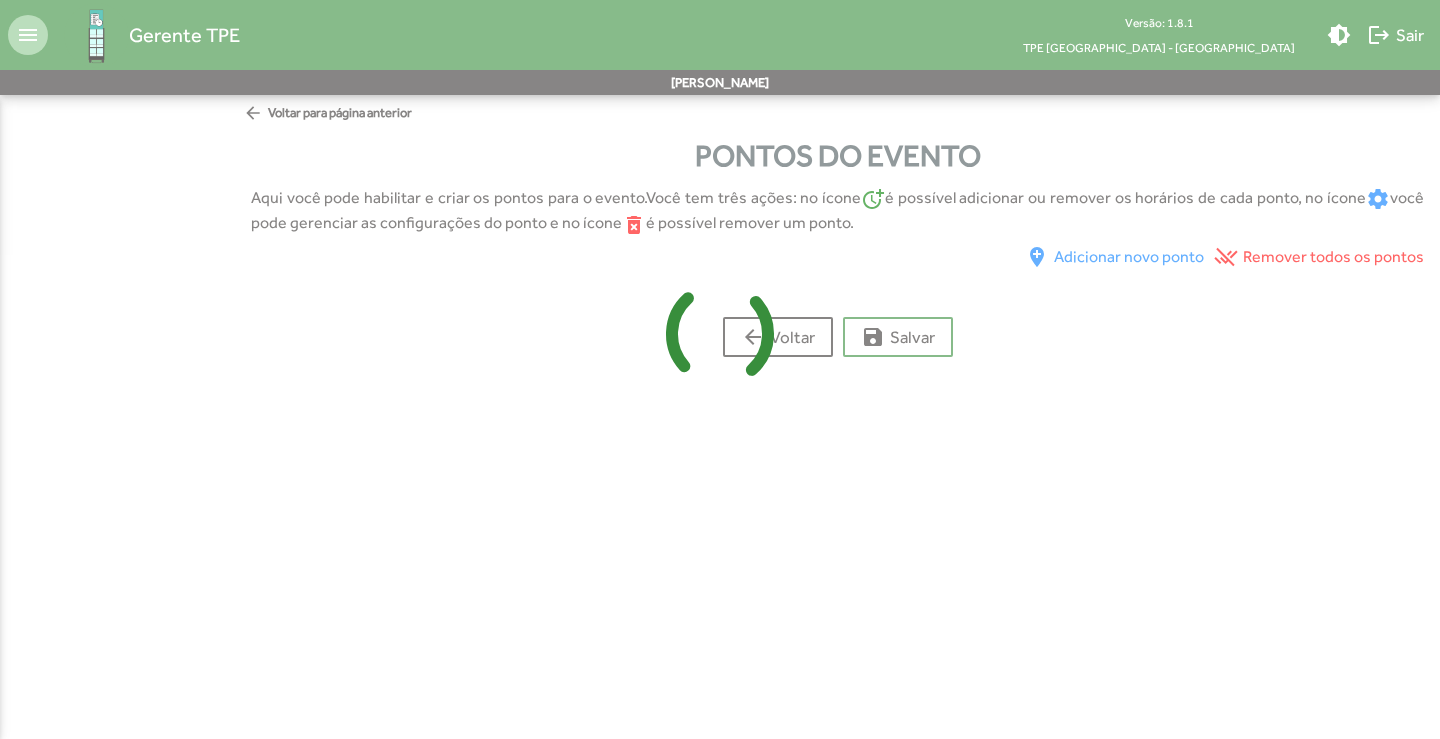 scroll, scrollTop: 0, scrollLeft: 0, axis: both 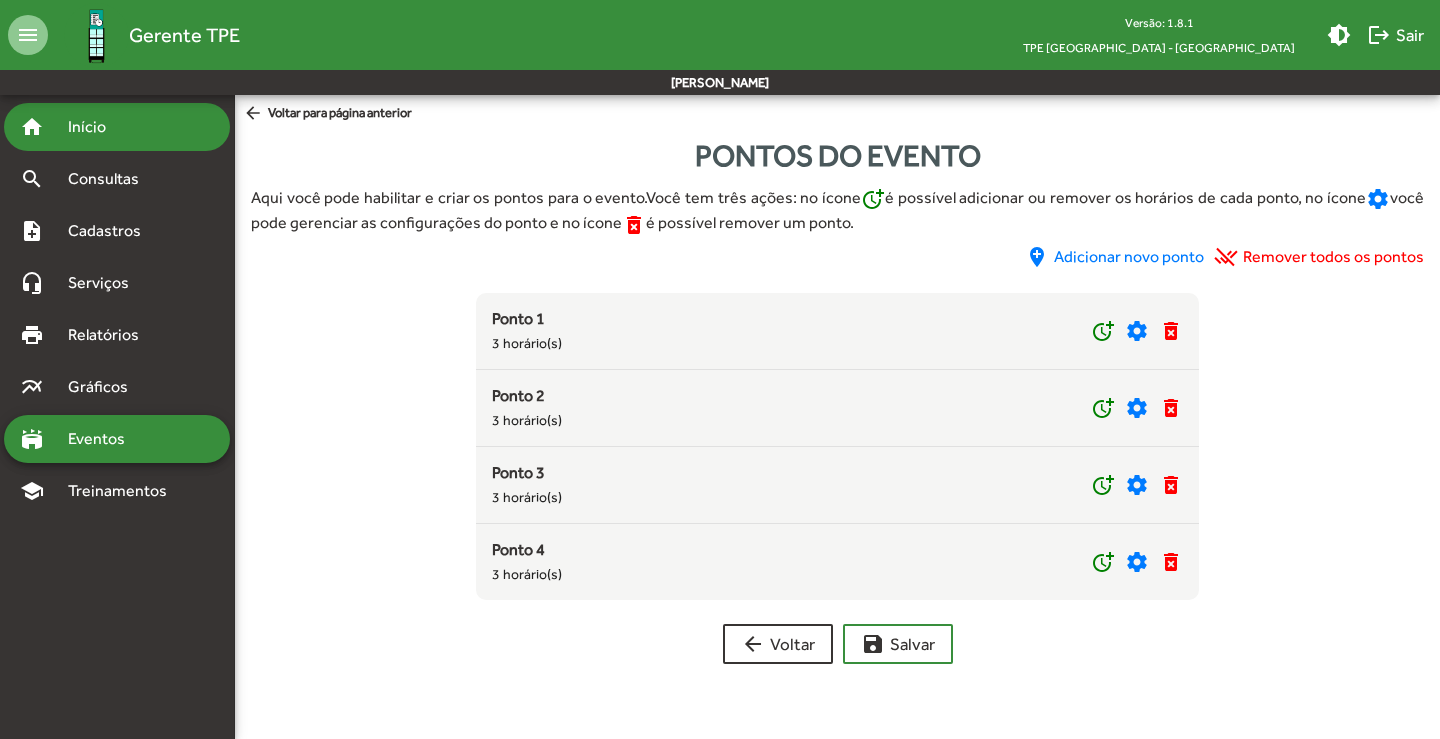 click on "home Início" at bounding box center (117, 127) 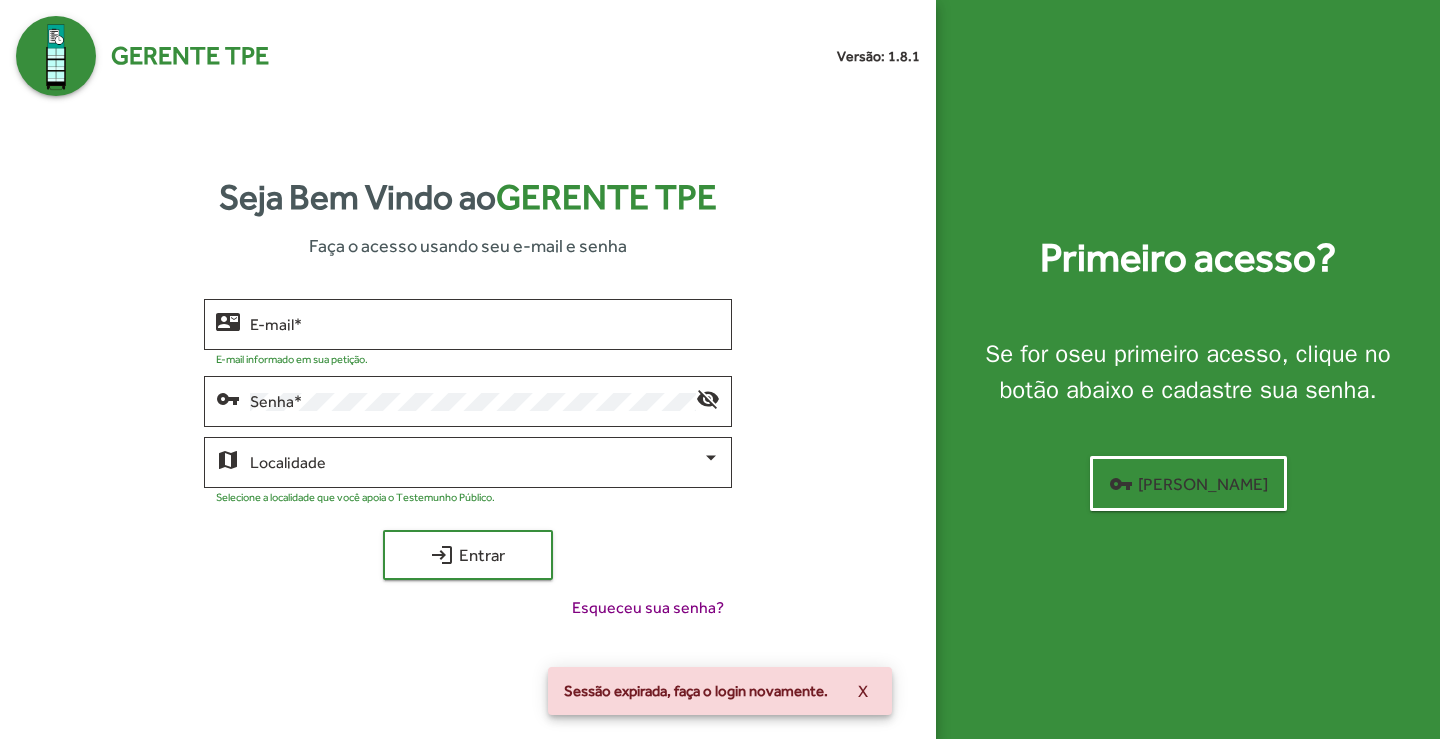 type on "**********" 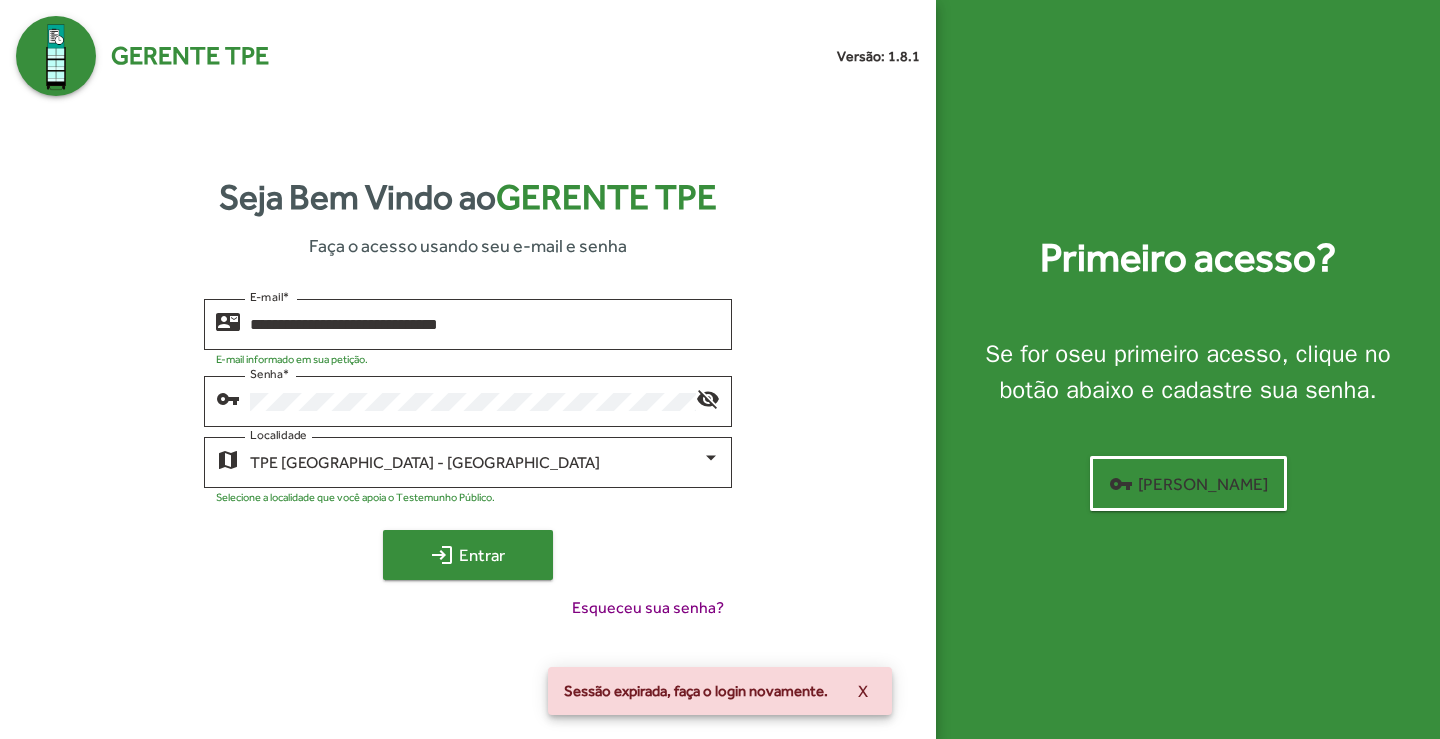 click on "login  Entrar" 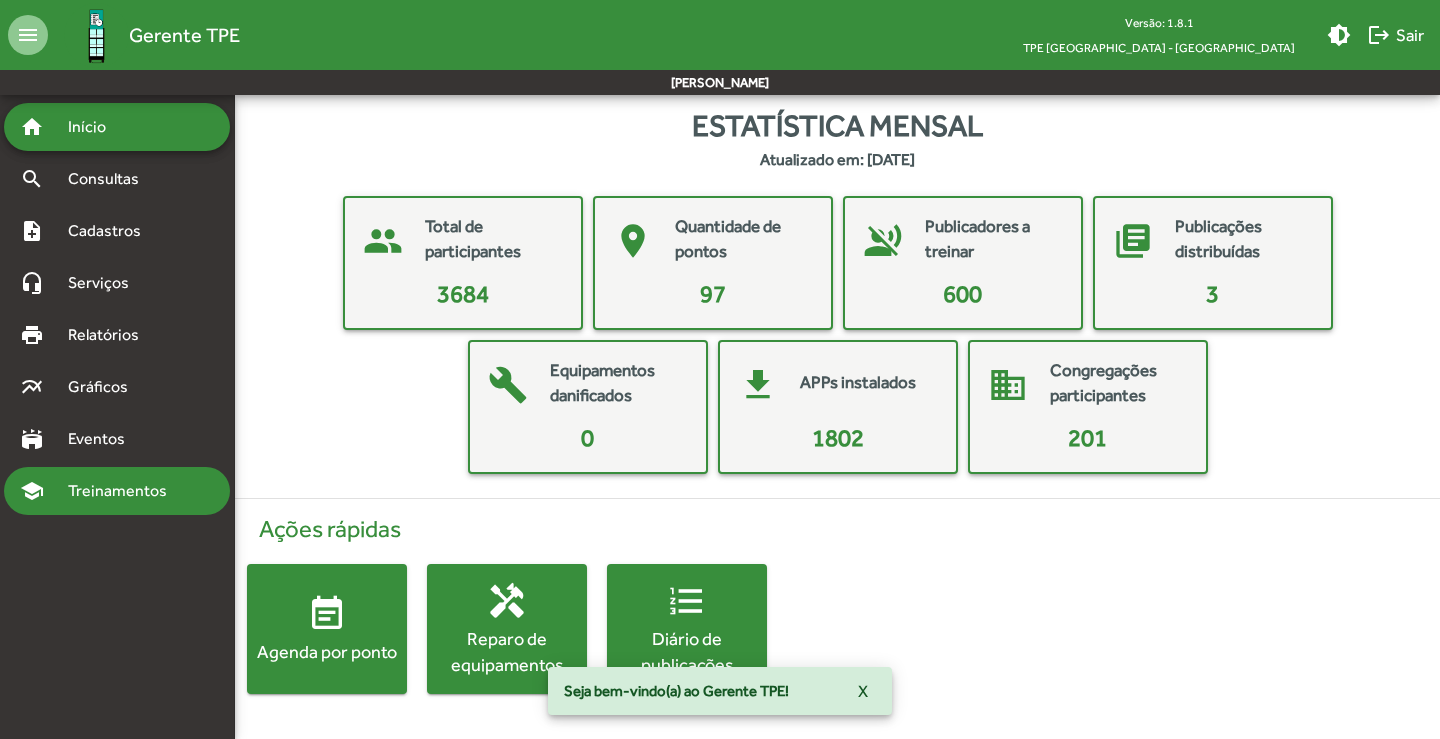 click on "Treinamentos" at bounding box center [123, 491] 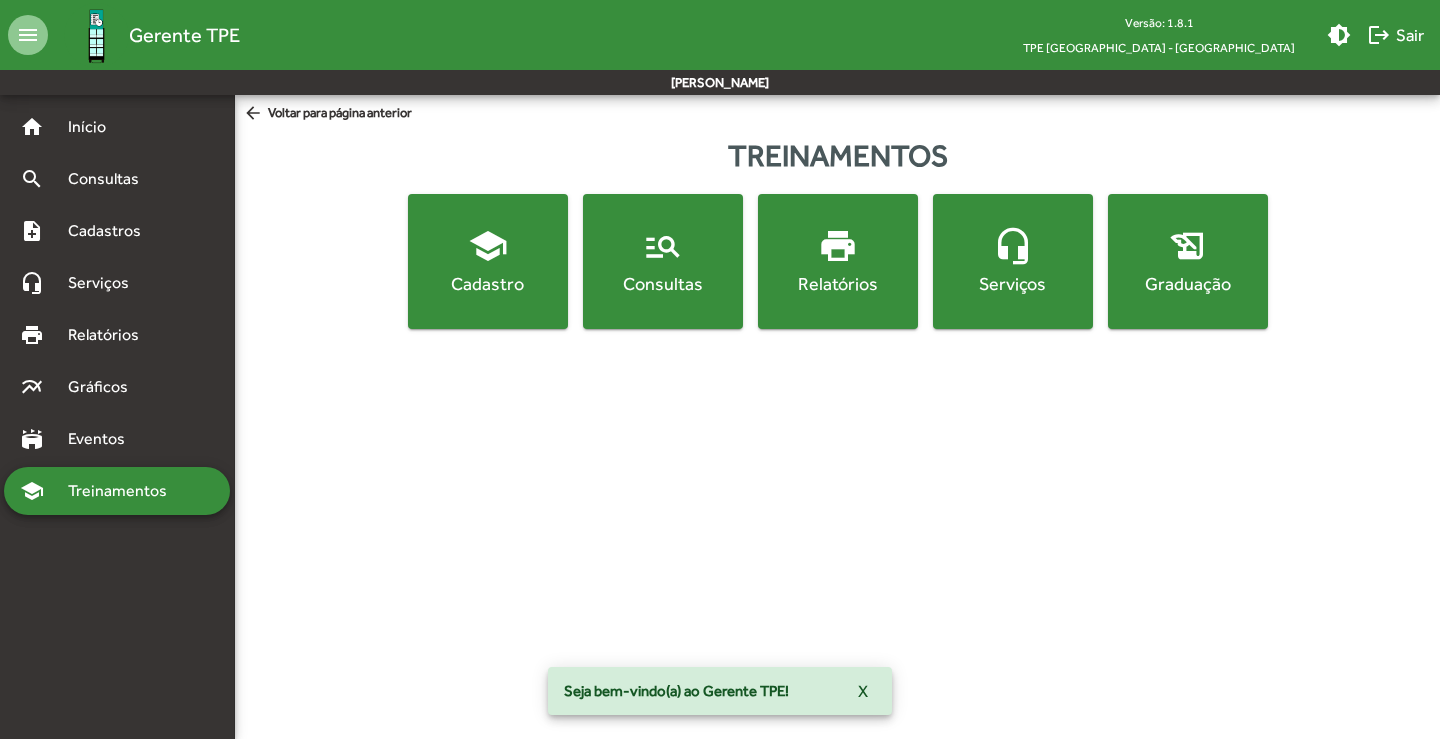 click on "Cadastro" 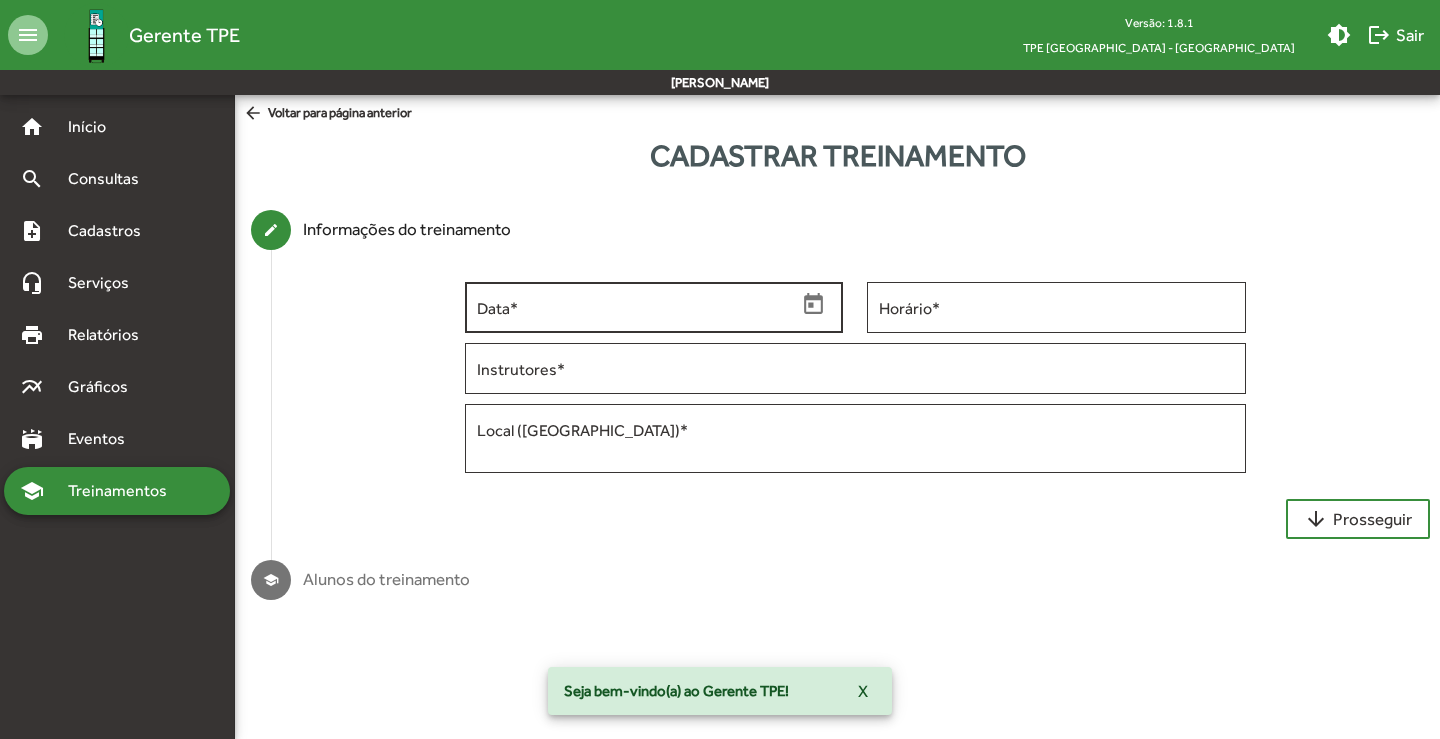 click on "Data  *" at bounding box center (636, 305) 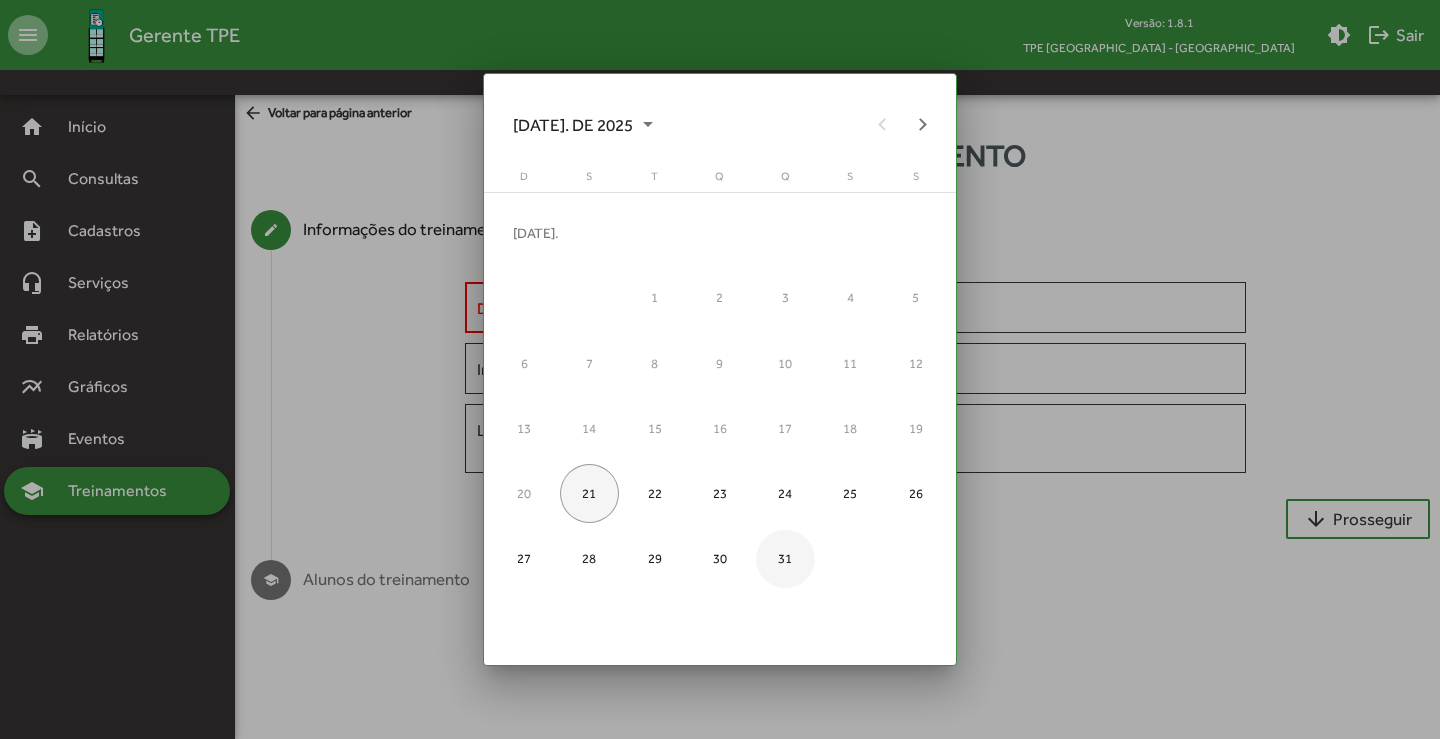 click on "31" at bounding box center (785, 559) 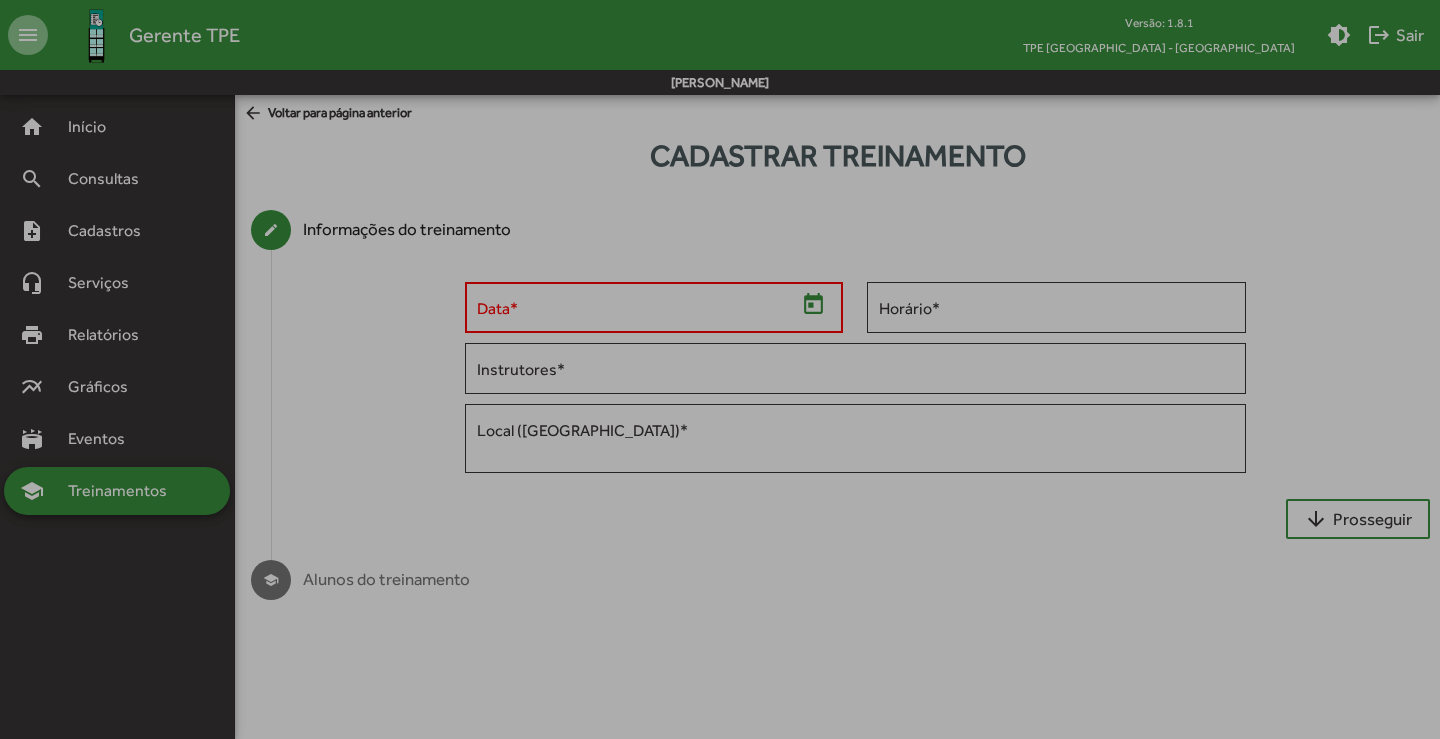 type on "**********" 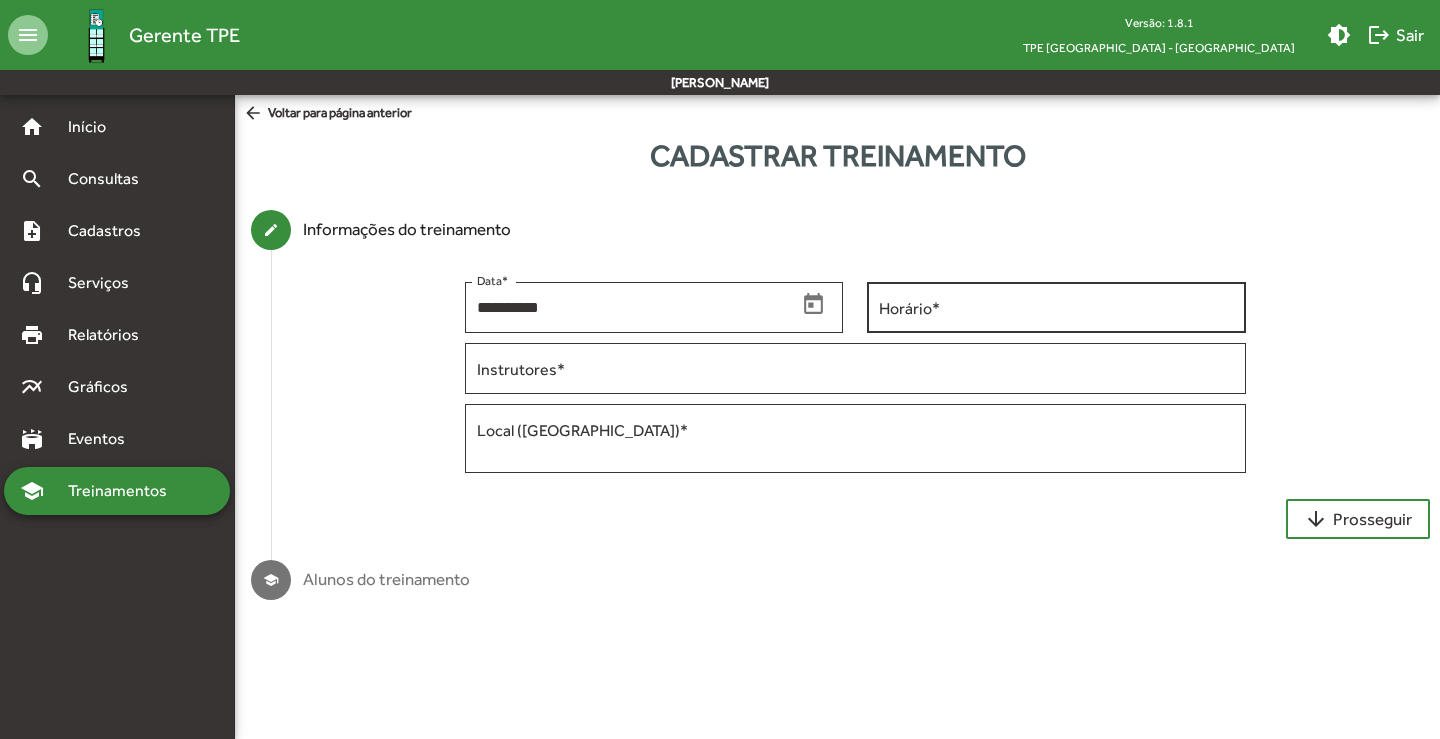 click on "Horário  *" at bounding box center (1056, 305) 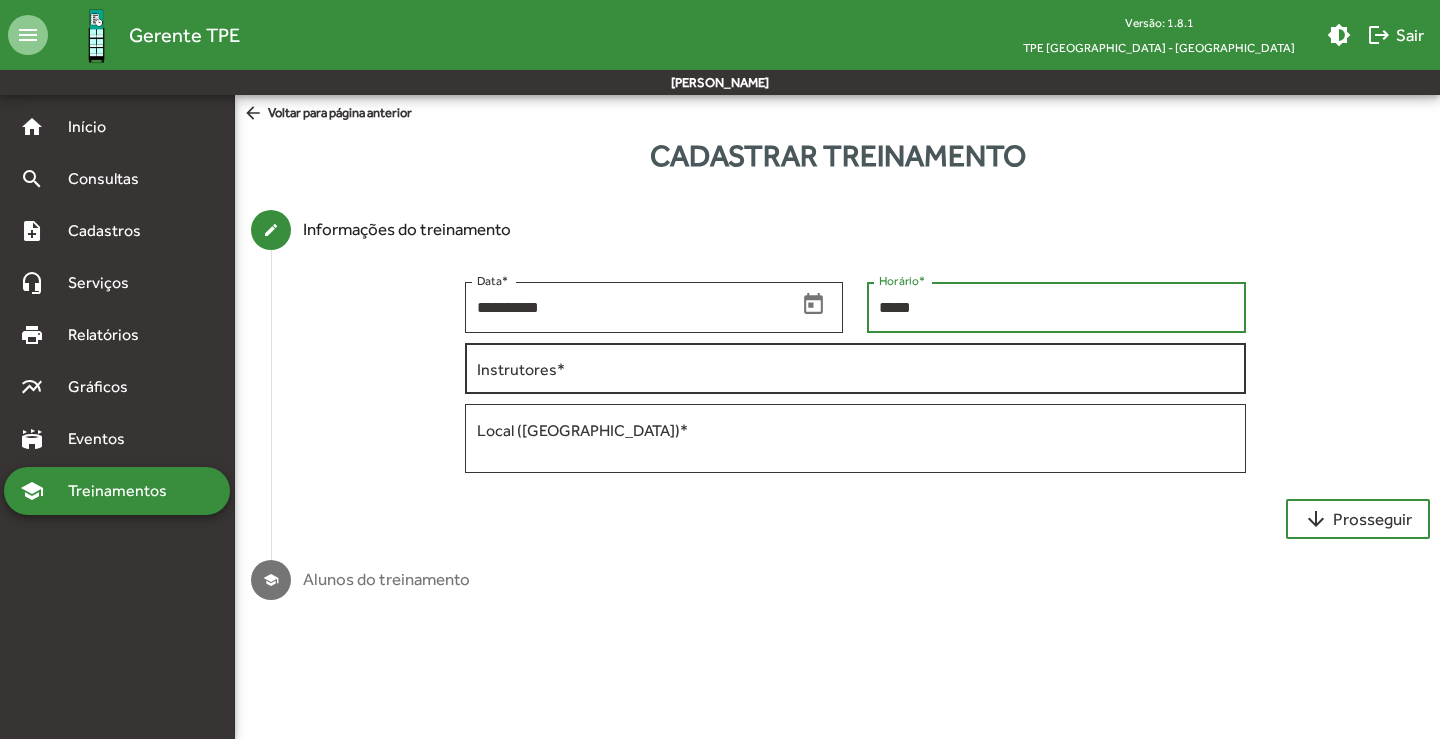 type on "*****" 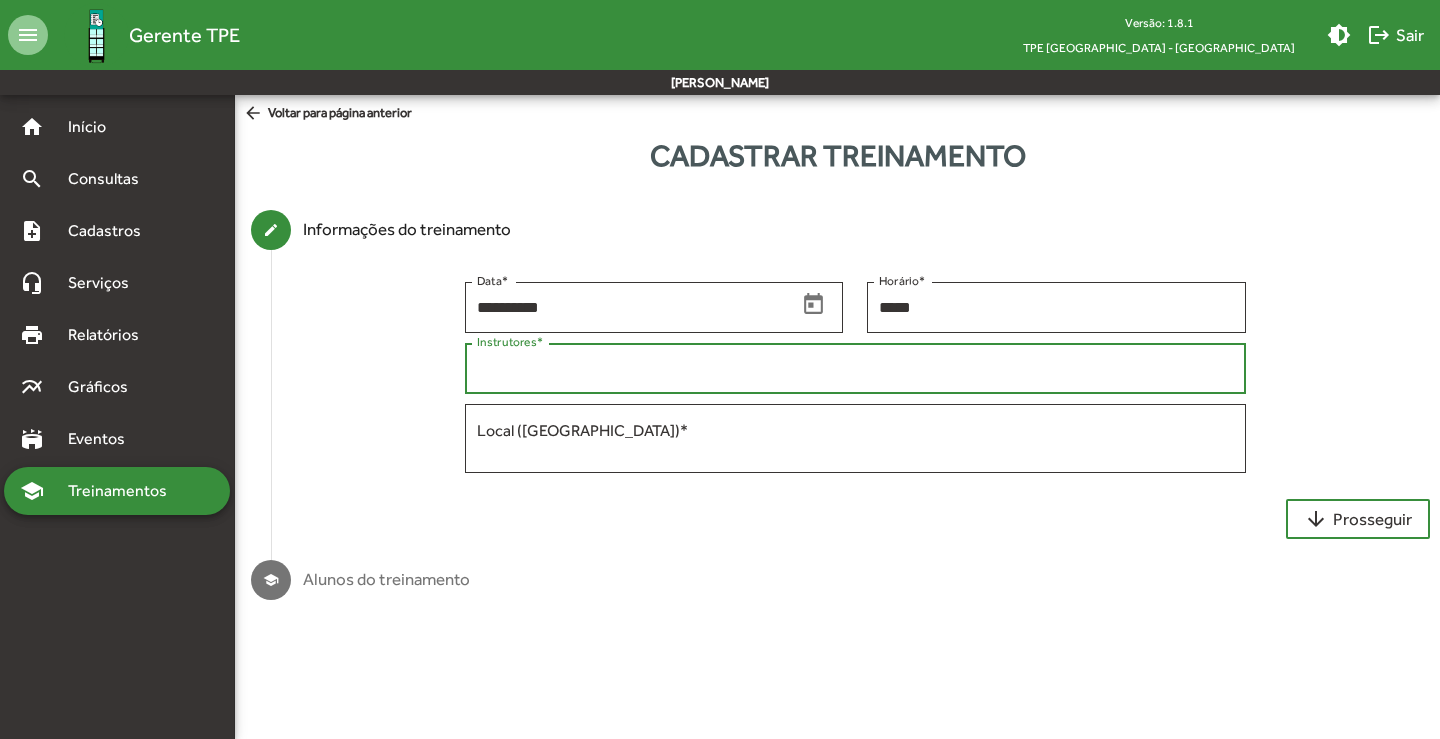 click on "Instrutores  *" at bounding box center (855, 369) 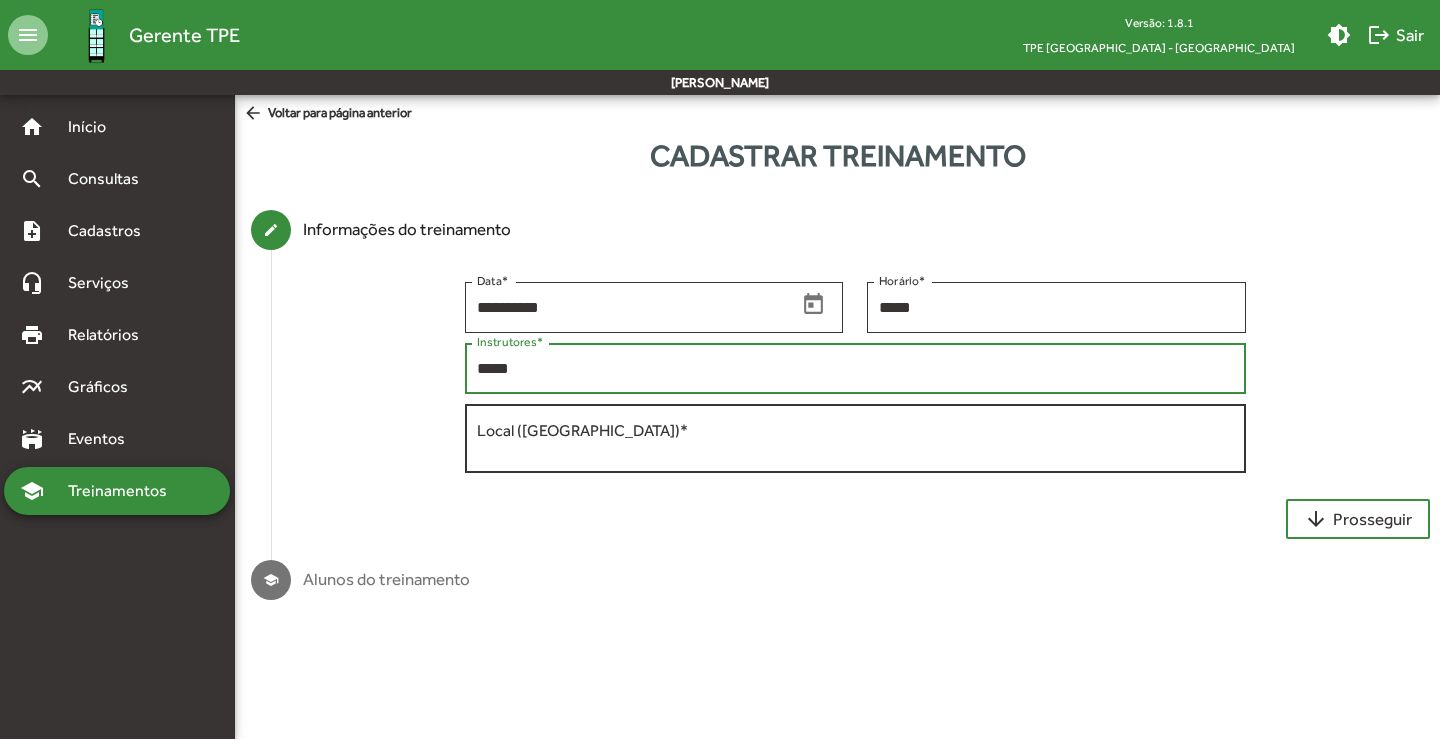 type on "*****" 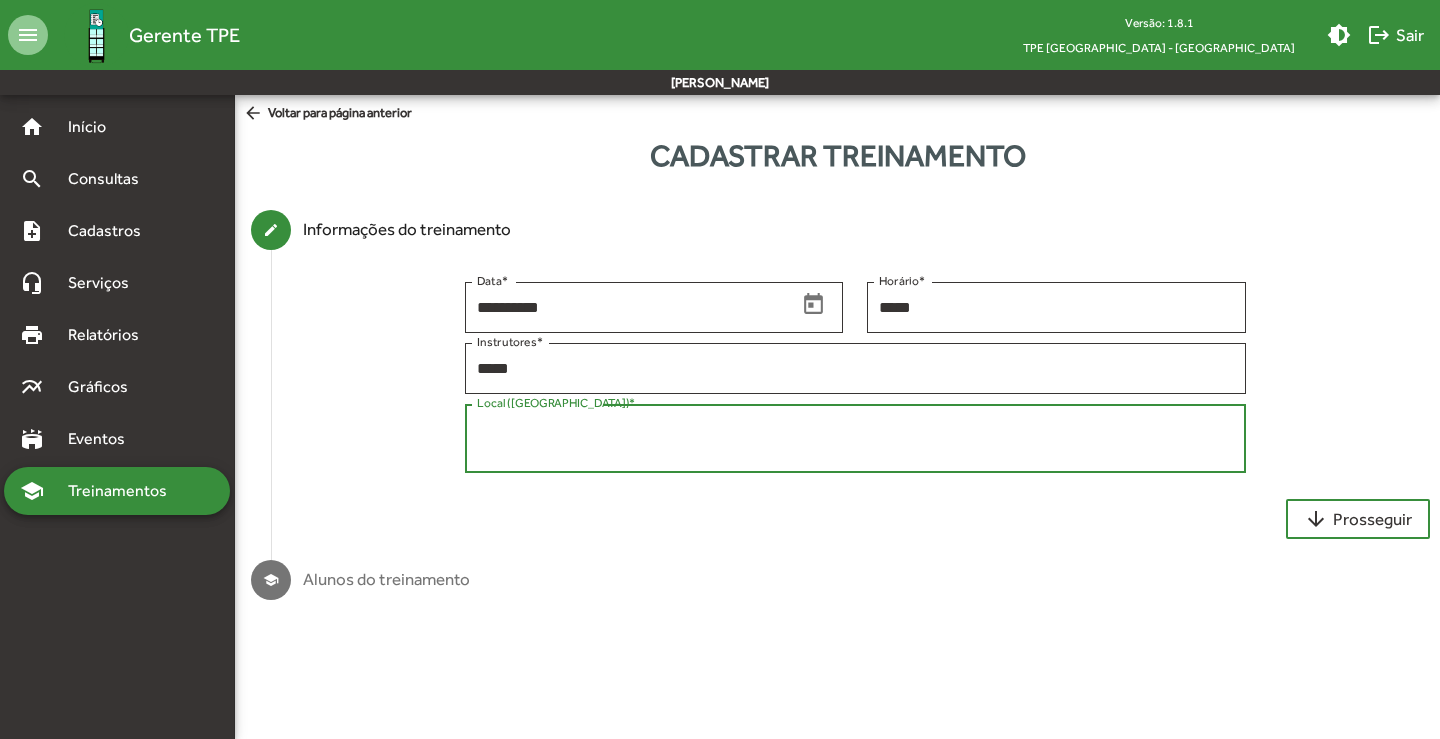 click on "Local ([GEOGRAPHIC_DATA])  *" at bounding box center [855, 439] 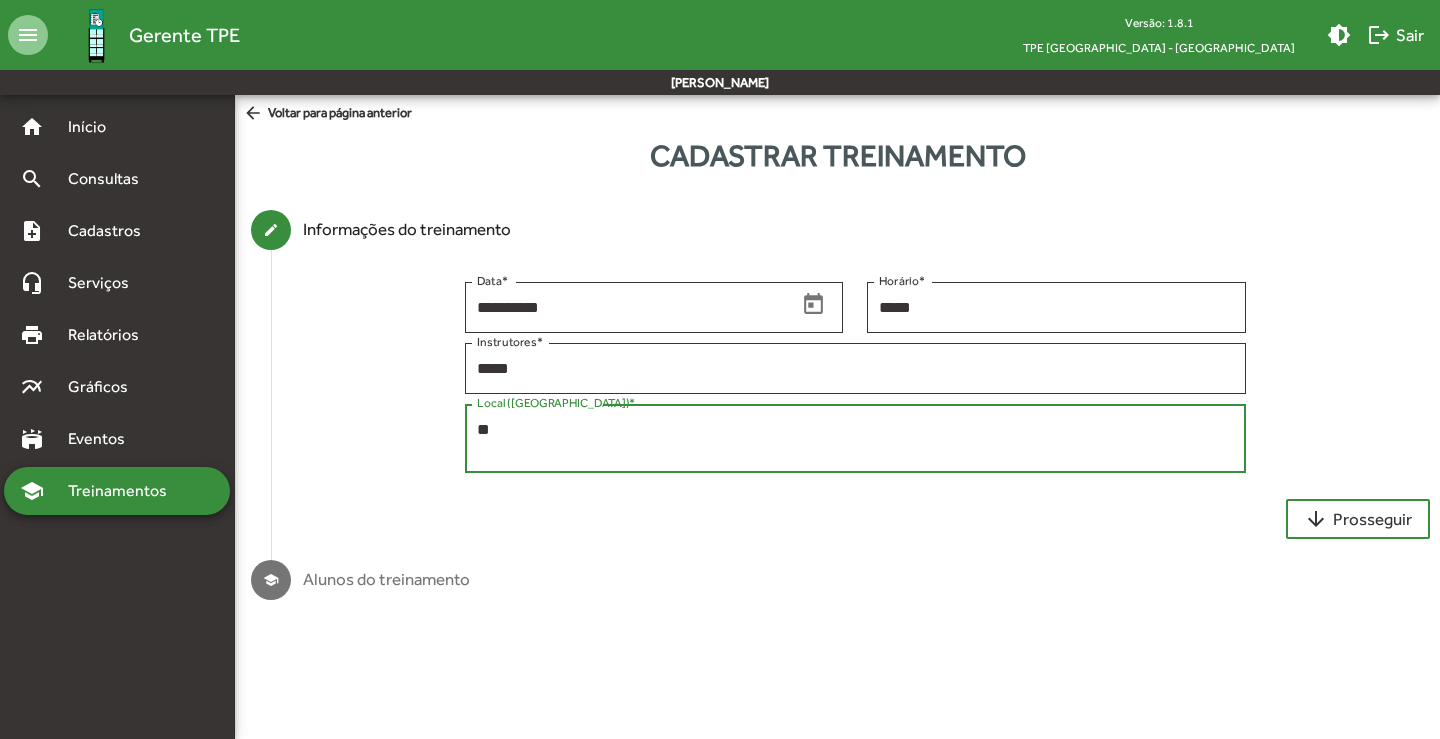 type on "*" 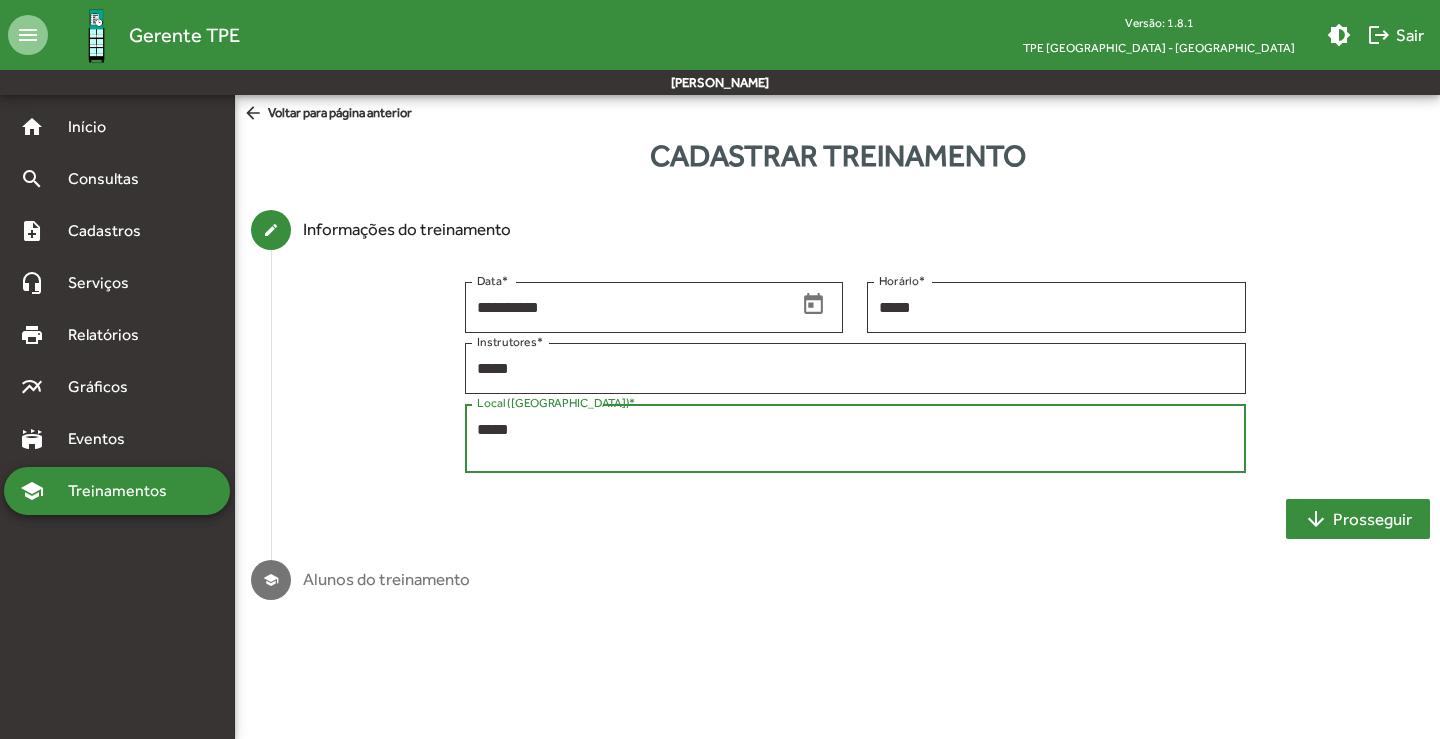 type on "*****" 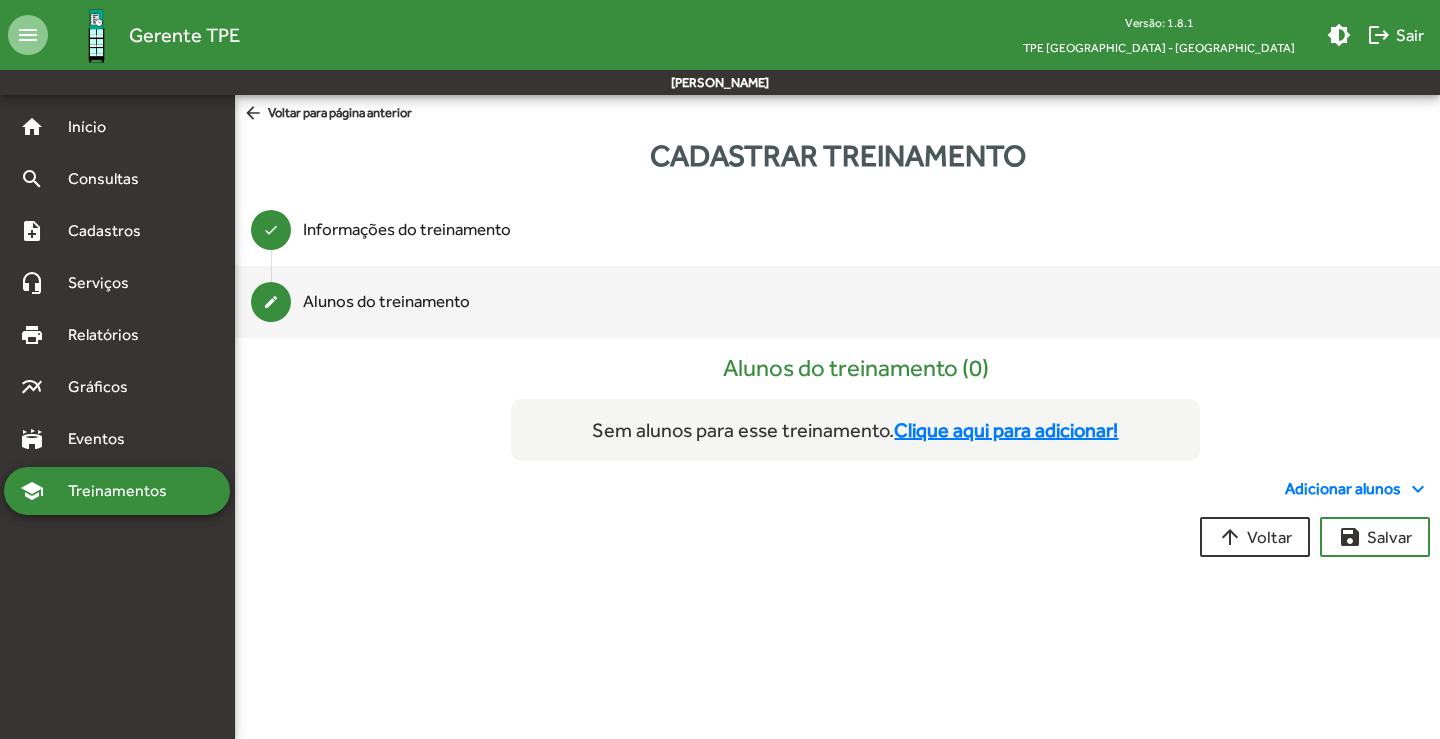 click on "Clique aqui para adicionar!" at bounding box center (1006, 430) 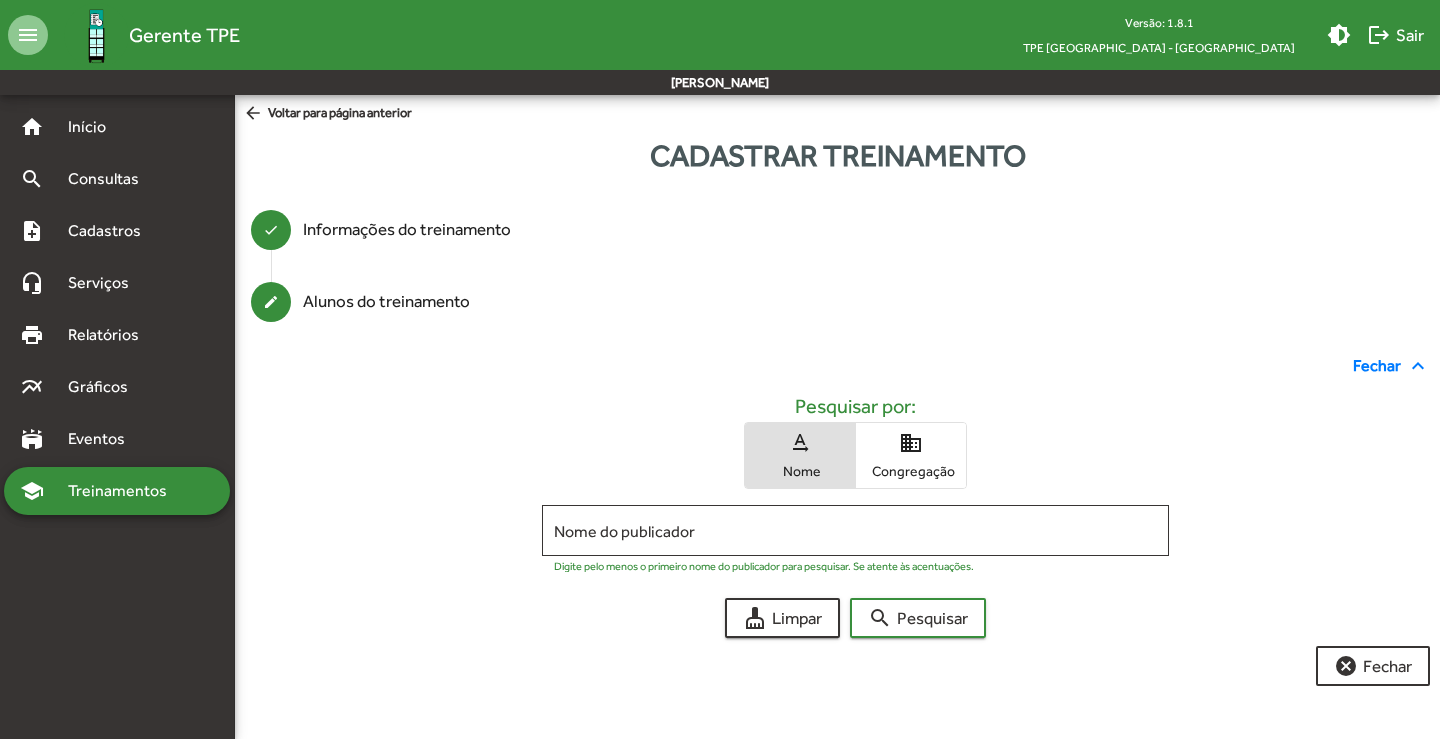 click on "Congregação" at bounding box center (911, 471) 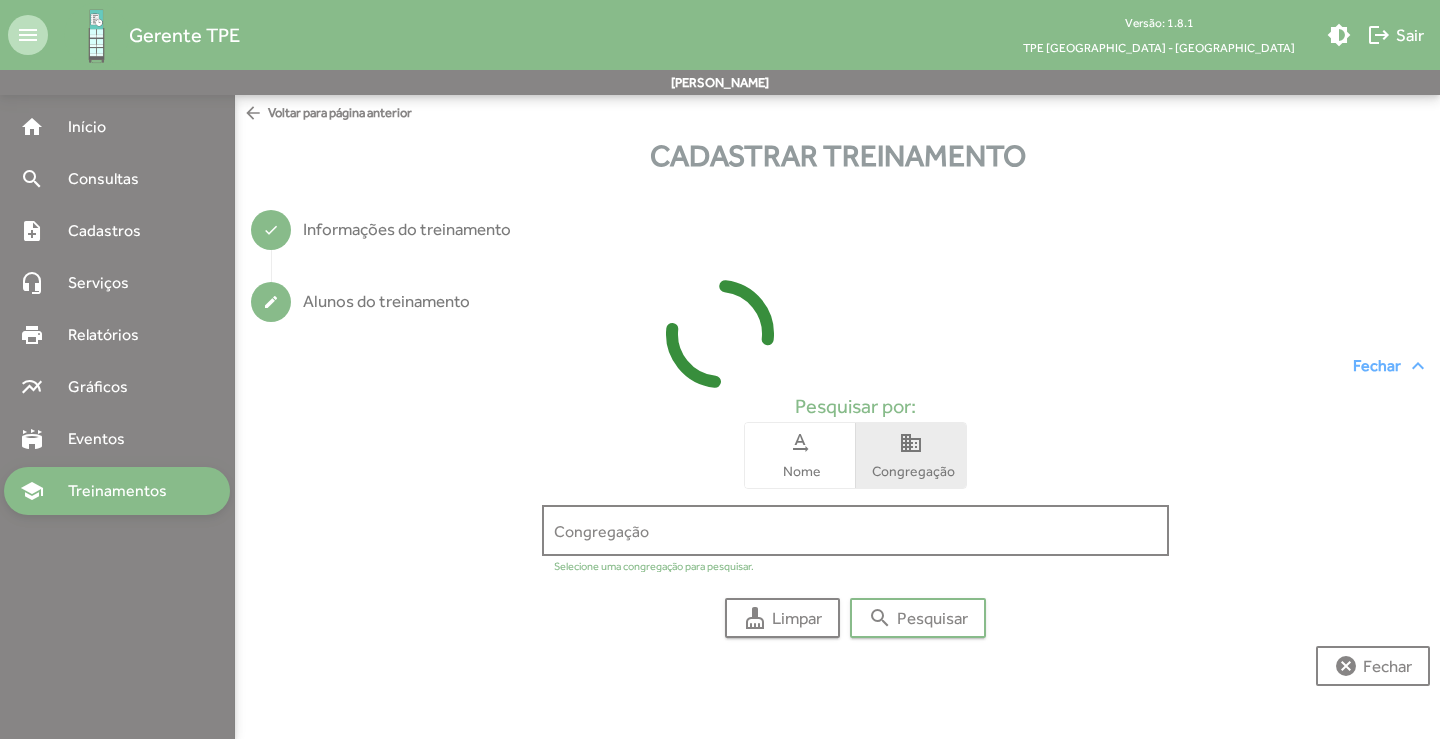 click at bounding box center [720, 369] 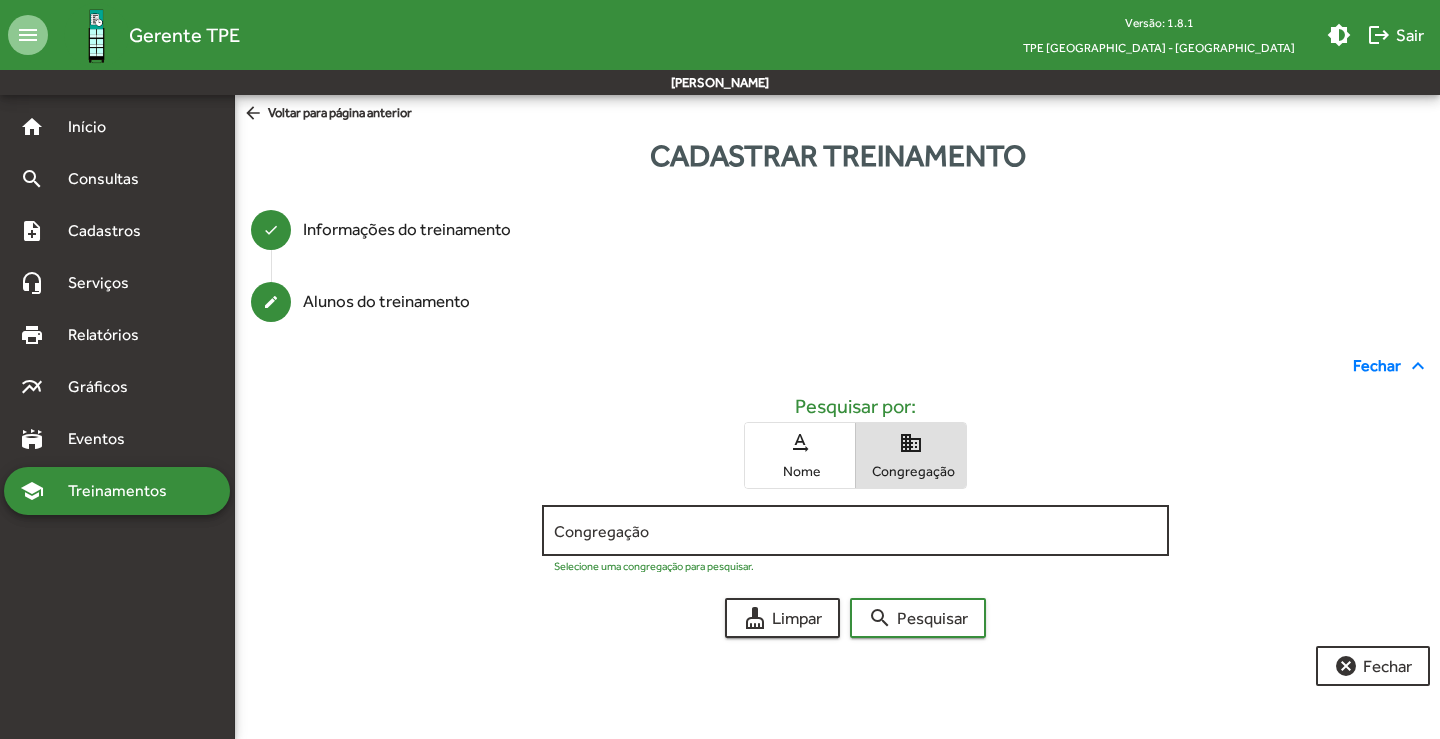 click on "Congregação" at bounding box center [856, 531] 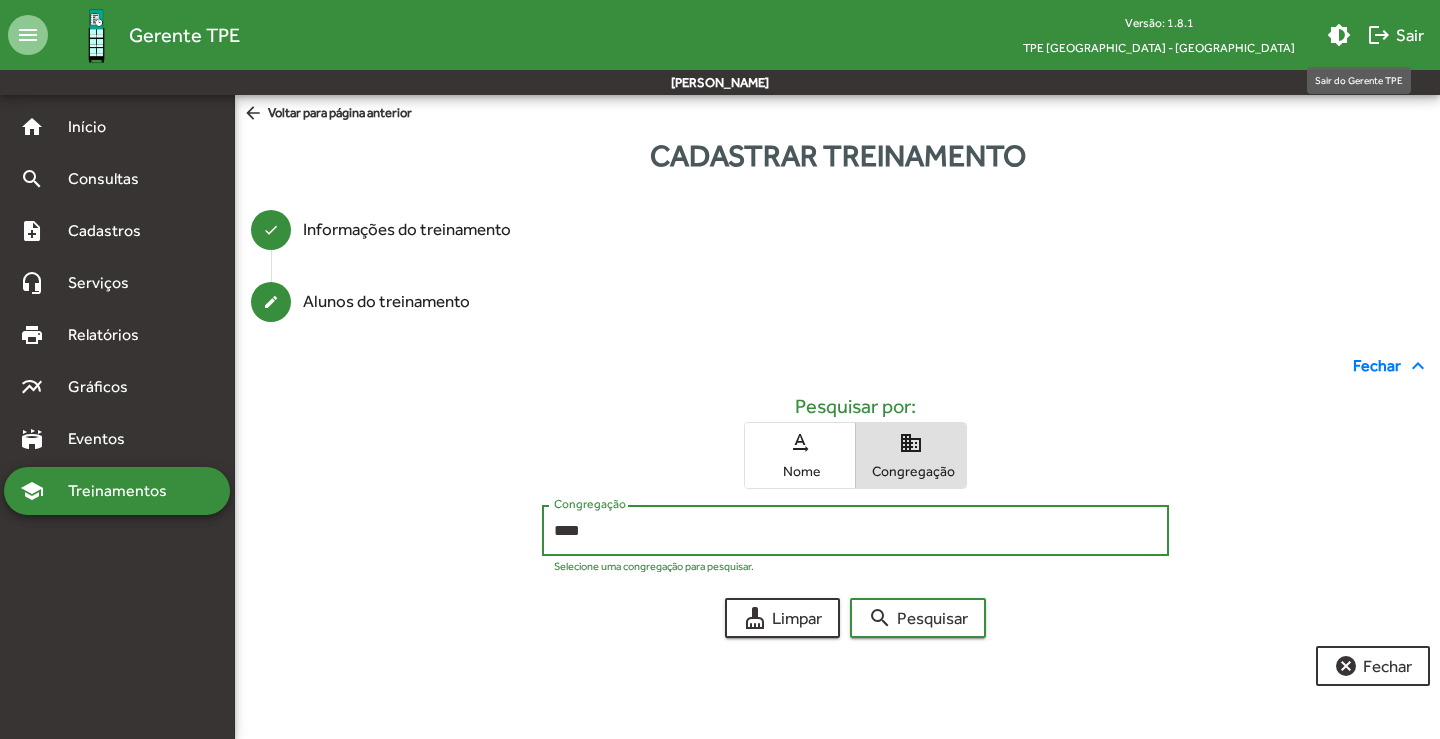 type on "****" 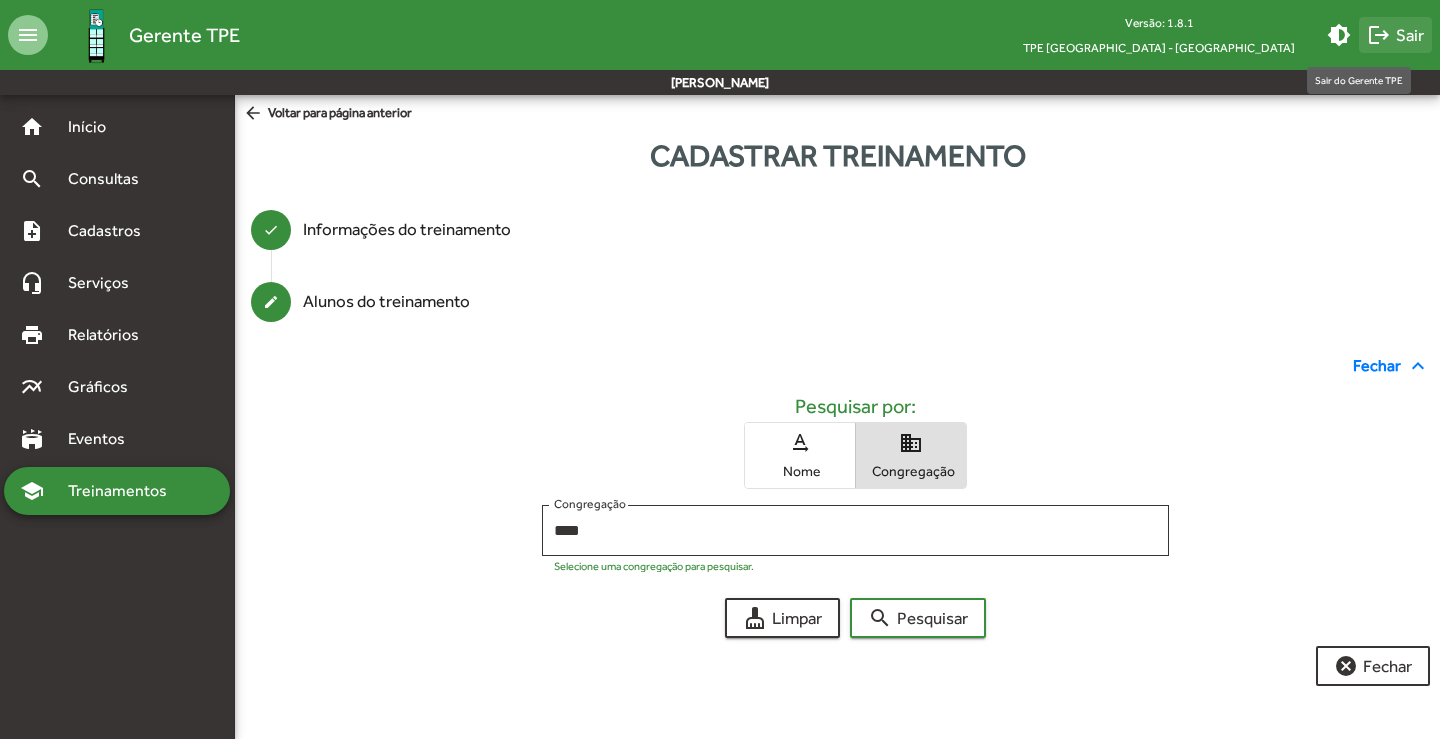 click on "logout" 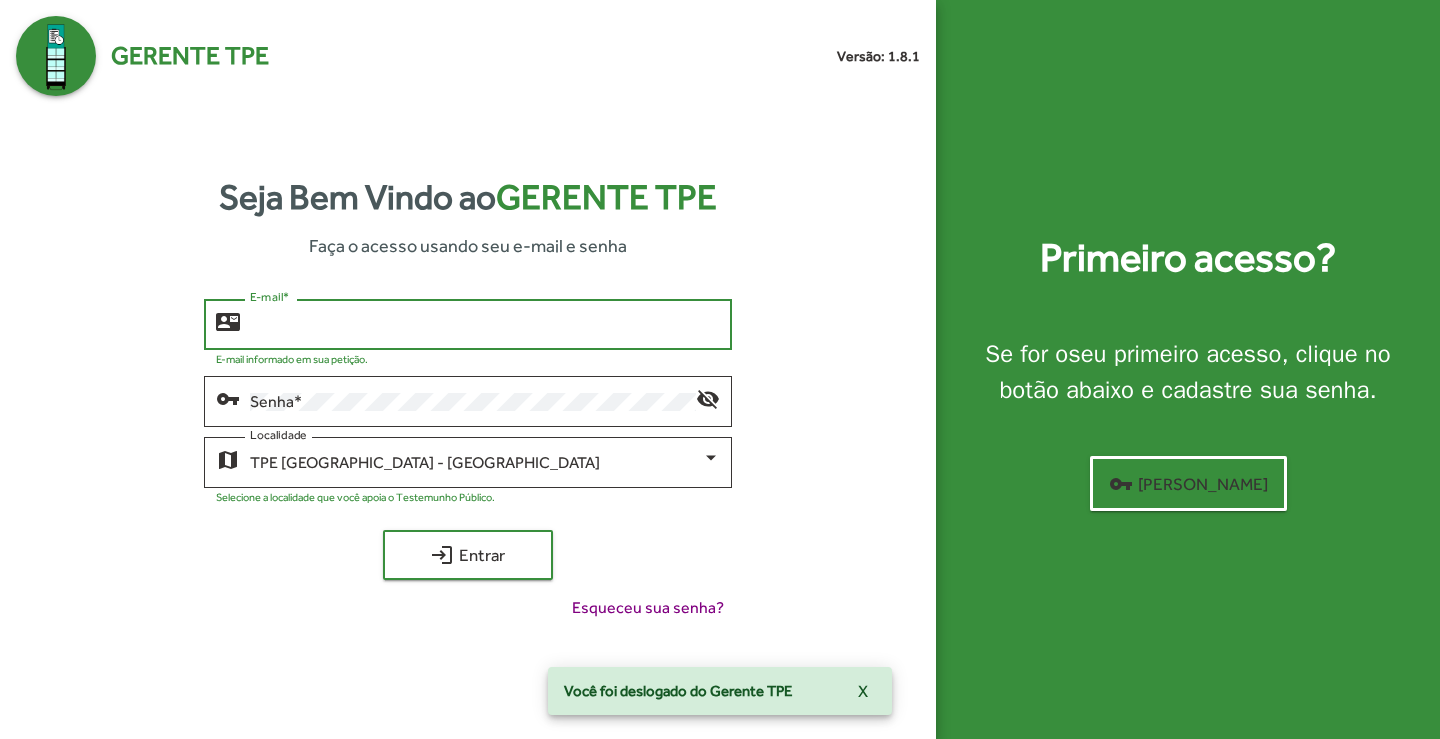 click on "E-mail   *" at bounding box center [484, 325] 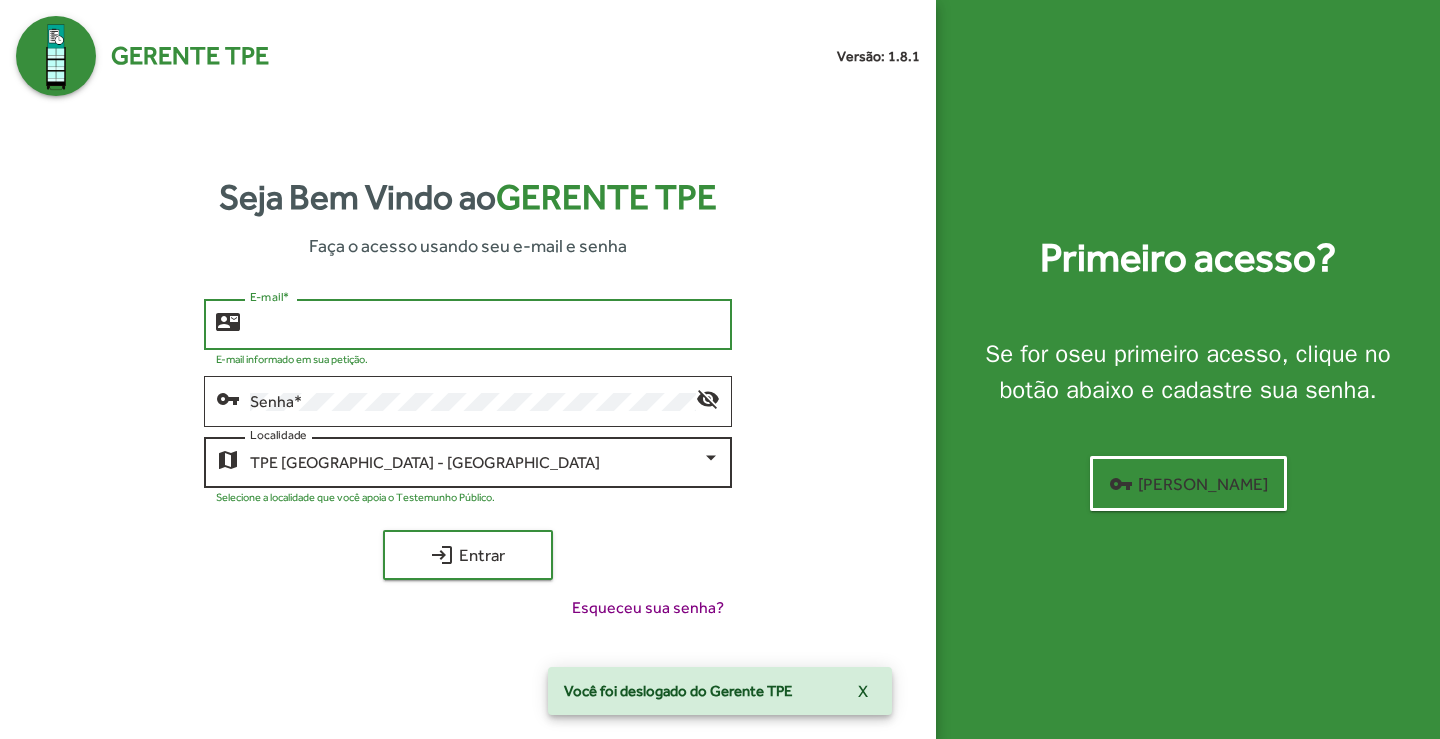 click on "TPE [GEOGRAPHIC_DATA] - [GEOGRAPHIC_DATA]" at bounding box center (475, 463) 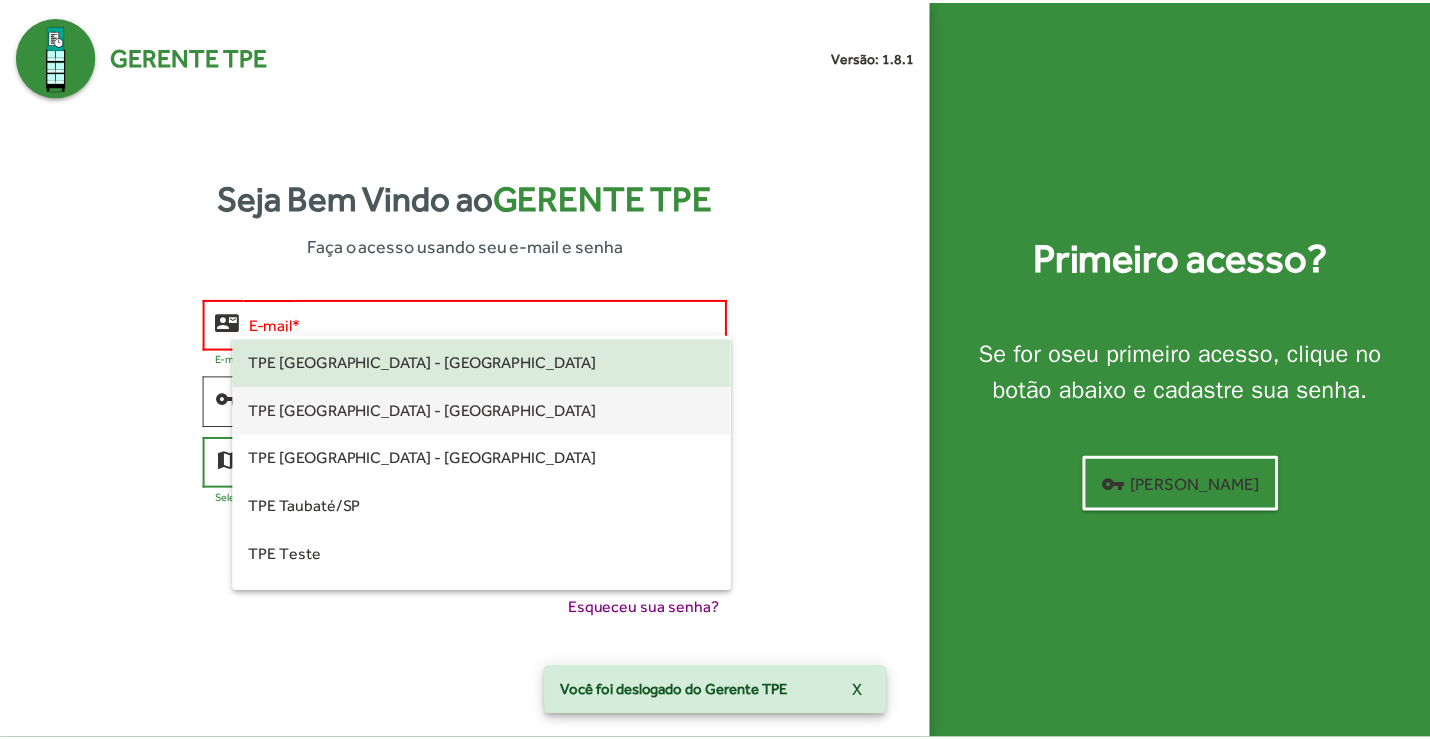 scroll, scrollTop: 560, scrollLeft: 0, axis: vertical 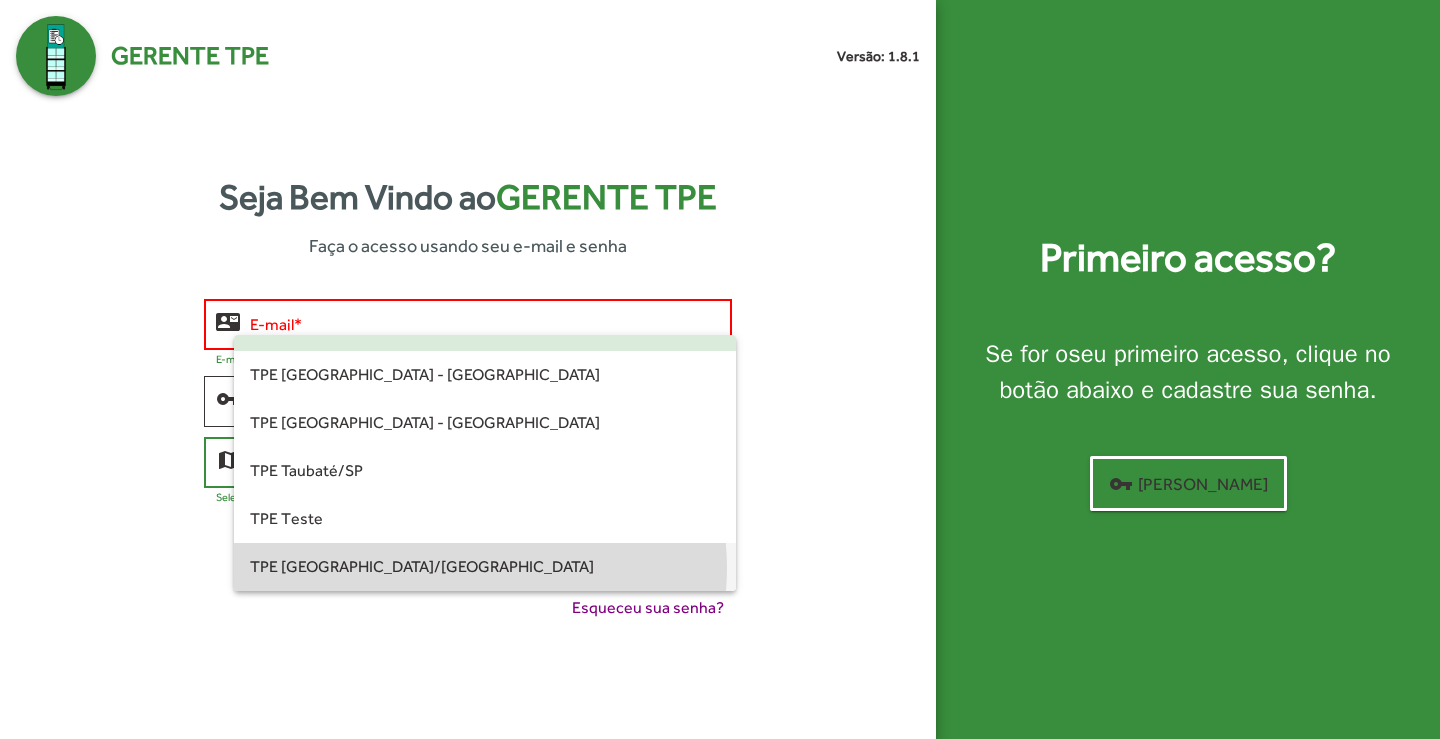 click on "TPE [GEOGRAPHIC_DATA]/[GEOGRAPHIC_DATA]" at bounding box center (484, 567) 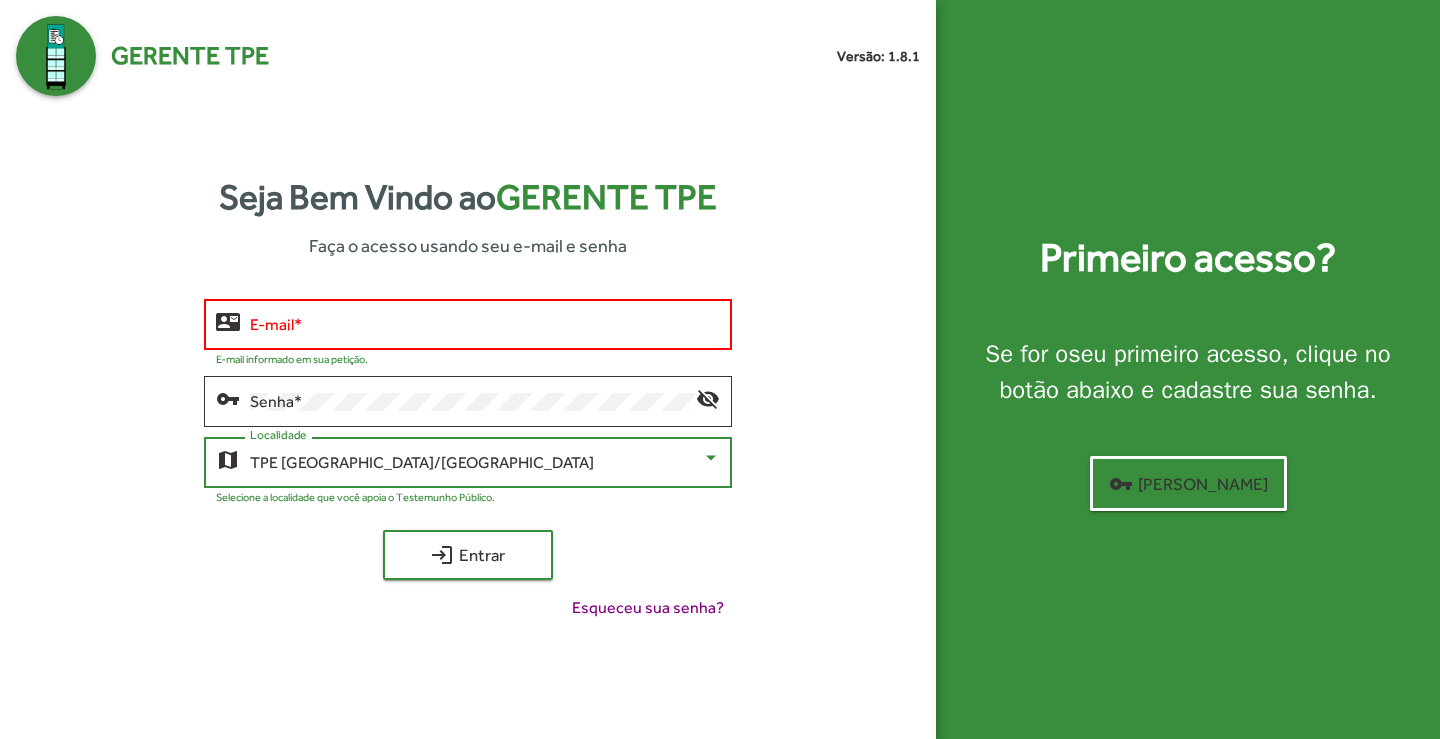 click on "E-mail   *" at bounding box center (484, 325) 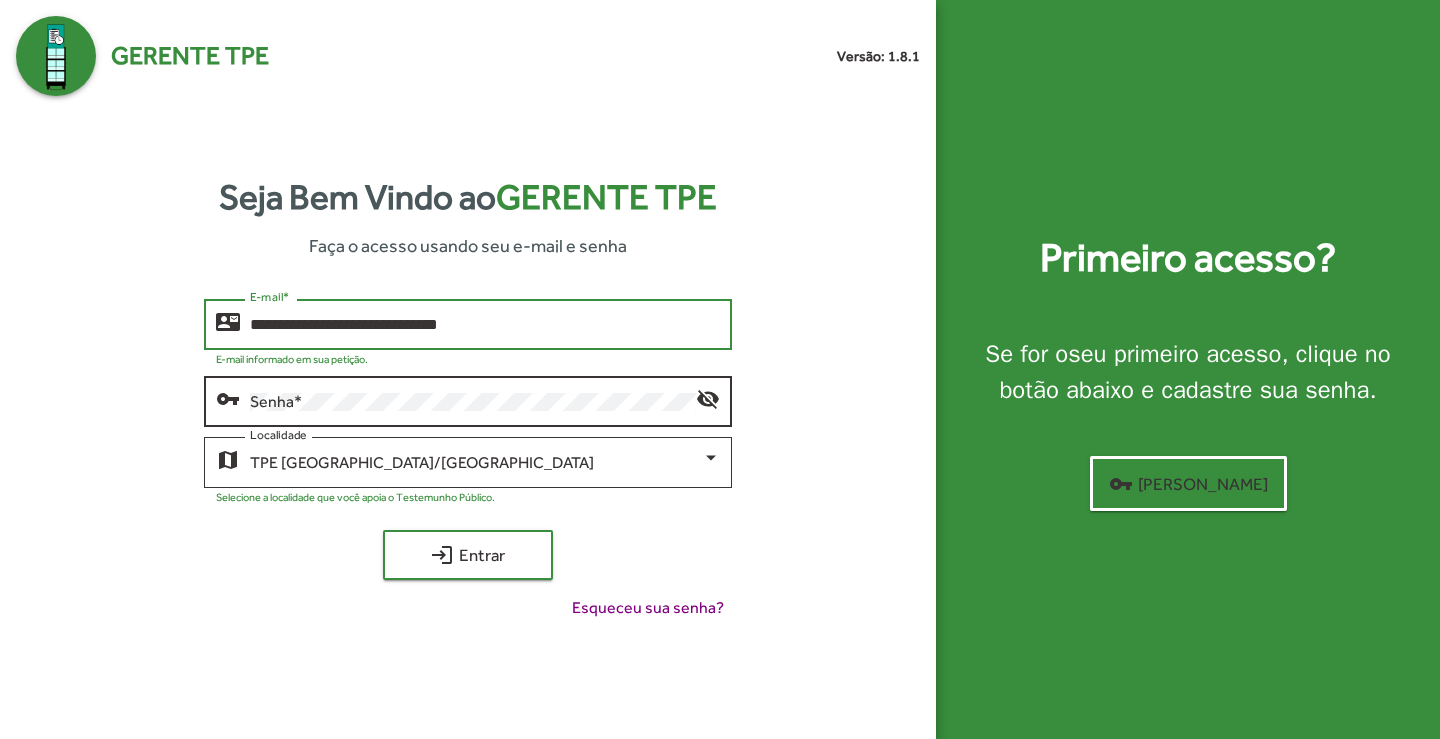type on "**********" 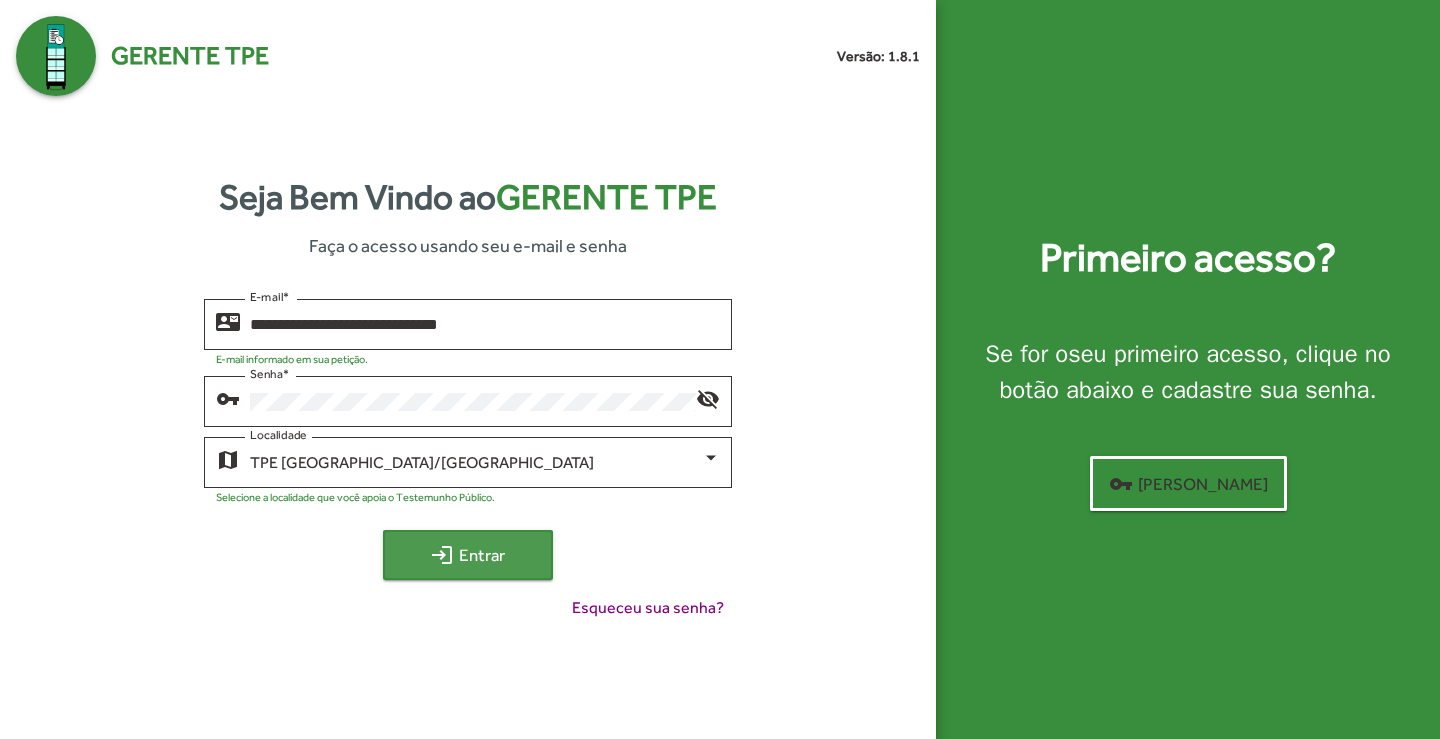 click on "login  Entrar" 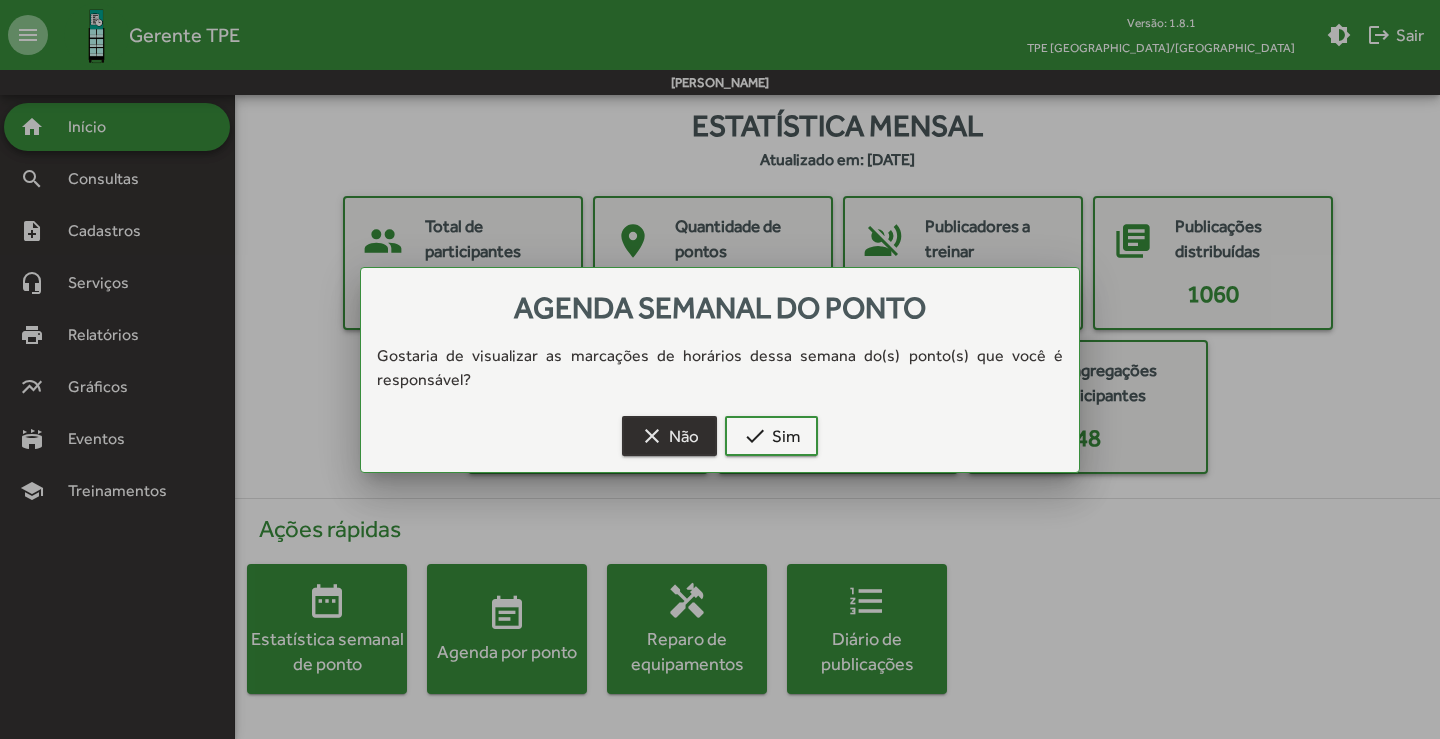click on "clear  Não" at bounding box center (669, 436) 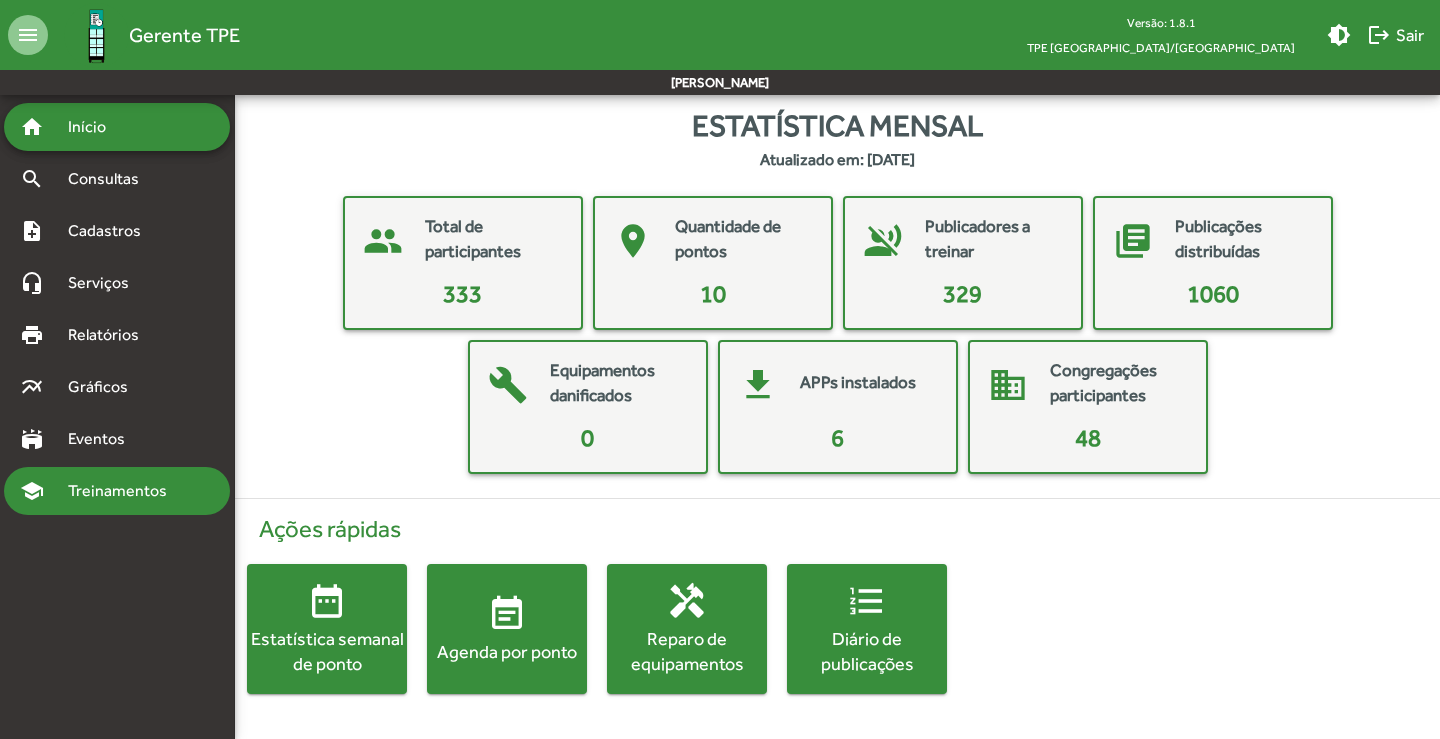 click on "Treinamentos" at bounding box center [123, 491] 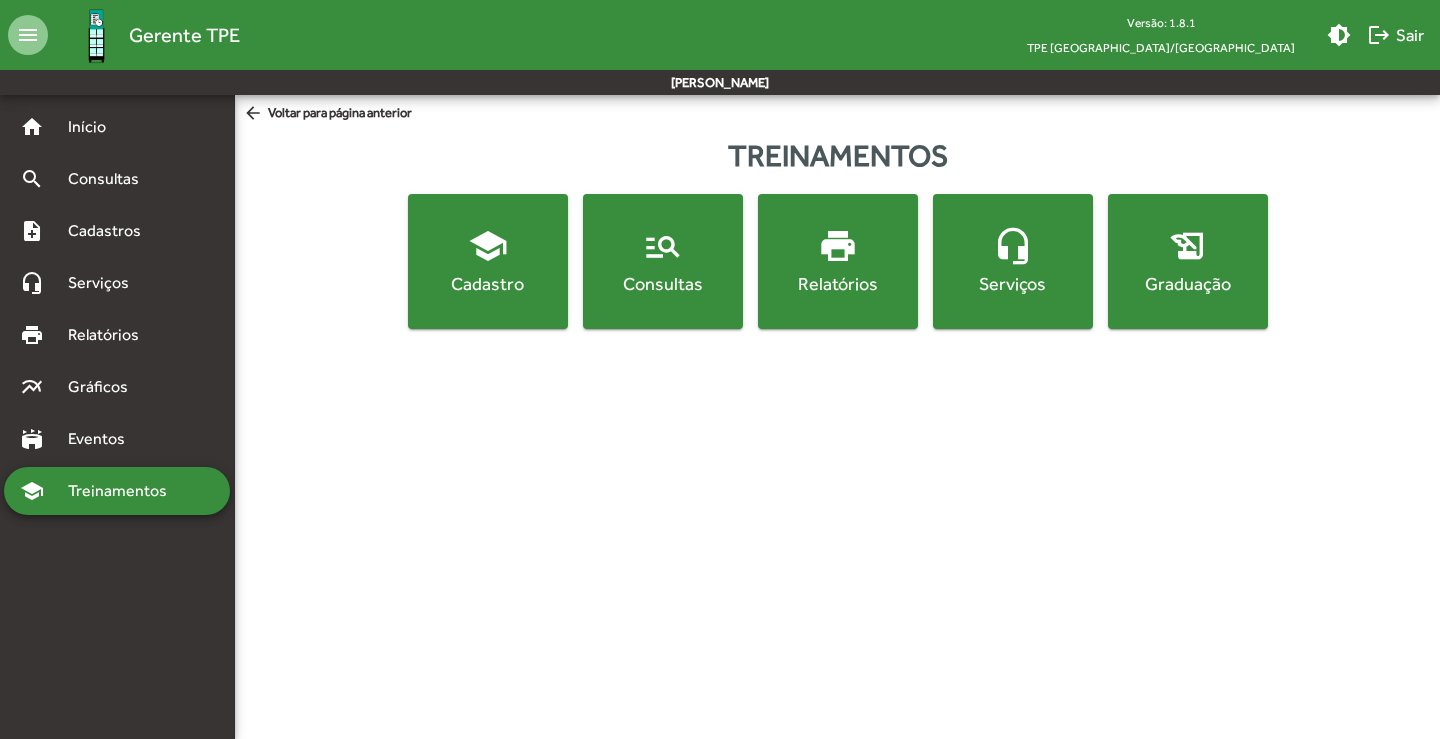 click on "Consultas" 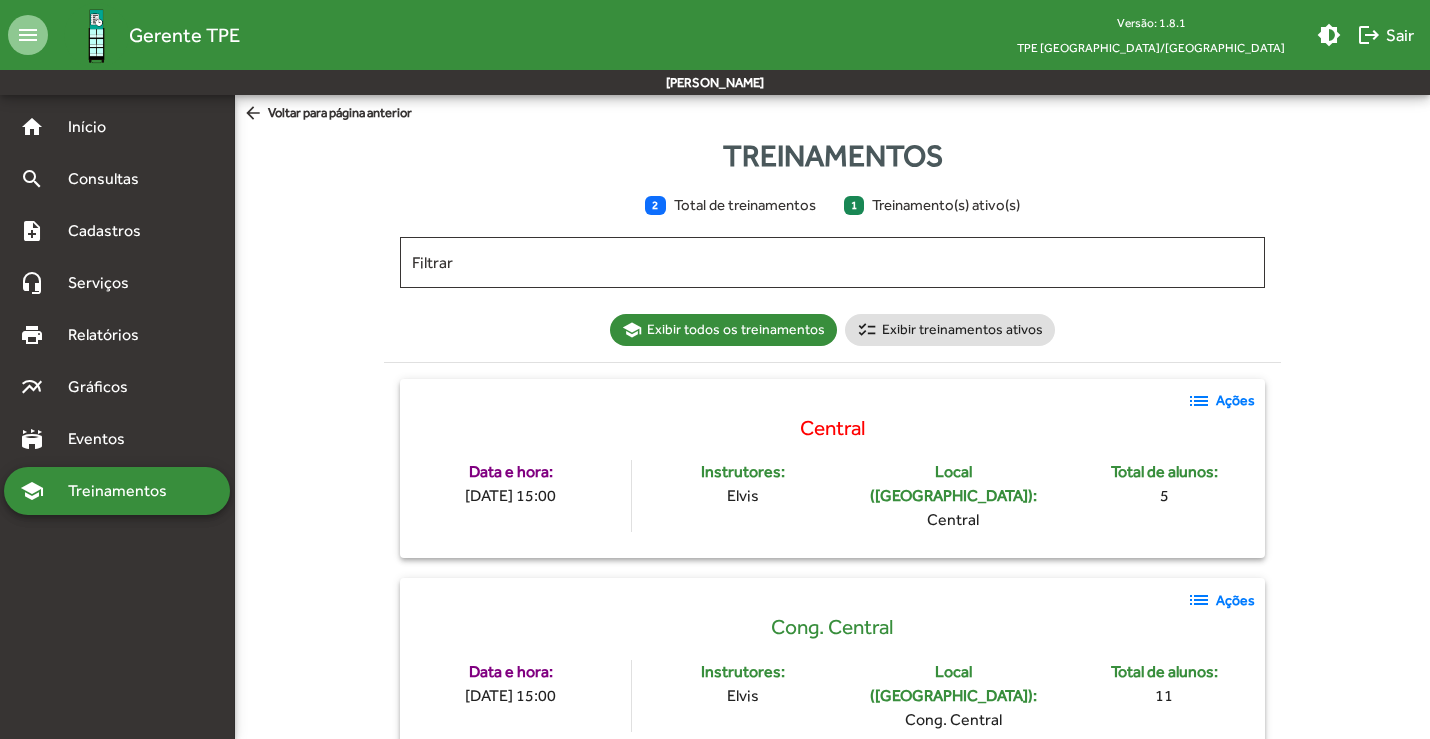 click on "list" 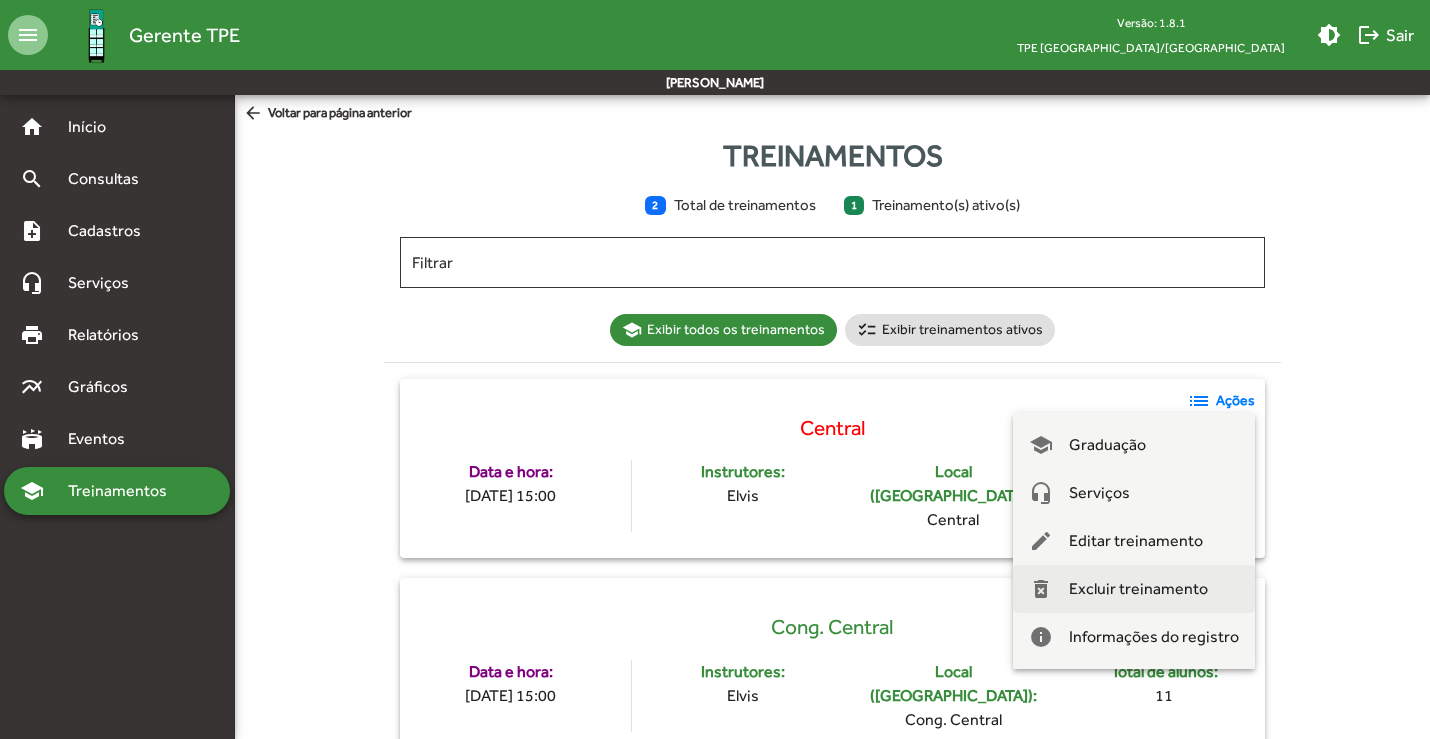 click on "Excluir treinamento" at bounding box center [1138, 589] 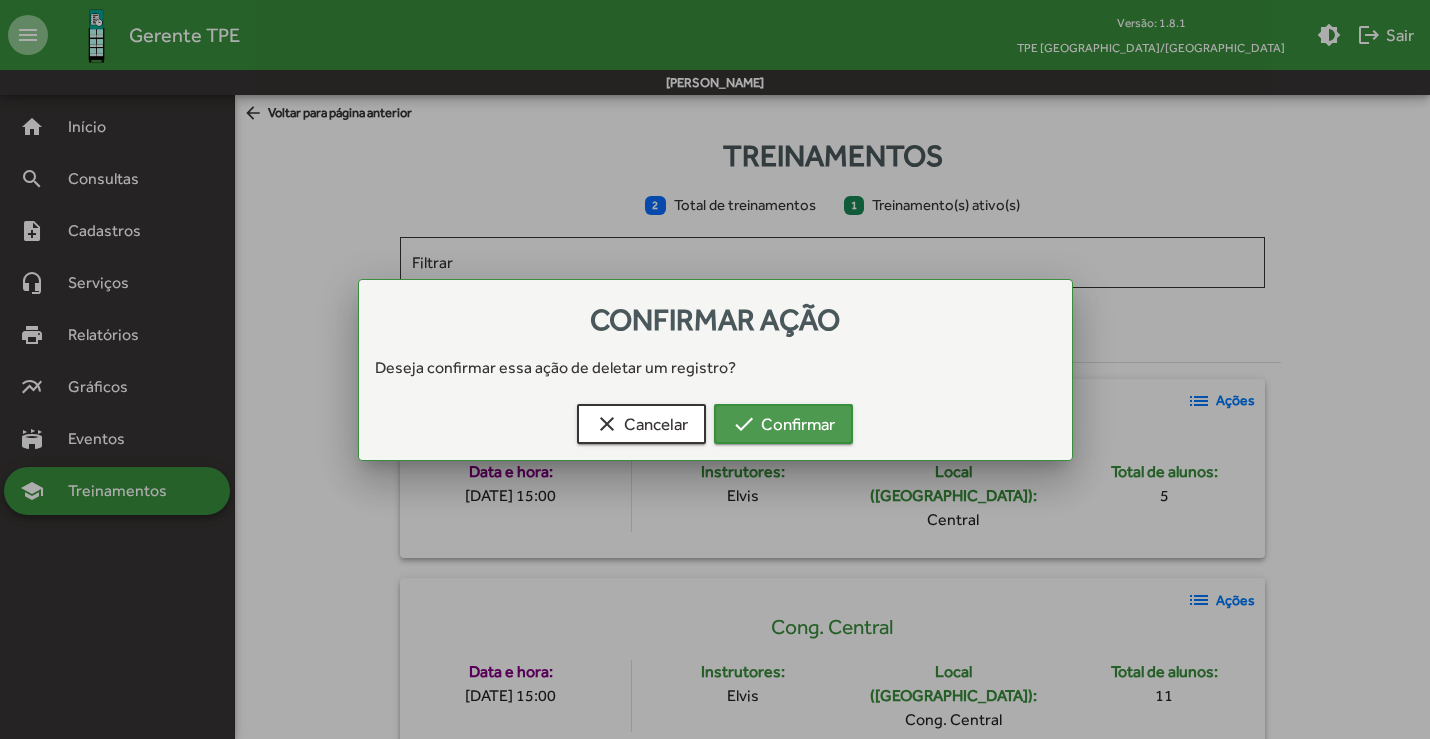 click on "check  Confirmar" at bounding box center [783, 424] 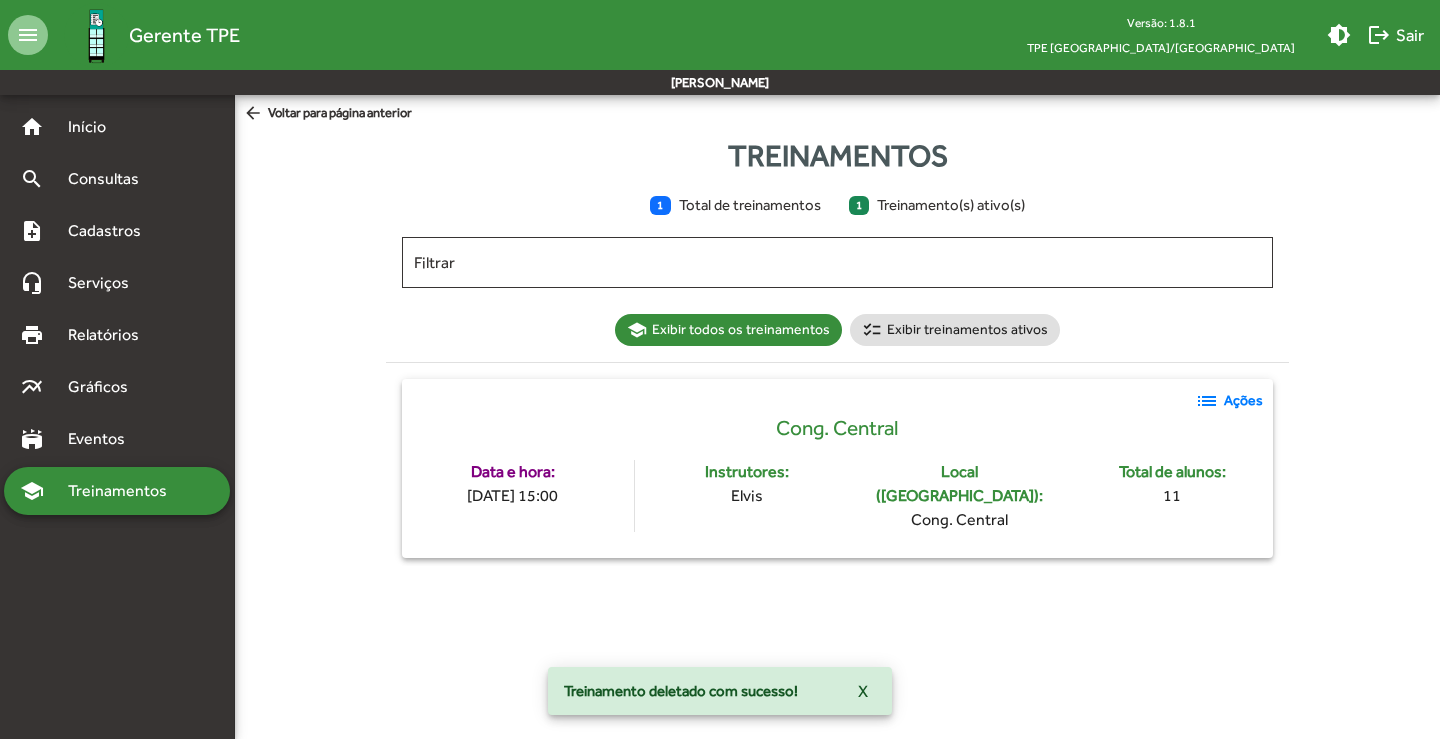 click on "list" 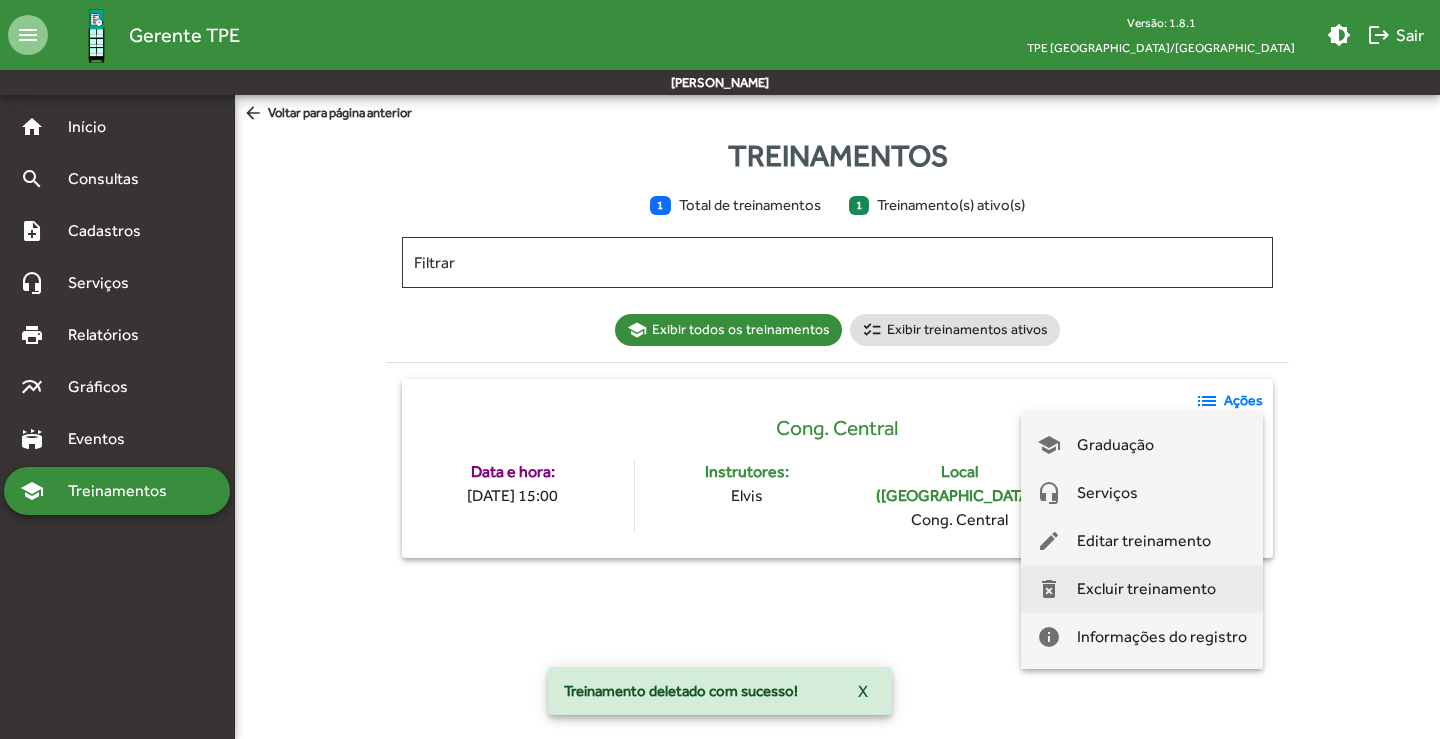 click on "Excluir treinamento" at bounding box center [1146, 589] 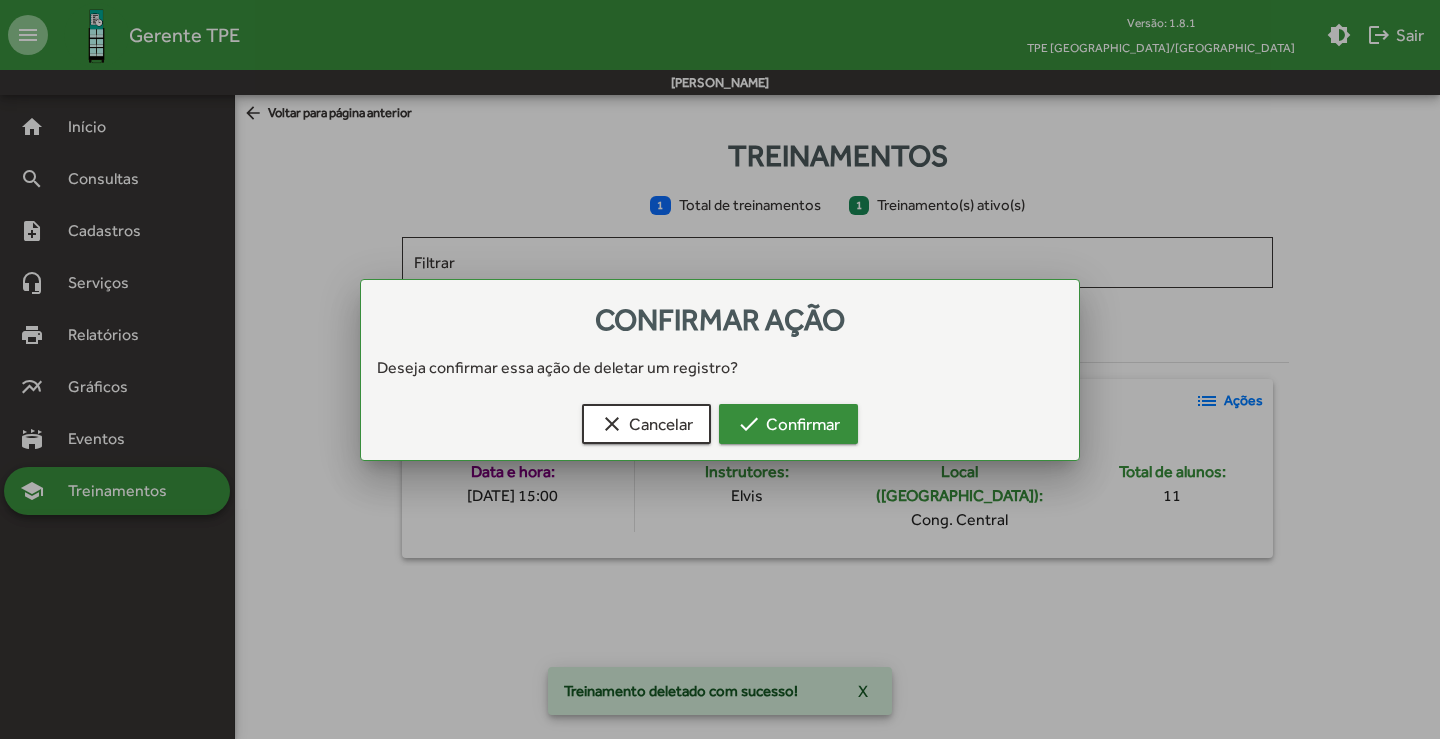 click on "check  Confirmar" at bounding box center (788, 424) 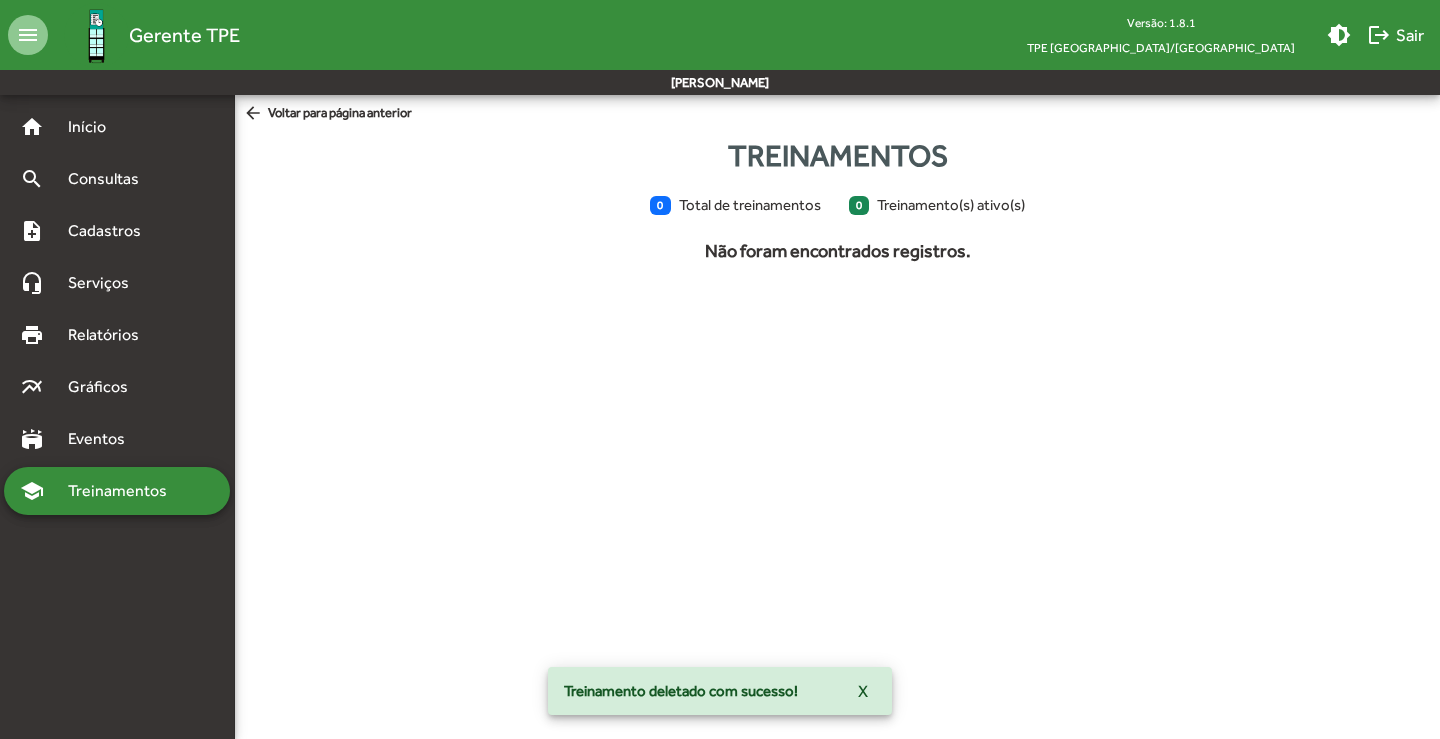 click on "Treinamentos" at bounding box center (123, 491) 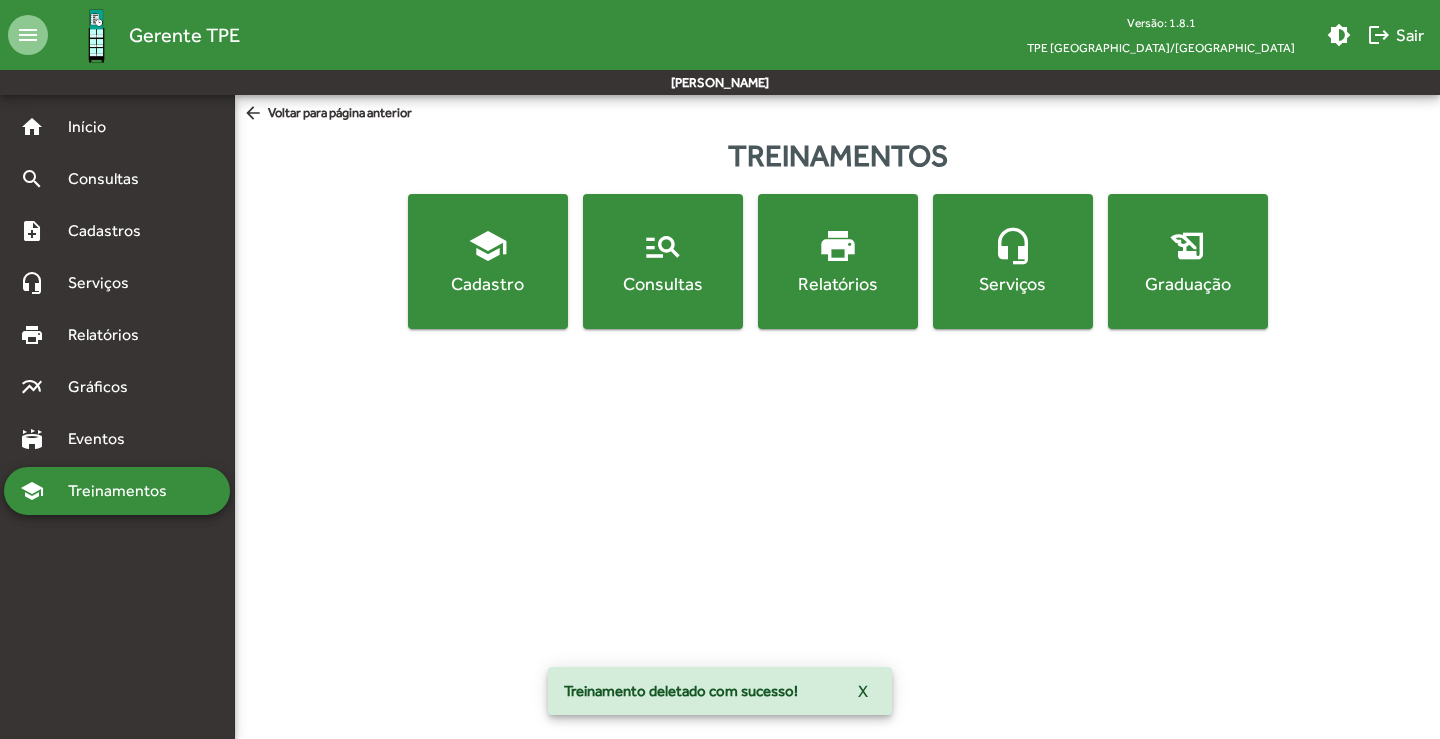 click on "school  Cadastro" 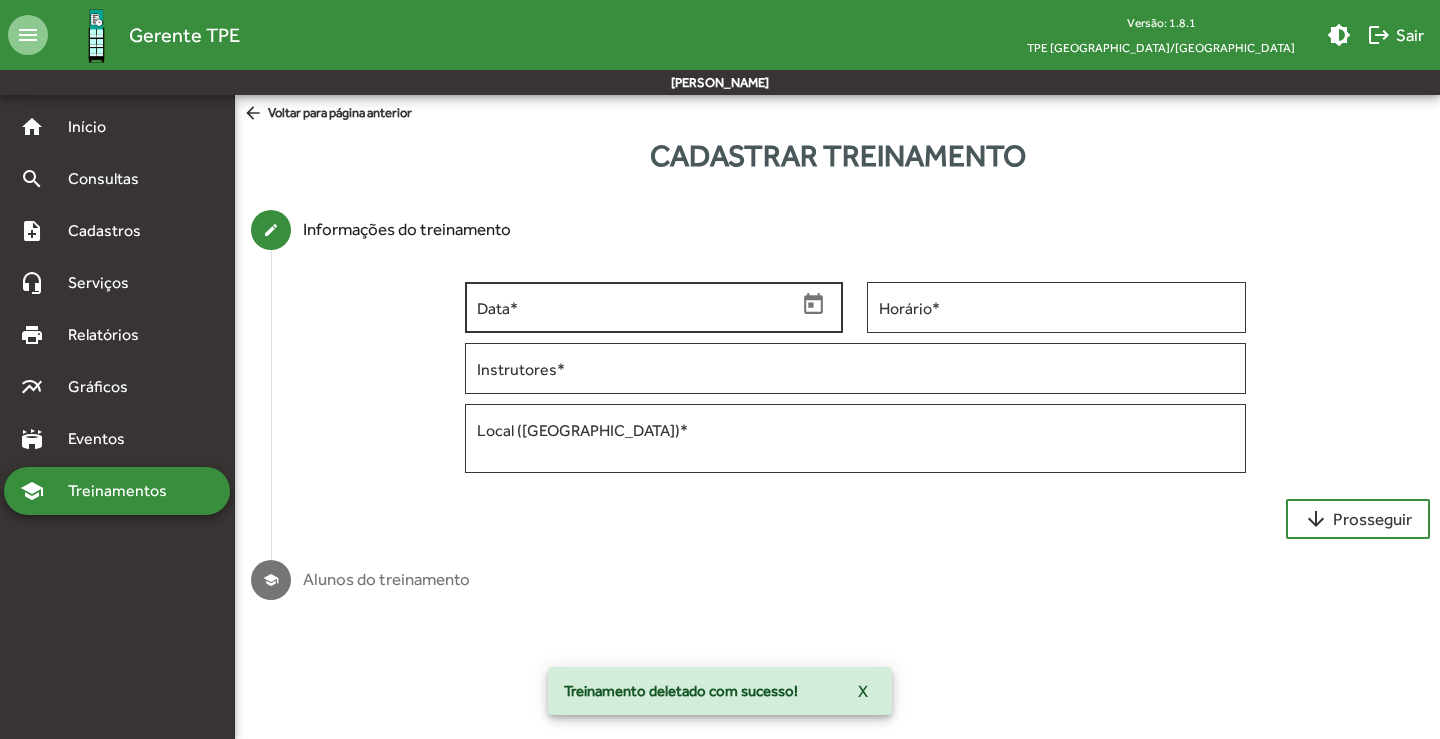 click 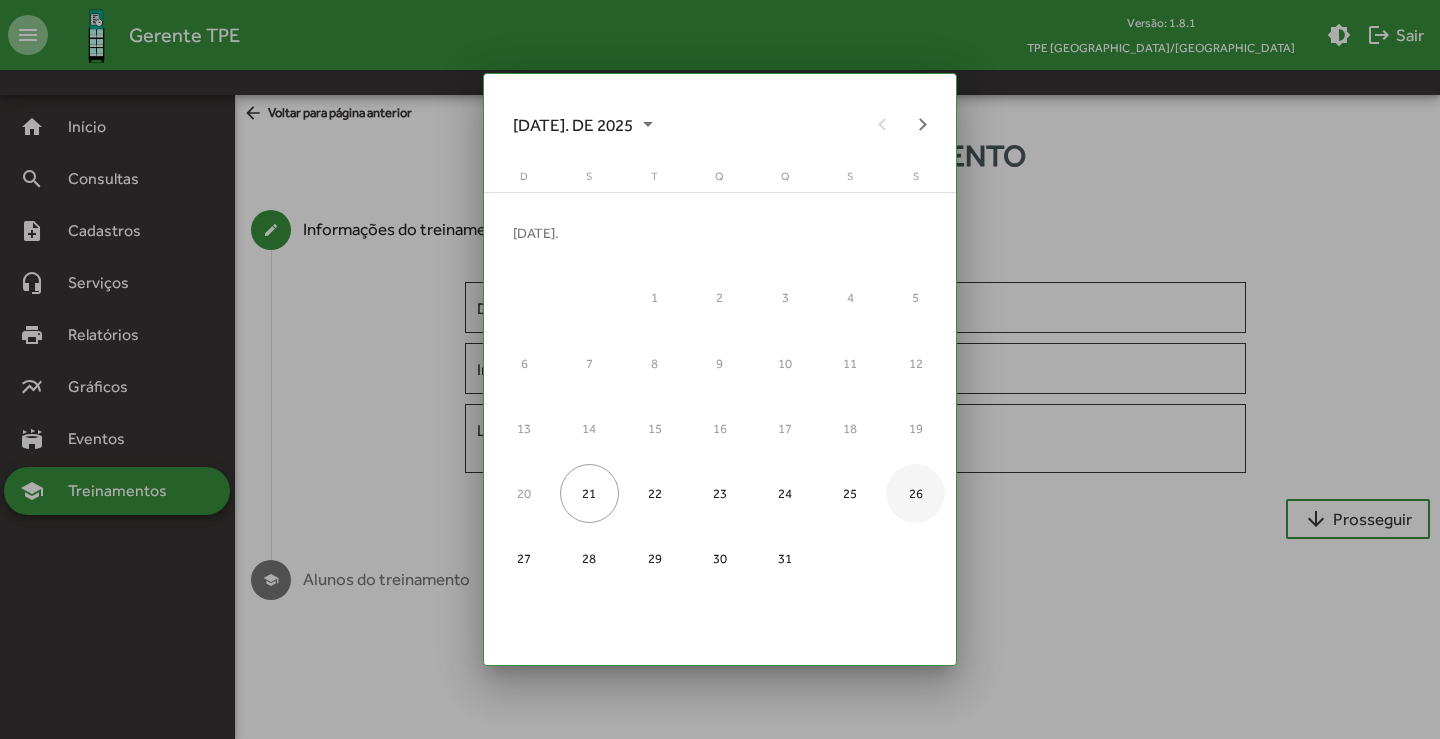 click on "26" at bounding box center [915, 493] 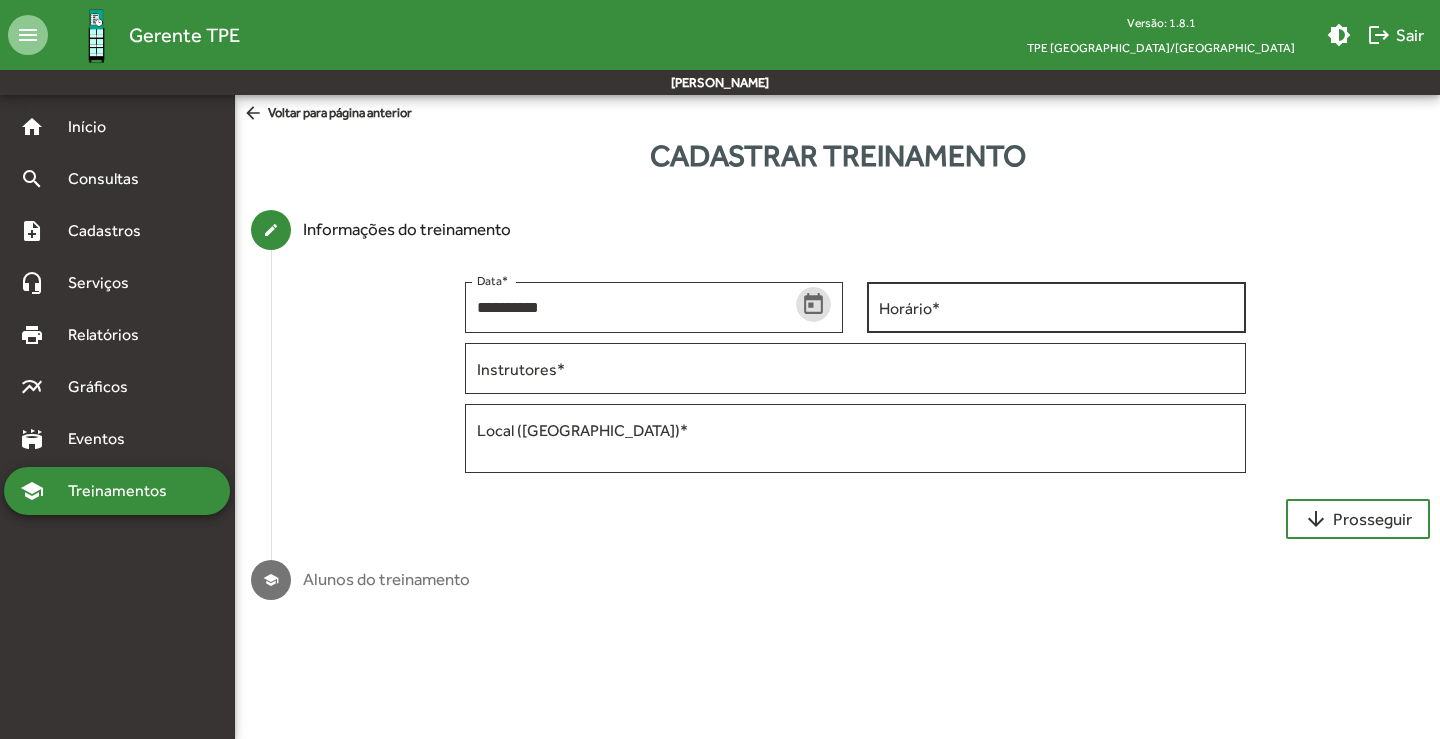 click on "Horário  *" at bounding box center (1056, 305) 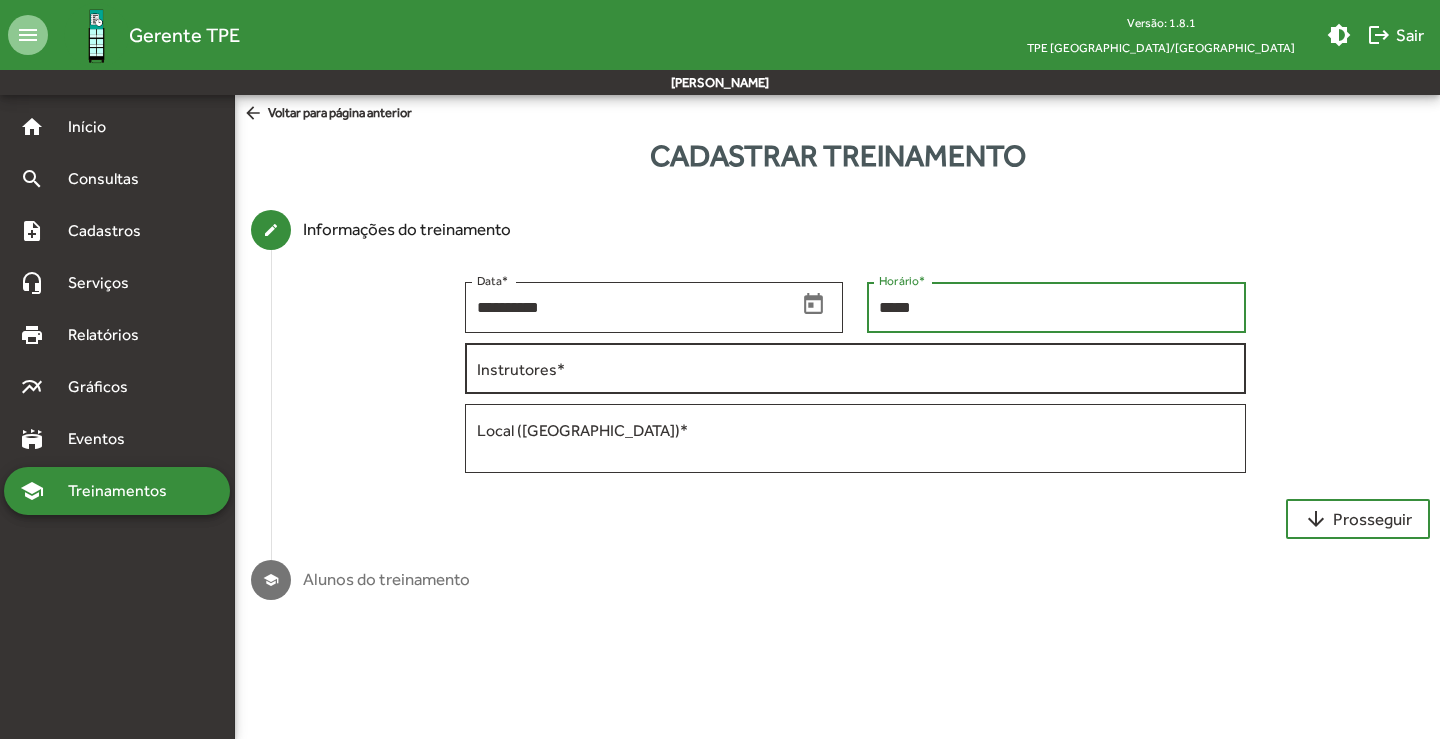 type on "*****" 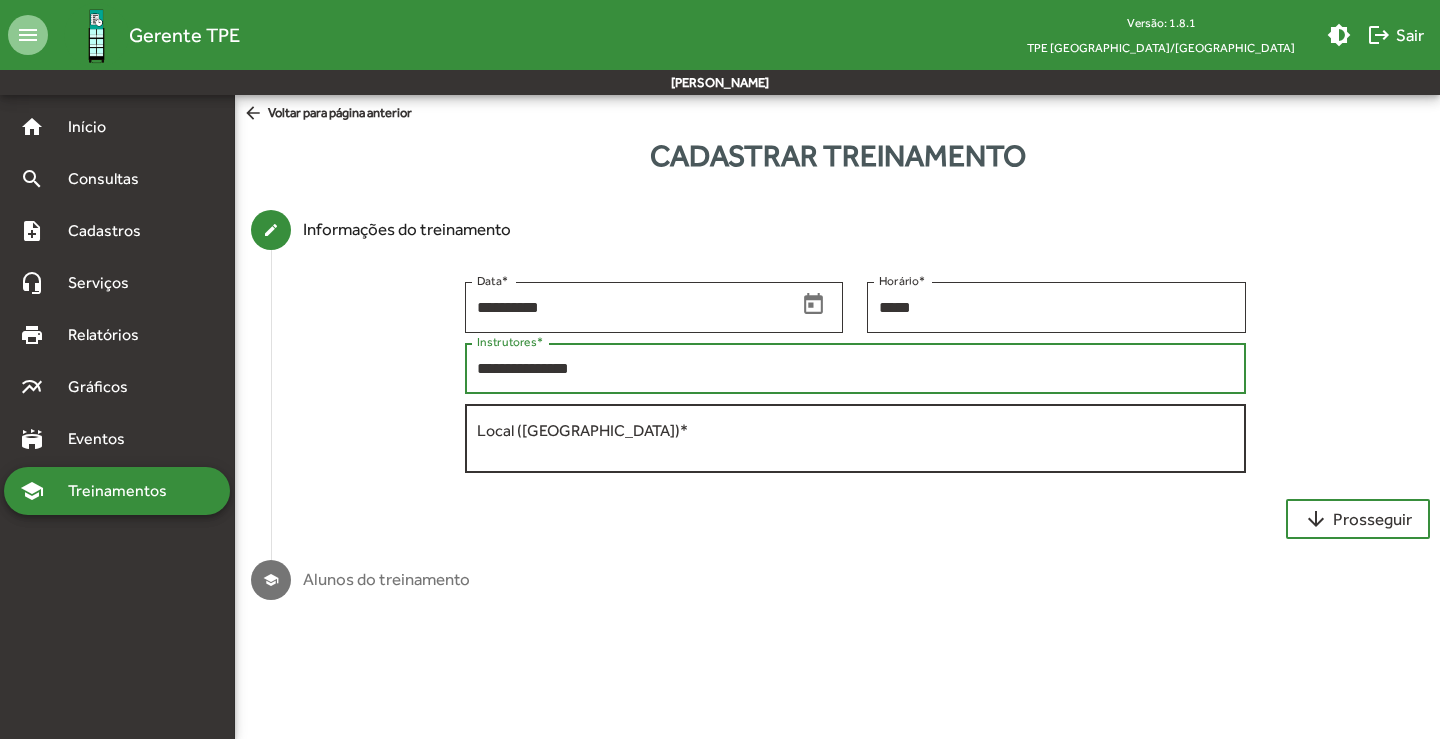 type on "**********" 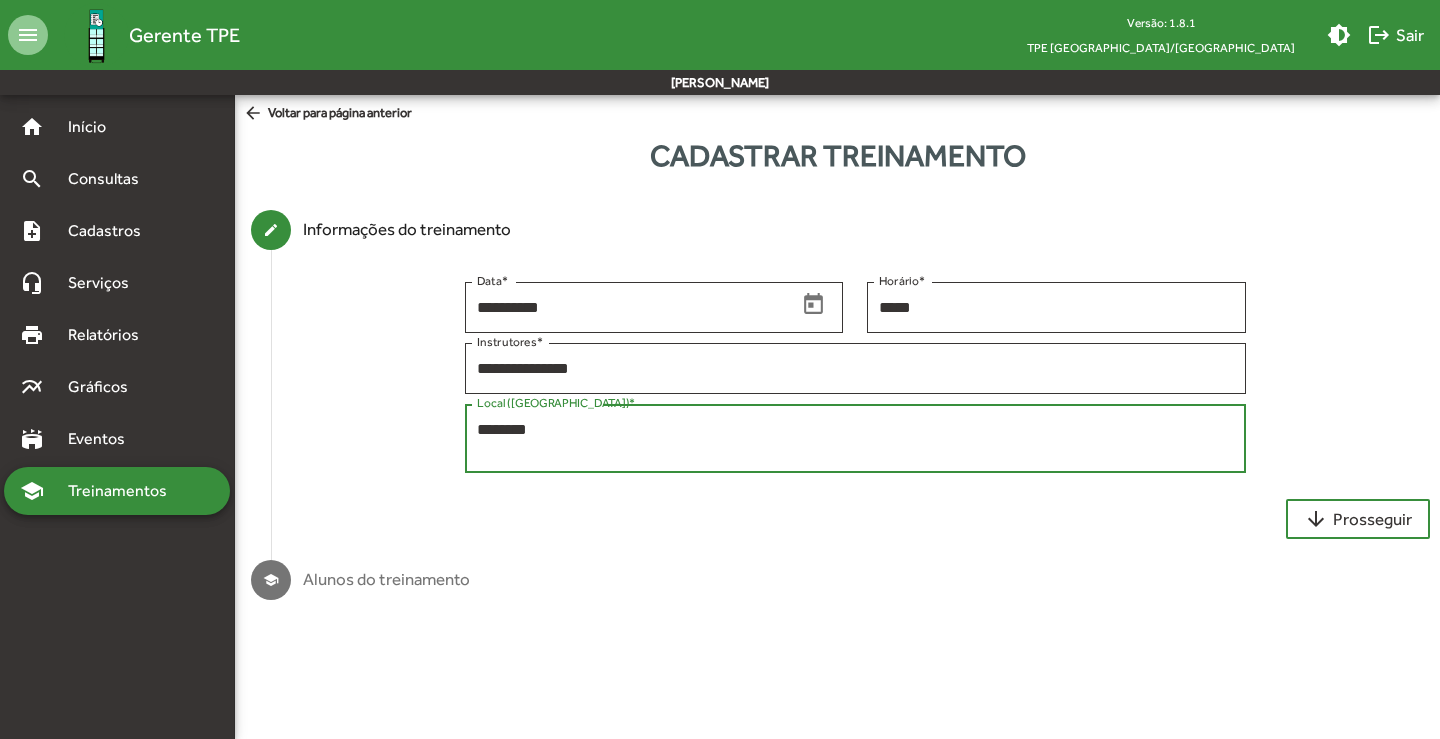 click on "*******" at bounding box center (855, 439) 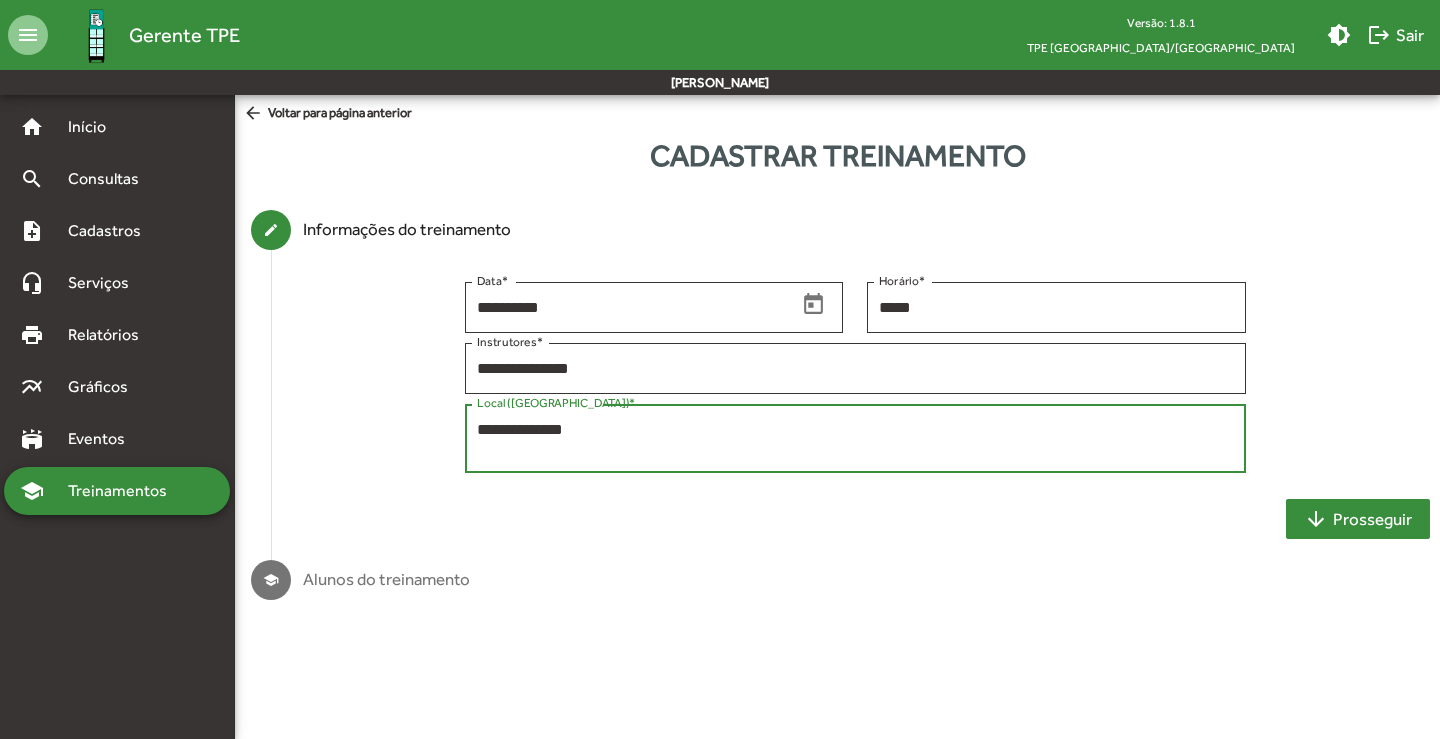 type on "**********" 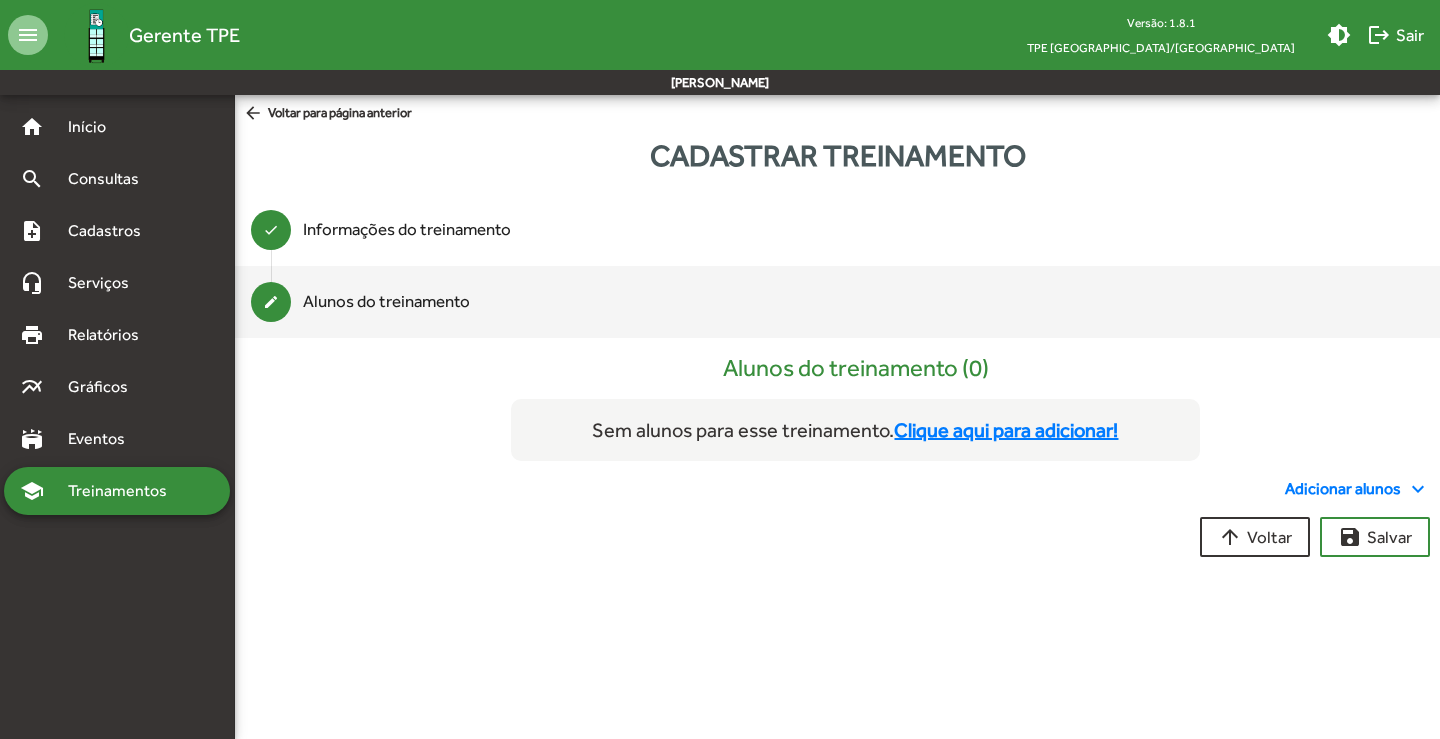 click on "Clique aqui para adicionar!" at bounding box center (1006, 430) 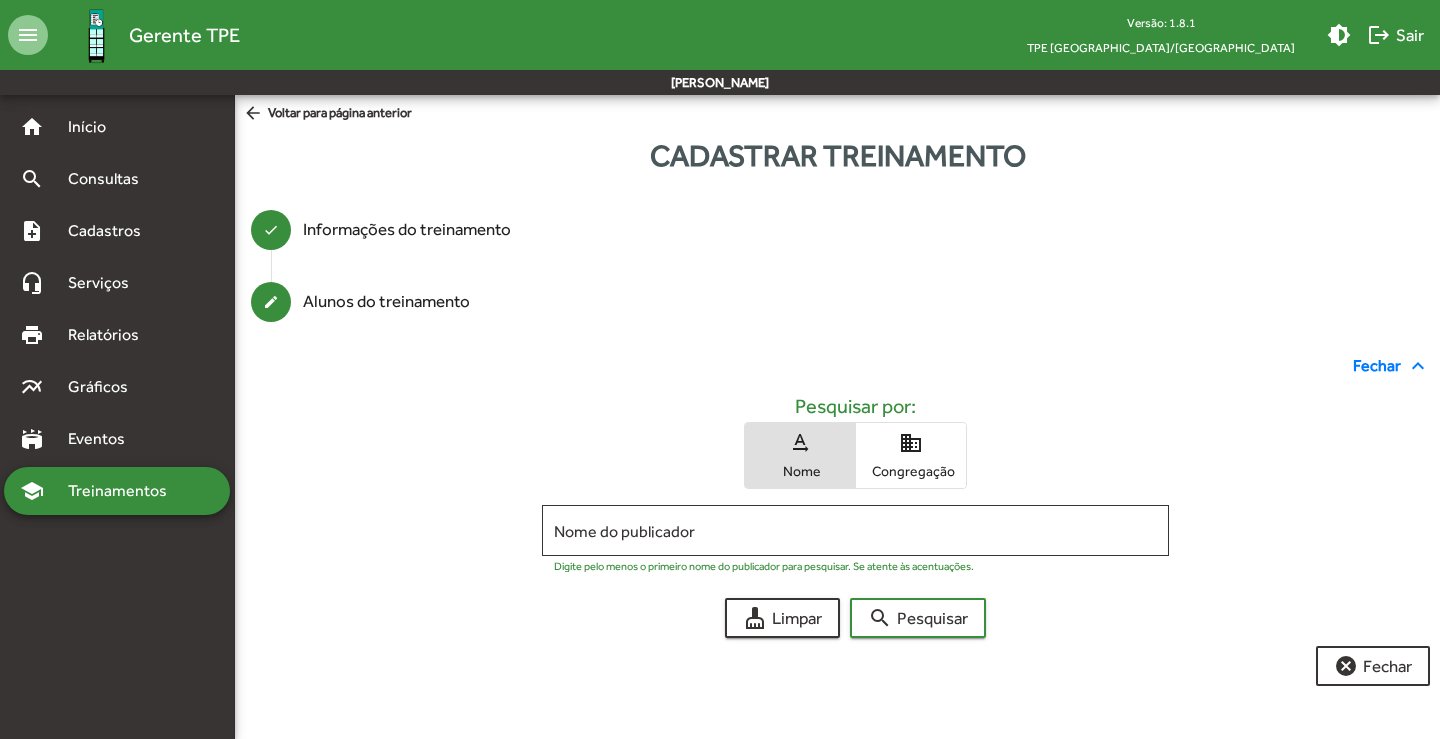 click on "domain Congregação" at bounding box center (911, 455) 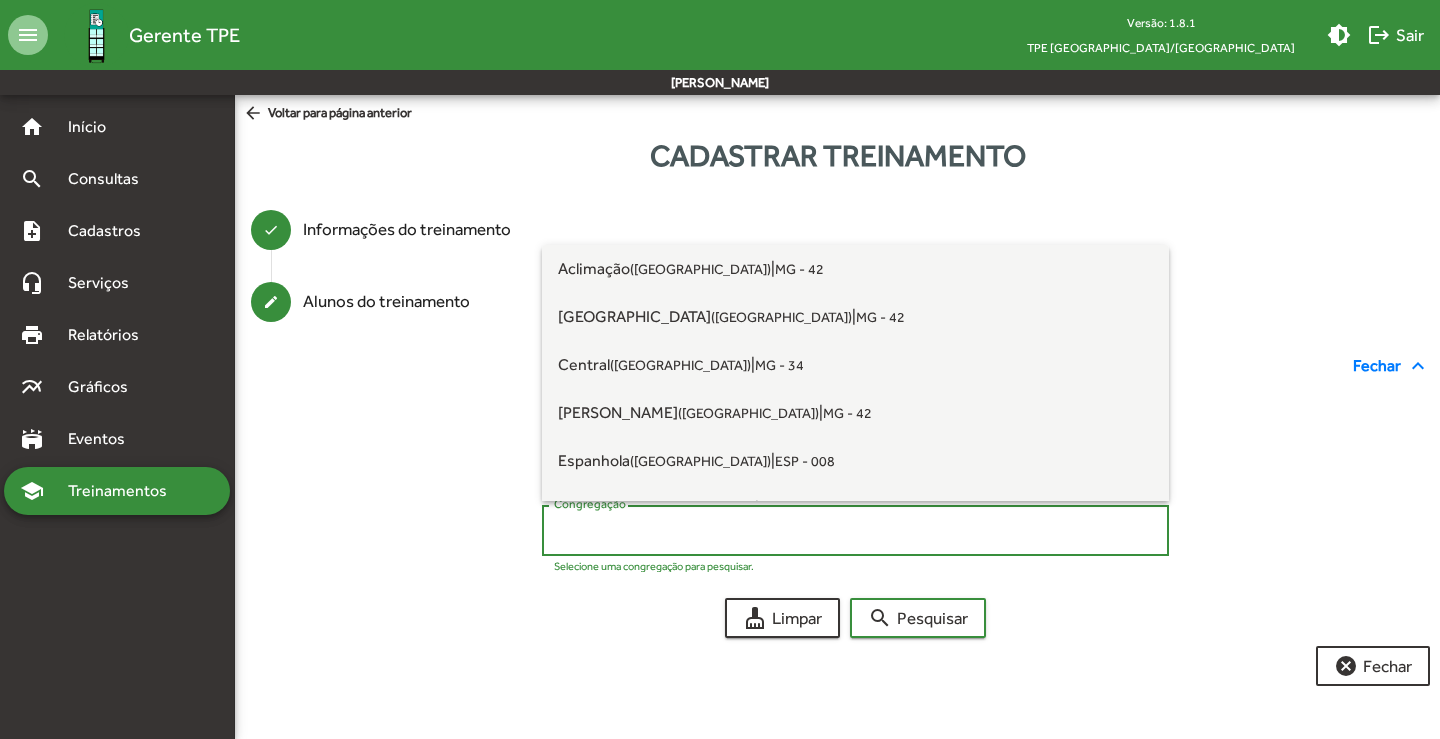 click on "Congregação" at bounding box center [856, 531] 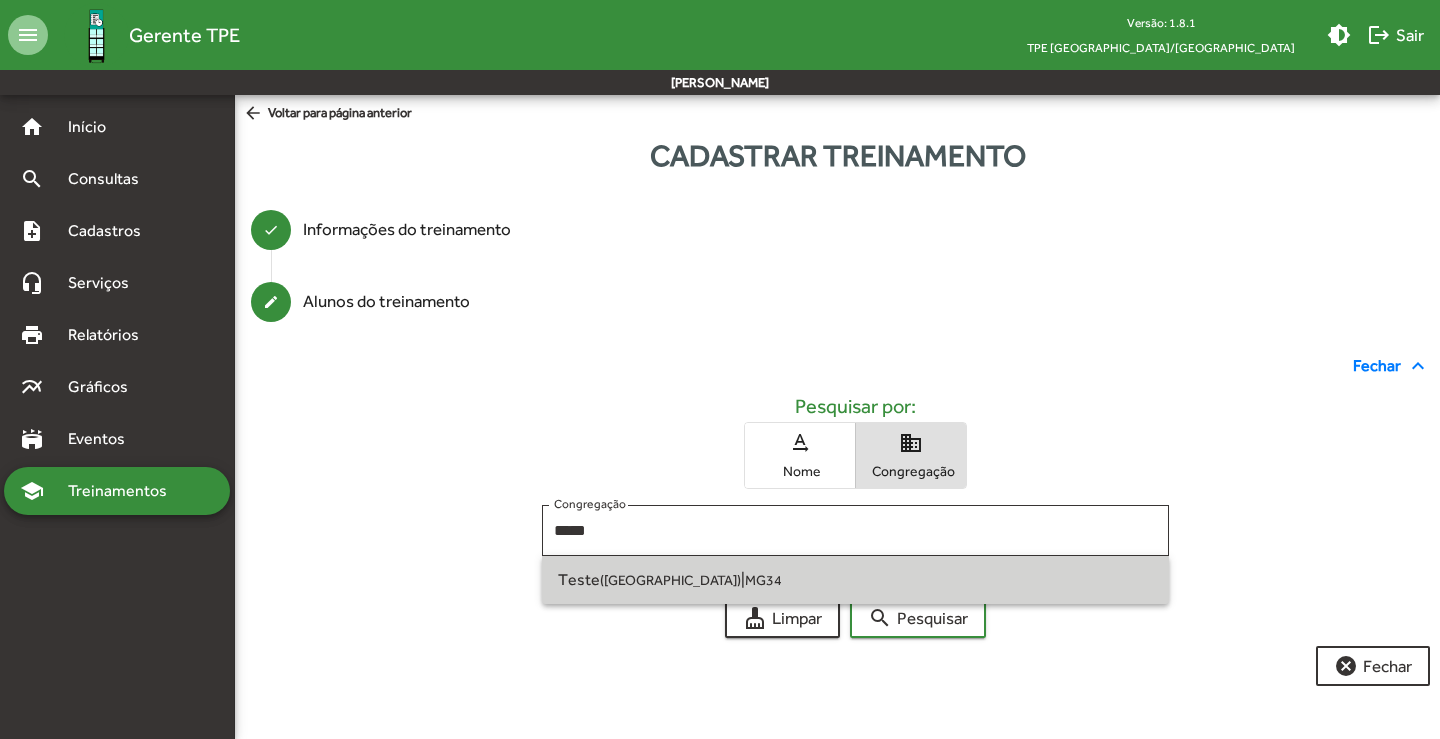 click on "Teste  ([GEOGRAPHIC_DATA])  |  MG34" at bounding box center (856, 580) 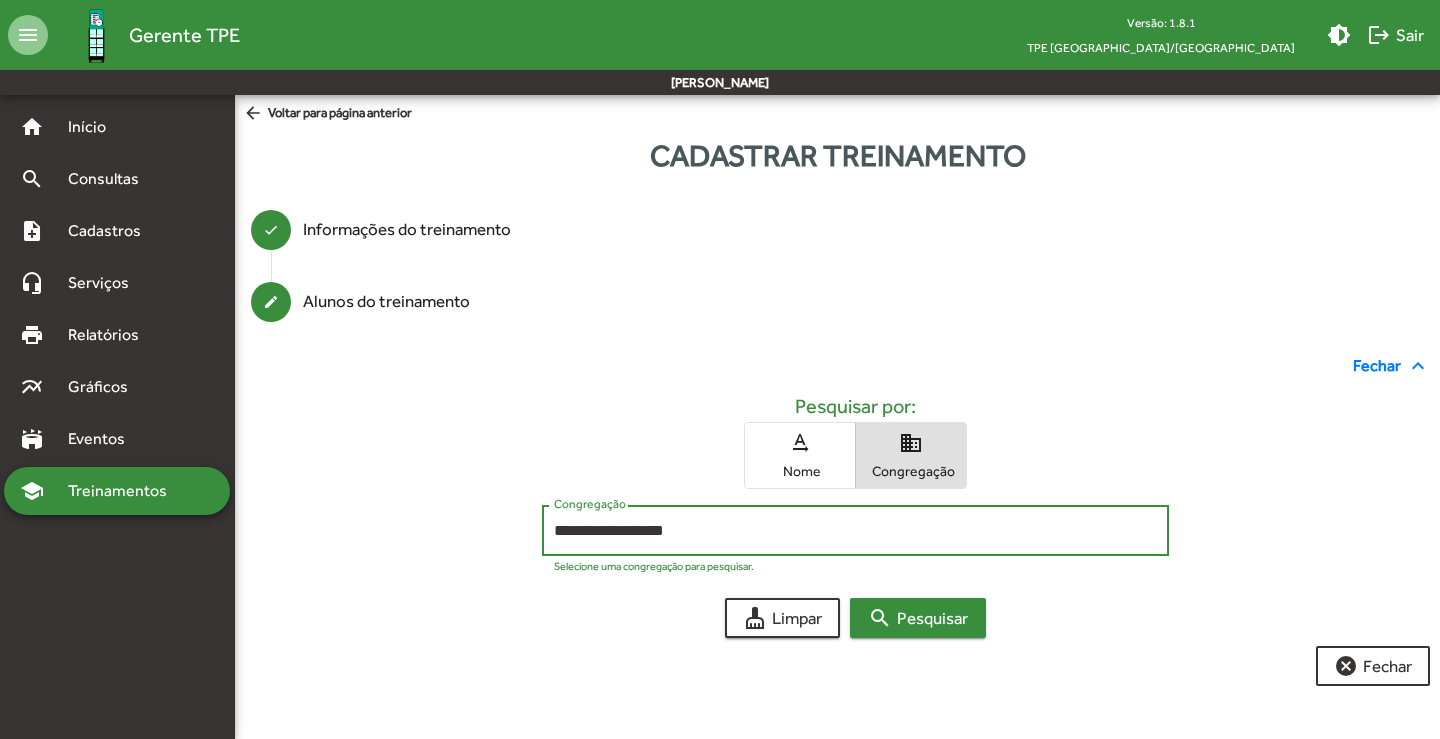 click on "search  Pesquisar" at bounding box center [918, 618] 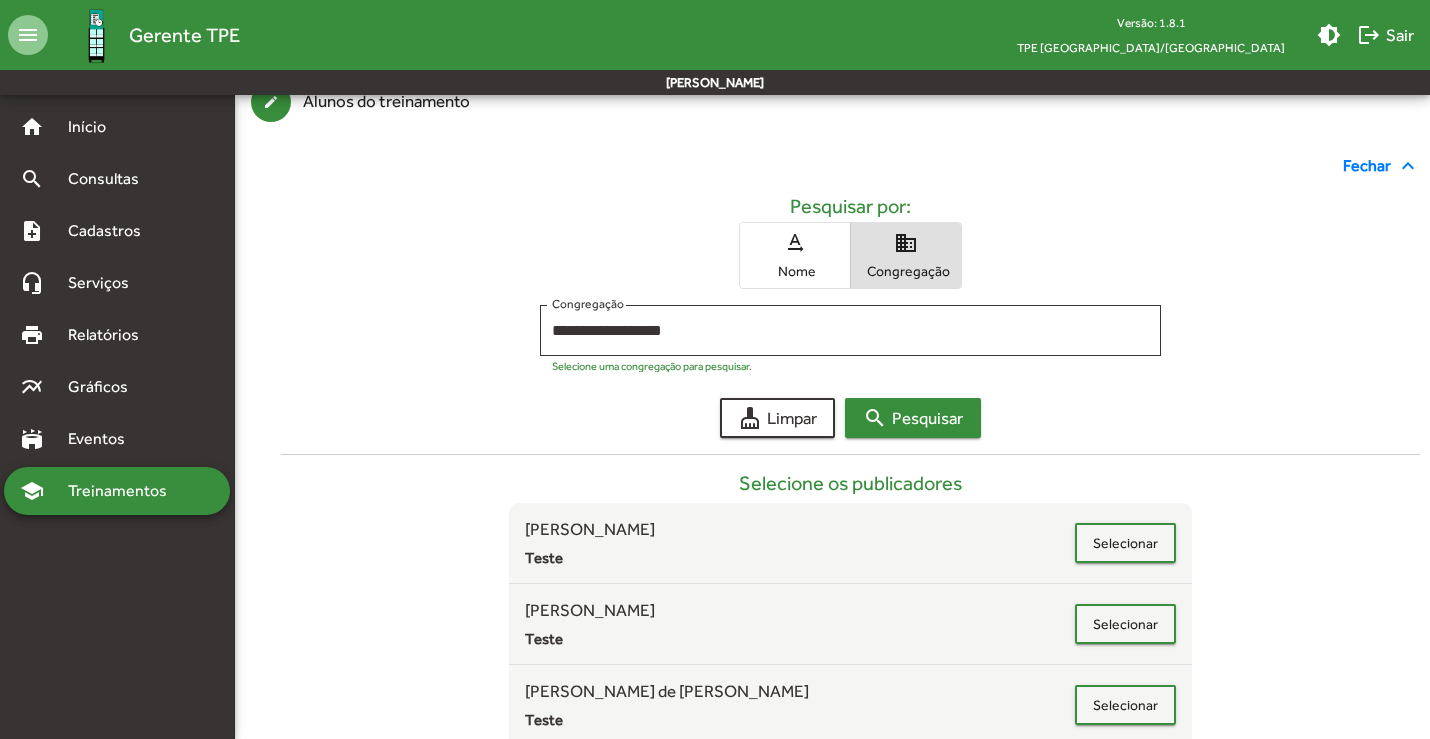 scroll, scrollTop: 300, scrollLeft: 0, axis: vertical 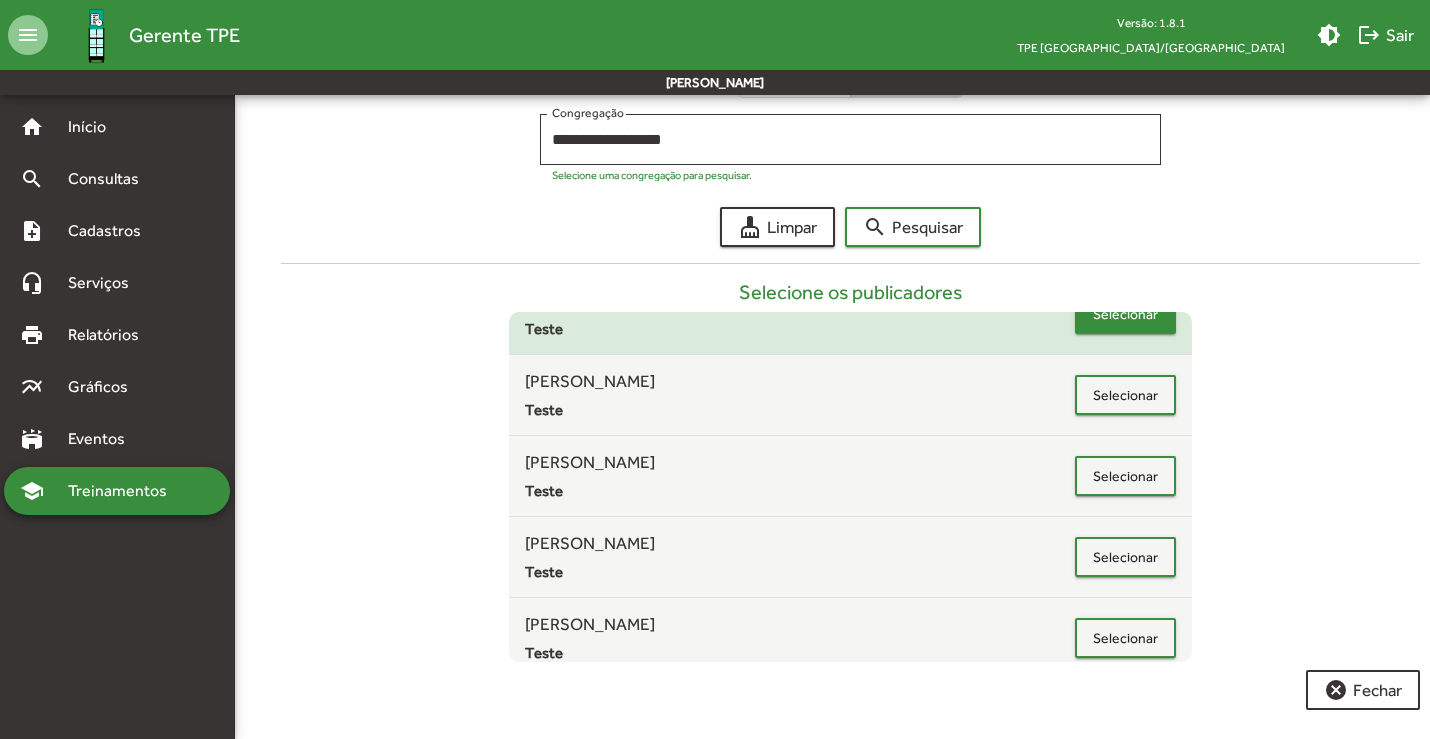 click on "Selecionar" at bounding box center (1125, 314) 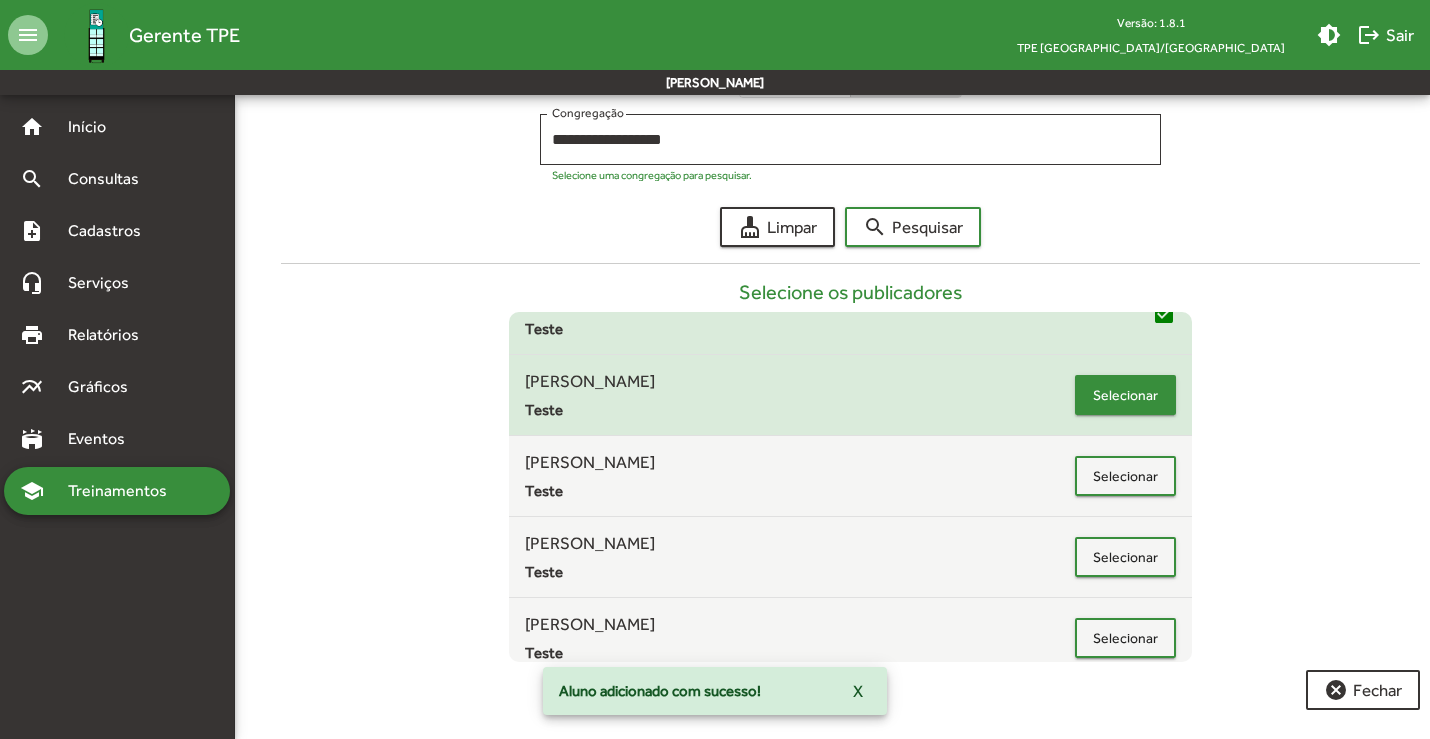 click on "Selecionar" at bounding box center (1125, 395) 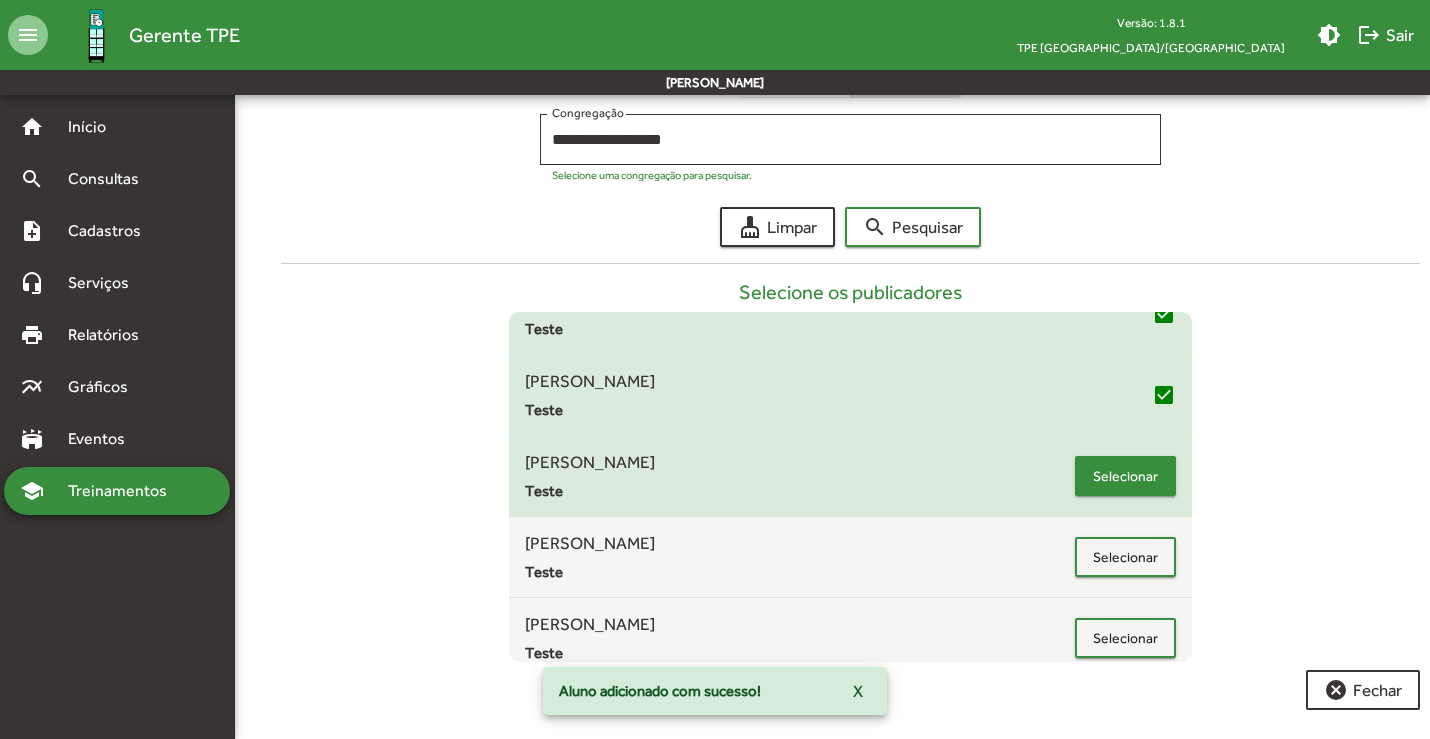 click on "Selecionar" at bounding box center (1125, 476) 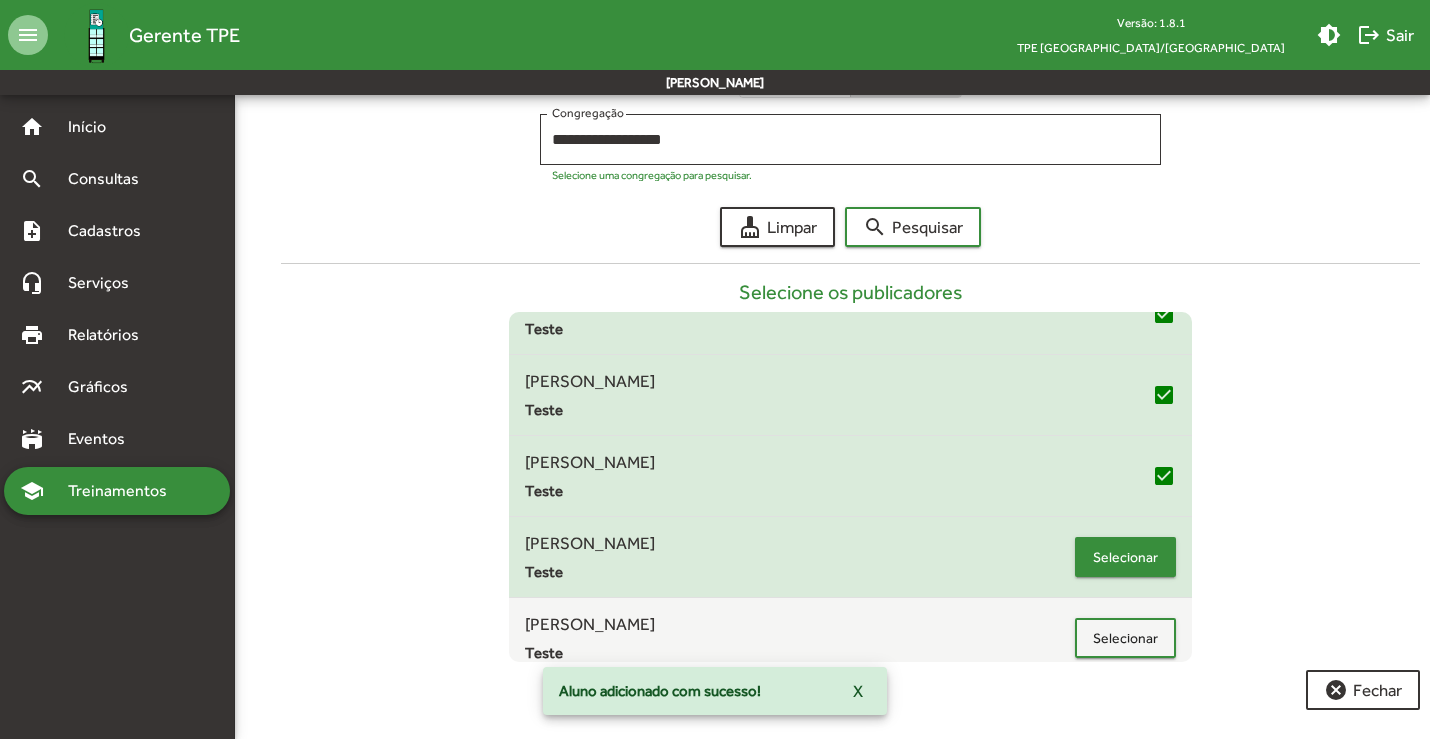 click on "Selecionar" at bounding box center [1125, 557] 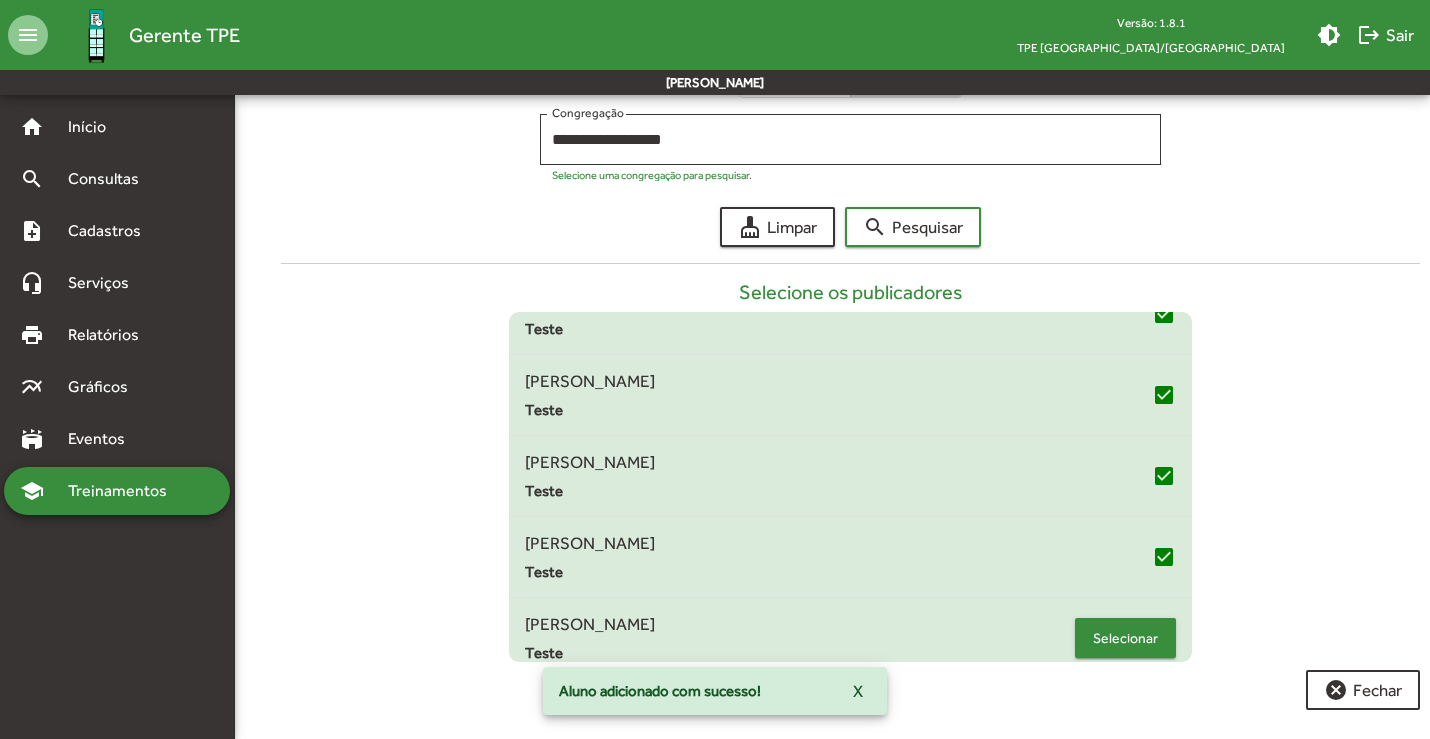 click on "Selecionar" at bounding box center [1125, 638] 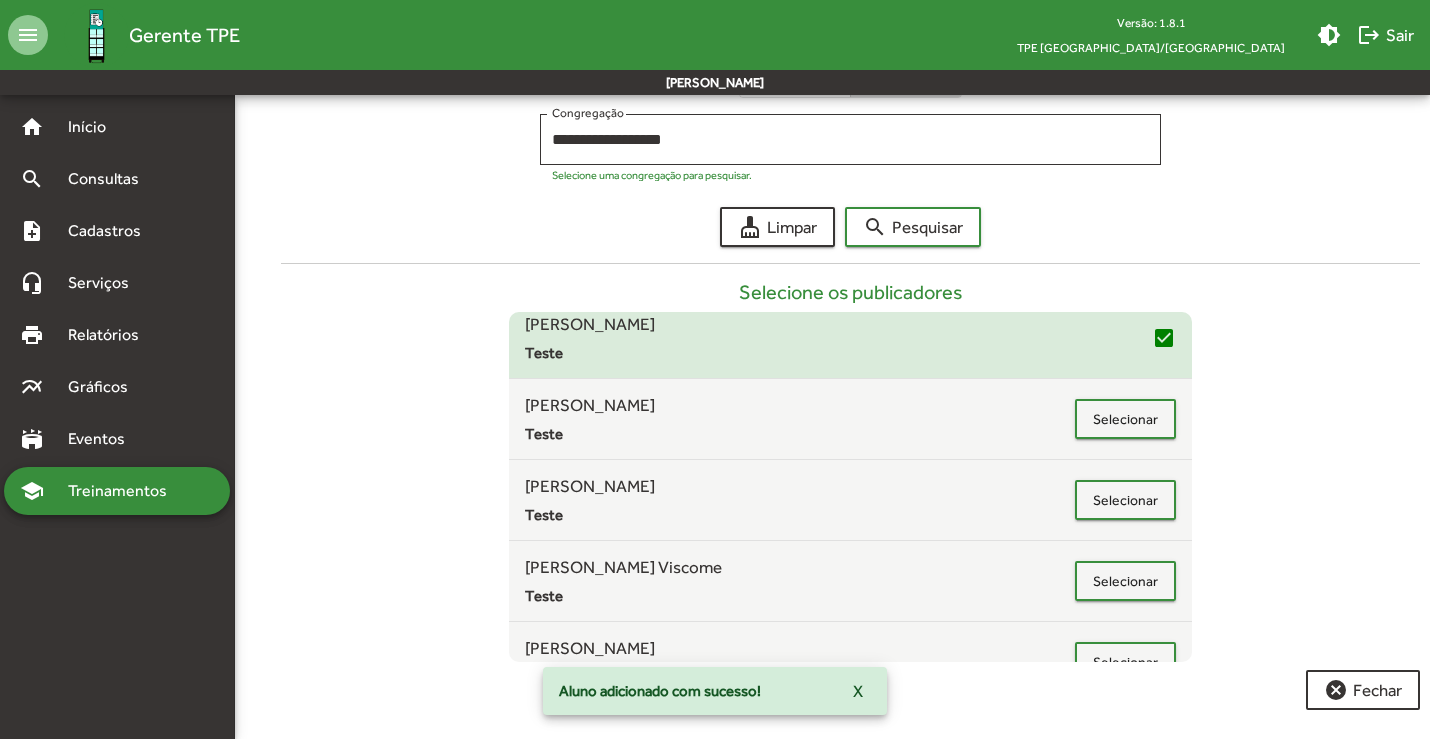 scroll, scrollTop: 864, scrollLeft: 0, axis: vertical 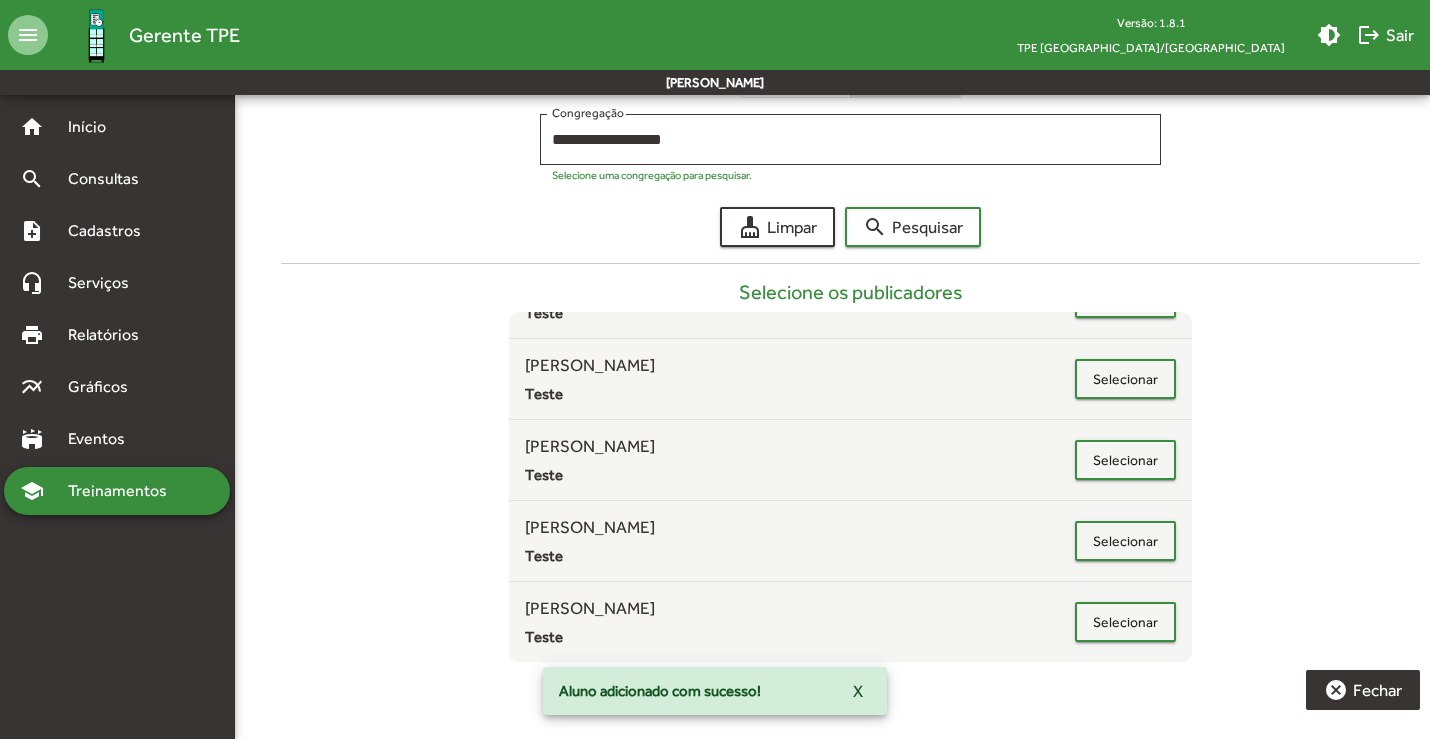 click on "cancel  Fechar" at bounding box center (1363, 690) 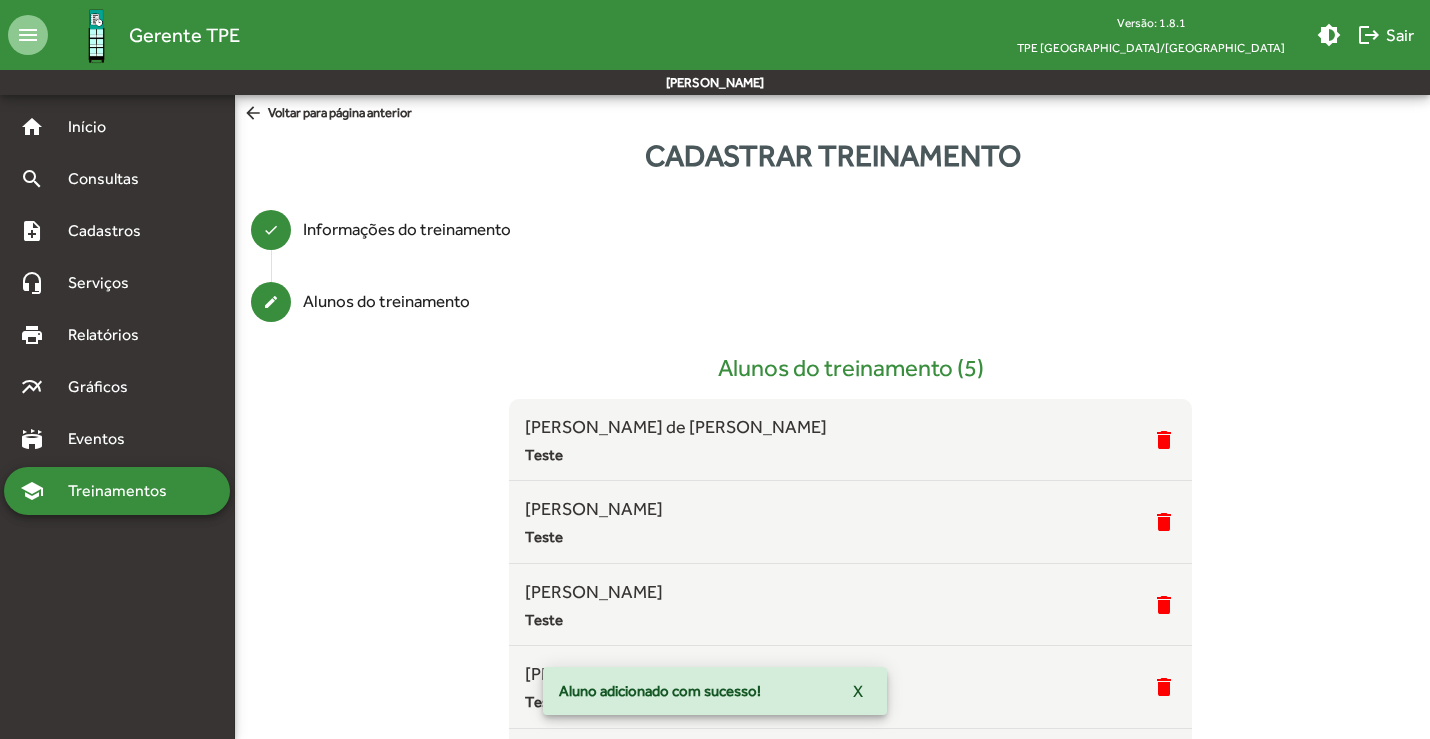 scroll, scrollTop: 135, scrollLeft: 0, axis: vertical 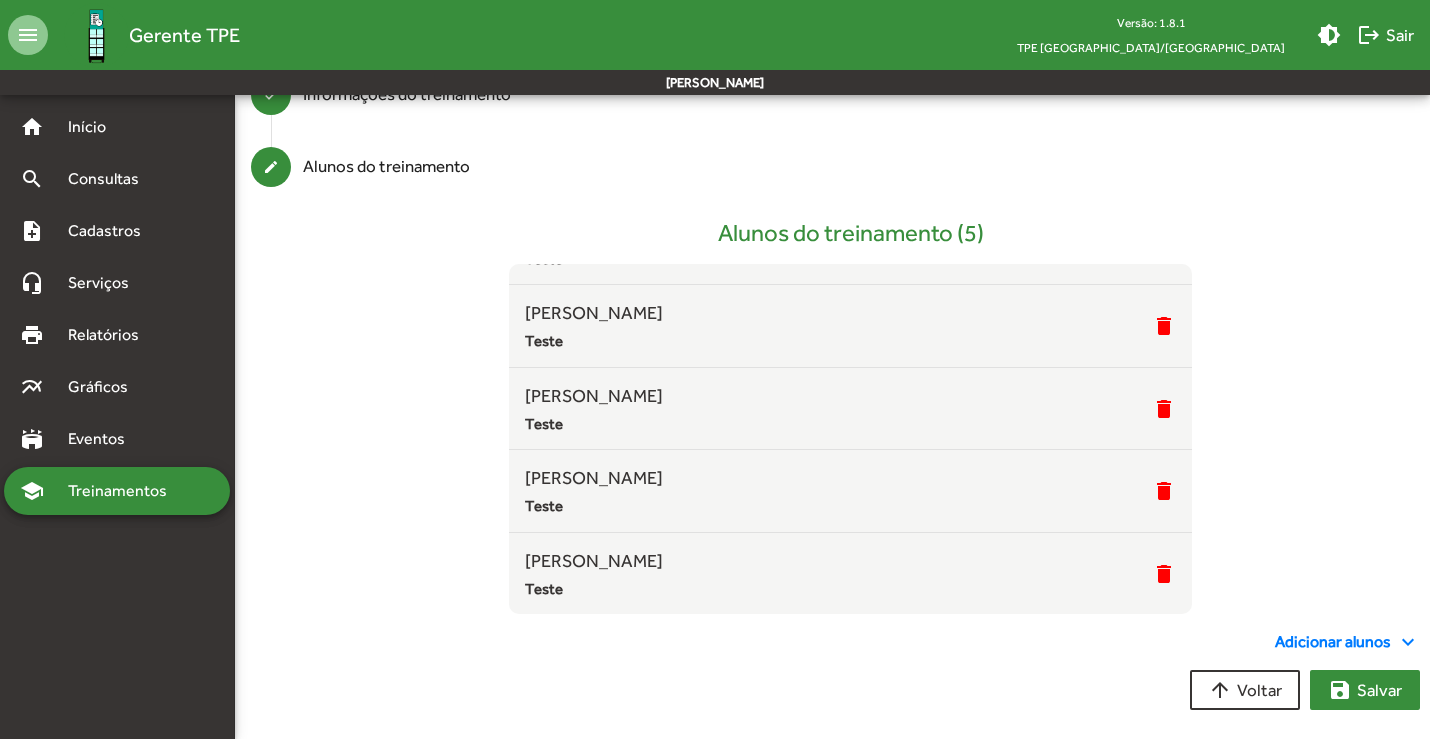 click on "save  [PERSON_NAME]" at bounding box center (1365, 690) 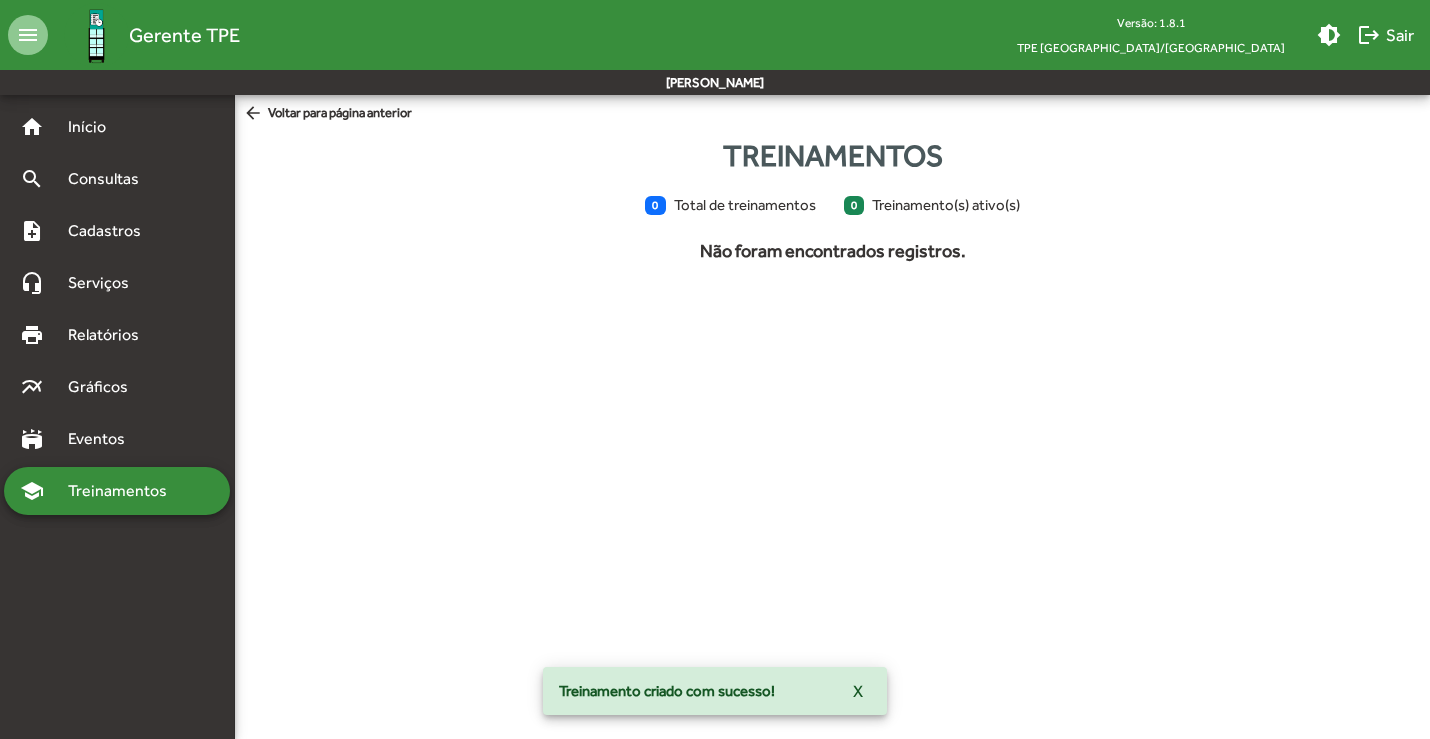 scroll, scrollTop: 0, scrollLeft: 0, axis: both 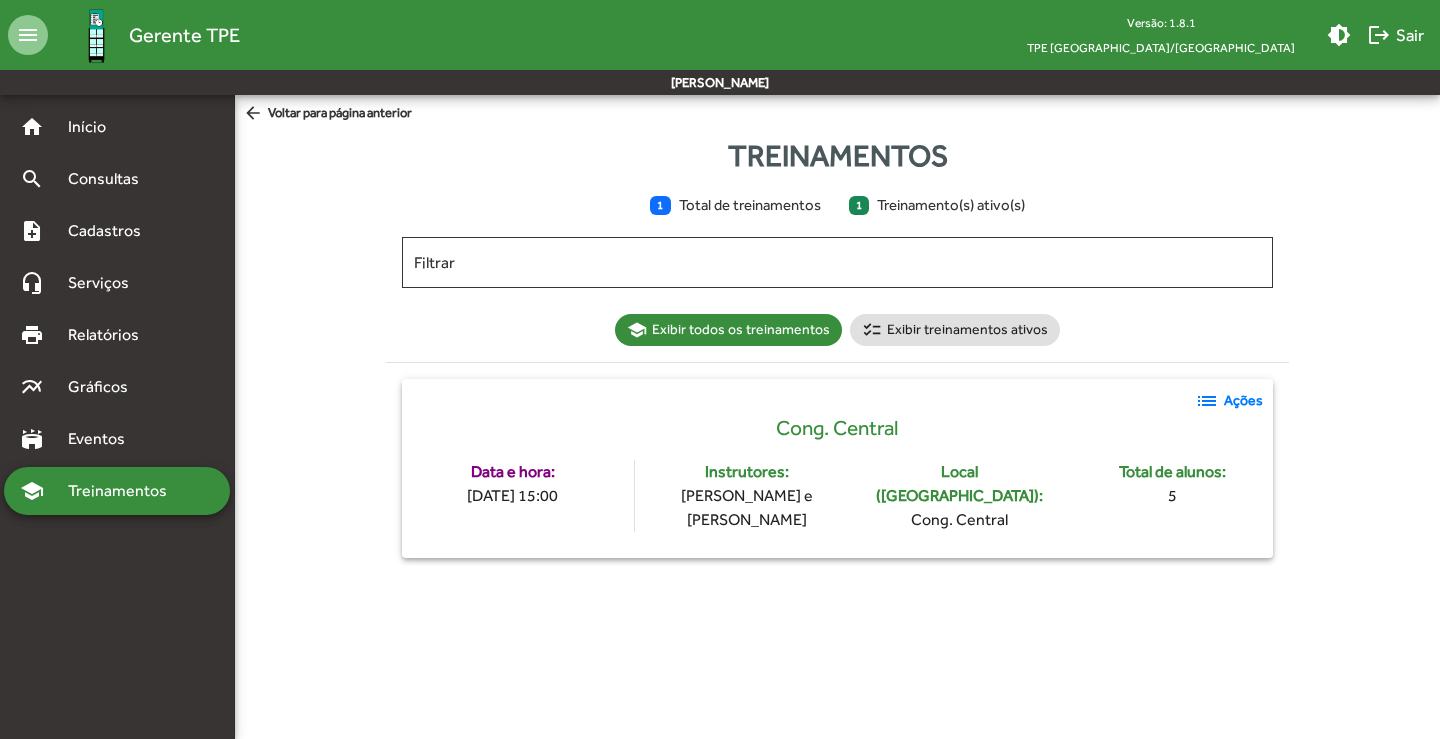 click on "list" 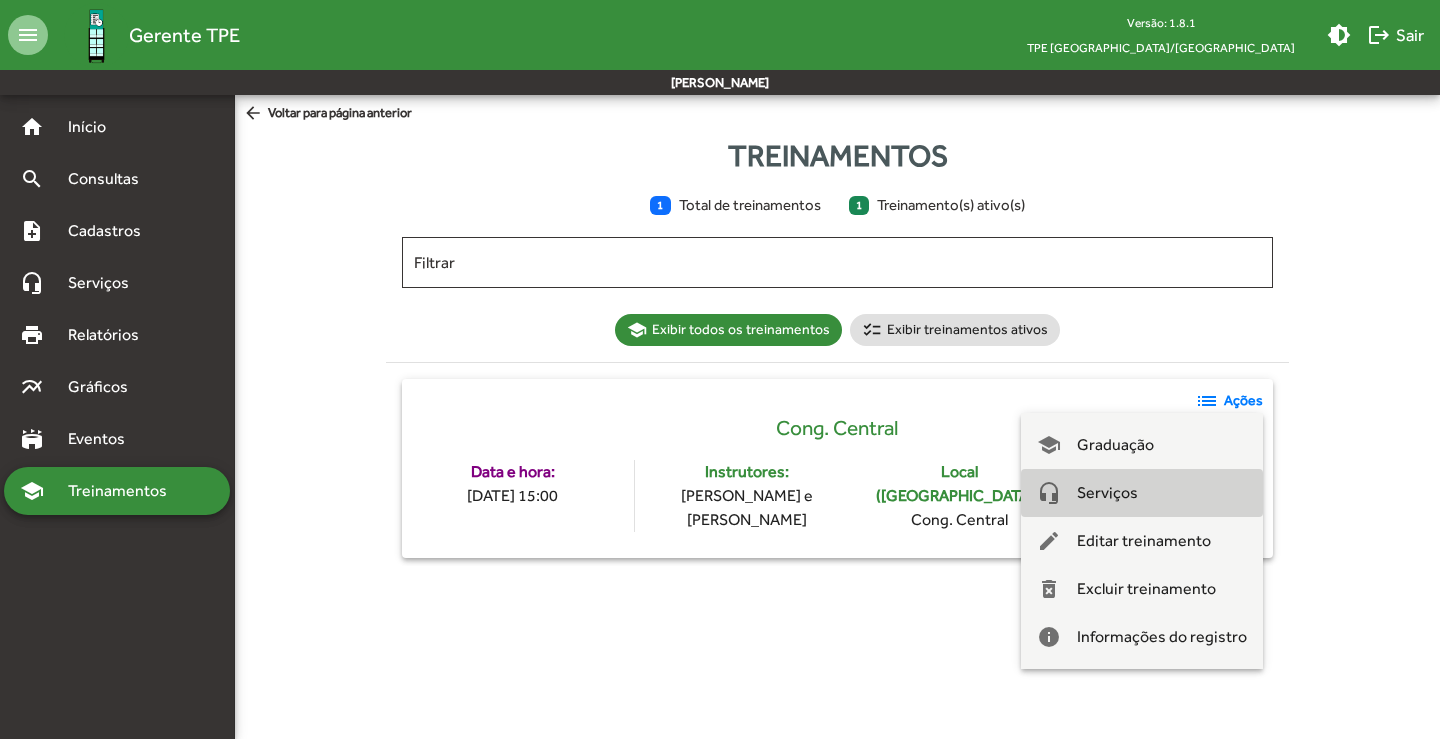click on "headset_mic  Serviços" at bounding box center [1142, 493] 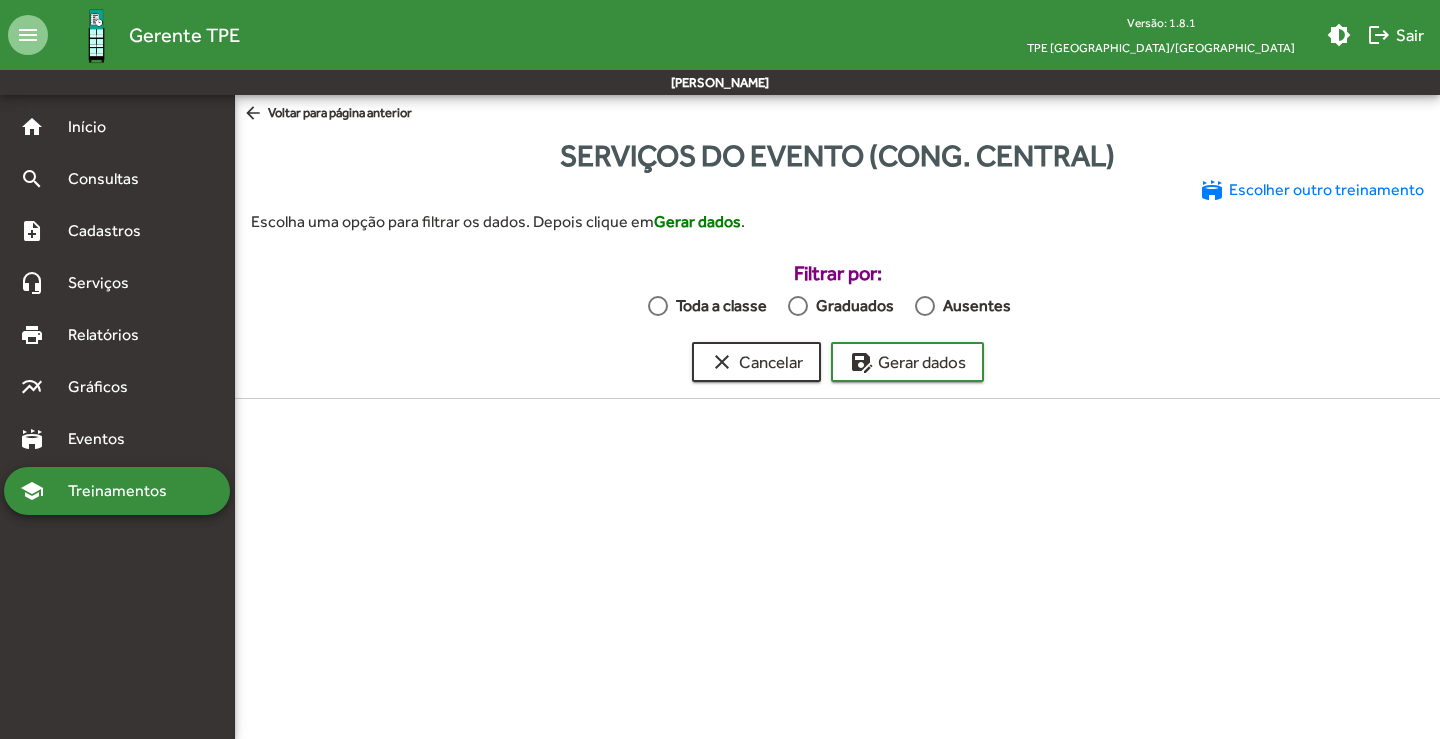 click 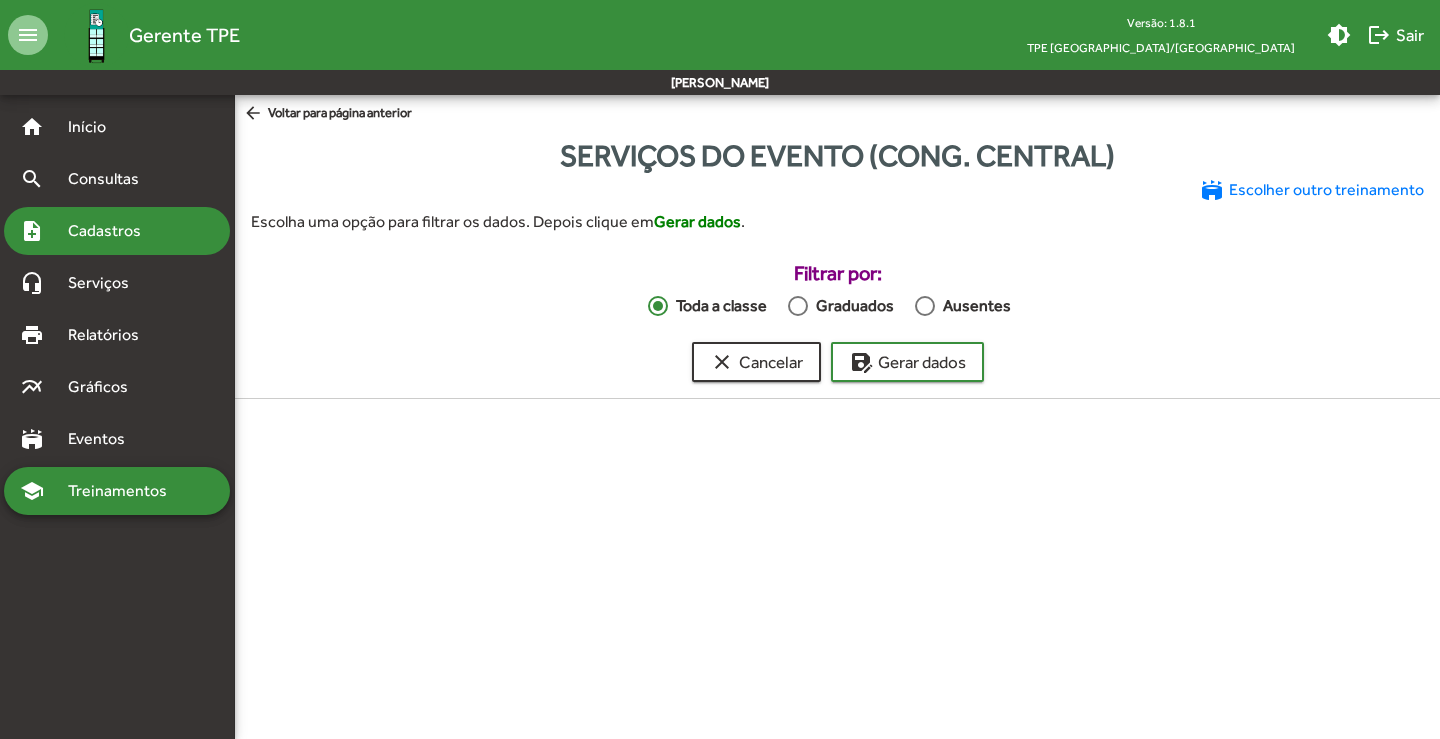 click on "Cadastros" at bounding box center [111, 231] 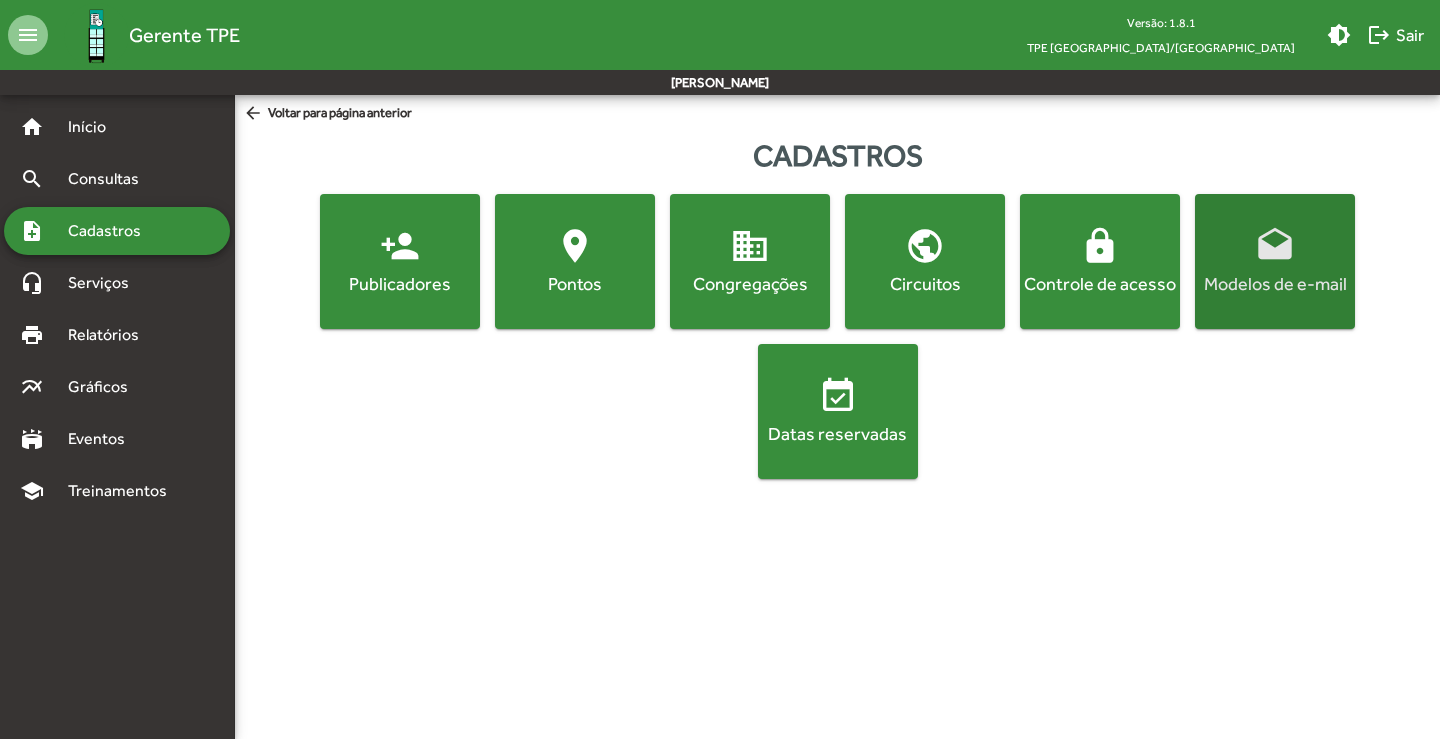 click on "drafts  Modelos de e-mail" 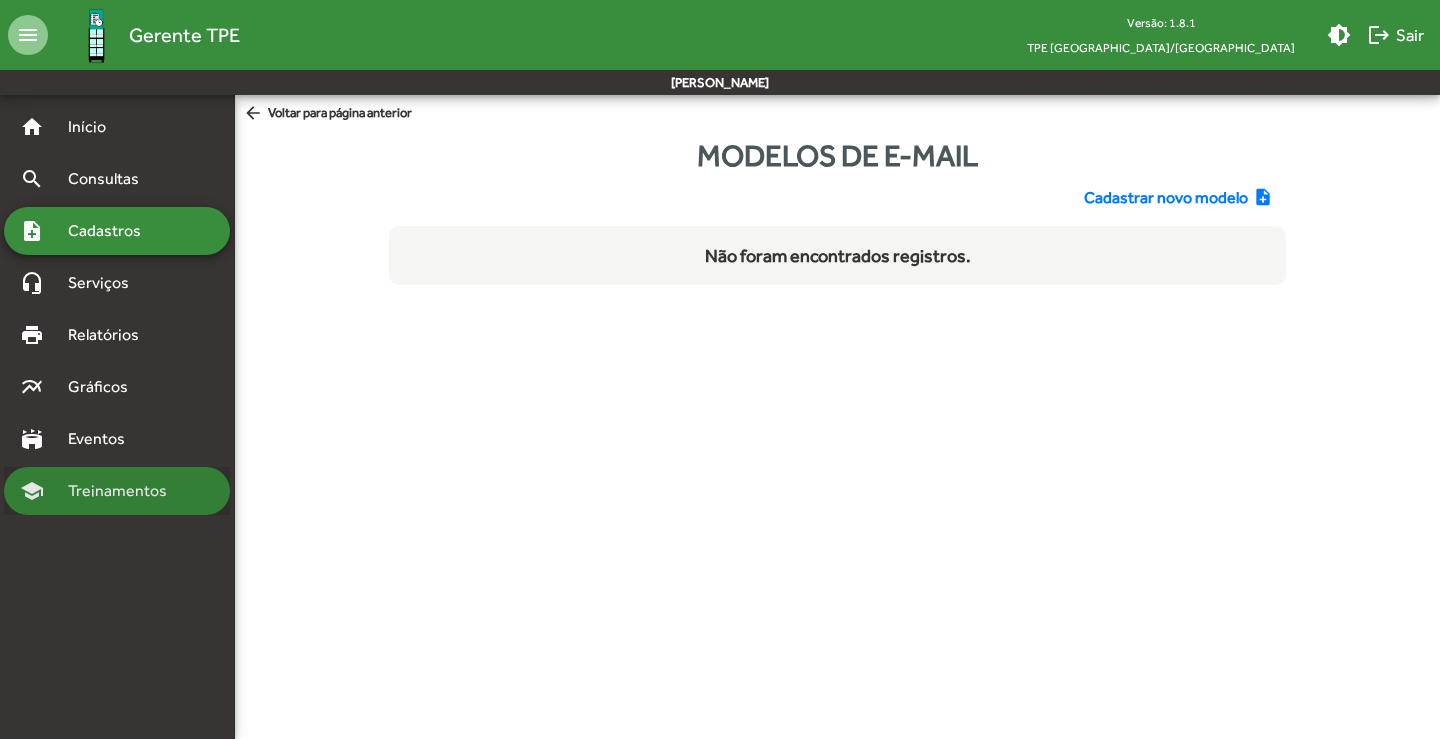 click on "Treinamentos" at bounding box center (123, 491) 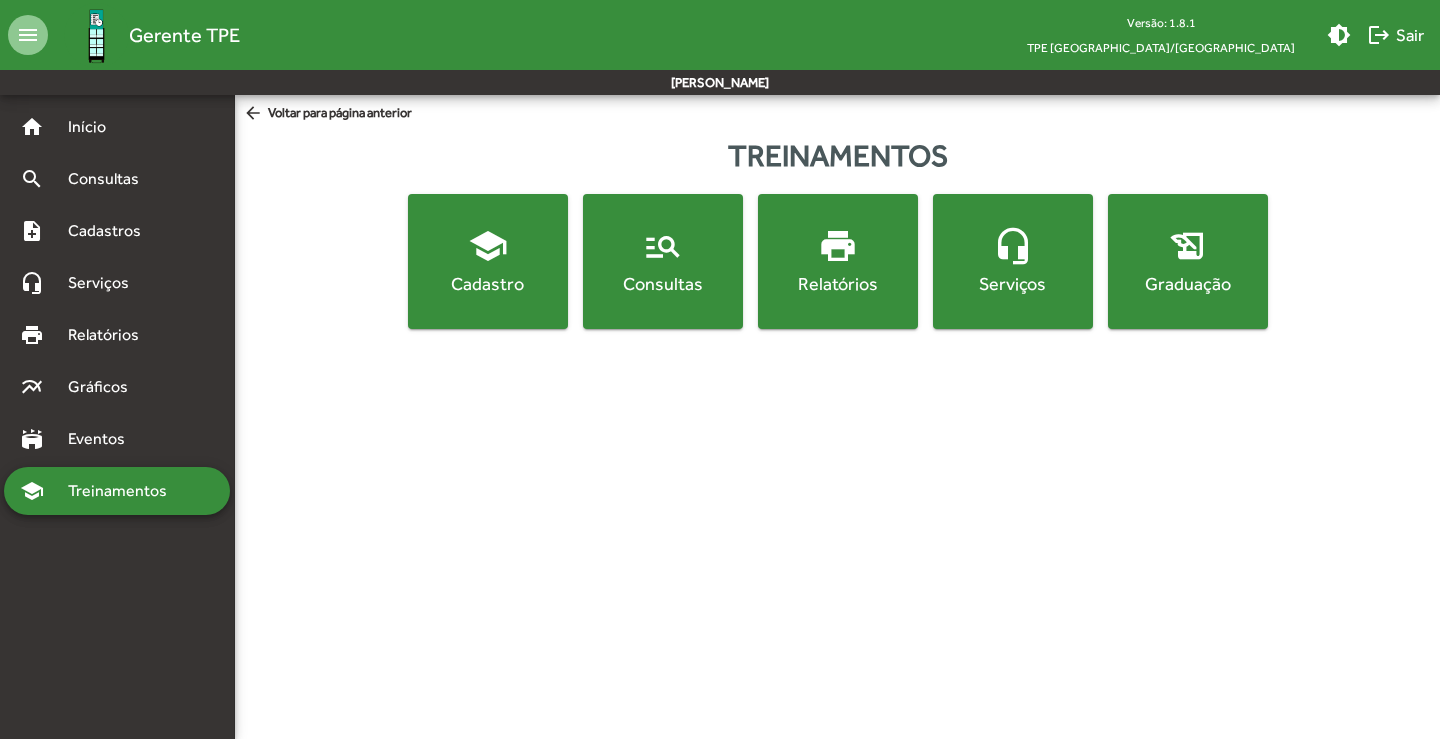 click on "Serviços" 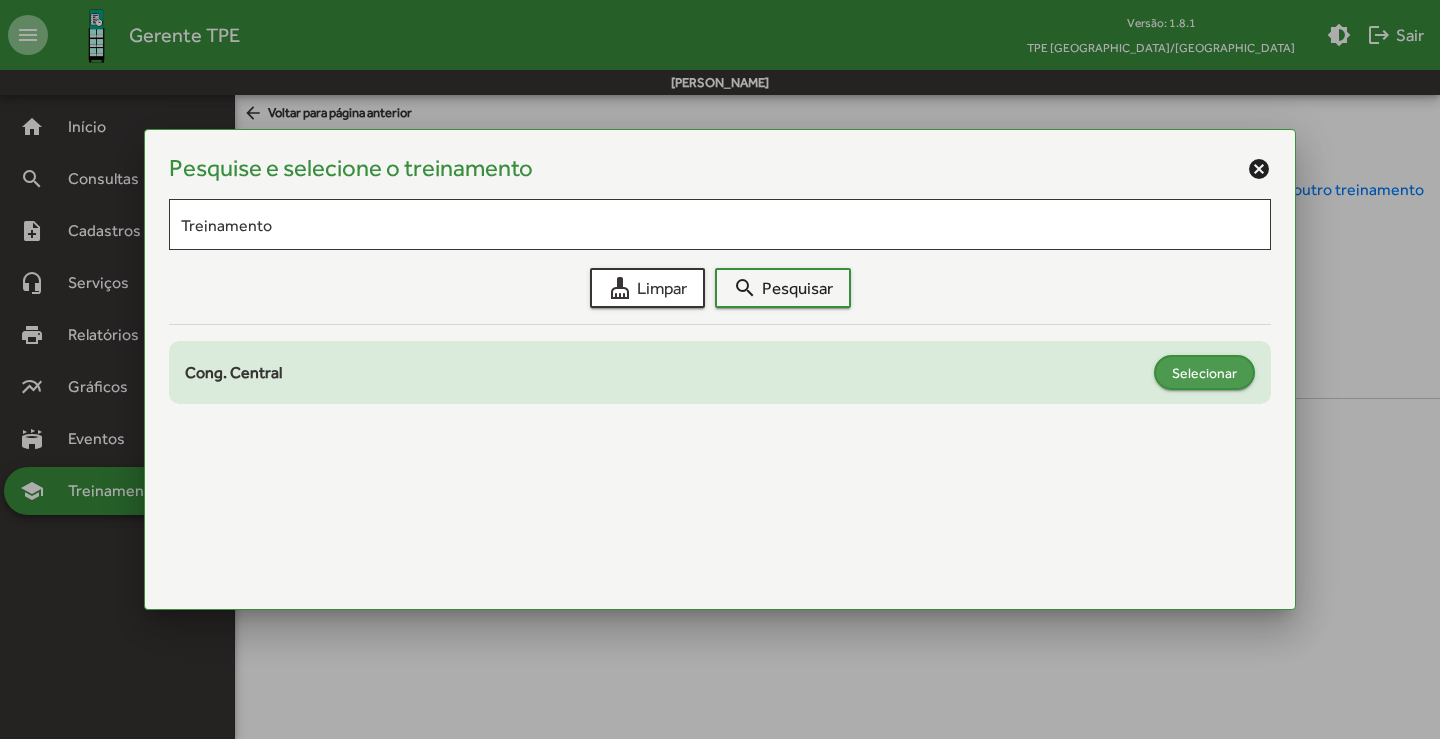 click on "Selecionar" 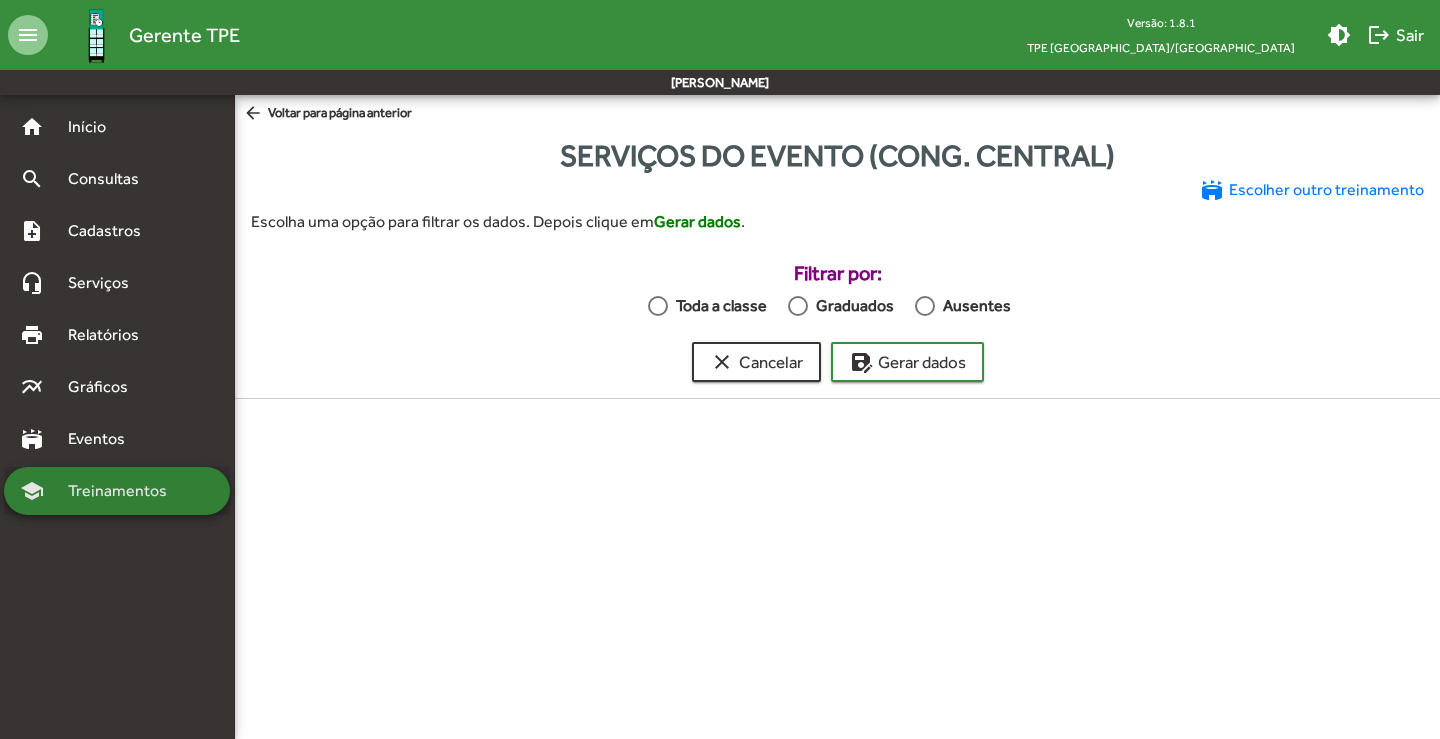 click on "Treinamentos" at bounding box center (123, 491) 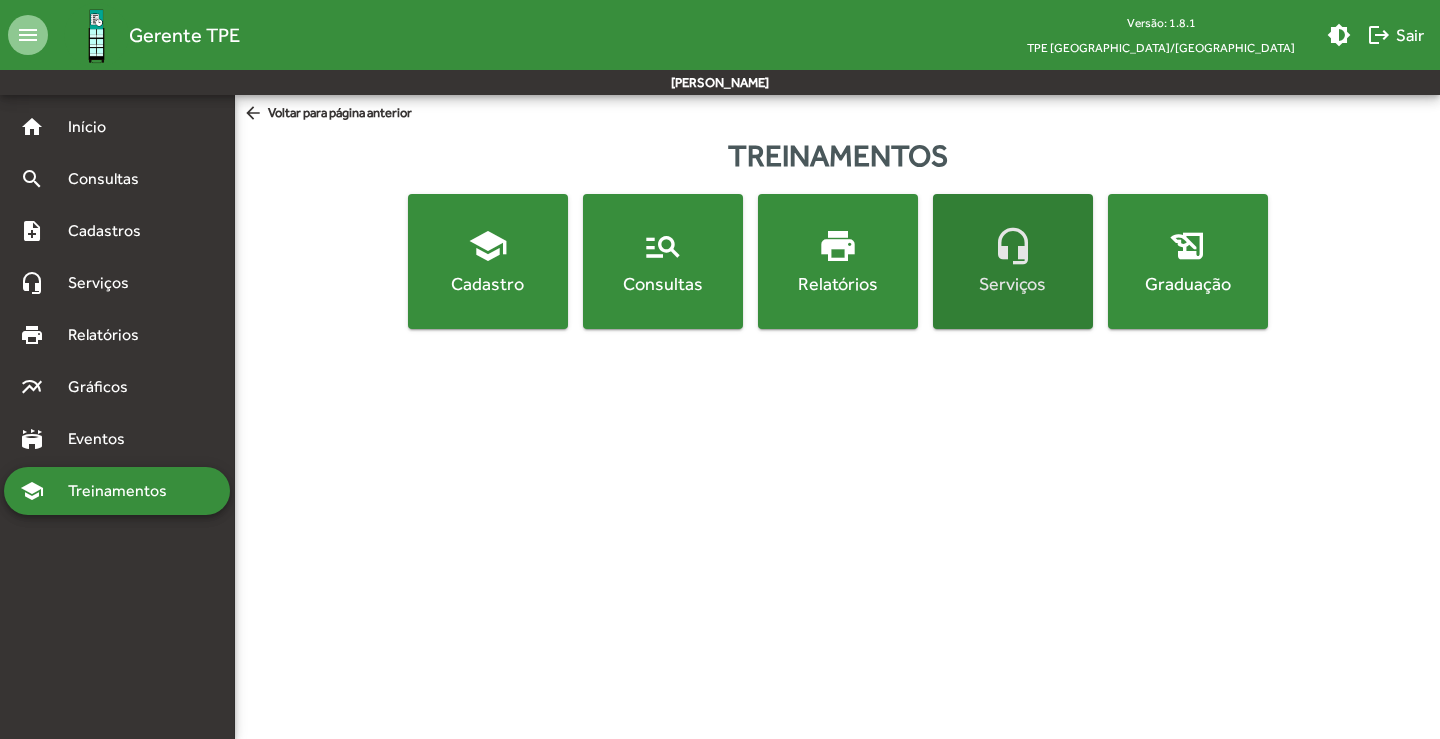 click on "headset_mic  Serviços" 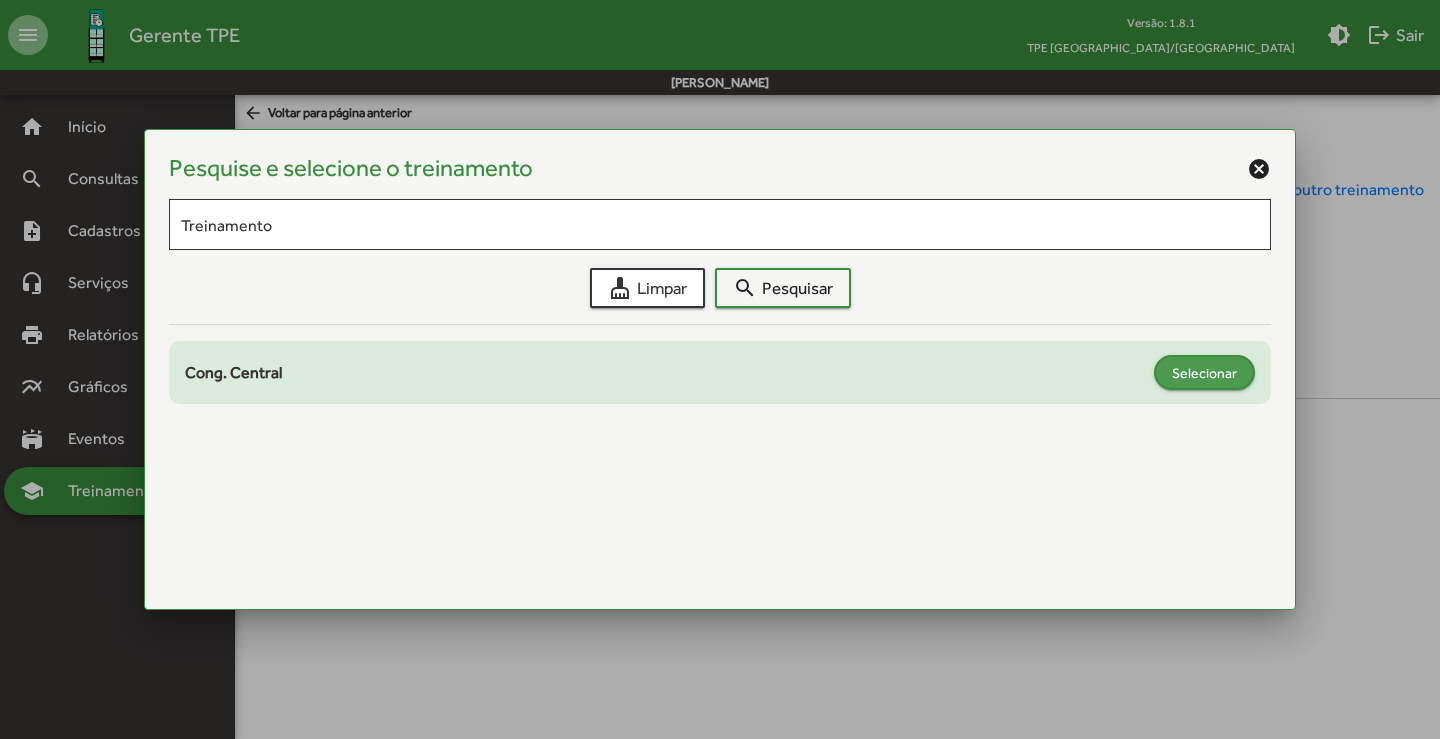 click on "Selecionar" 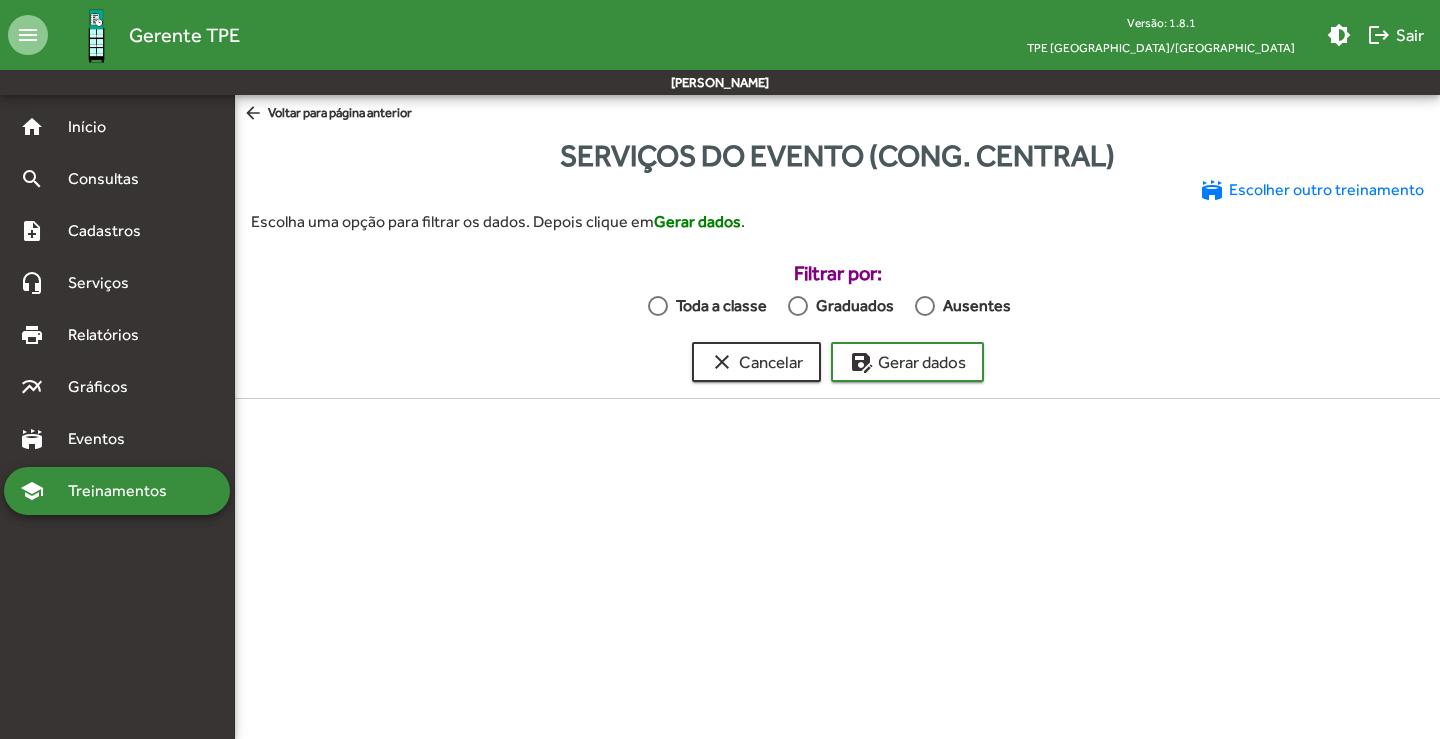 click on "school Treinamentos" at bounding box center [117, 491] 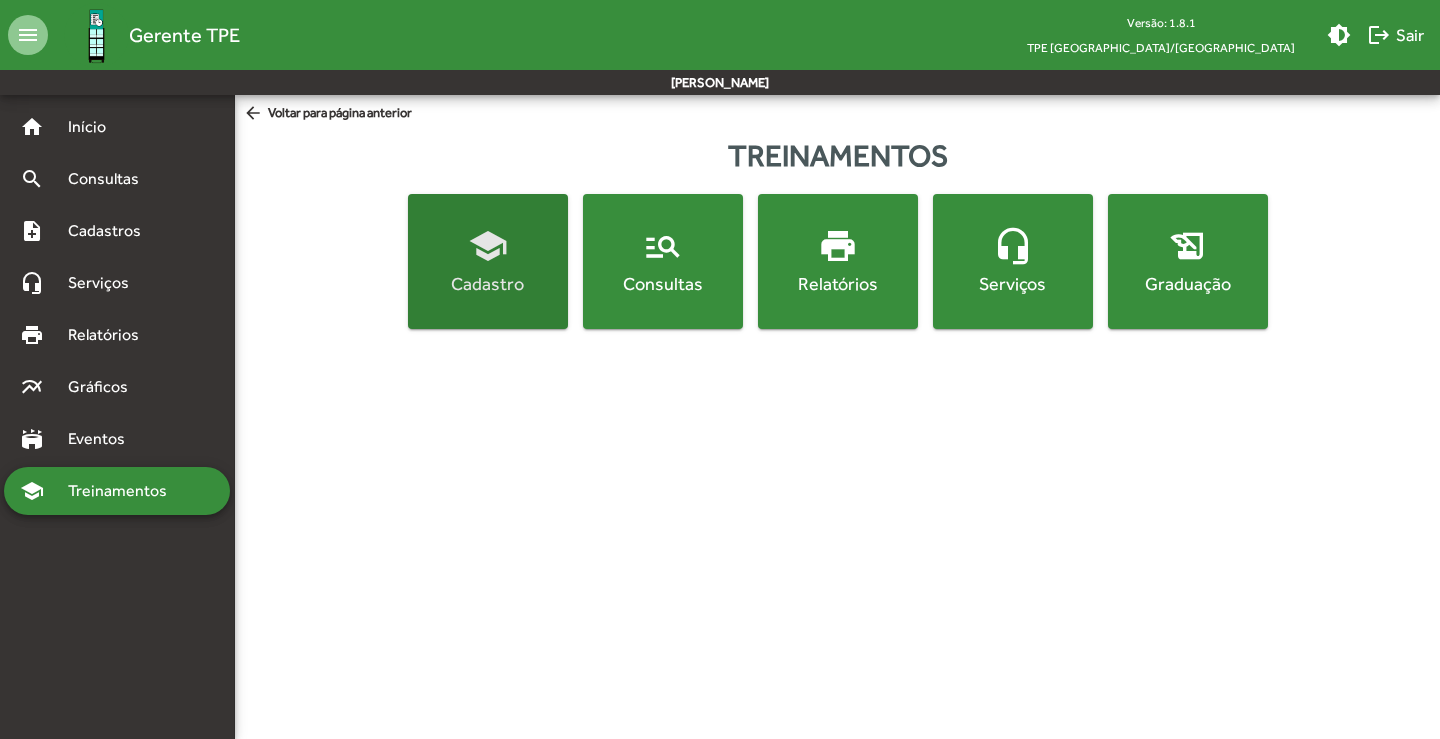 click on "school  Cadastro" 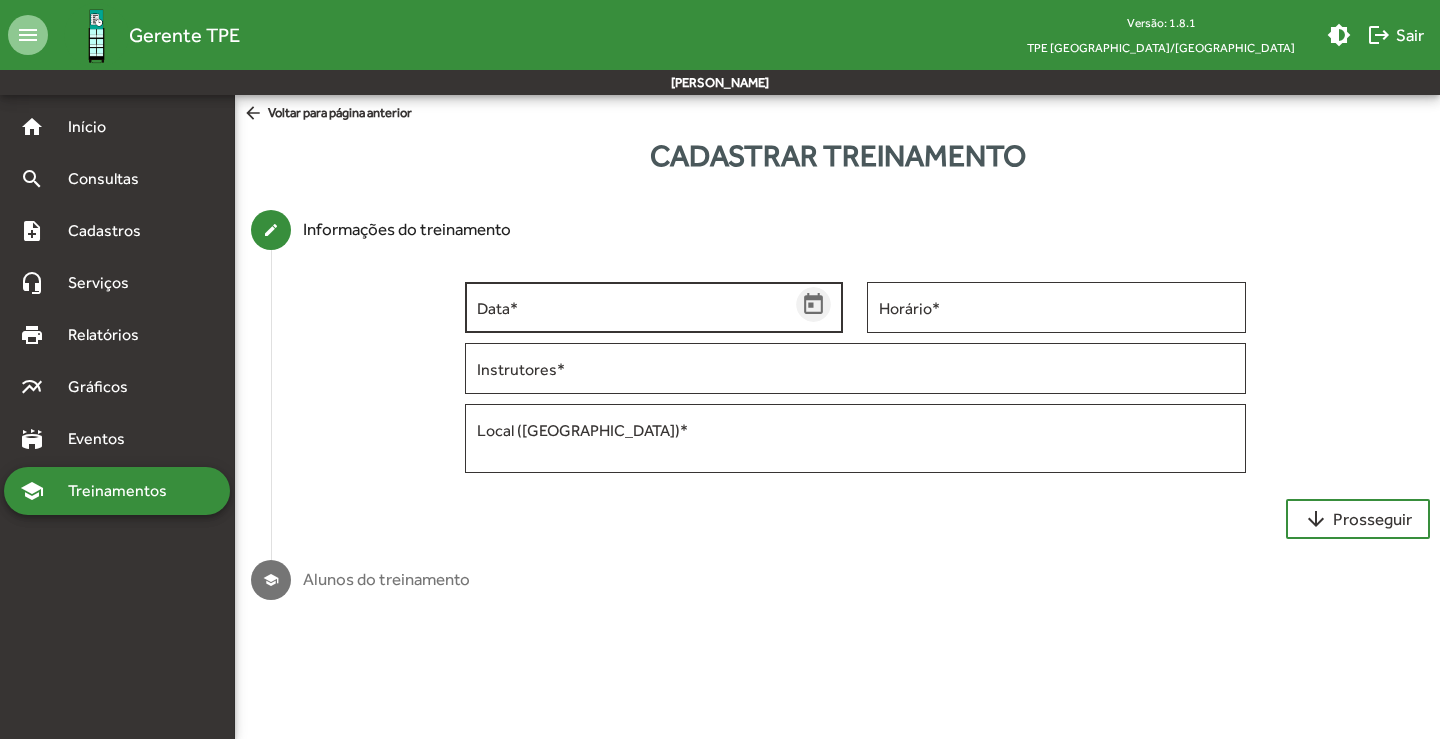 click 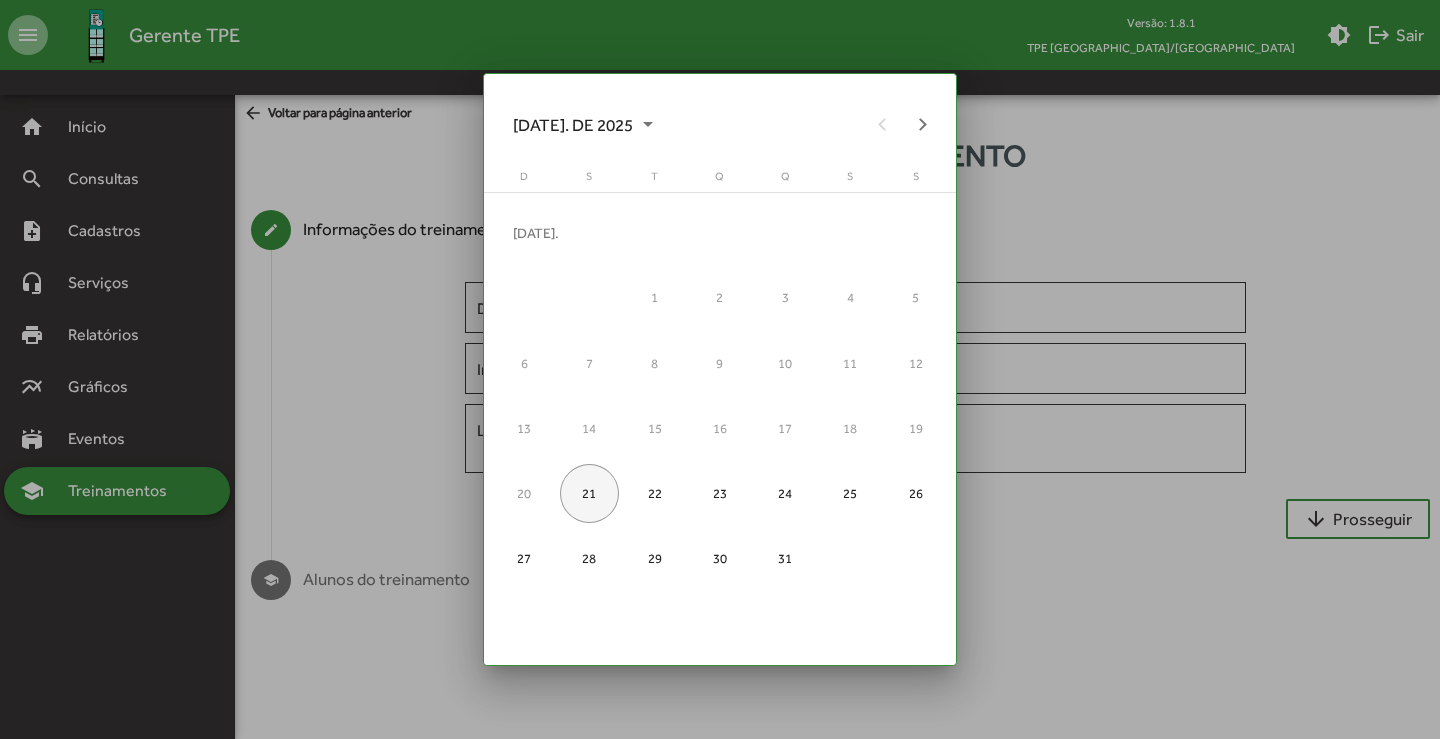 click on "20" at bounding box center (524, 493) 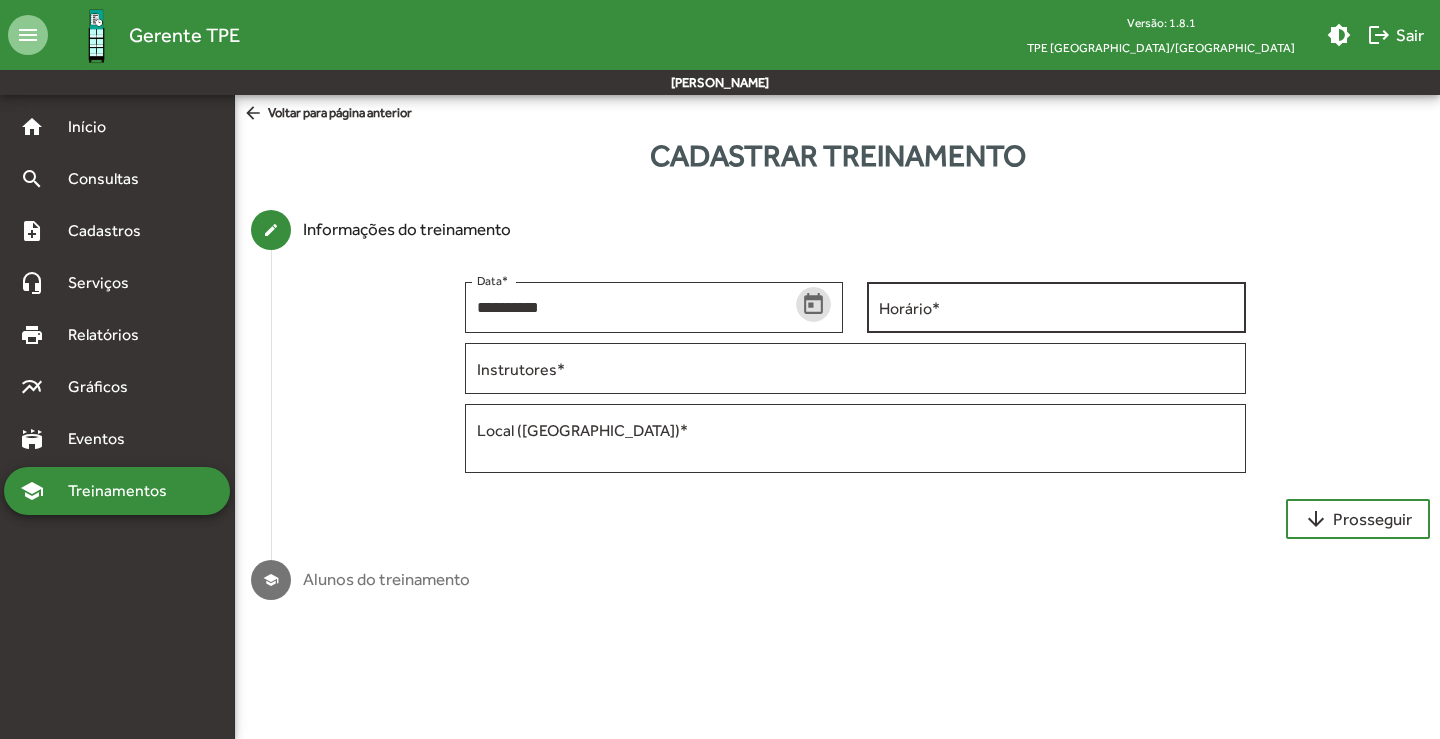 click on "Horário  *" at bounding box center [1056, 308] 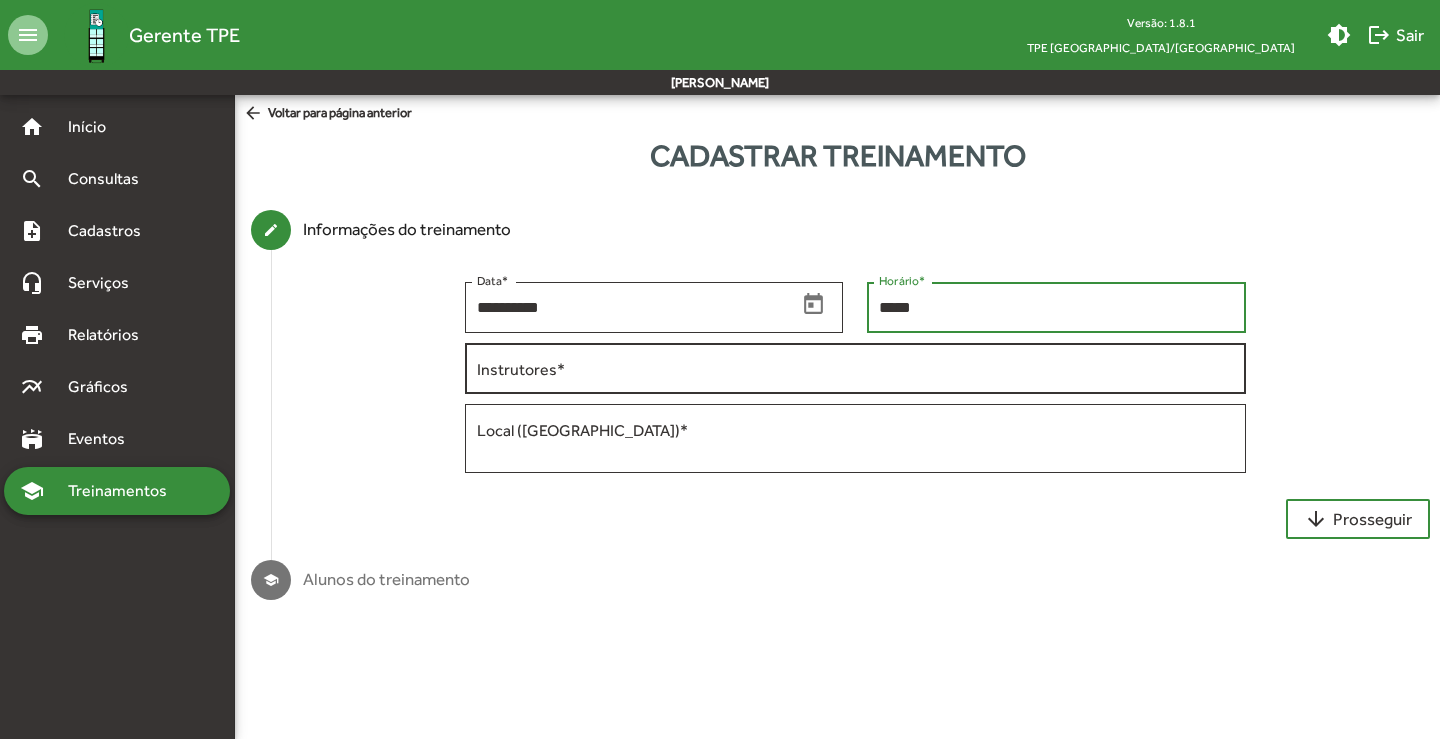 type on "*****" 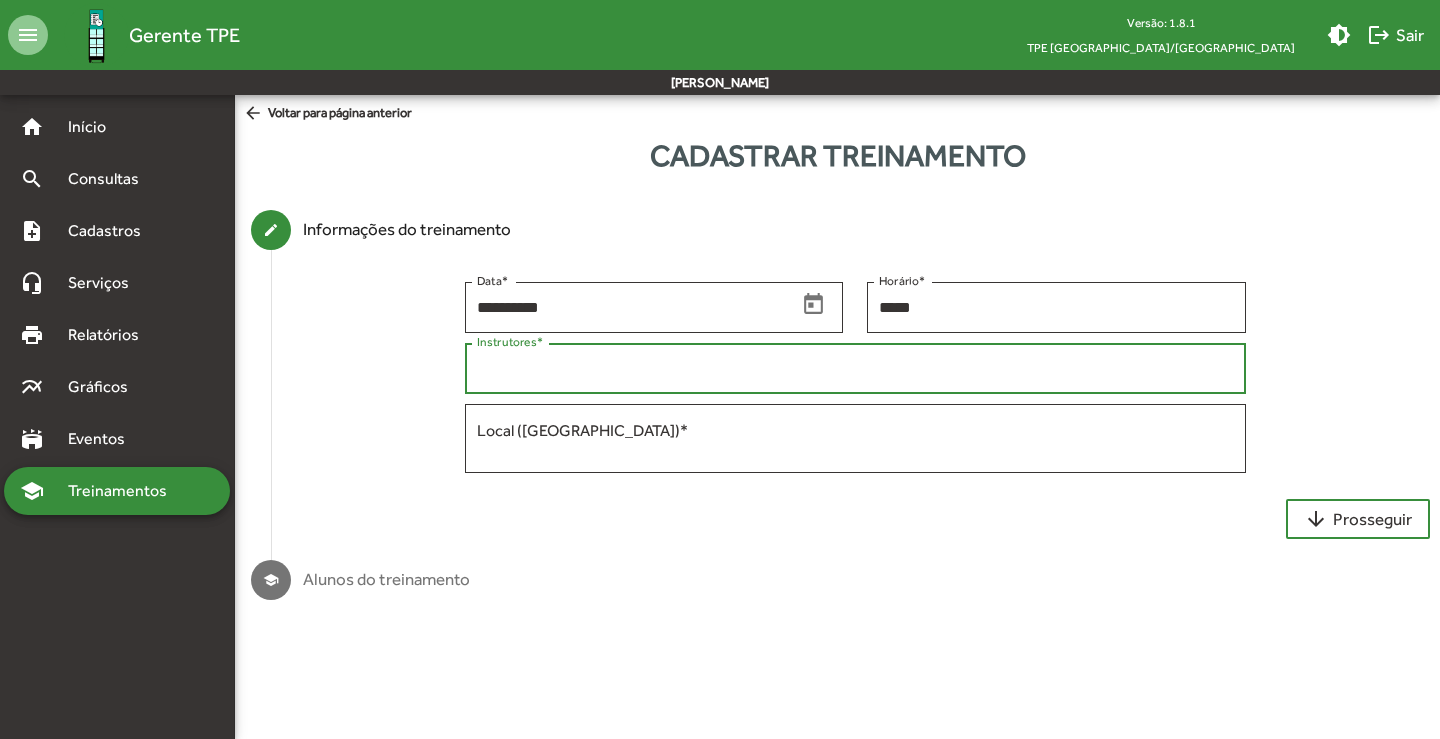 click on "Instrutores  *" at bounding box center [855, 369] 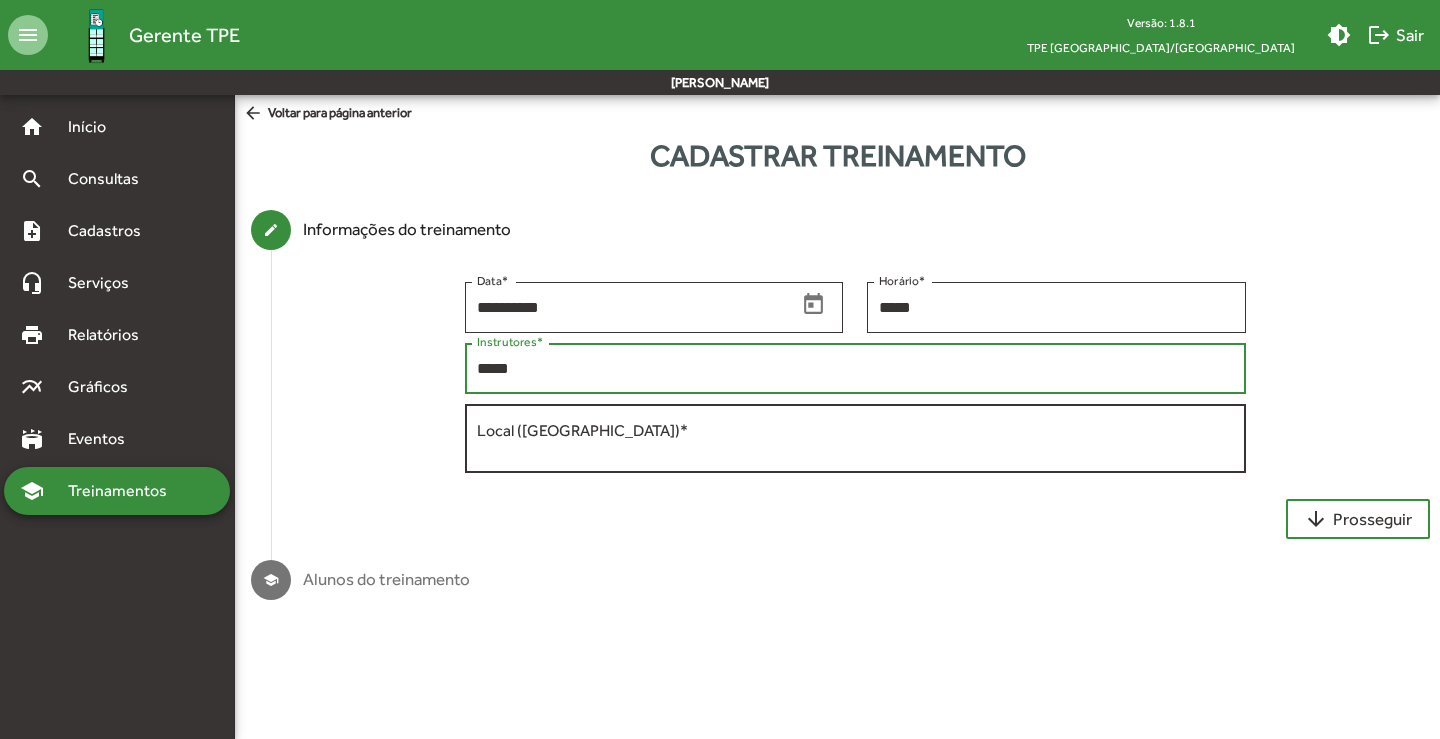 type on "*****" 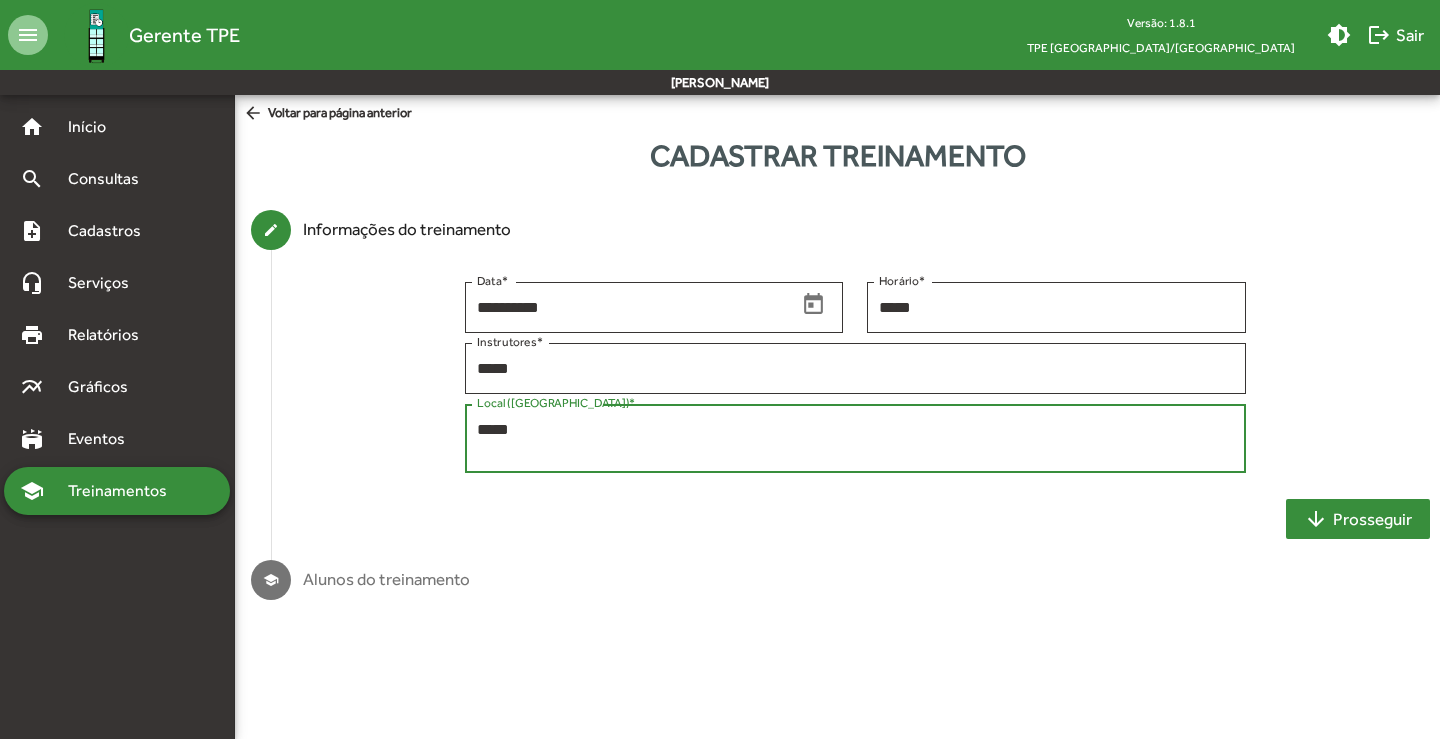 type on "*****" 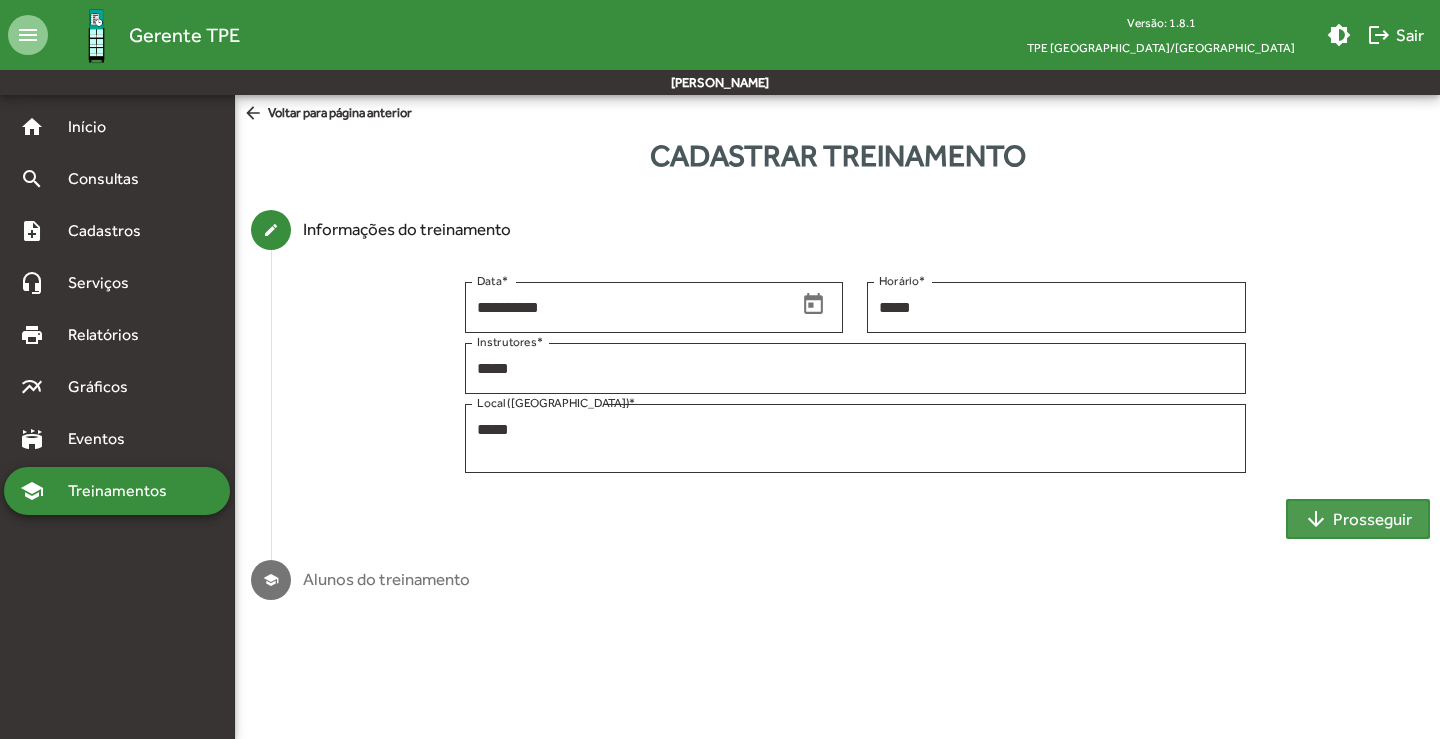 click on "arrow_downward  Prosseguir" at bounding box center (1358, 519) 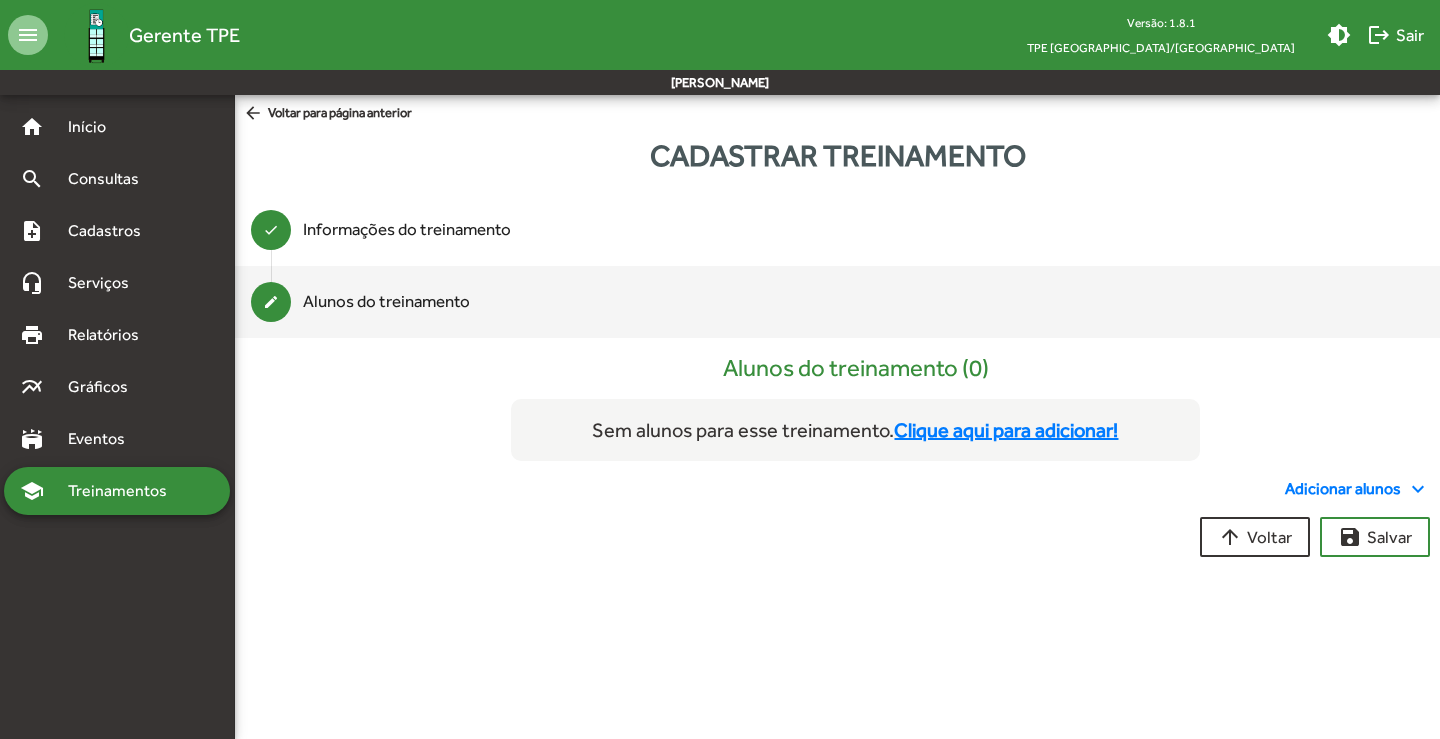 click on "Clique aqui para adicionar!" at bounding box center [1006, 430] 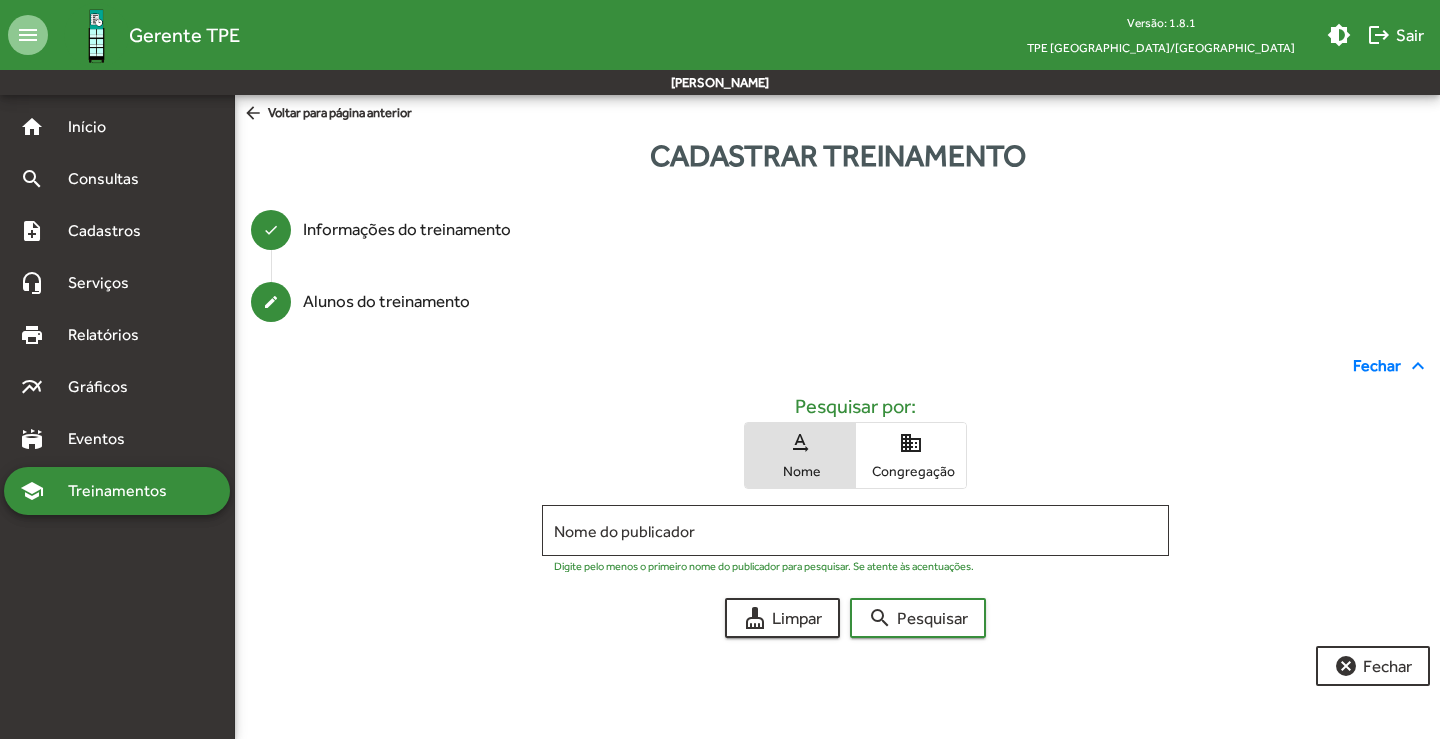 click on "Congregação" at bounding box center (911, 471) 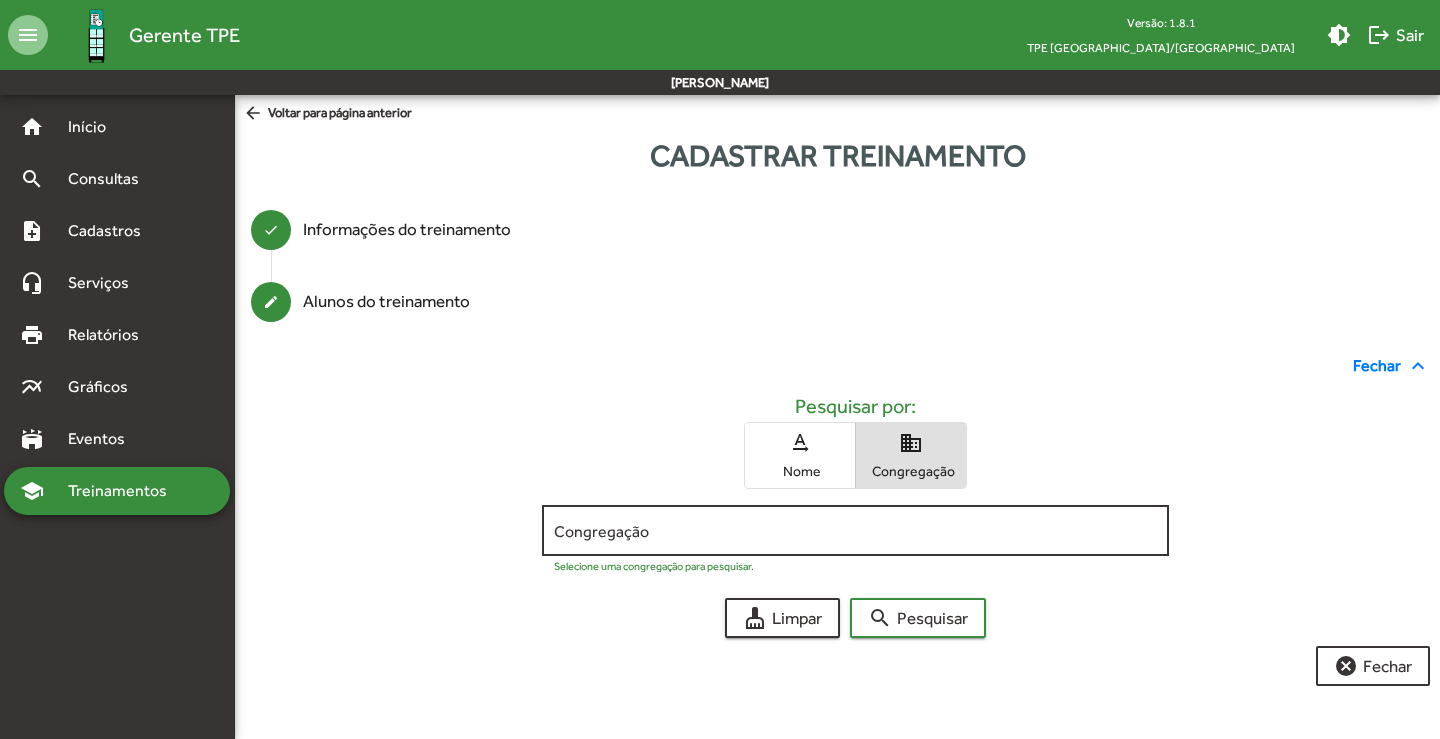 click on "Congregação" at bounding box center [856, 531] 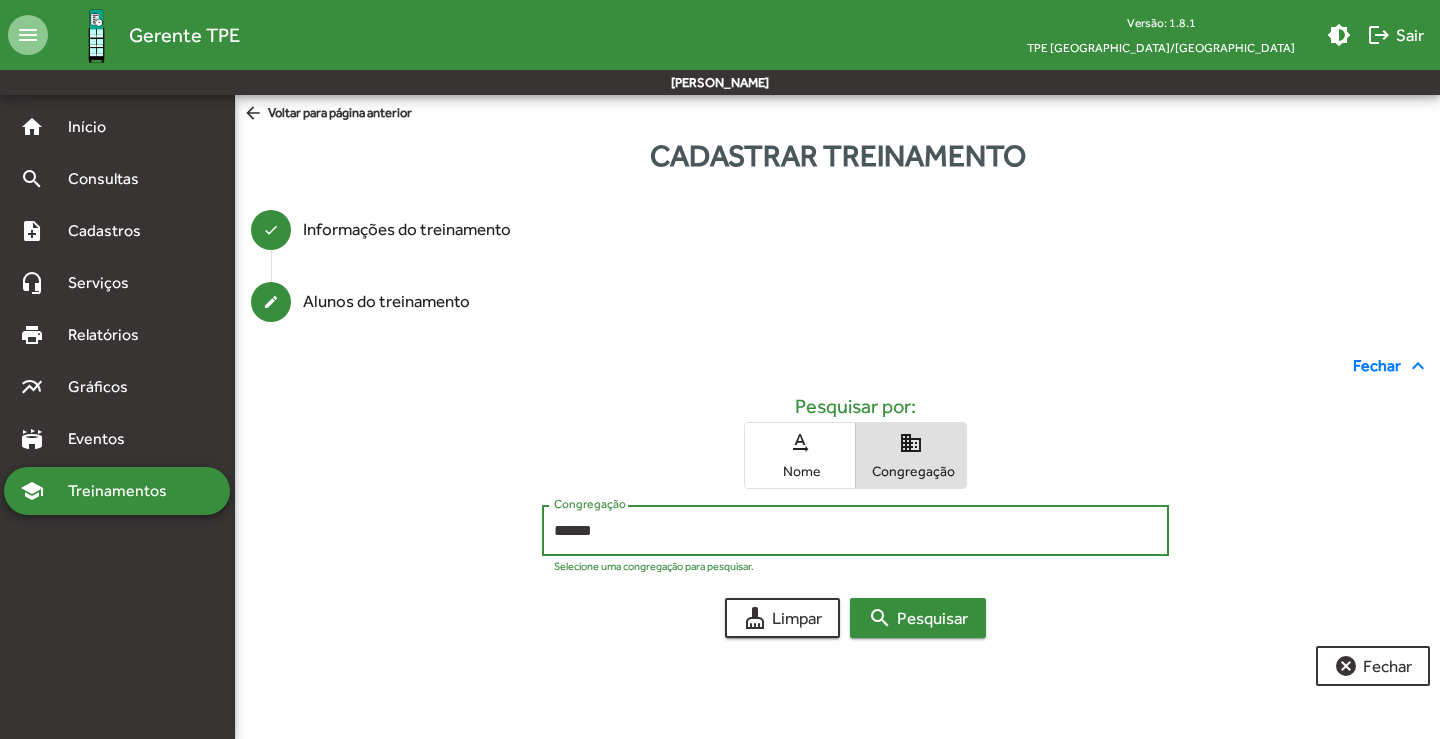 click on "search  Pesquisar" at bounding box center [918, 618] 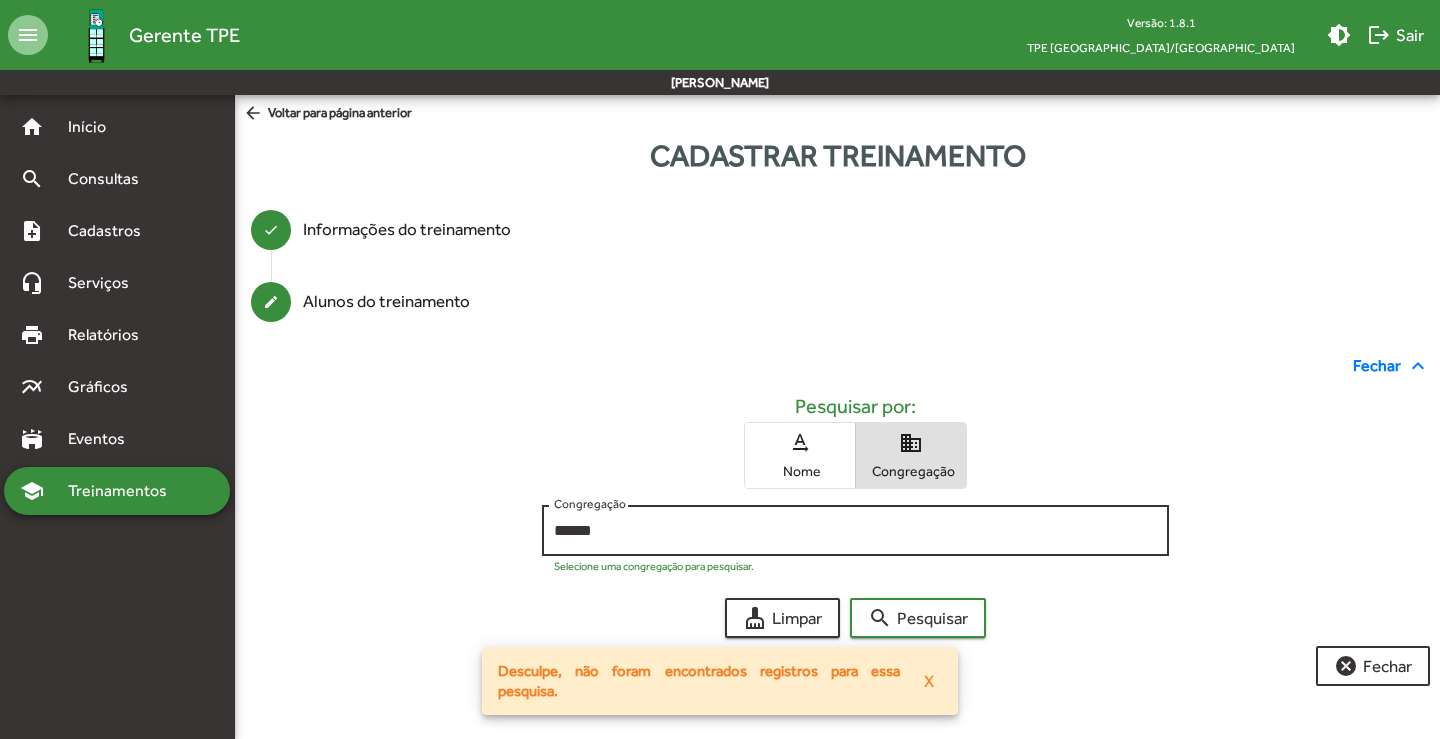 click on "******" at bounding box center (856, 531) 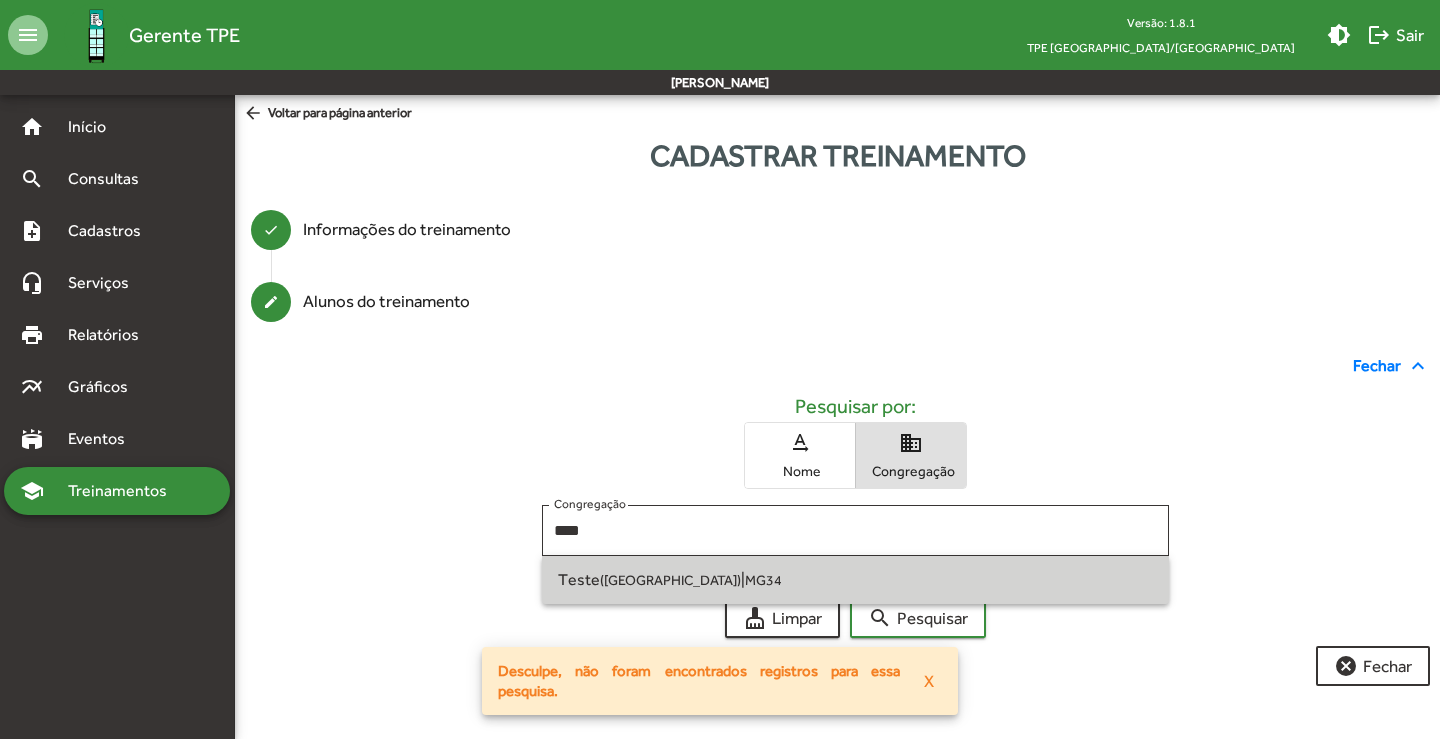click on "Teste  ([GEOGRAPHIC_DATA])  |  MG34" at bounding box center (856, 580) 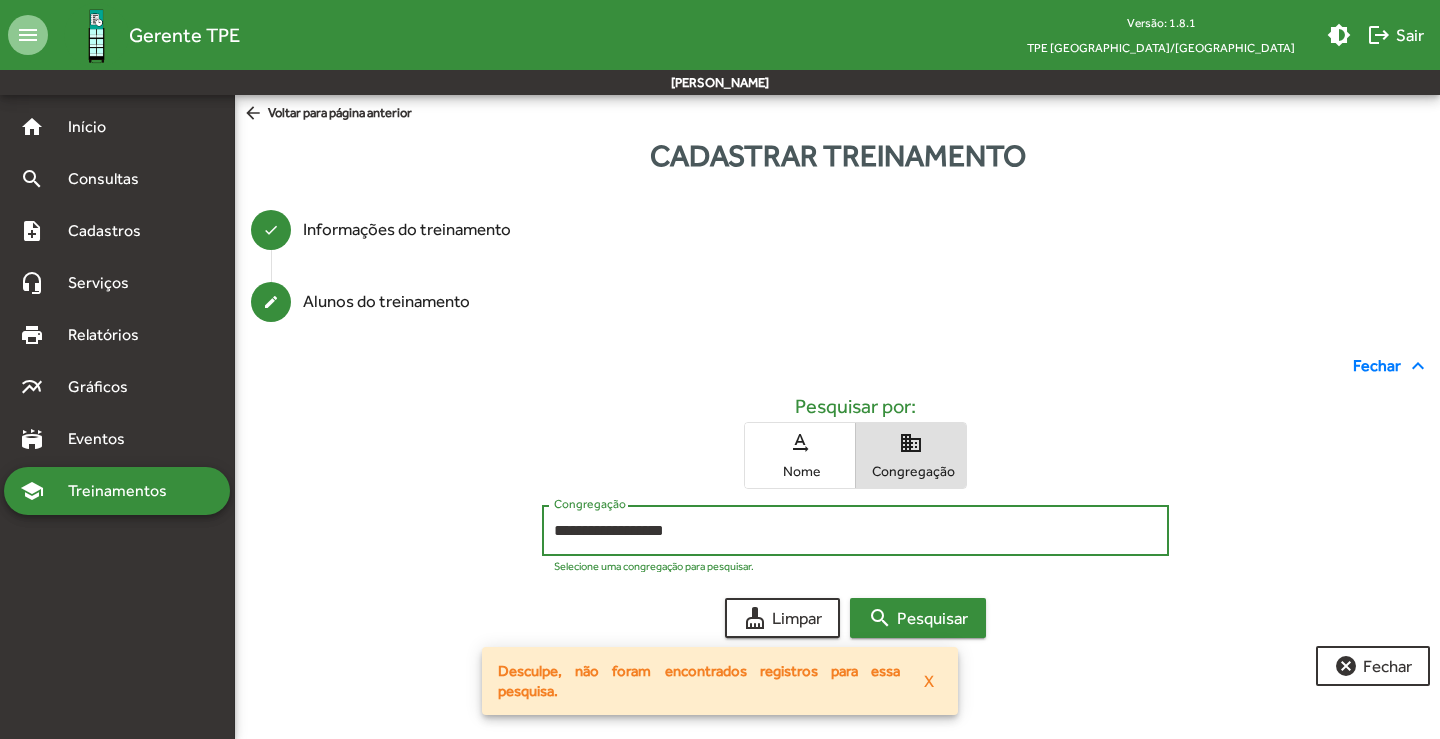 click on "search  Pesquisar" at bounding box center (918, 618) 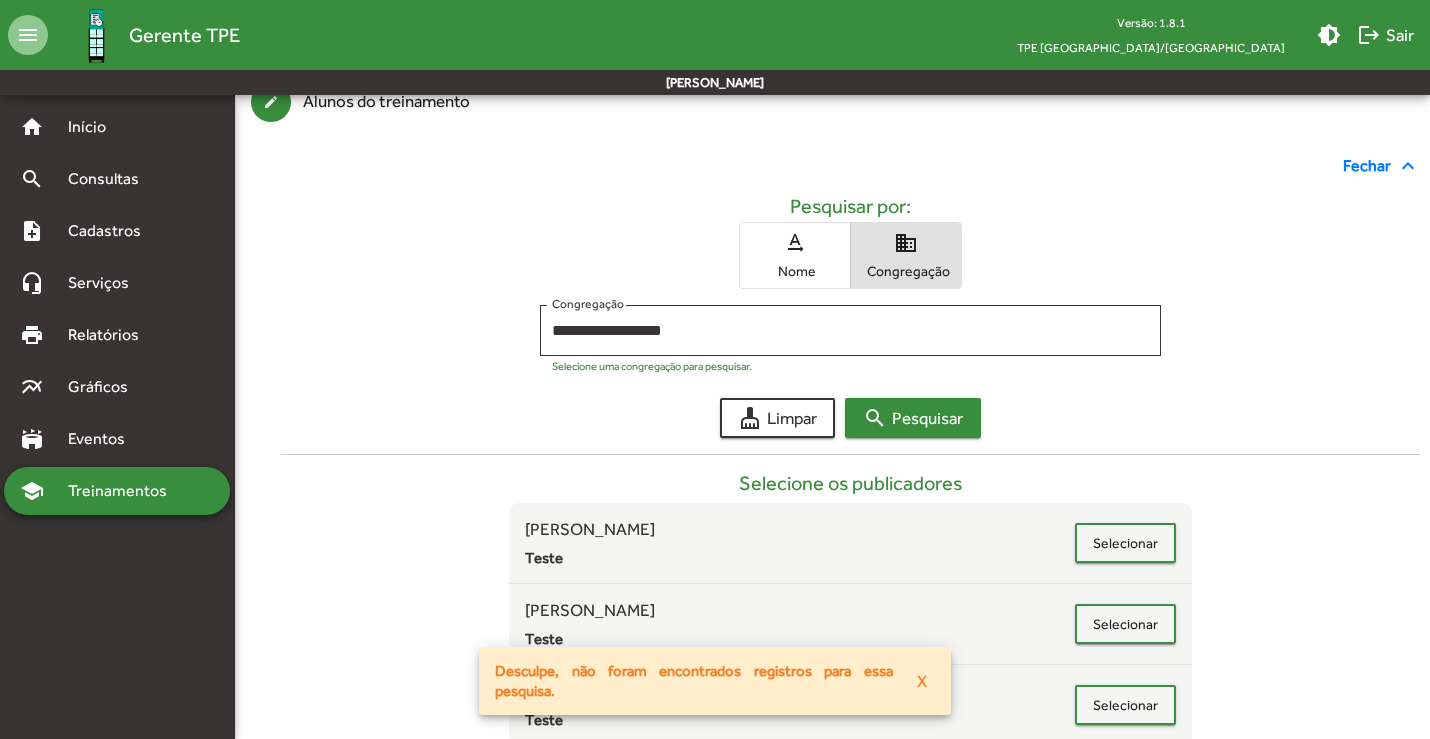 scroll, scrollTop: 300, scrollLeft: 0, axis: vertical 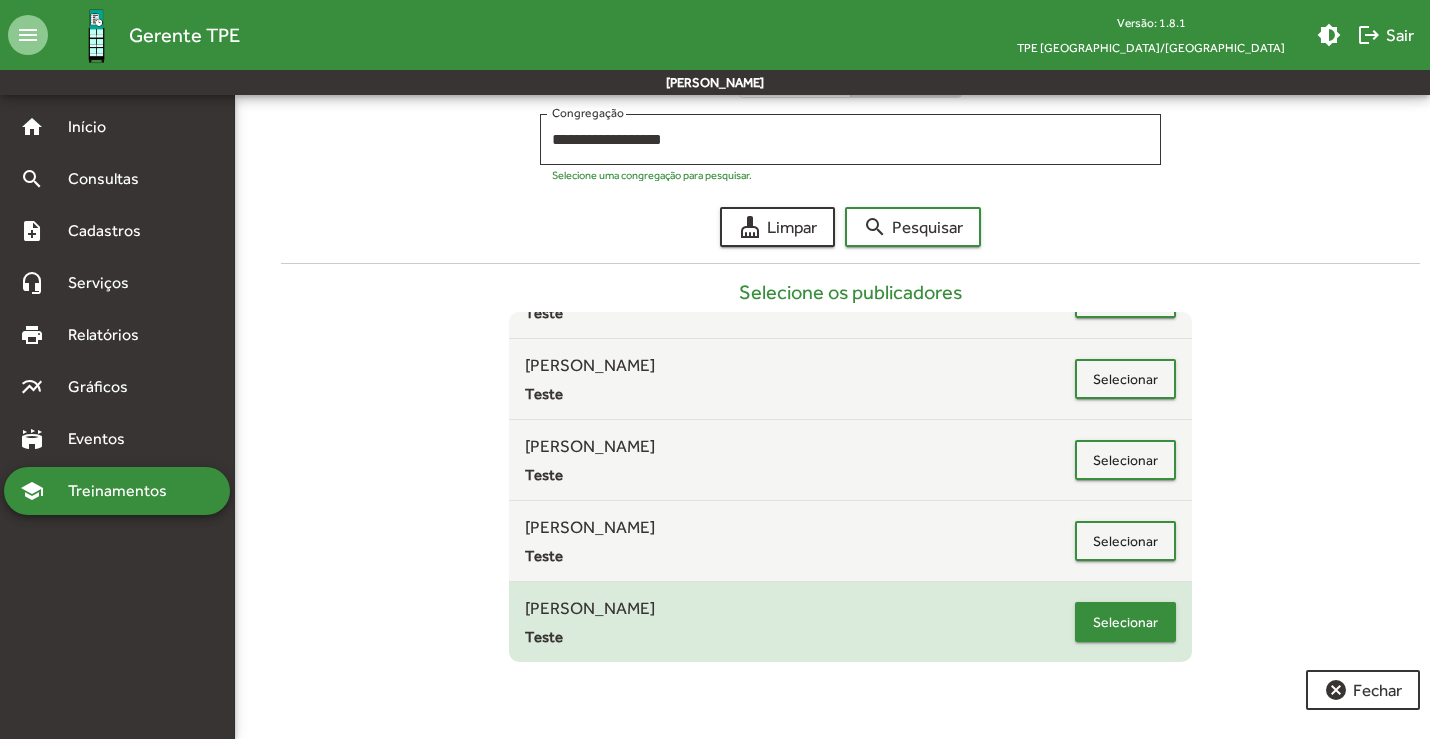 click on "Selecionar" at bounding box center (1125, 622) 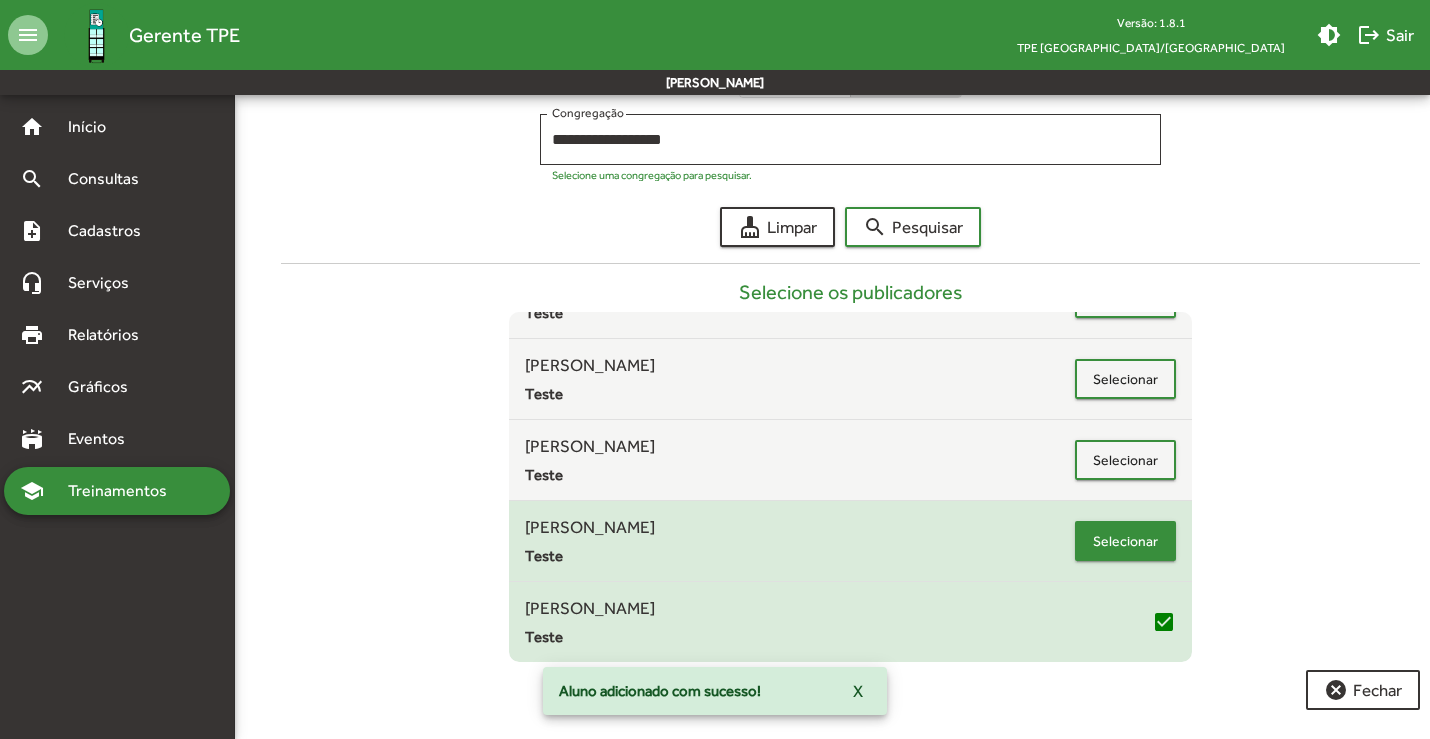 click on "Selecionar" at bounding box center (1125, 541) 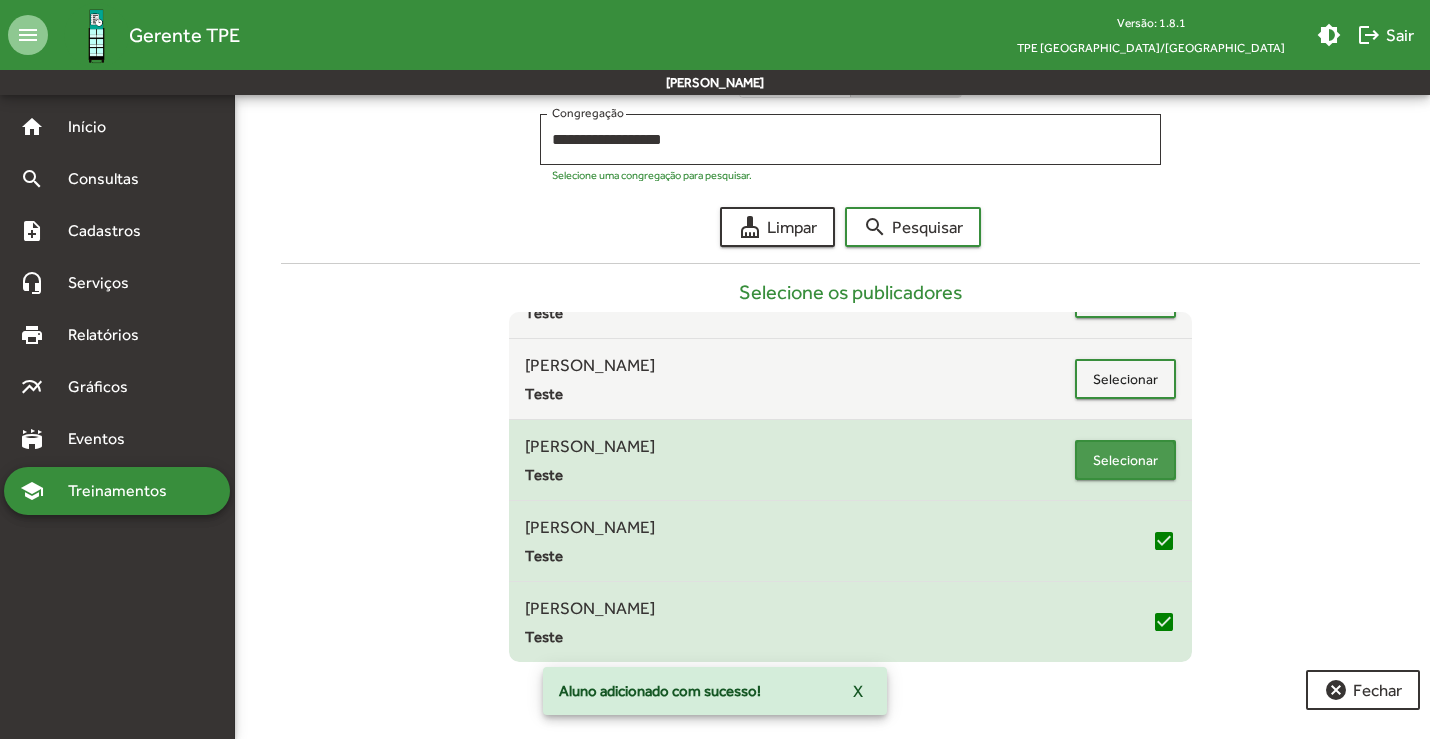 click on "Selecionar" at bounding box center [1125, 460] 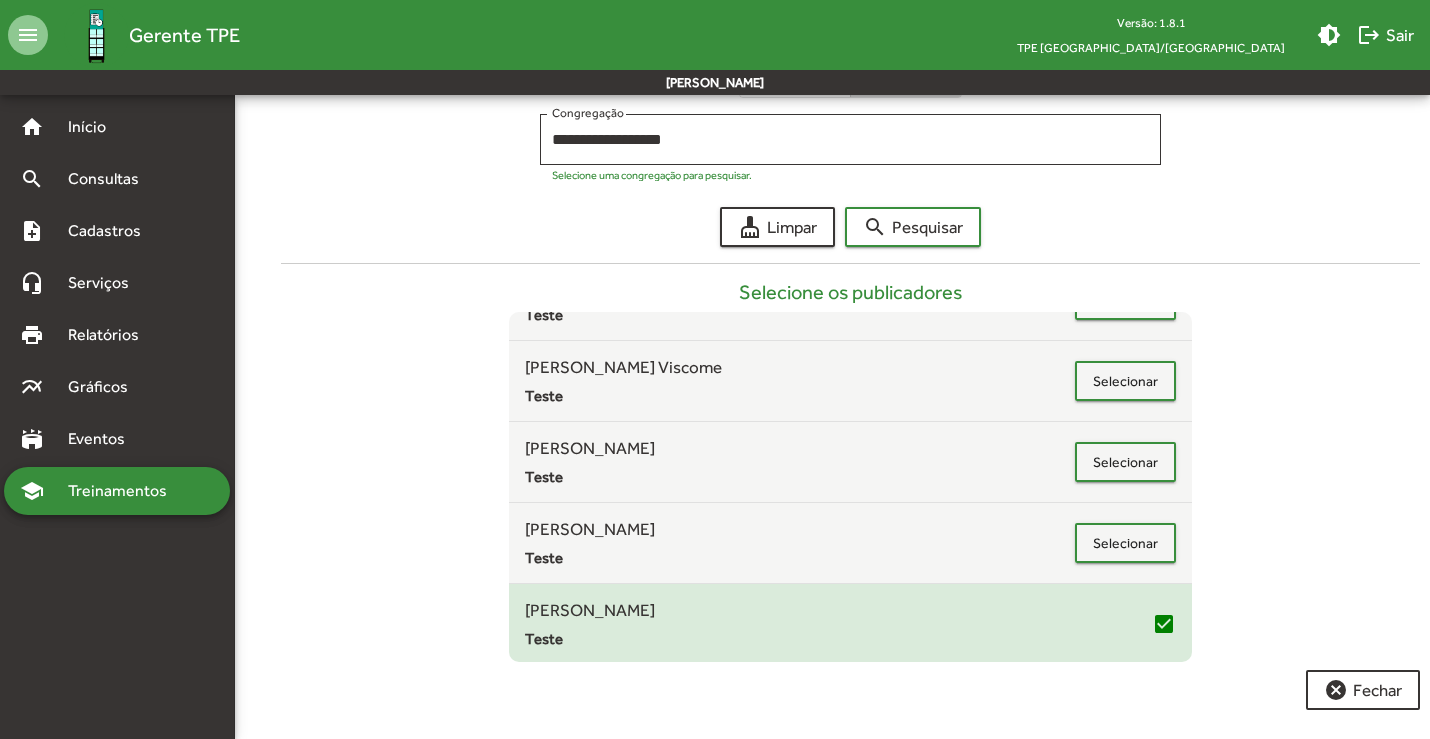 scroll, scrollTop: 864, scrollLeft: 0, axis: vertical 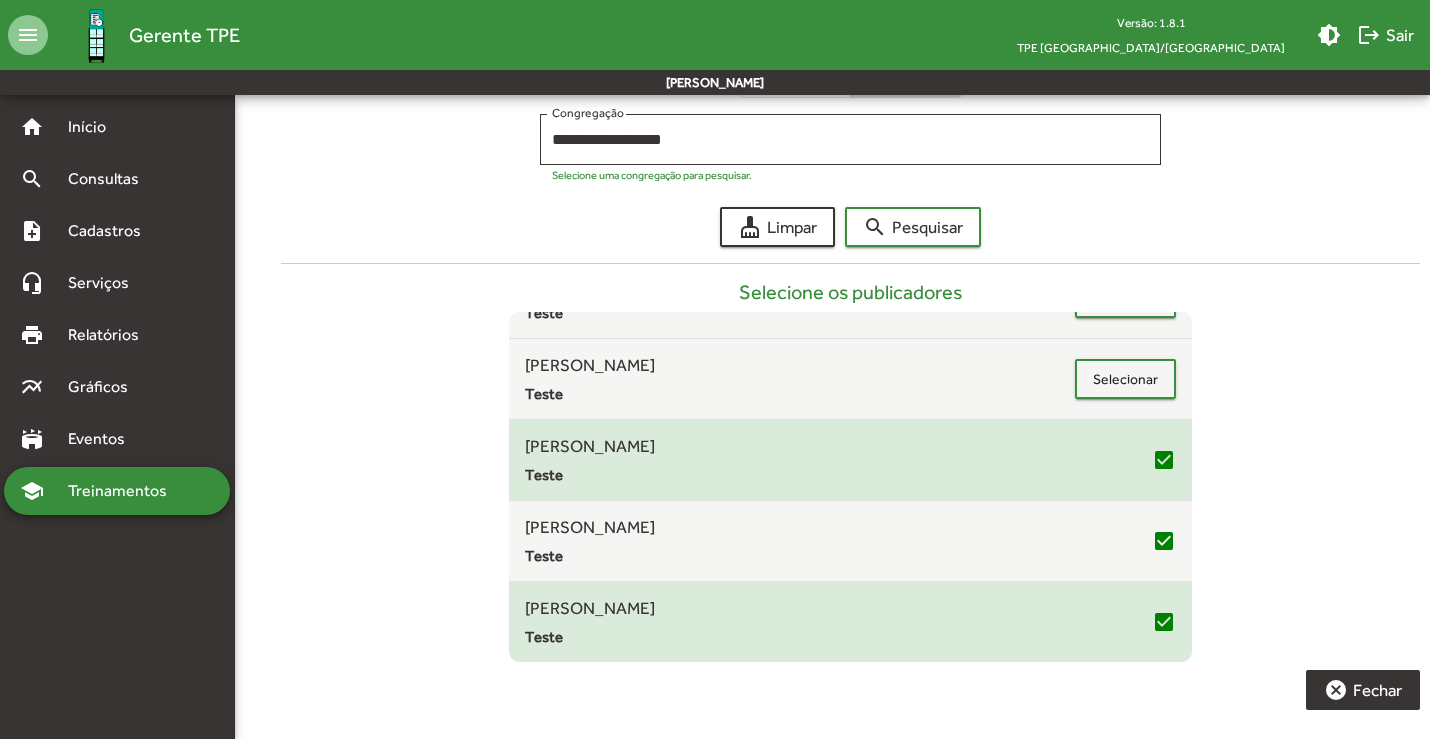click on "cancel  Fechar" at bounding box center [1363, 690] 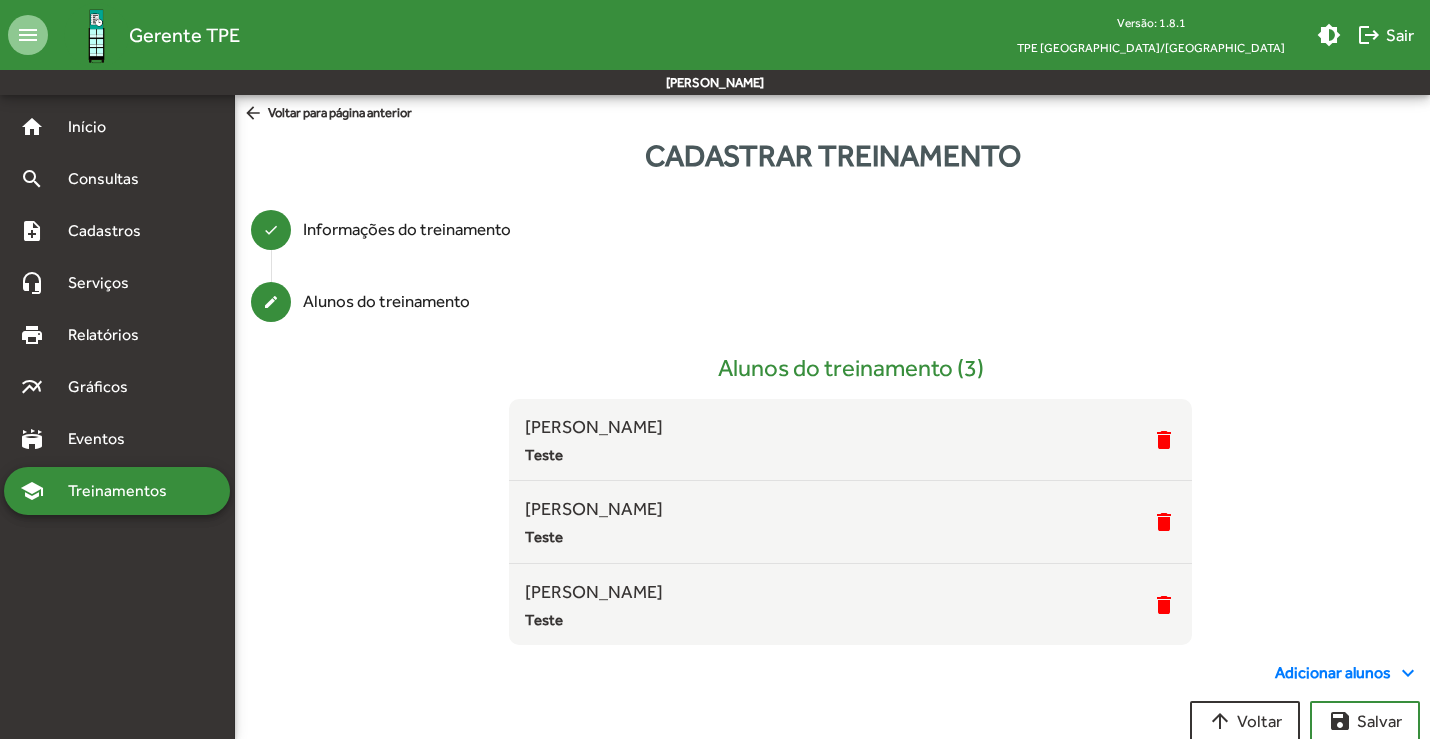 scroll, scrollTop: 31, scrollLeft: 0, axis: vertical 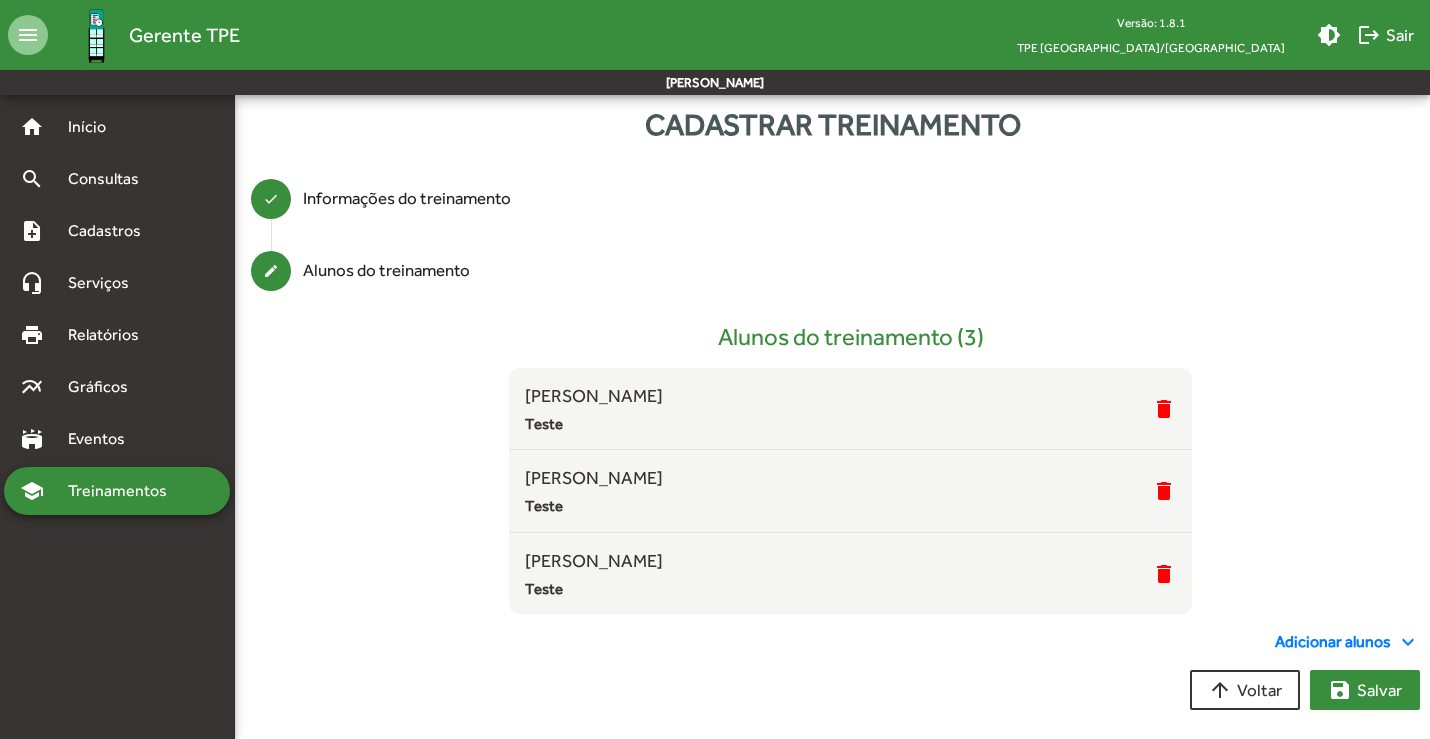 click on "save  [PERSON_NAME]" at bounding box center [1365, 690] 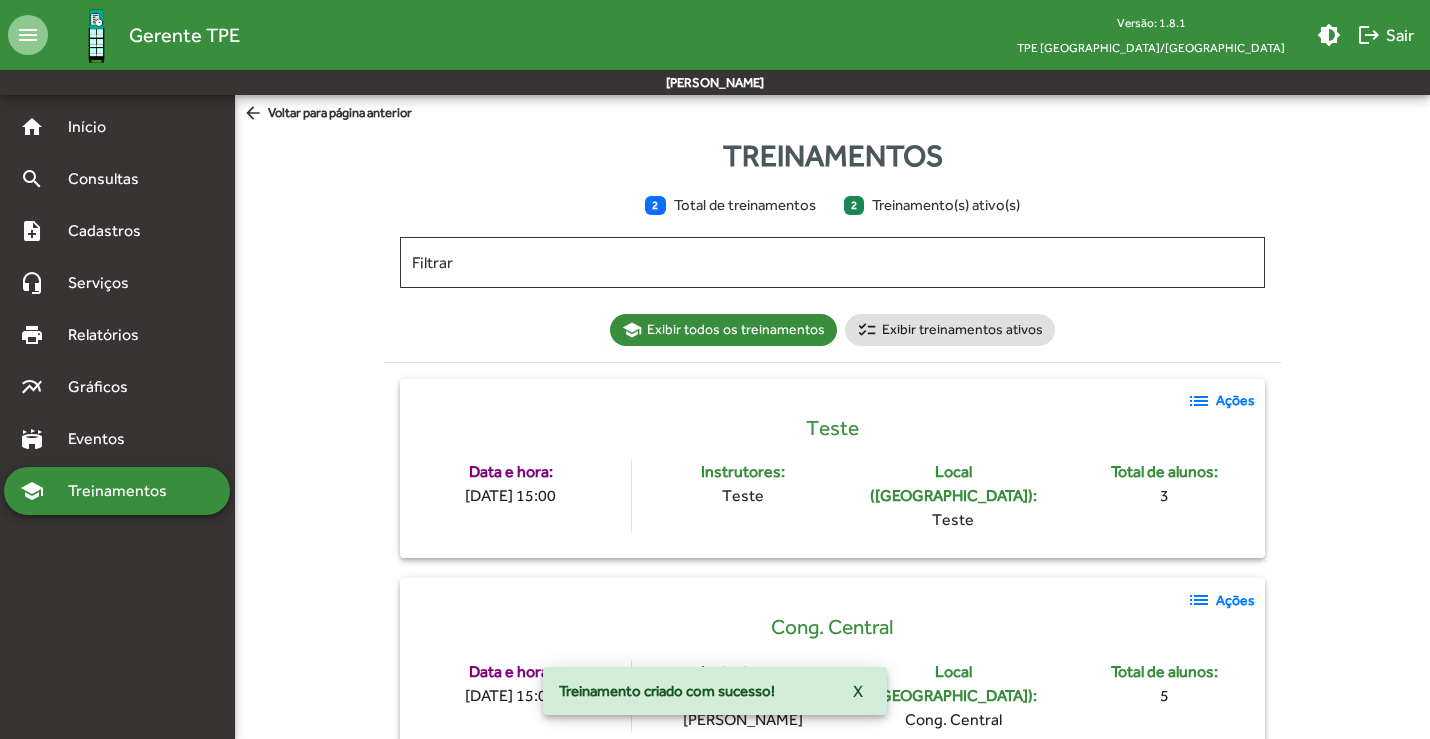 scroll, scrollTop: 3, scrollLeft: 0, axis: vertical 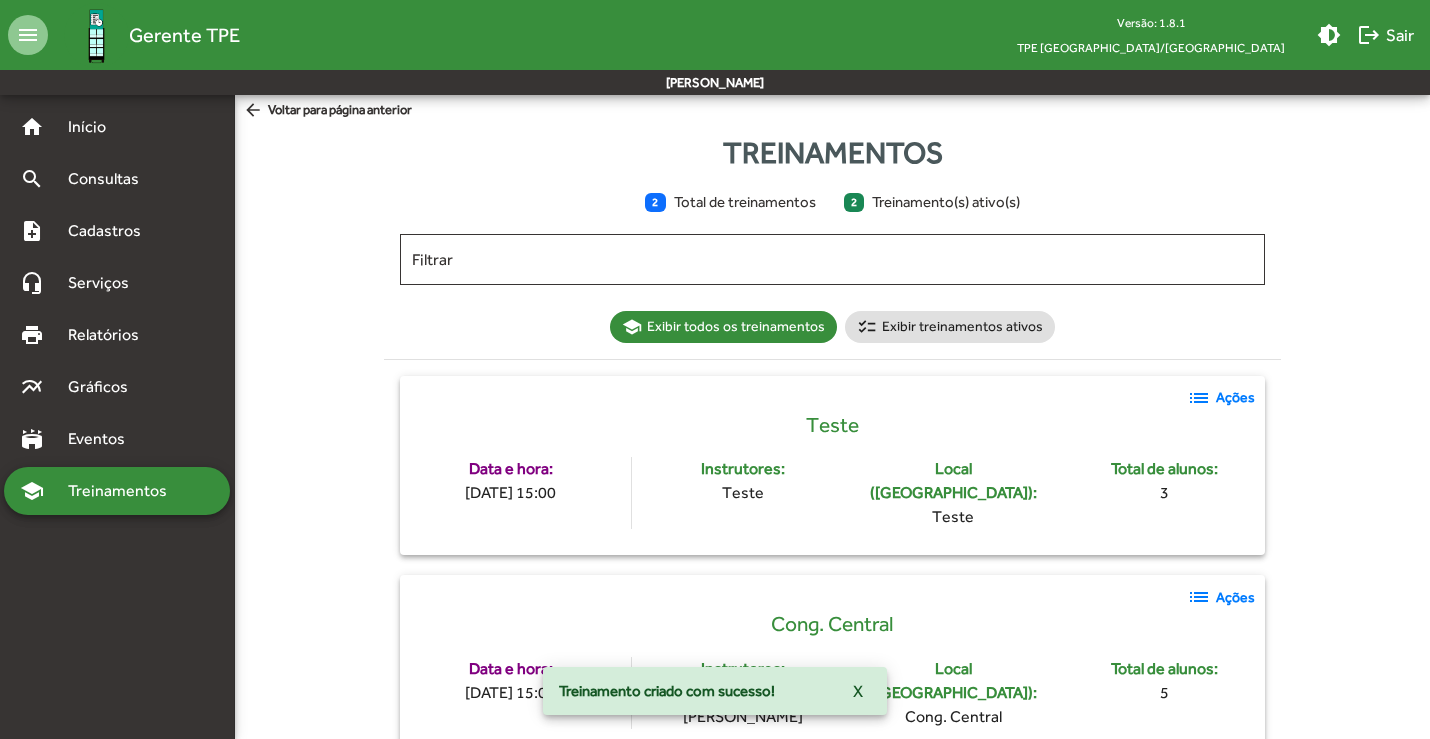 click on "Filtrar school  Exibir todos os treinamentos  checklist  Exibir treinamentos ativos  list  Ações  Teste  Data e hora:   [DATE] 15:00   Instrutores:   Teste   Local (Salão do reino):   Teste   Total de alunos:   3  list  Ações  Cong. Central  Data e hora:   [DATE] 15:00   Instrutores:   [PERSON_NAME] e Giovani   Local (Salão do reino):   Cong. Central   Total de alunos:   5" 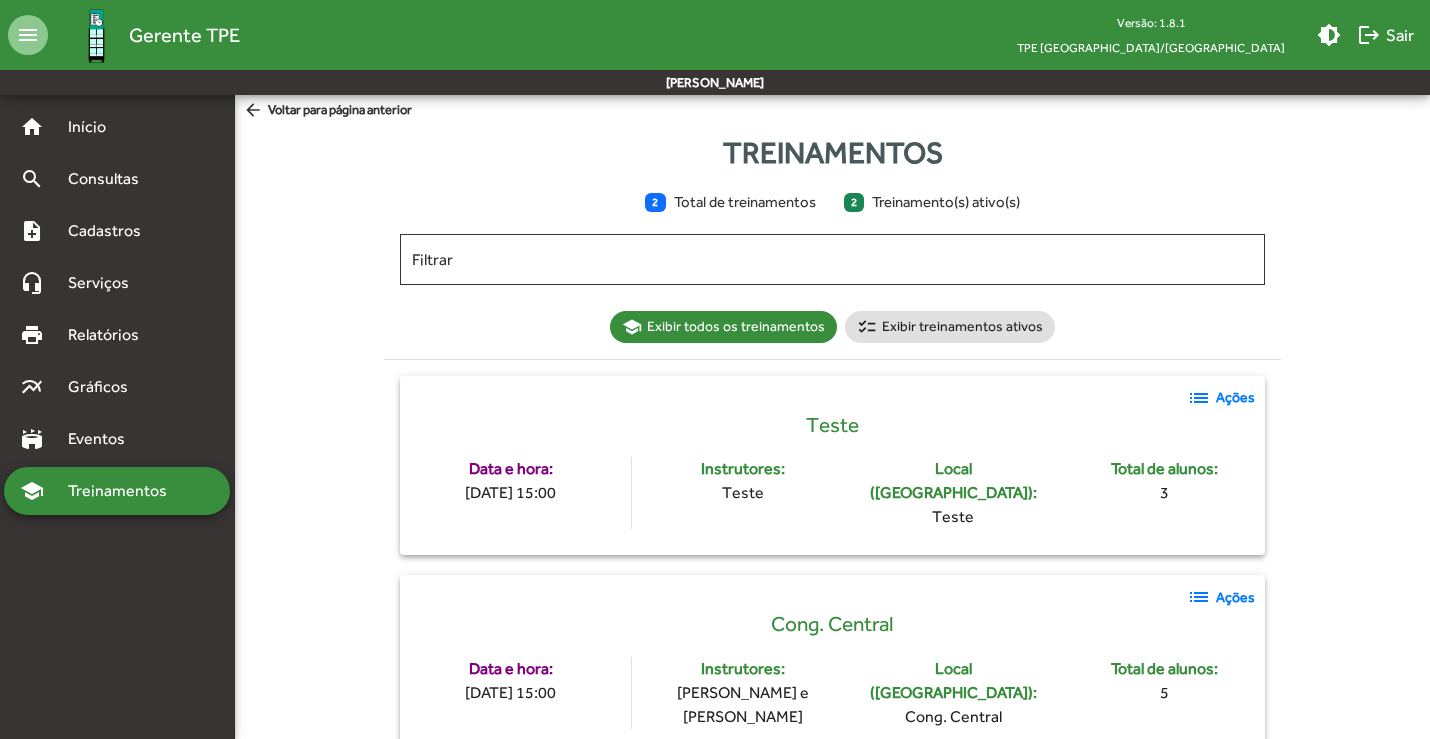 click on "list" 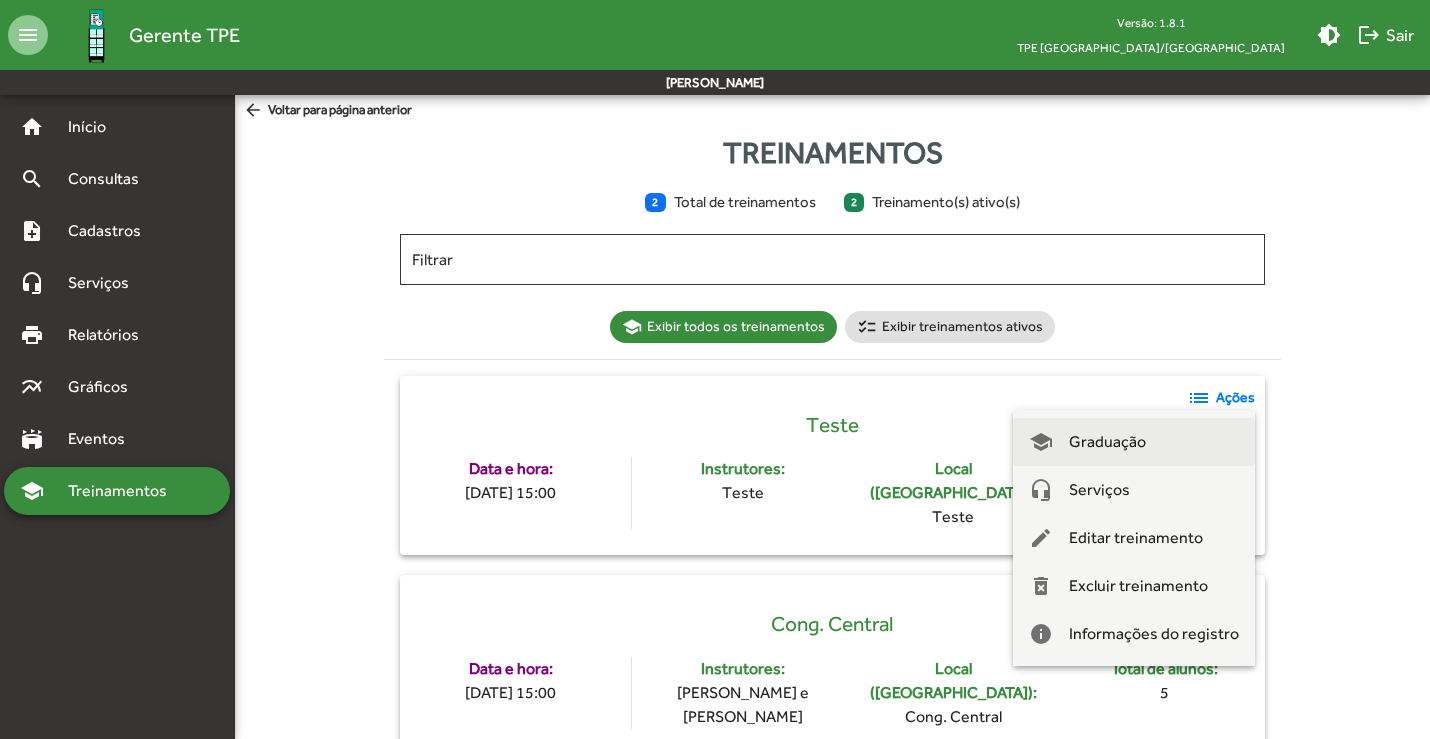 click on "school  Graduação" at bounding box center [1134, 442] 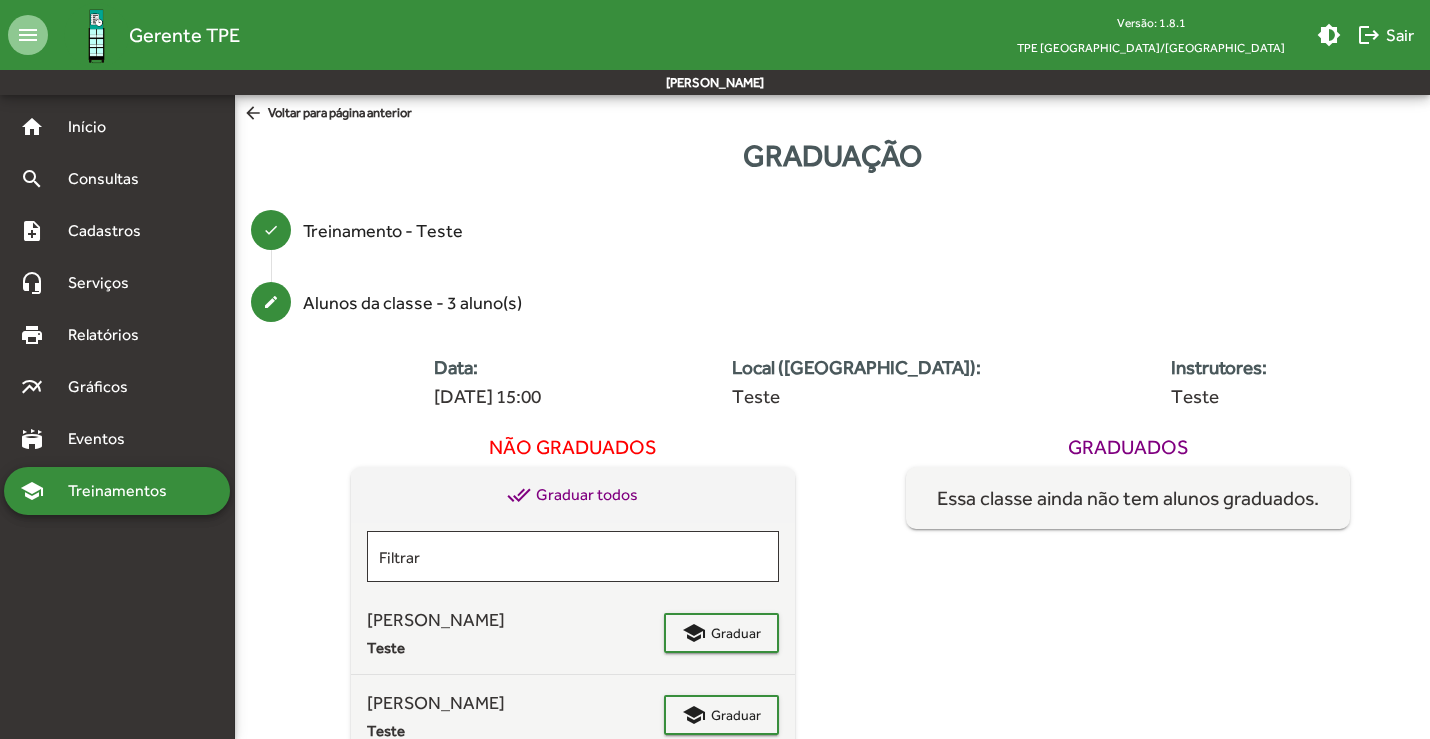 scroll, scrollTop: 171, scrollLeft: 0, axis: vertical 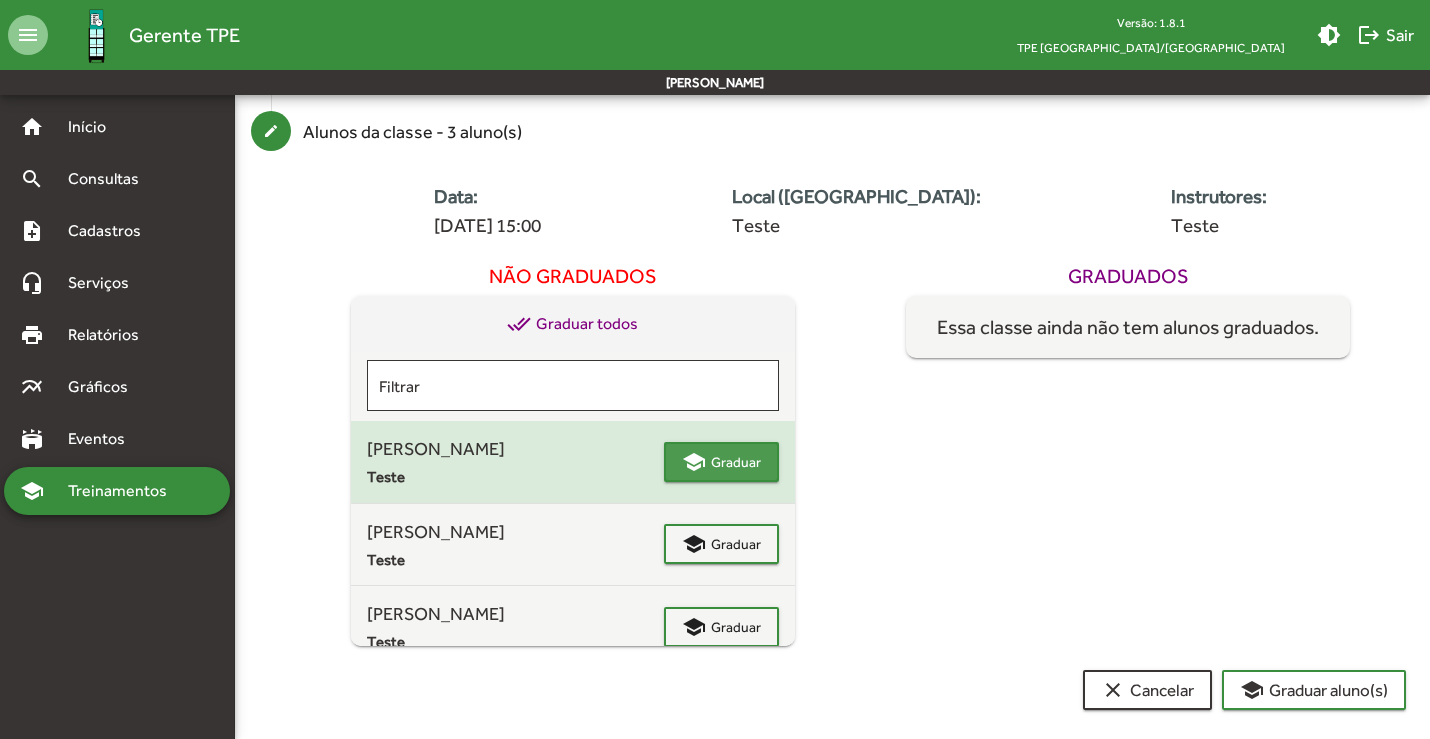 click on "Graduar" at bounding box center [736, 462] 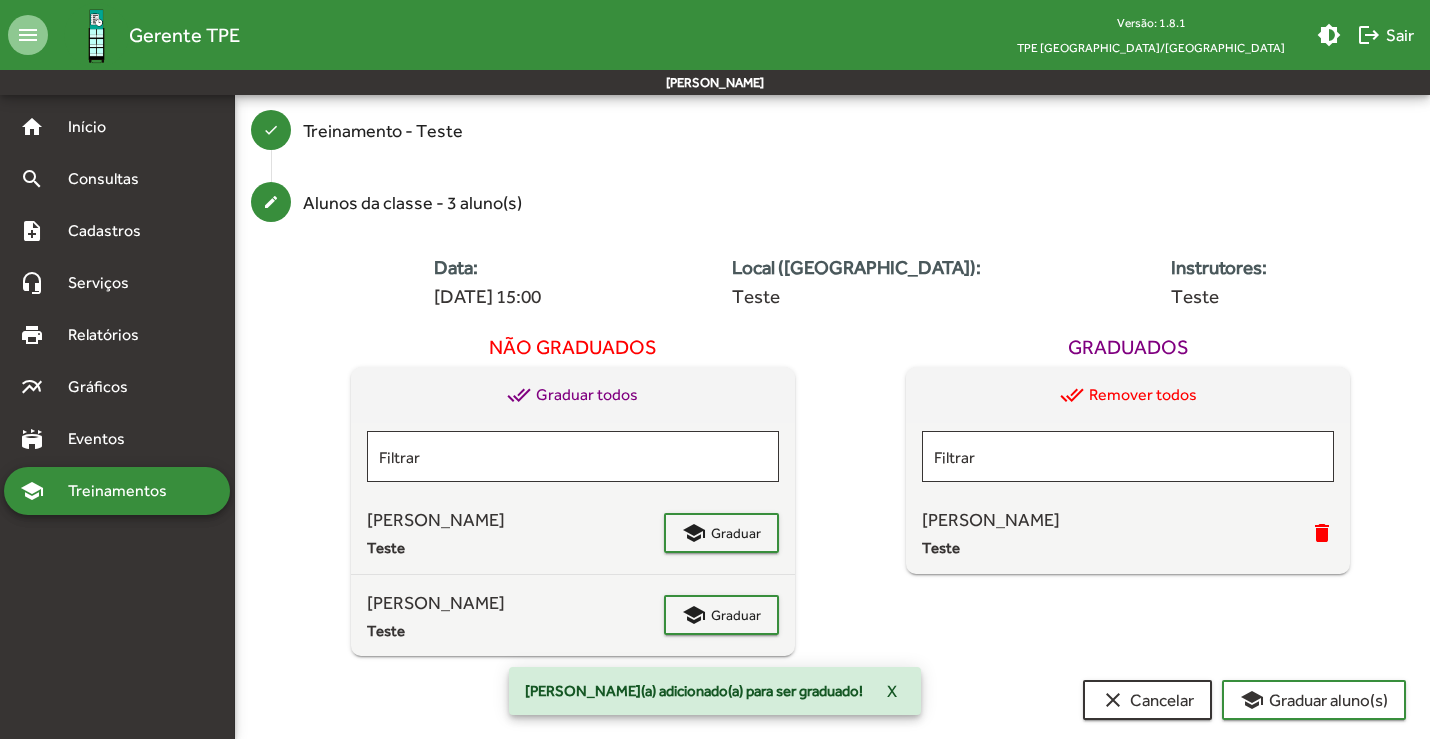 scroll, scrollTop: 110, scrollLeft: 0, axis: vertical 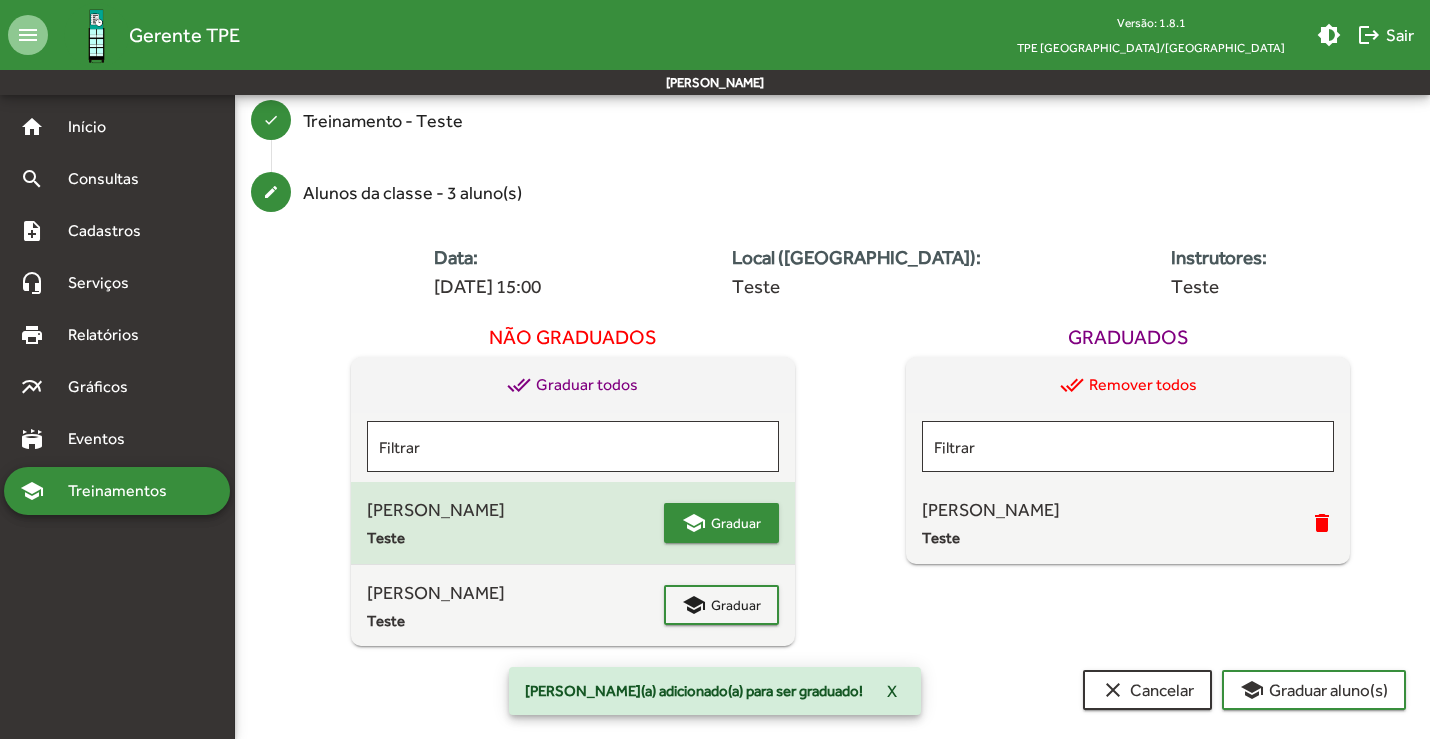 click on "Graduar" at bounding box center (736, 523) 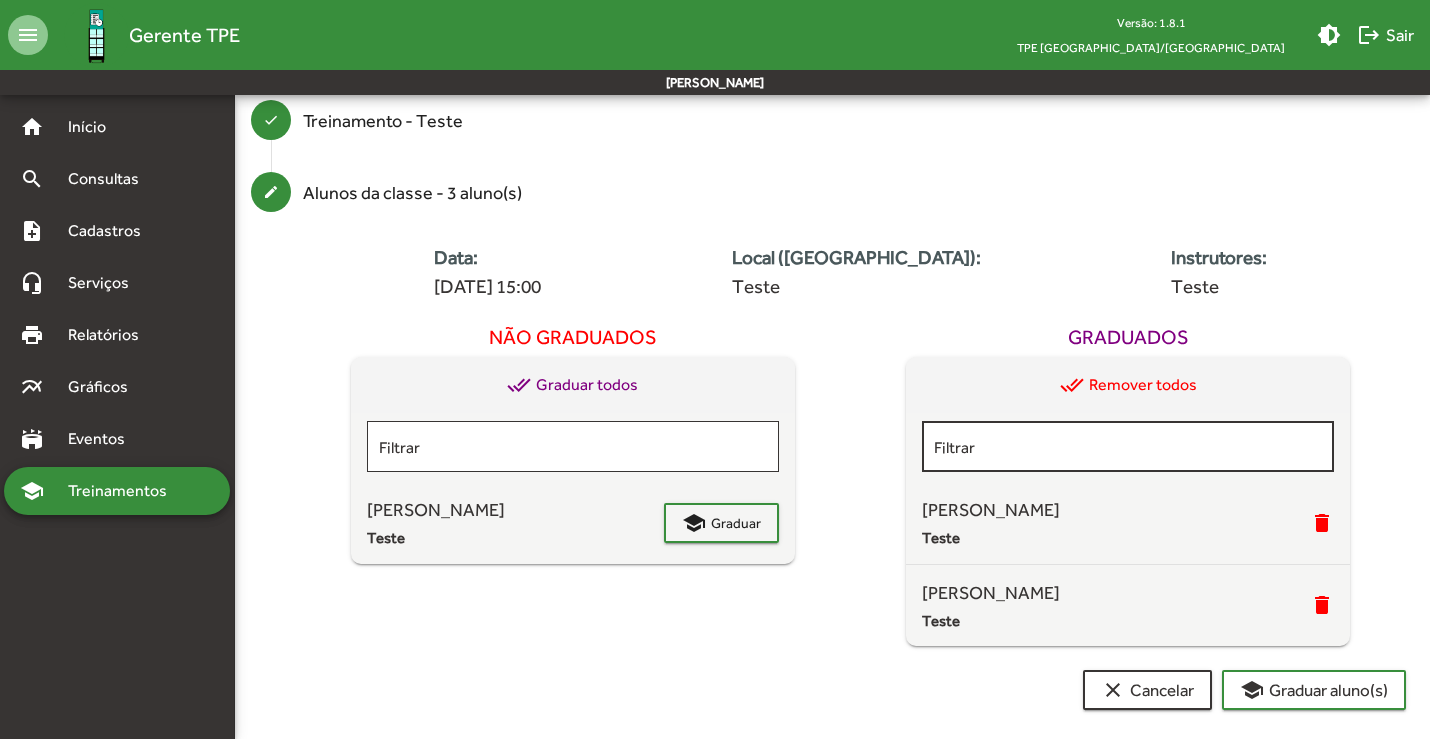 scroll, scrollTop: 10, scrollLeft: 0, axis: vertical 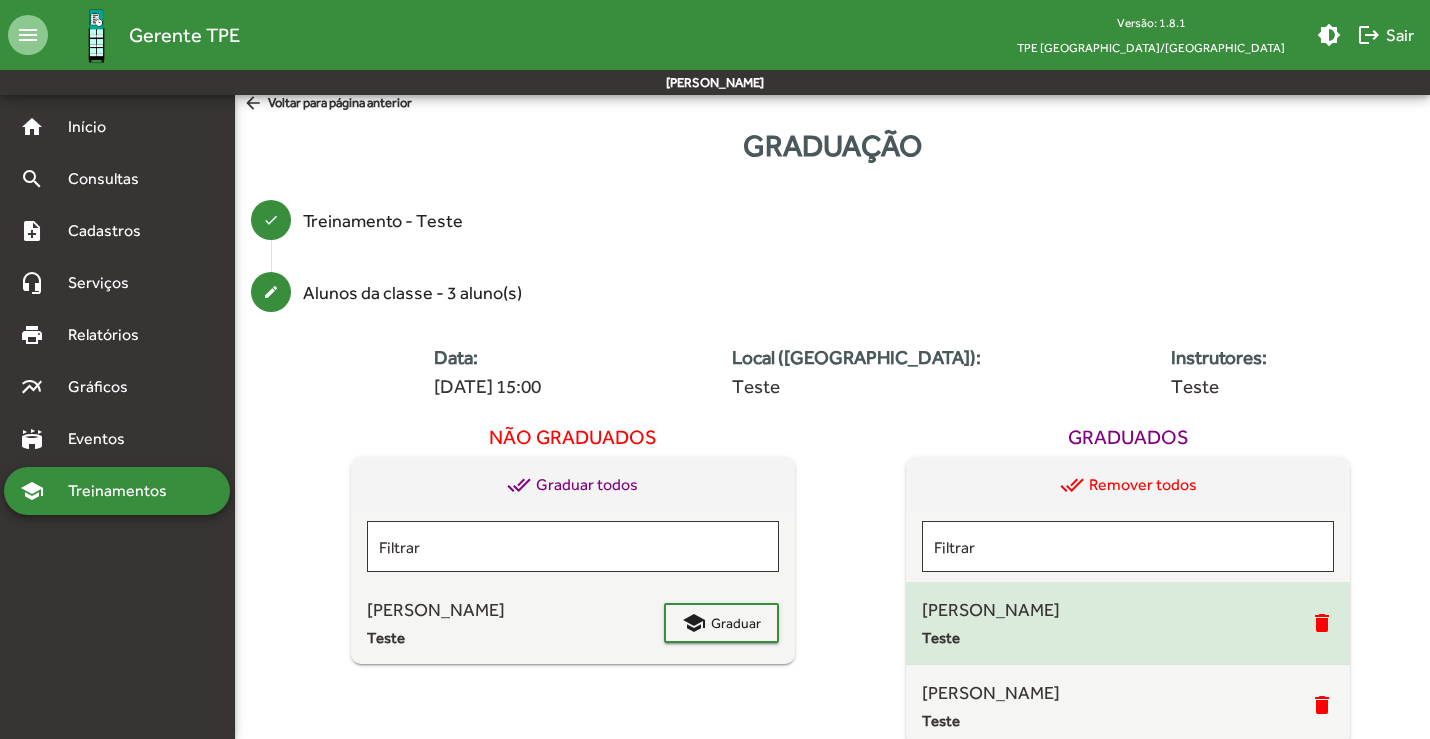 drag, startPoint x: 1142, startPoint y: 609, endPoint x: 907, endPoint y: 620, distance: 235.25731 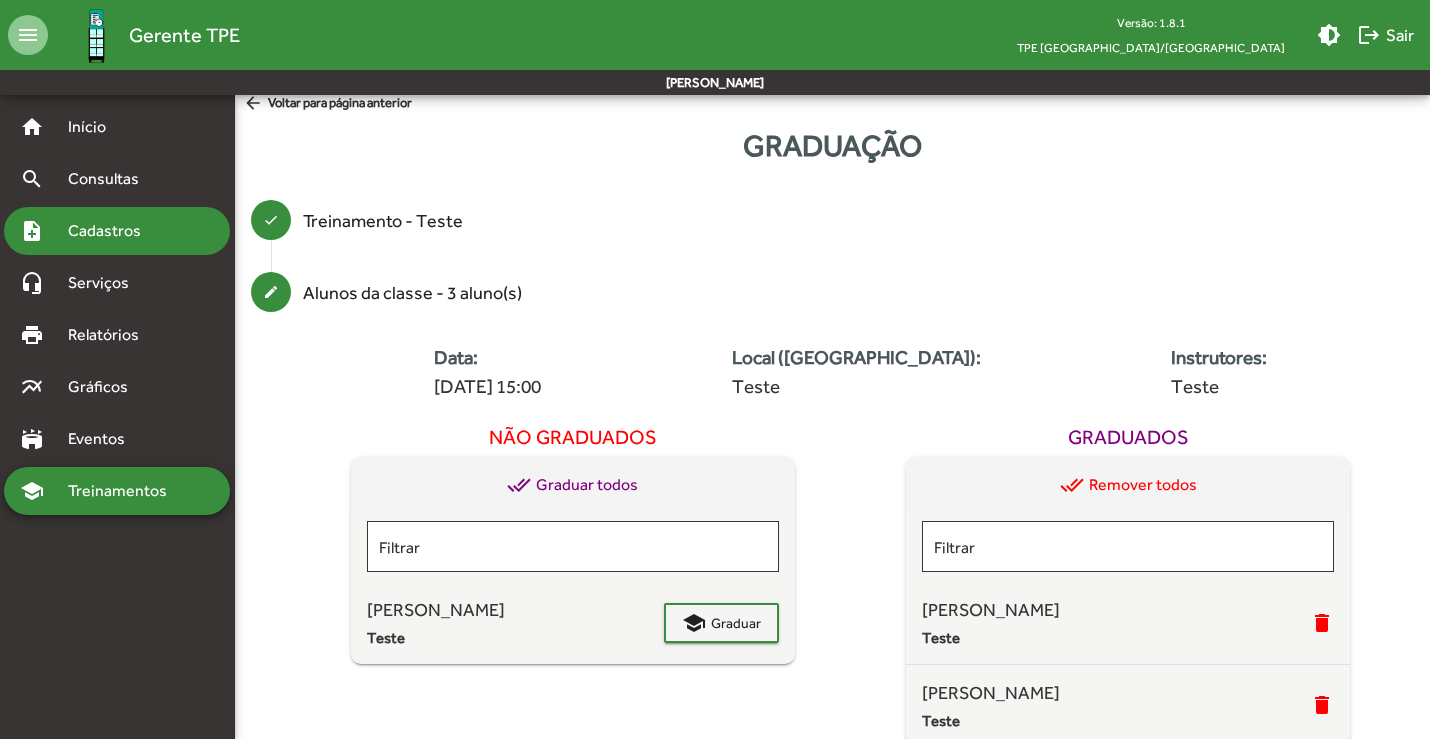 click on "note_add Cadastros" at bounding box center (117, 231) 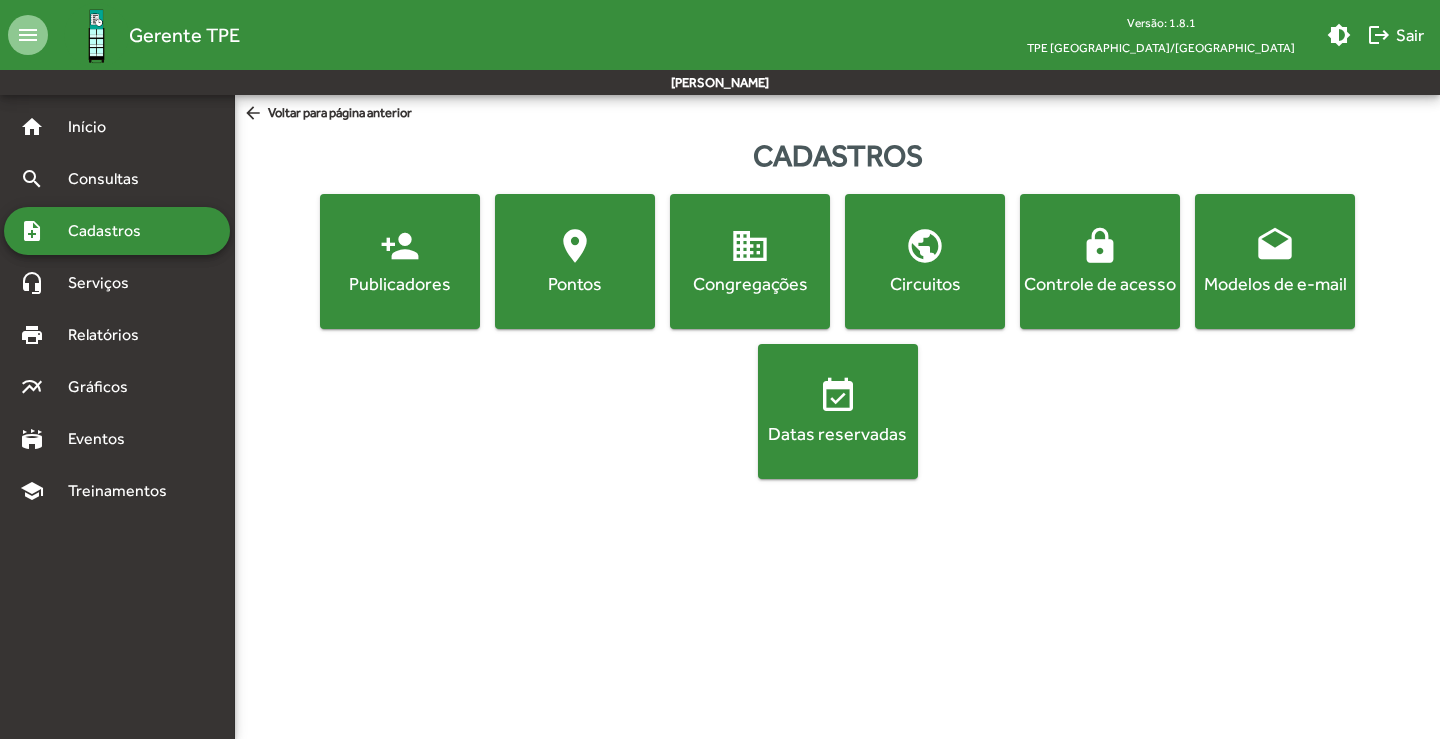 click on "Publicadores" 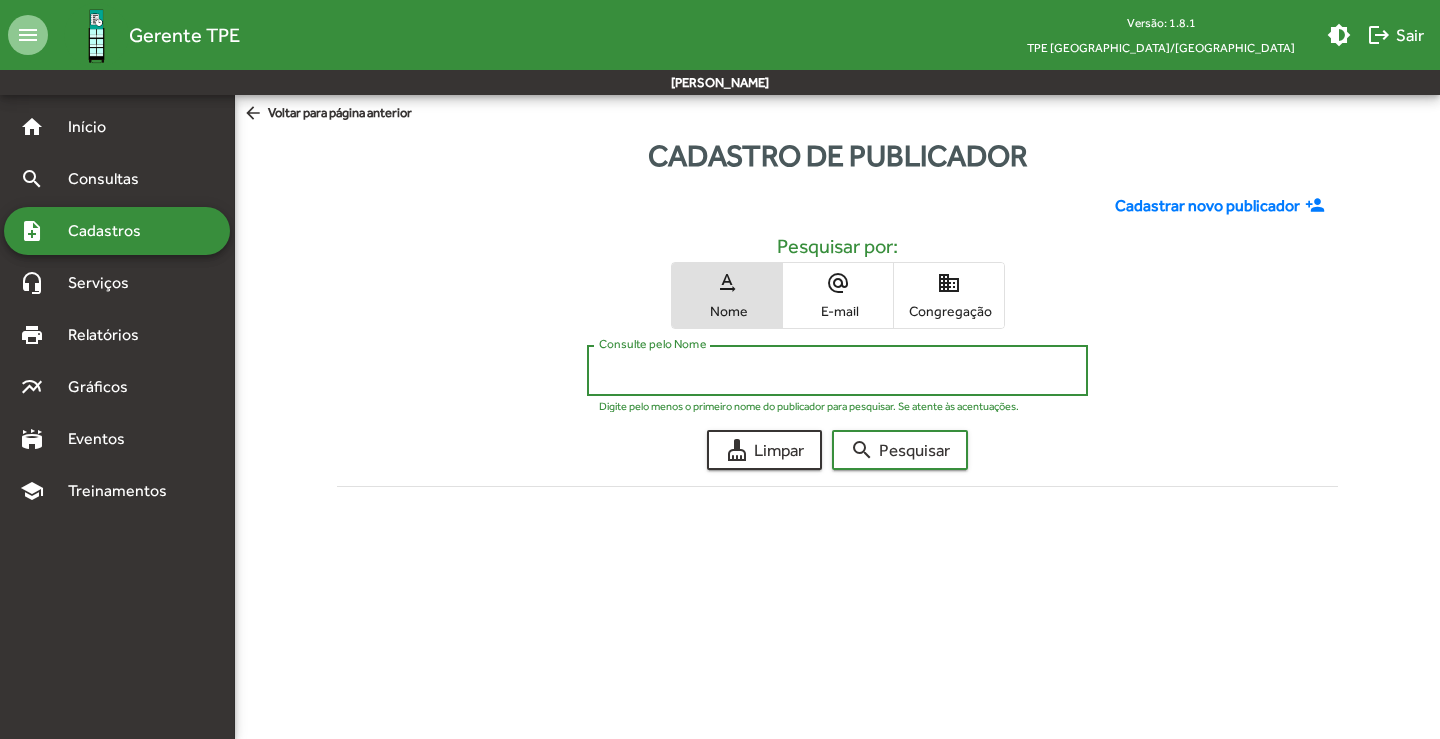 click on "Consulte pelo Nome" at bounding box center (837, 371) 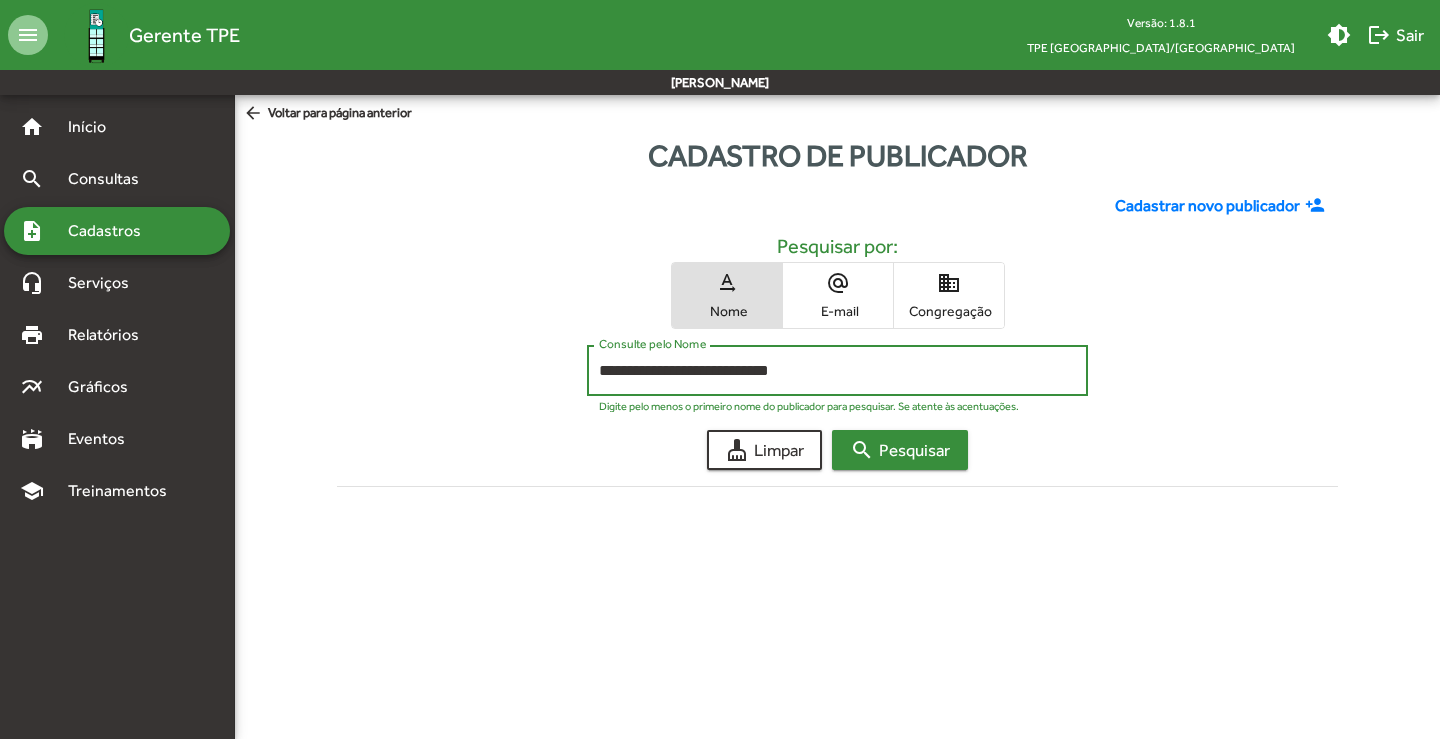 type on "**********" 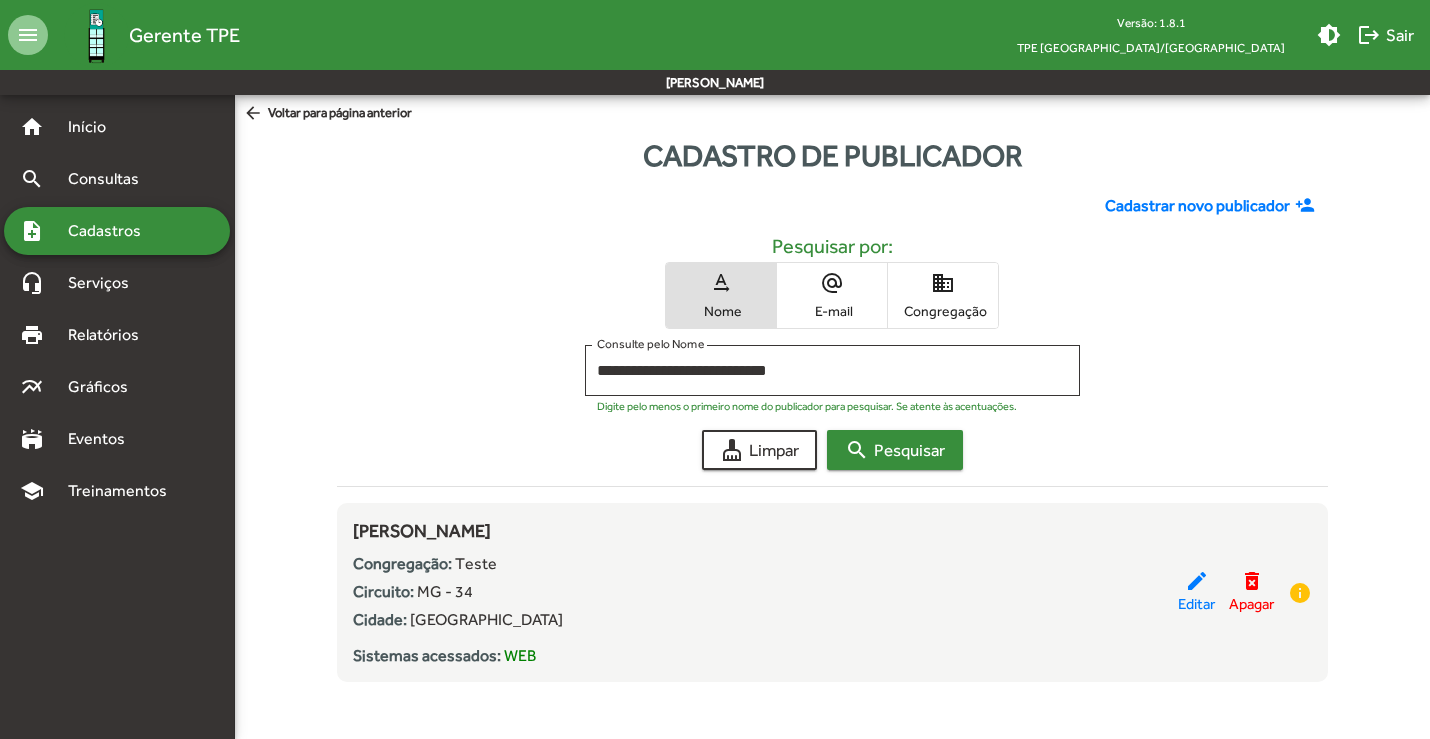 scroll, scrollTop: 7, scrollLeft: 0, axis: vertical 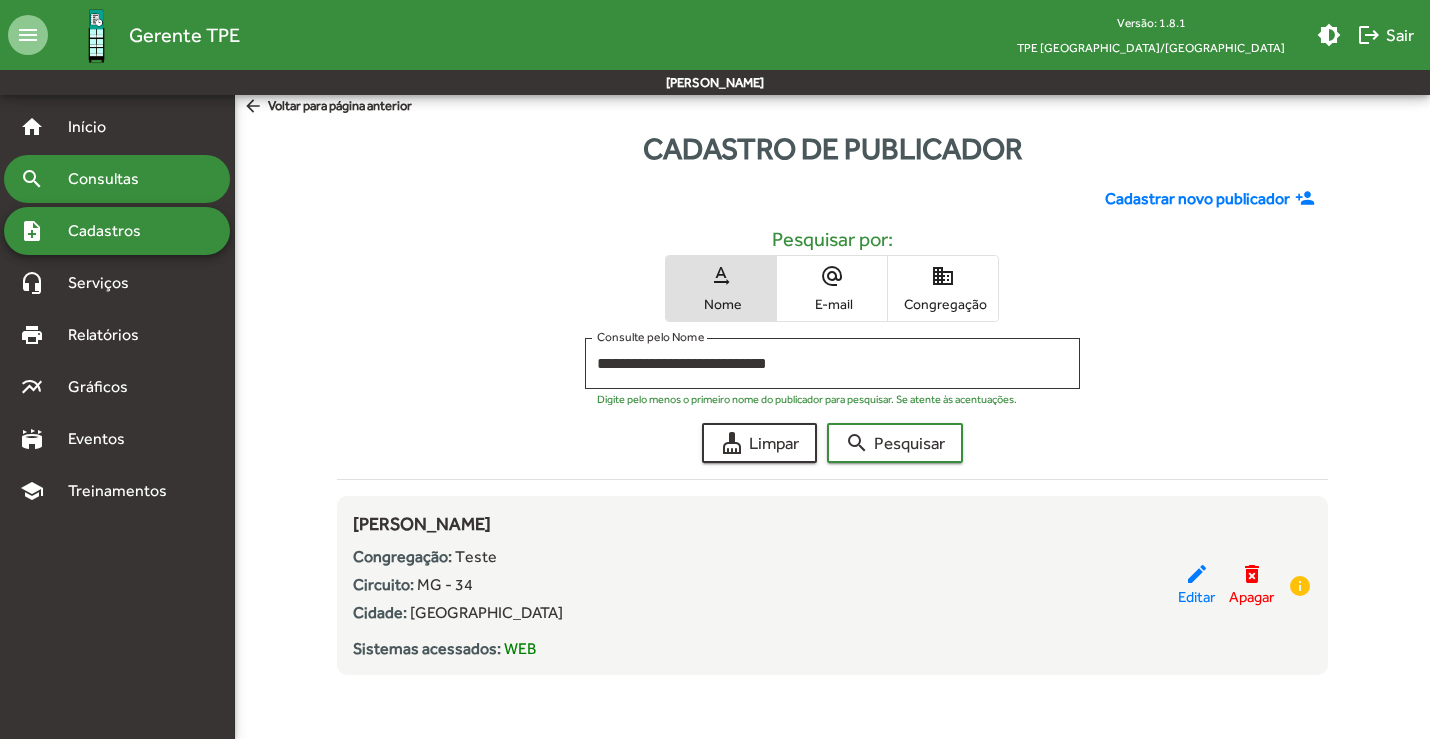 click on "Consultas" at bounding box center (110, 179) 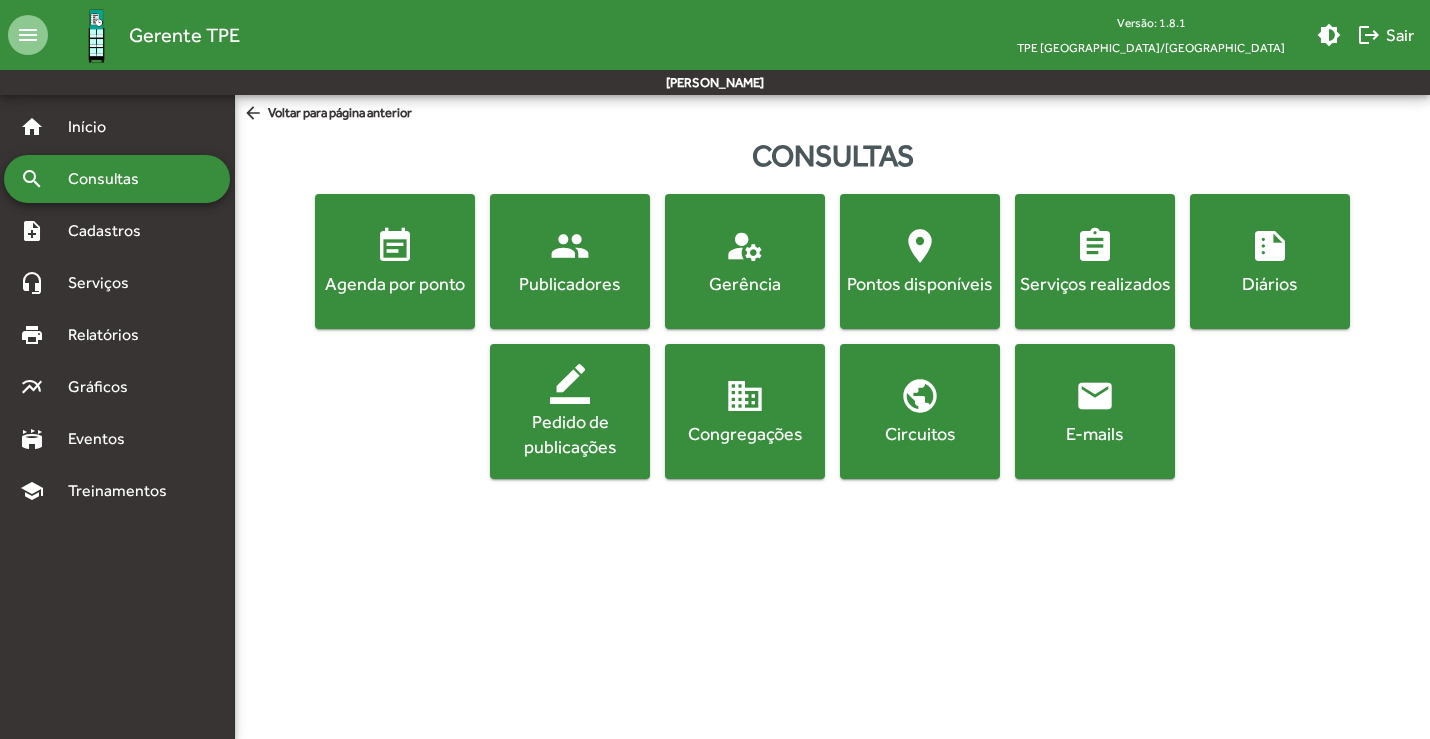 scroll, scrollTop: 0, scrollLeft: 0, axis: both 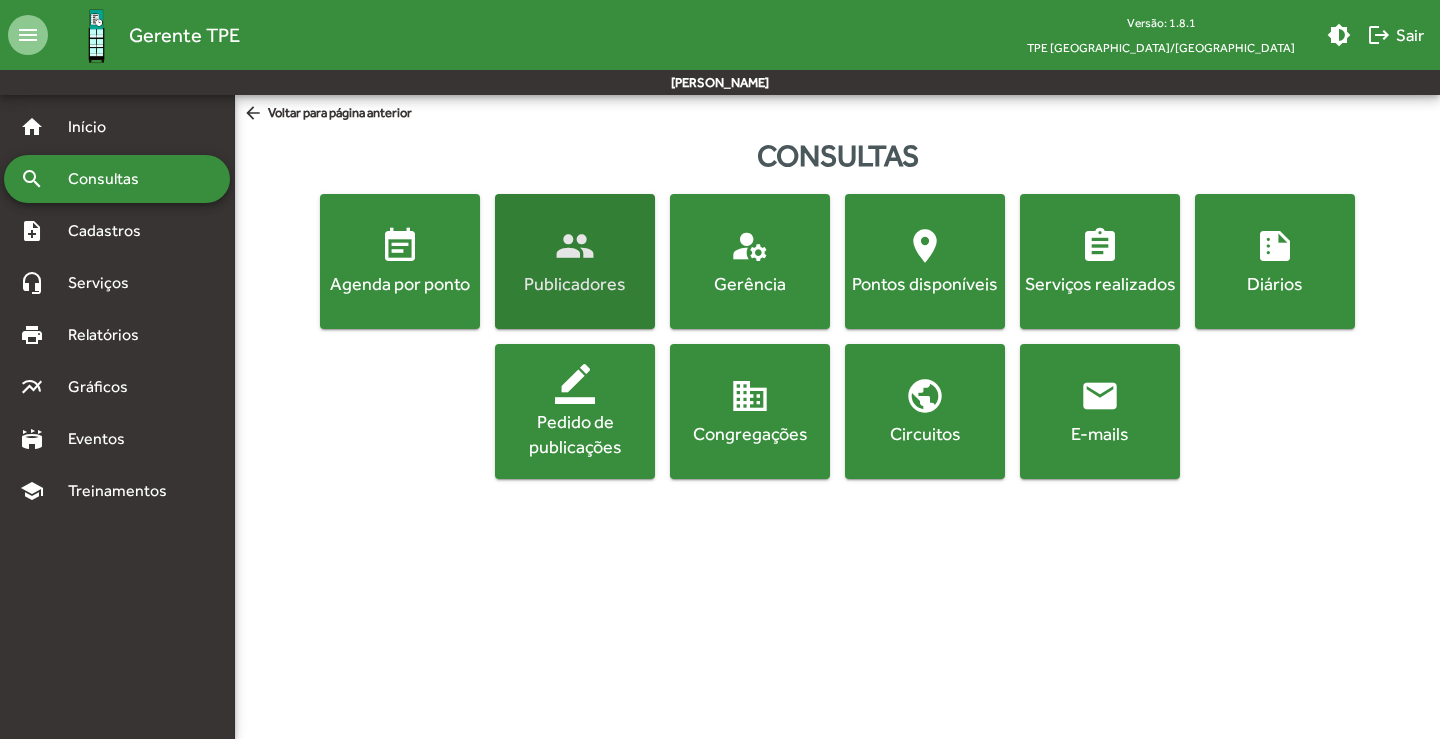 click on "people  Publicadores" 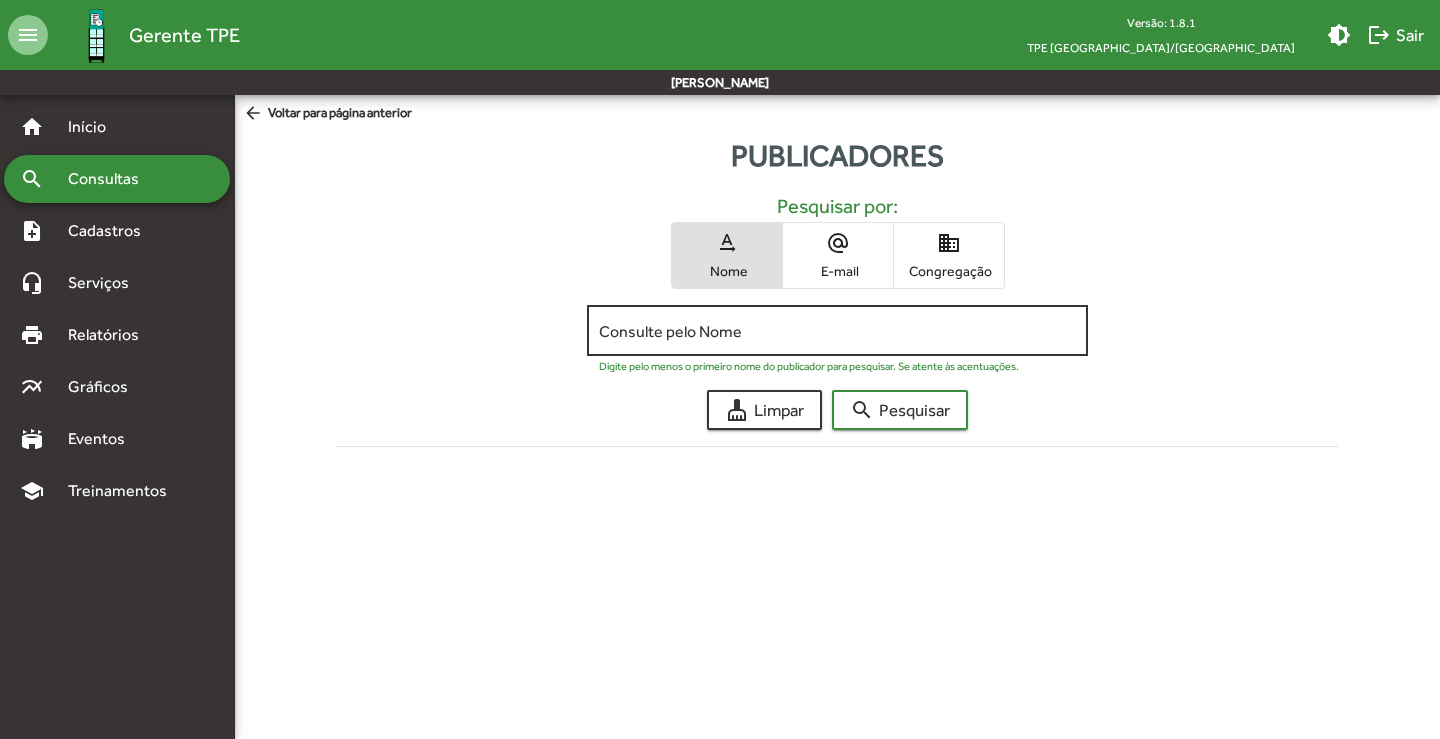 click on "Consulte pelo Nome" at bounding box center [837, 331] 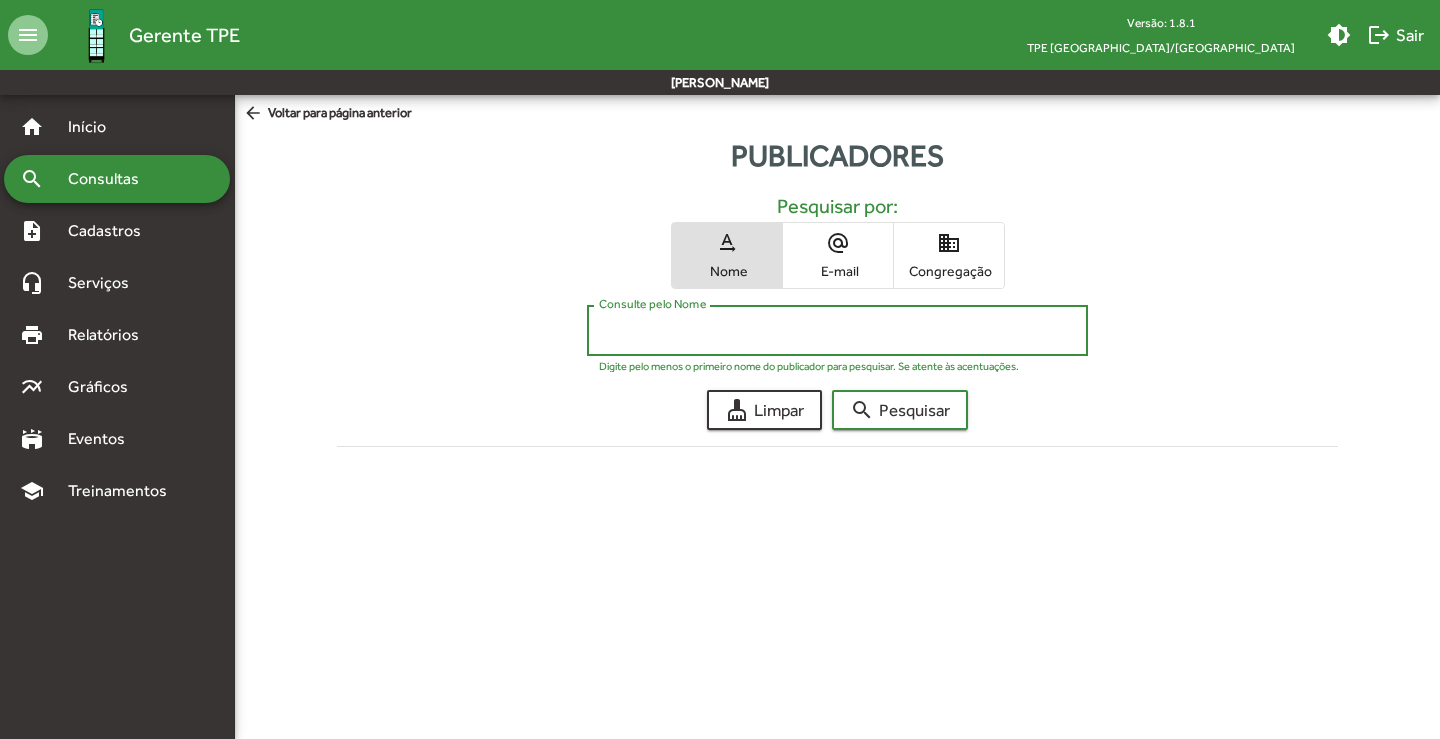 paste on "**********" 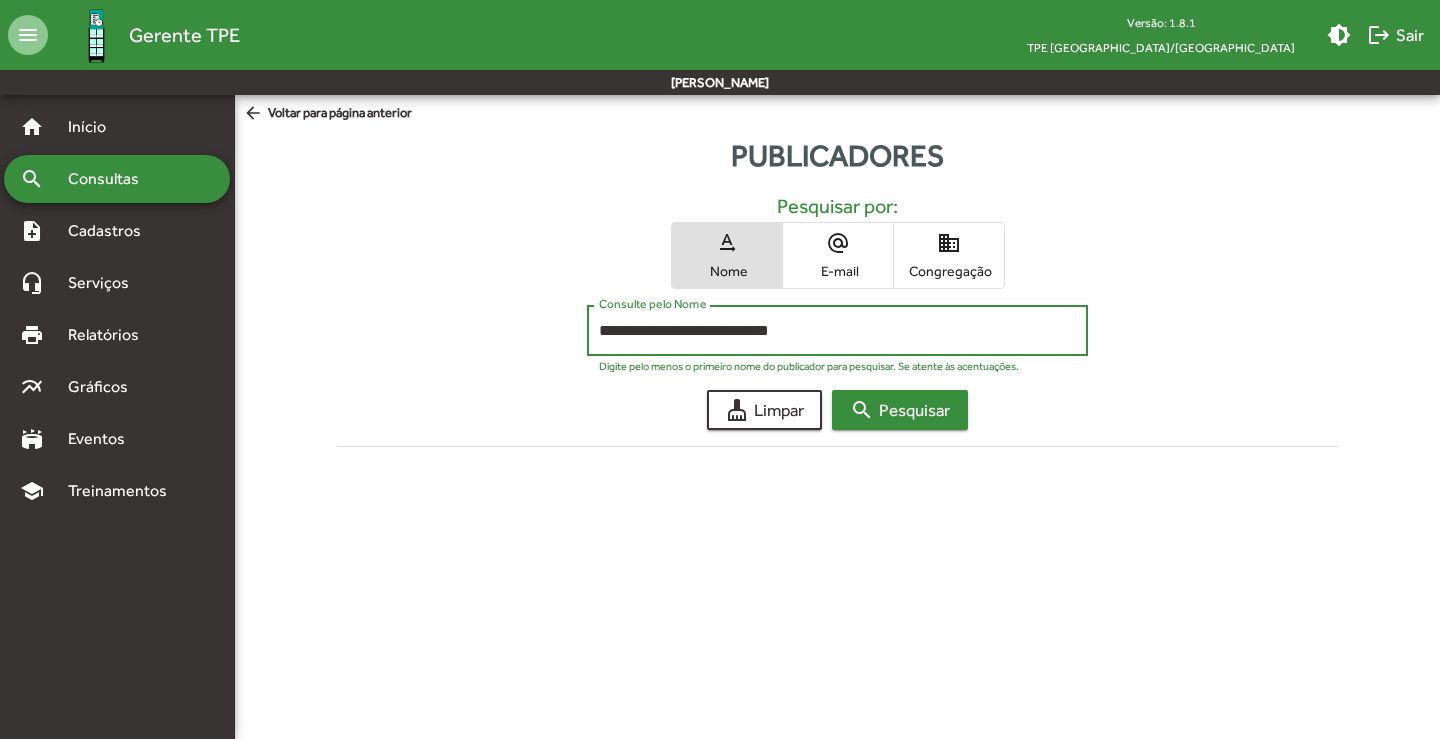 type on "**********" 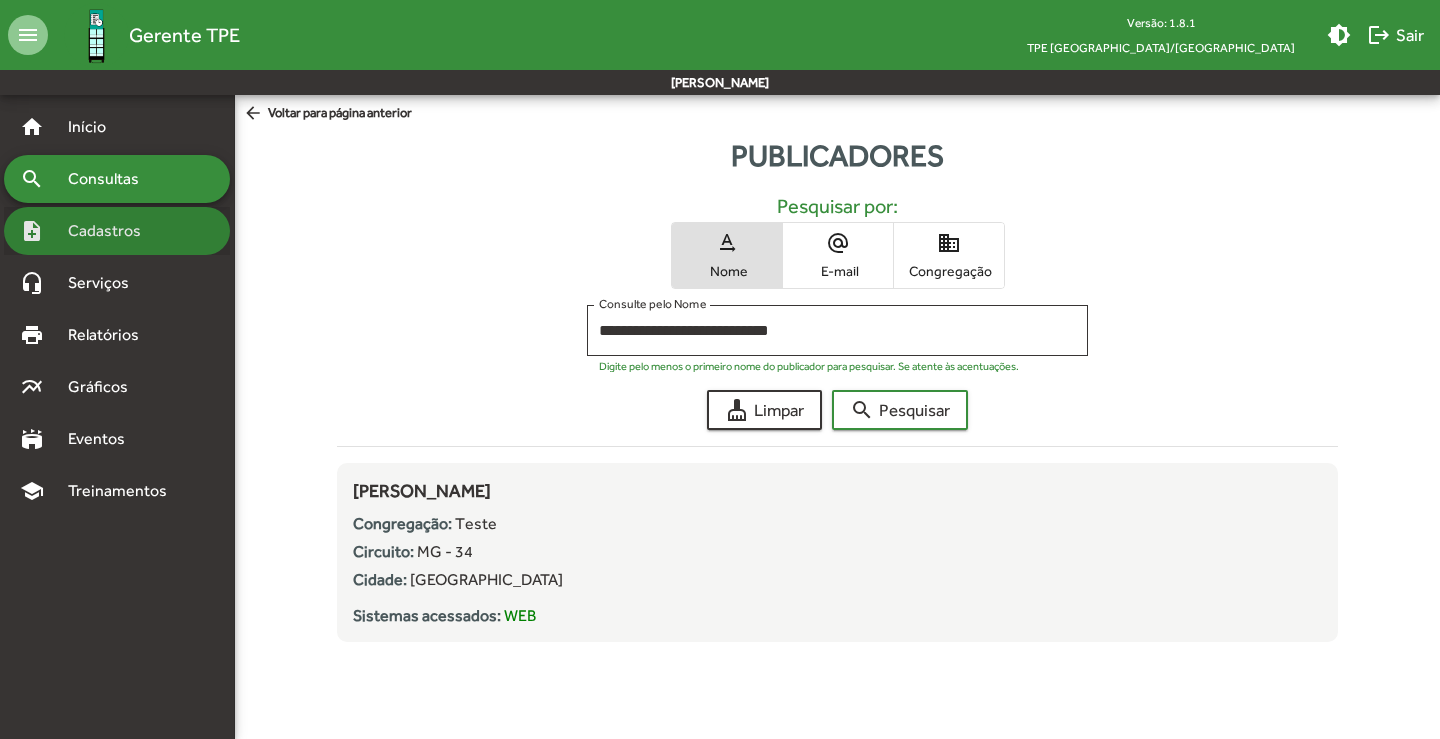 click on "Cadastros" at bounding box center [111, 231] 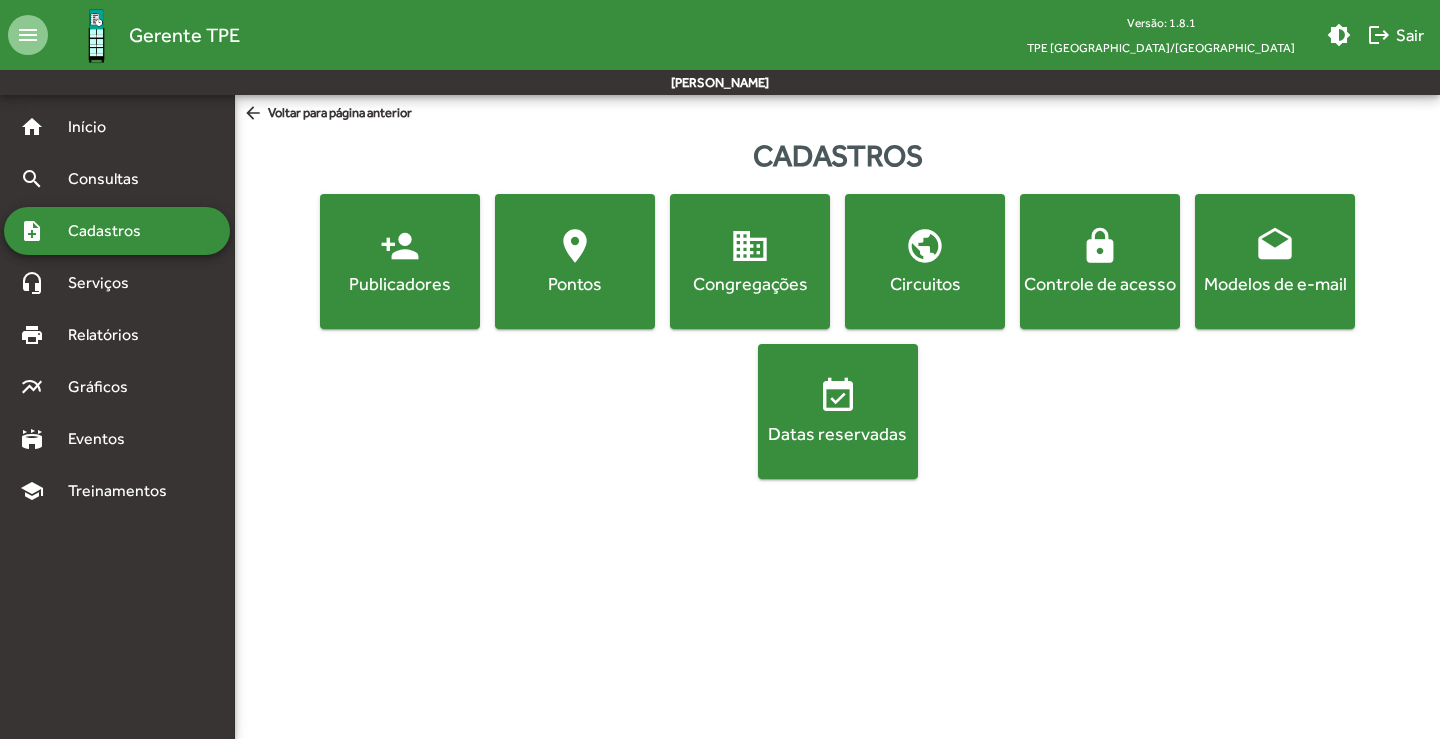 click on "person_add  Publicadores" 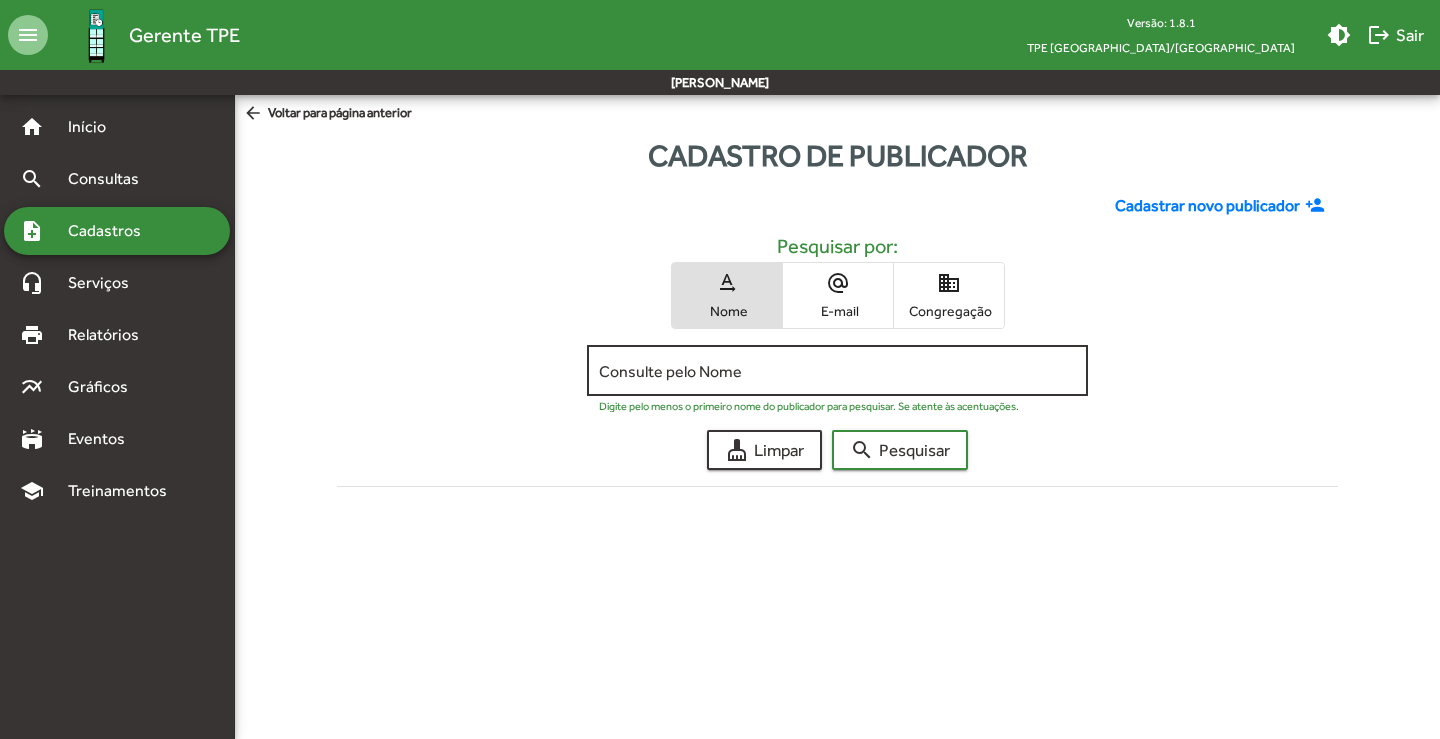 click on "Consulte pelo Nome" at bounding box center (837, 371) 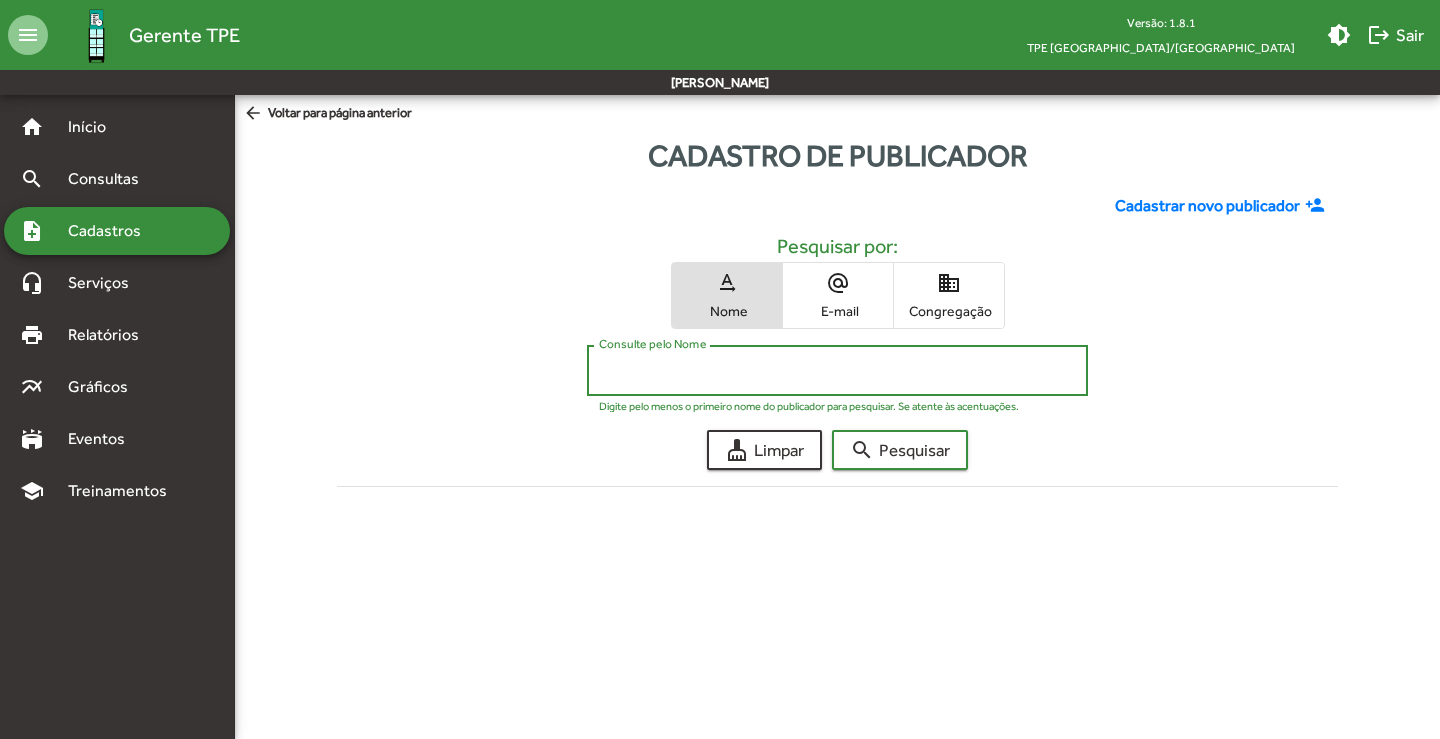 paste on "**********" 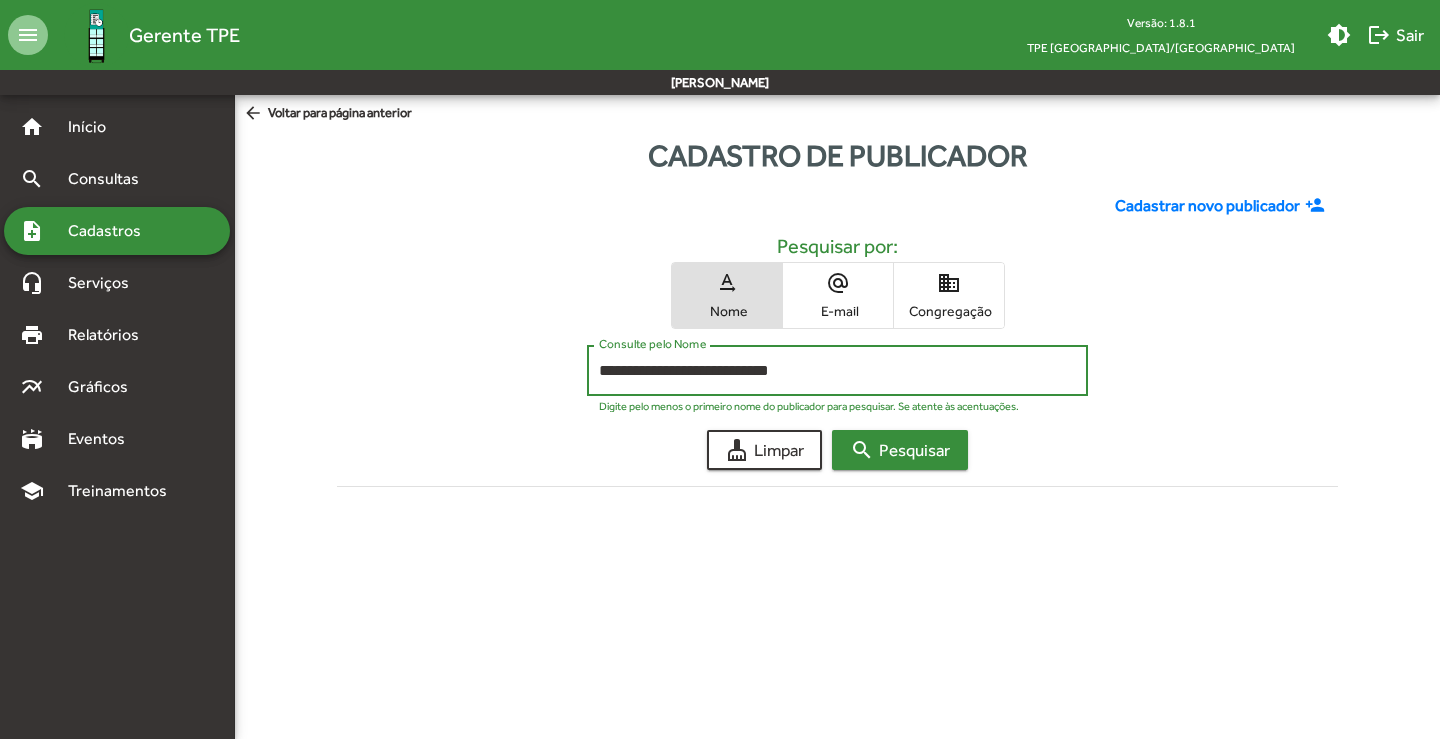 type on "**********" 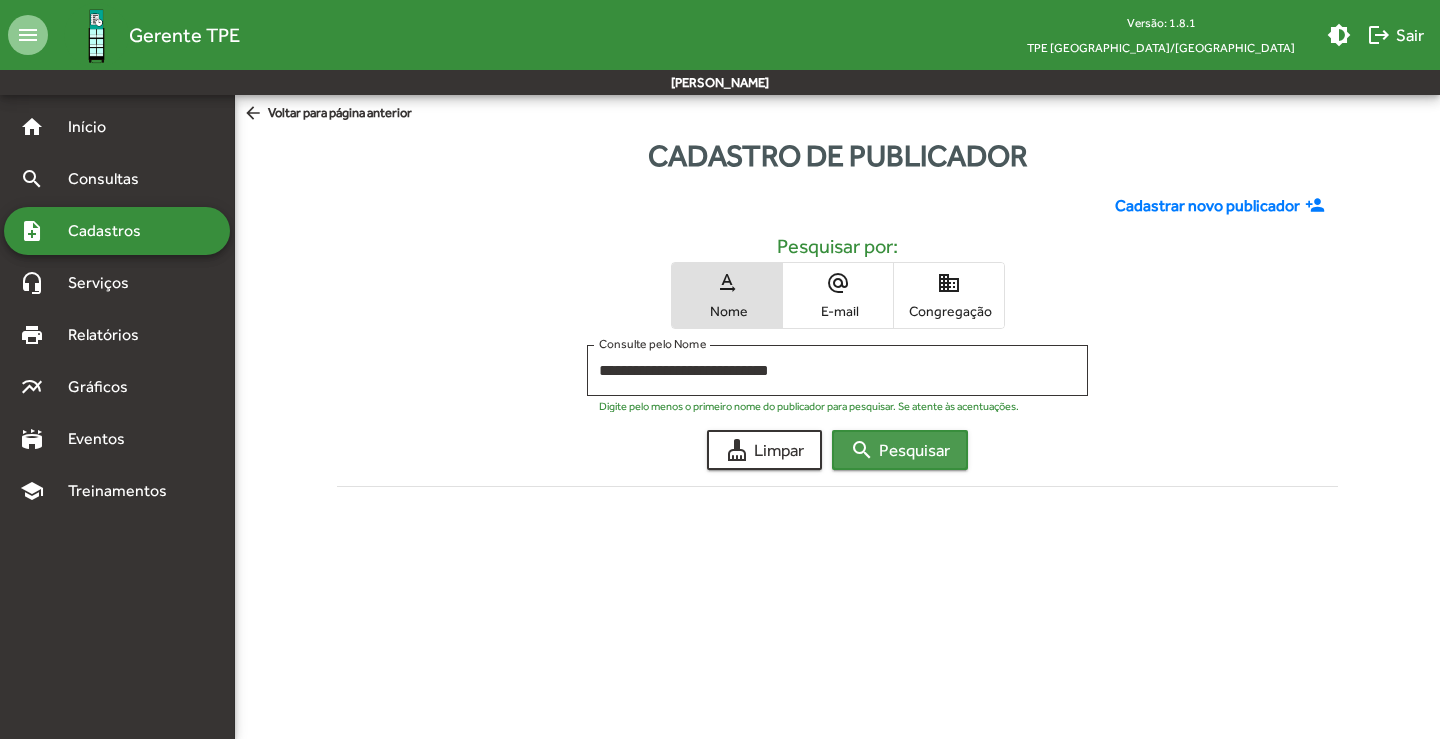 click on "search  Pesquisar" 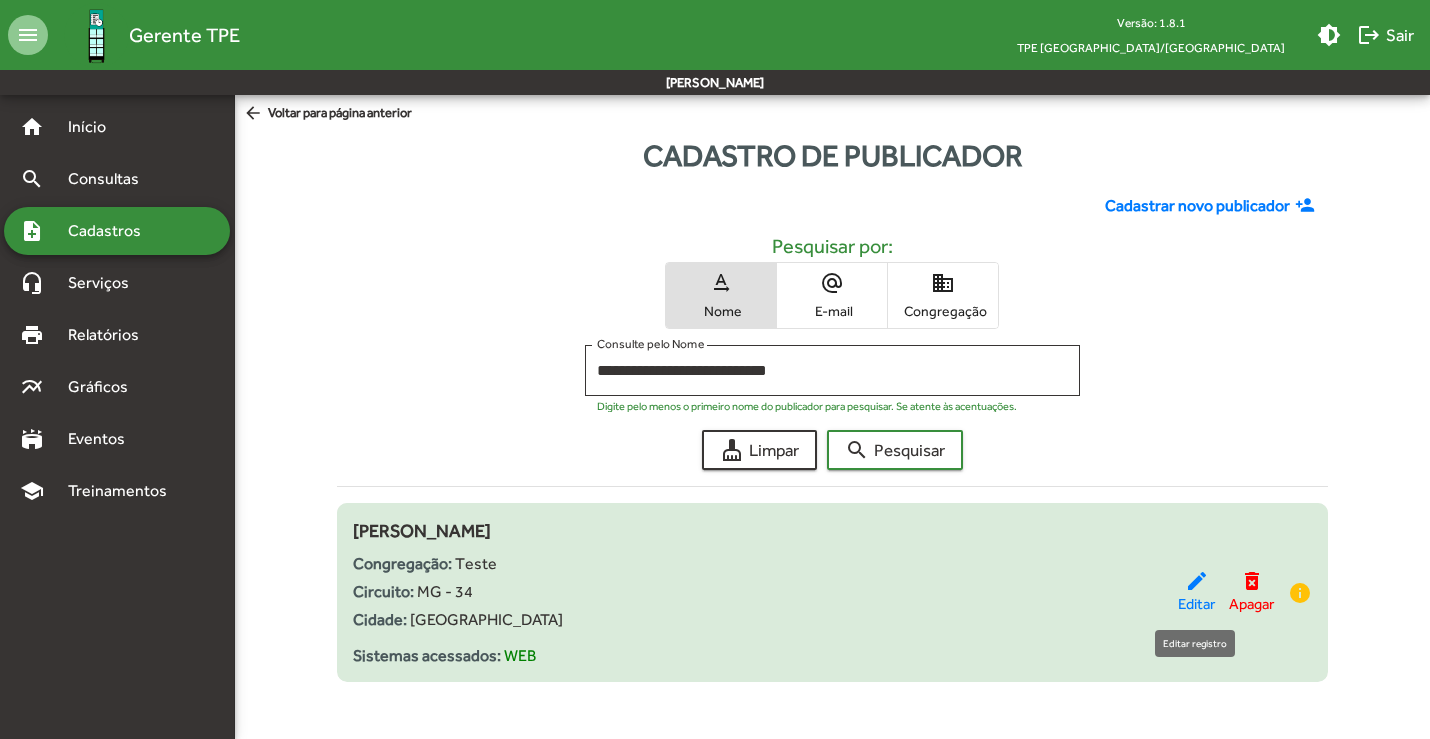 click on "edit" 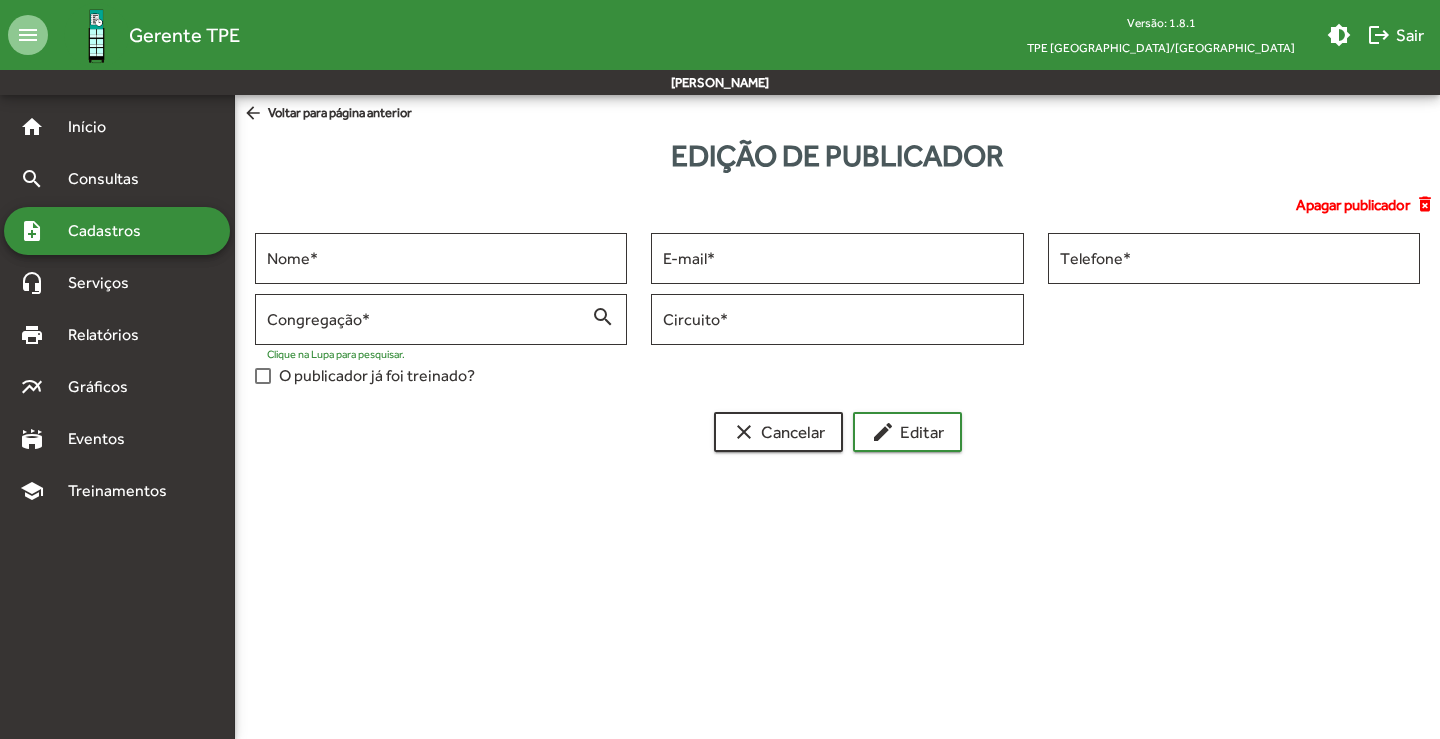 type on "**********" 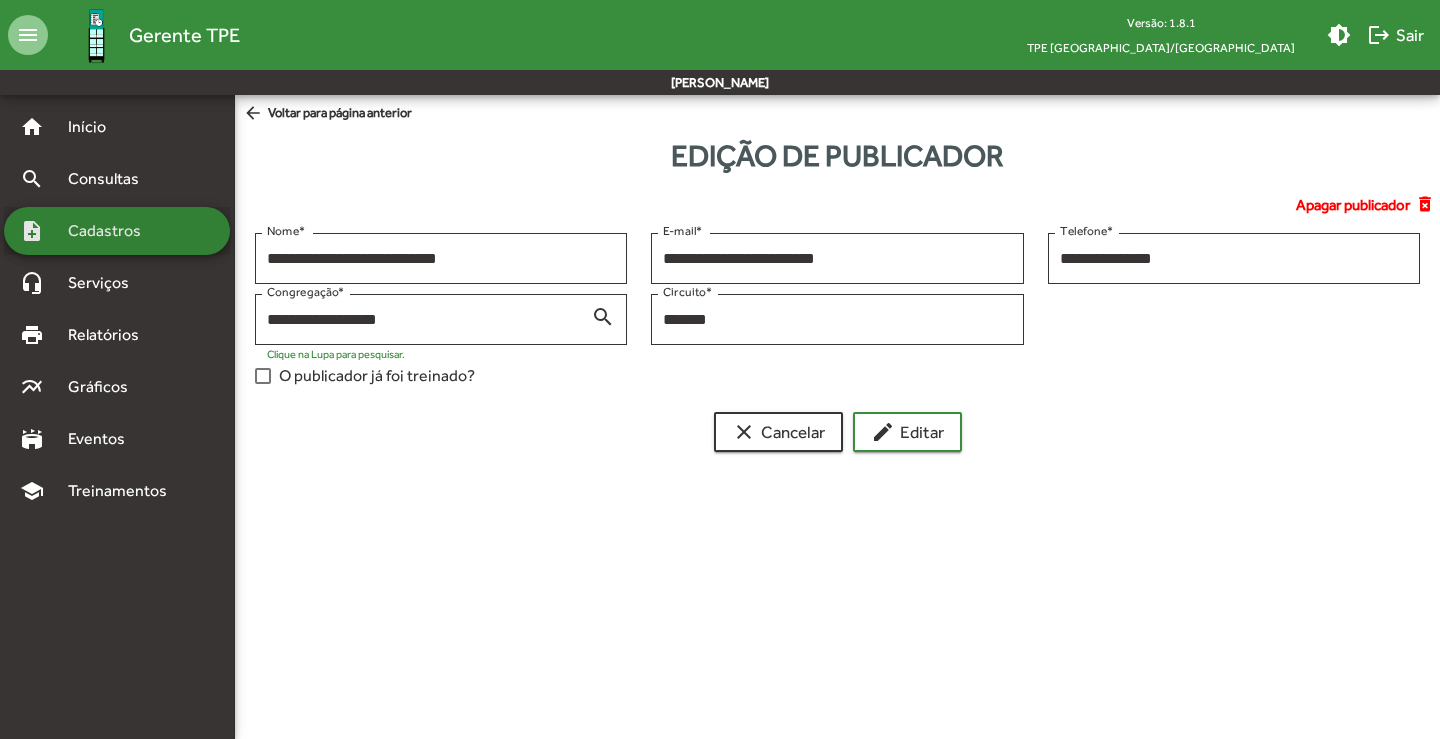 click on "Cadastros" at bounding box center [111, 231] 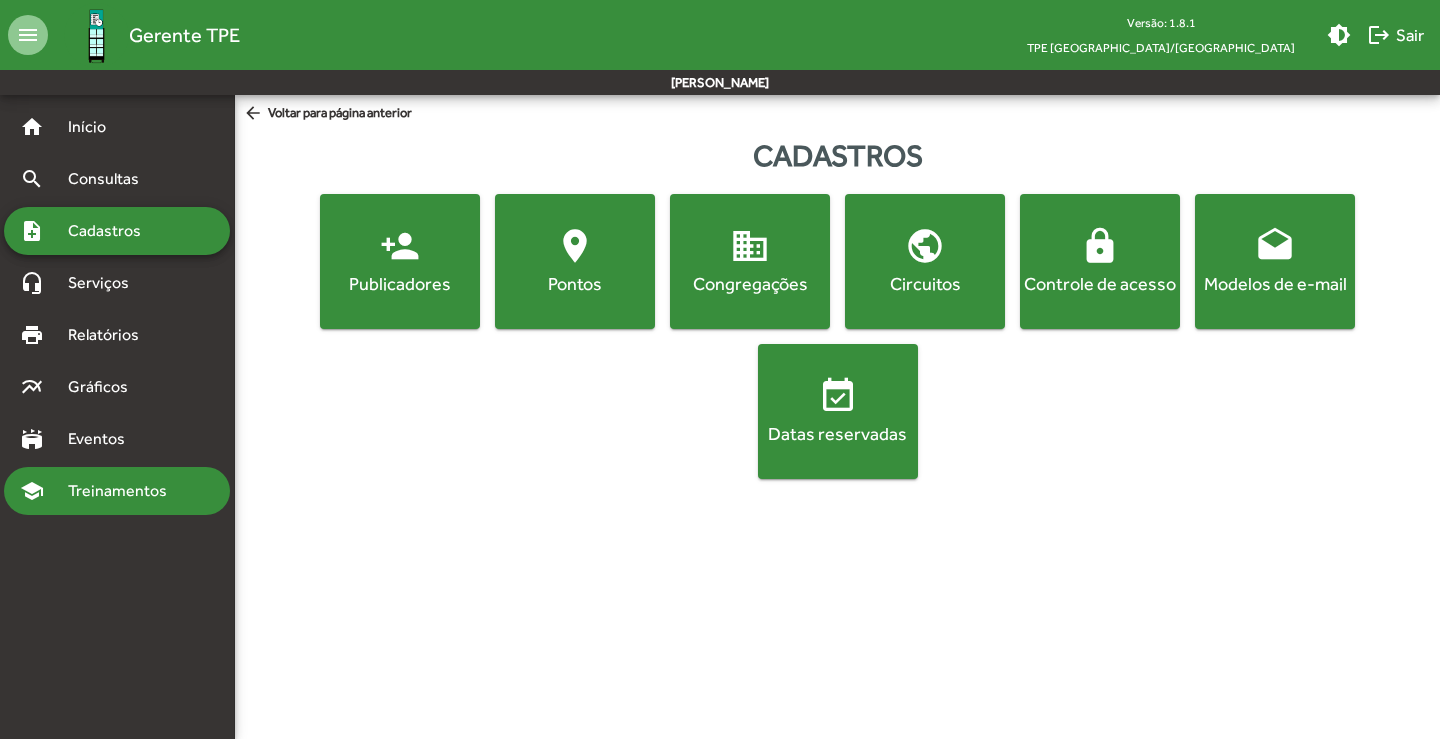 click on "school Treinamentos" at bounding box center (117, 491) 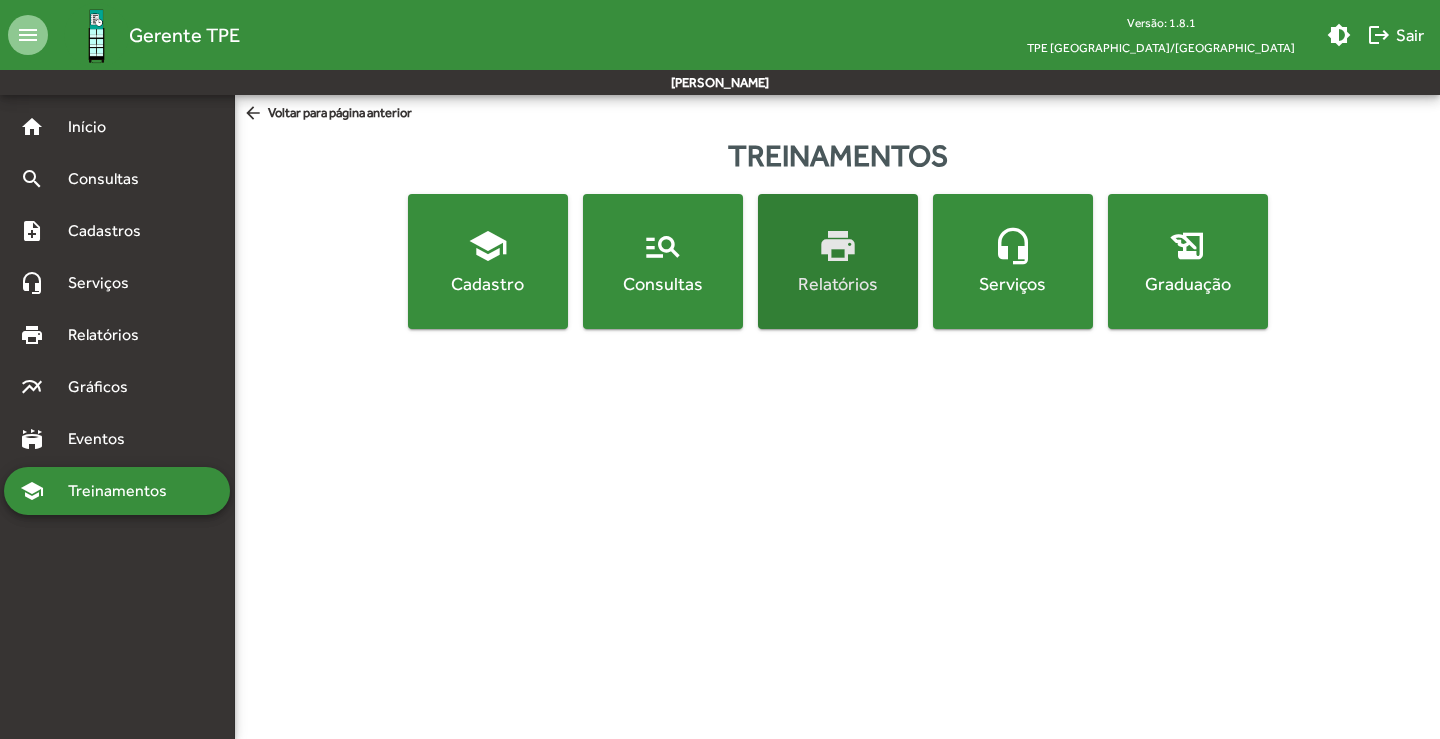 click on "Relatórios" 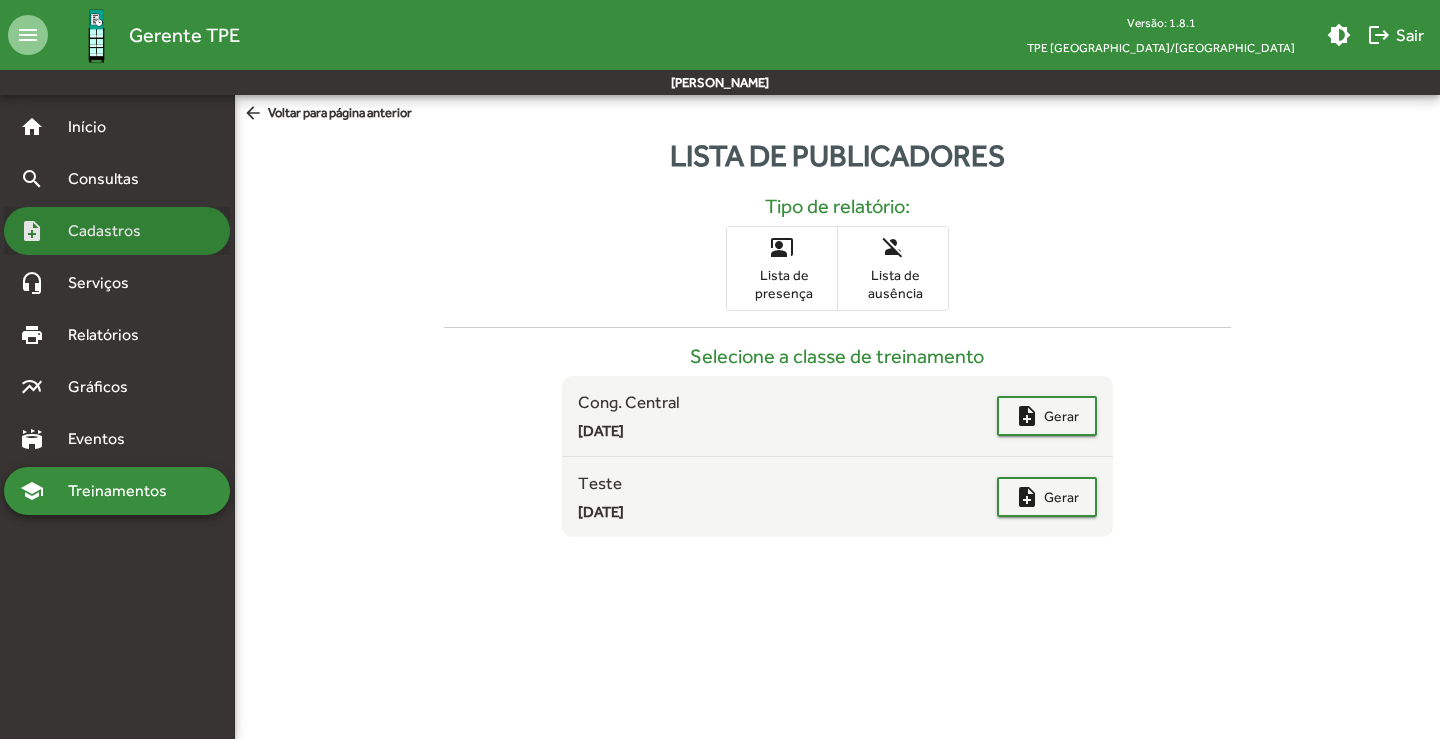 click on "Cadastros" at bounding box center (111, 231) 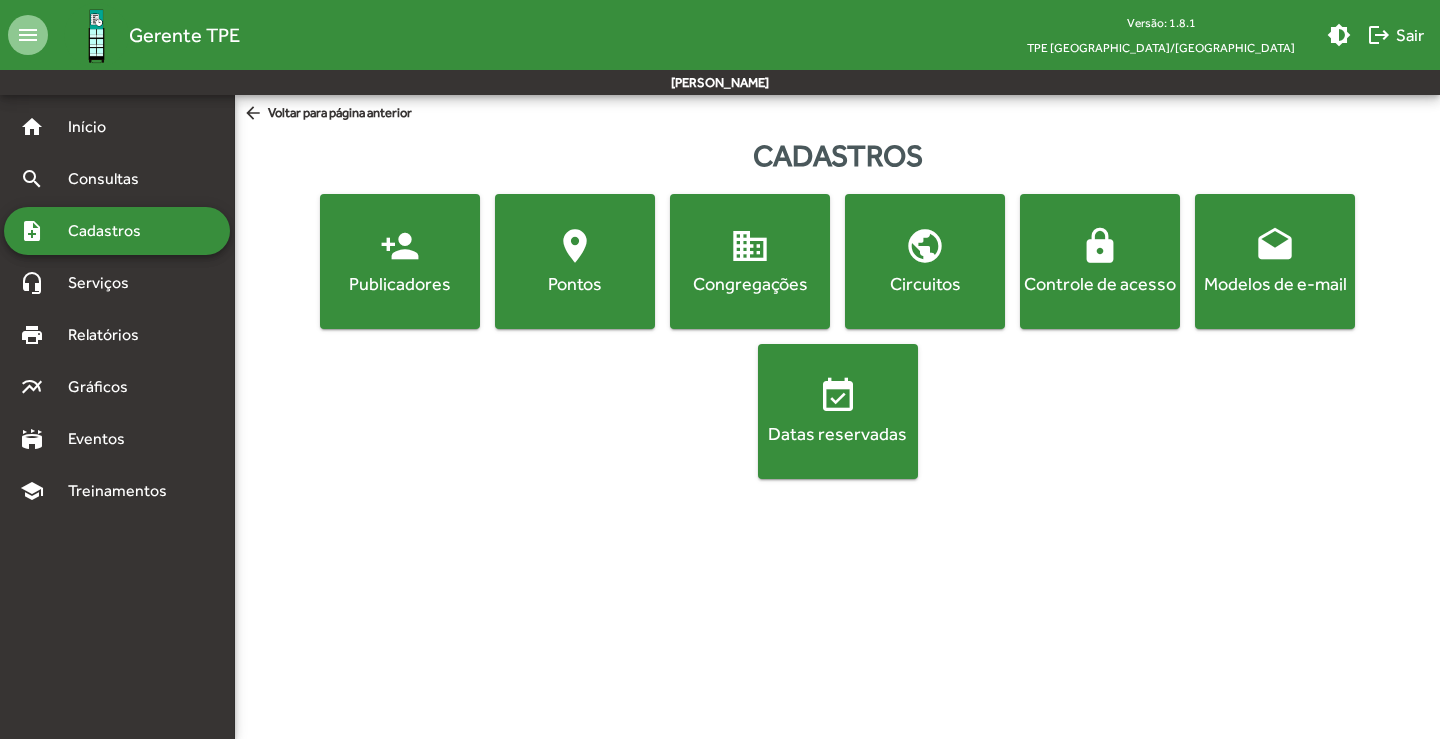 click on "Modelos de e-mail" 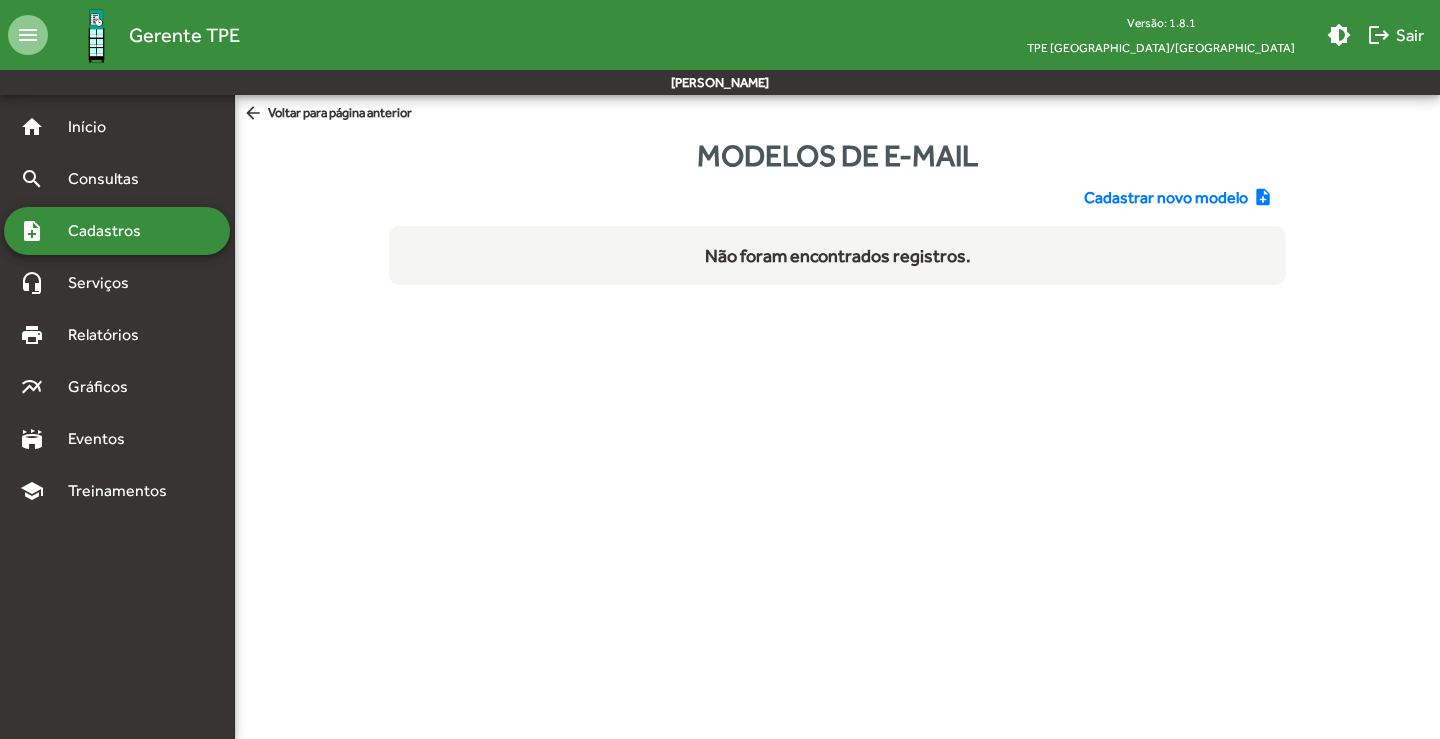 click on "Cadastrar novo modelo" 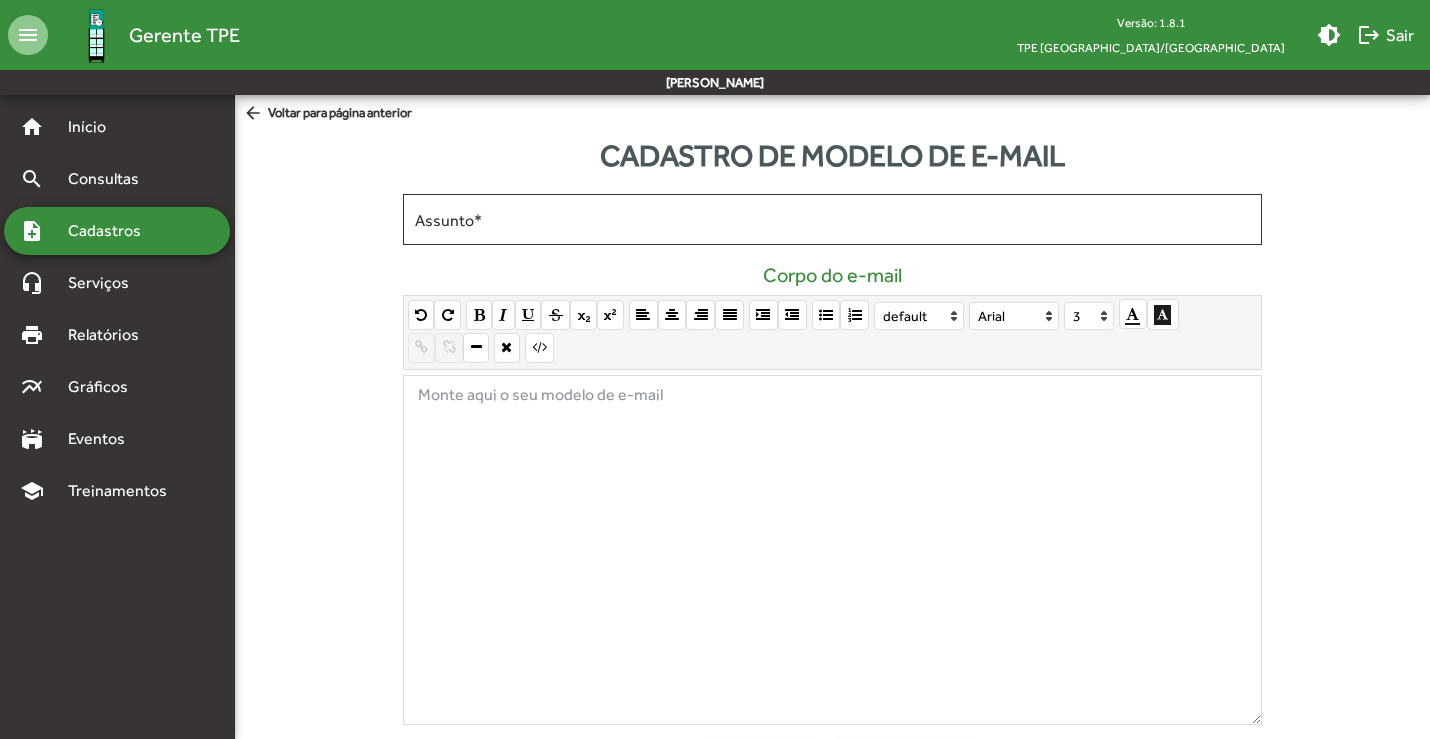 click 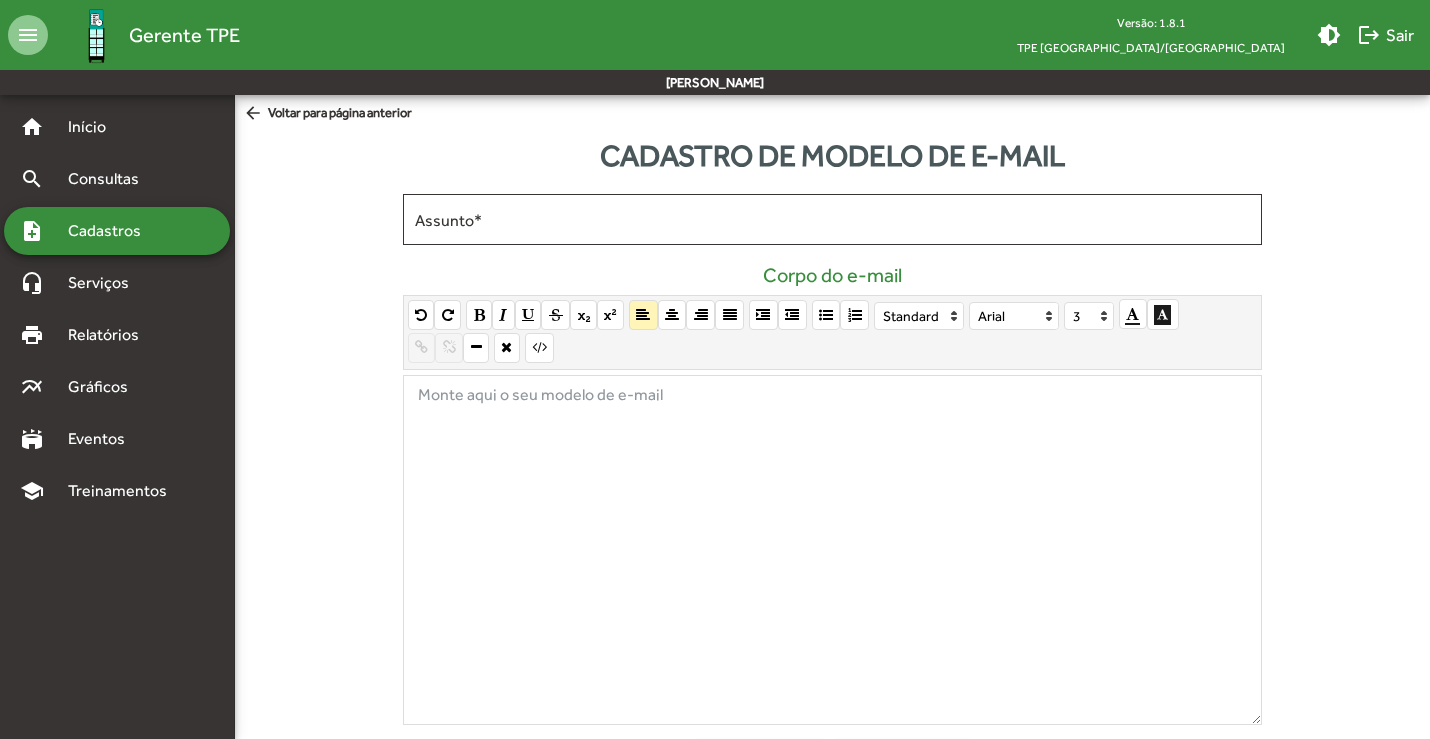 paste 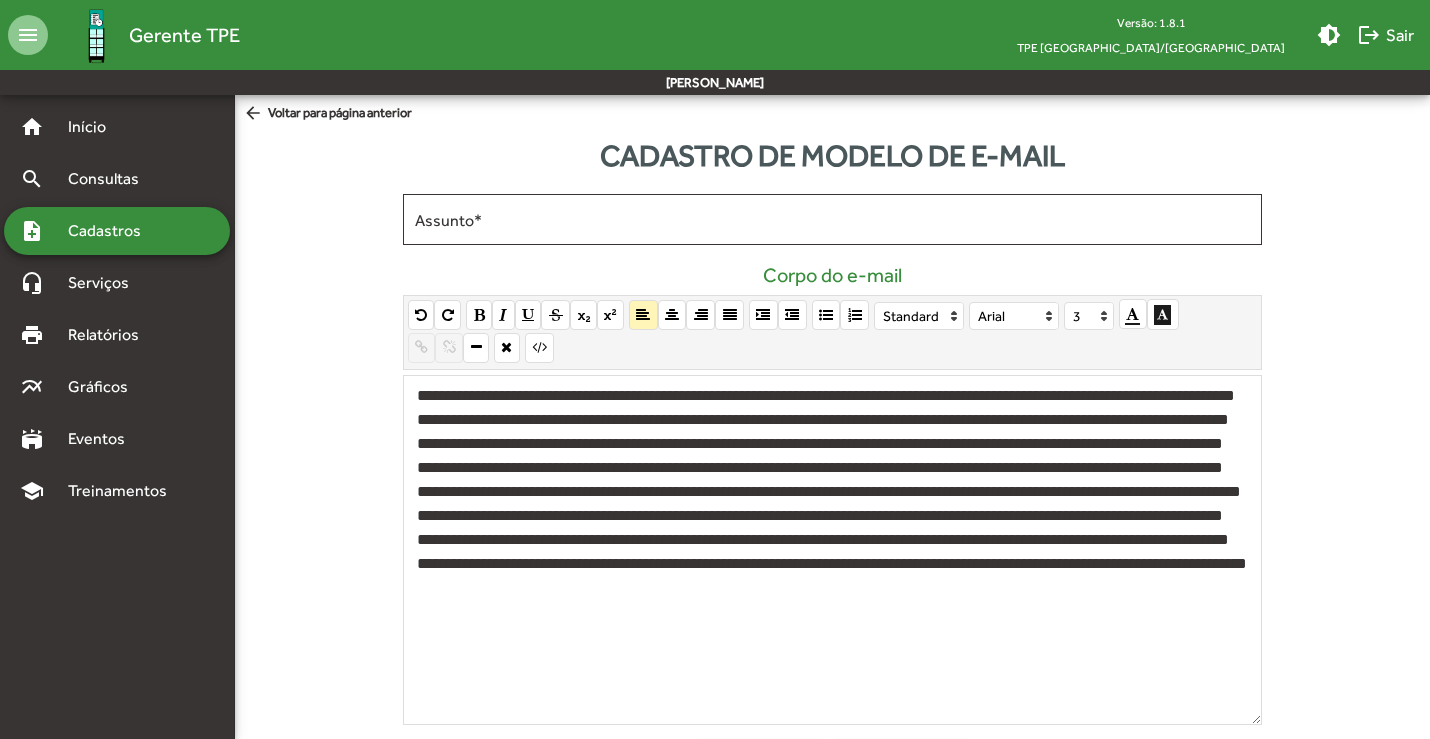 click 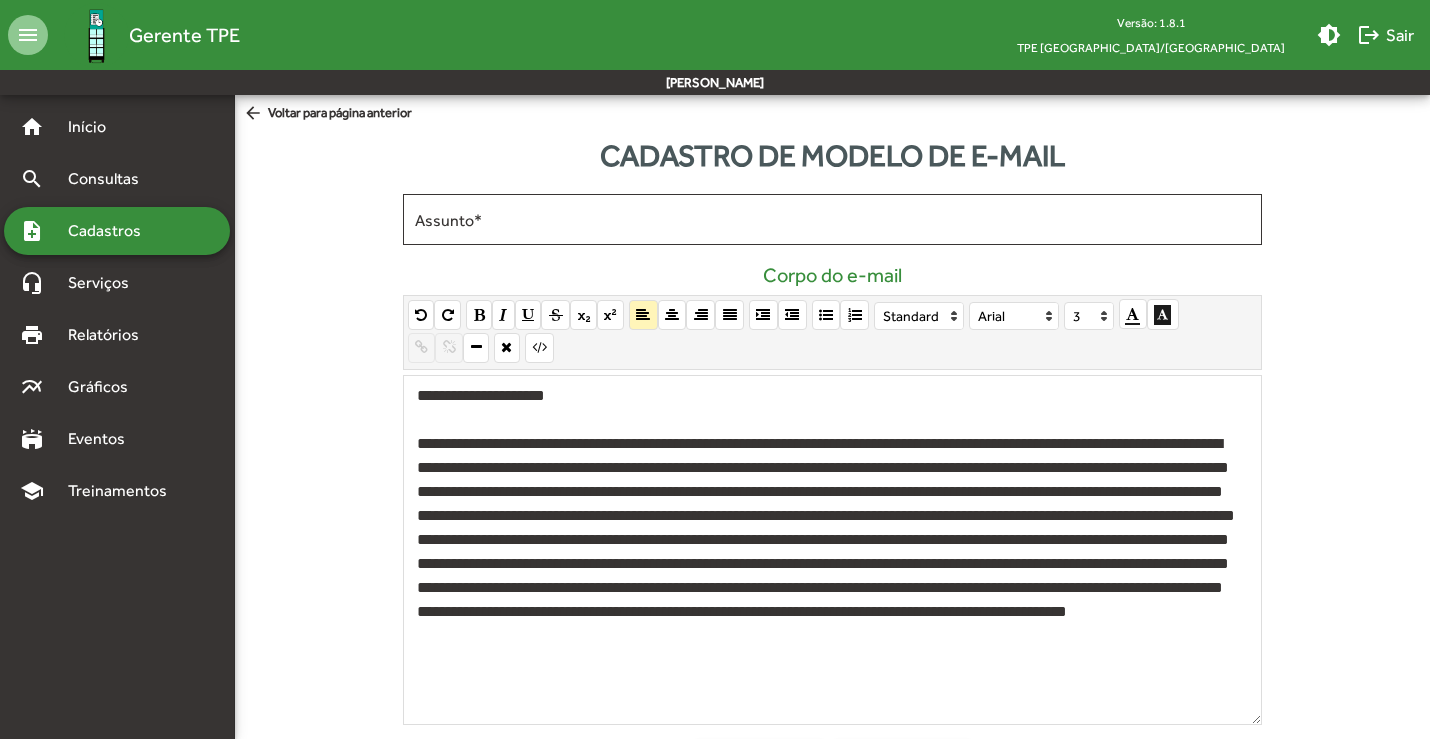 click 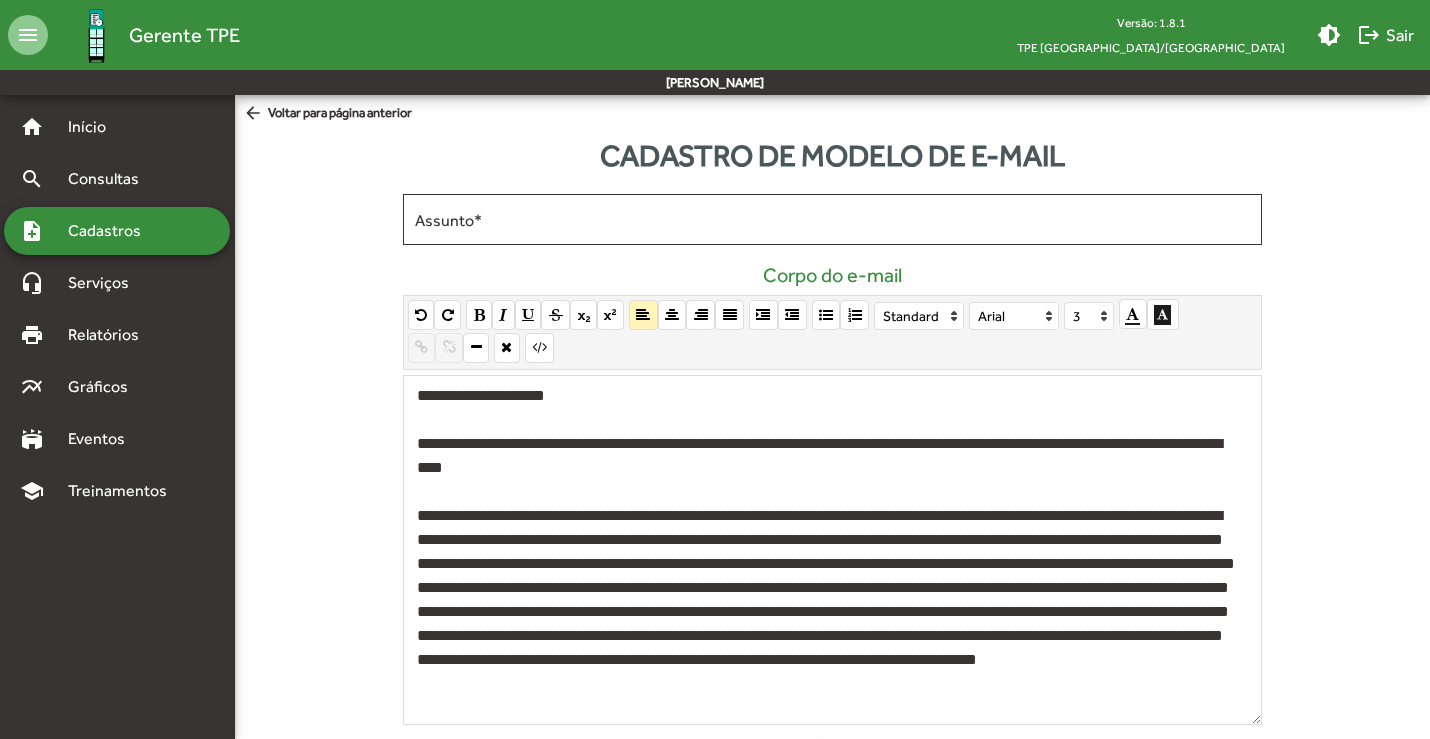 click on "**********" 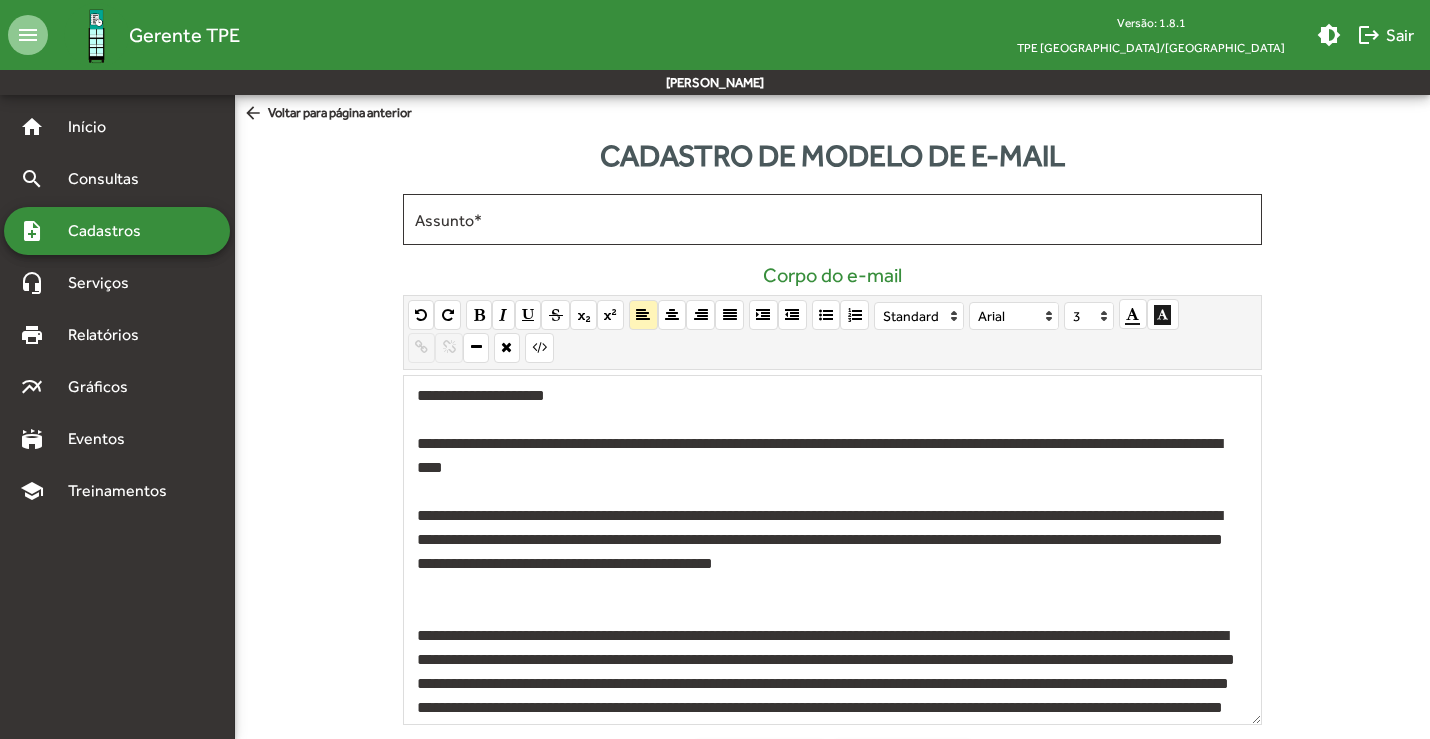 scroll, scrollTop: 60, scrollLeft: 0, axis: vertical 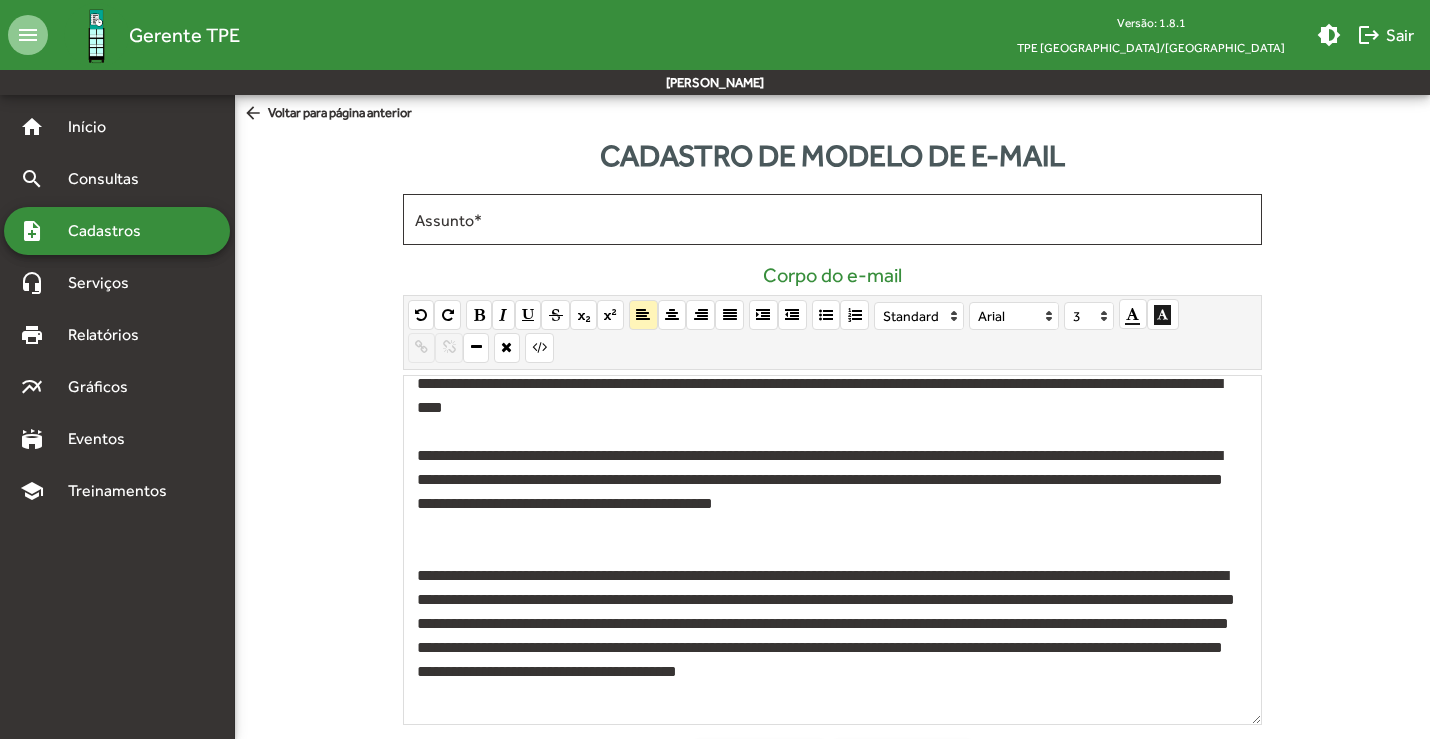 click on "**********" 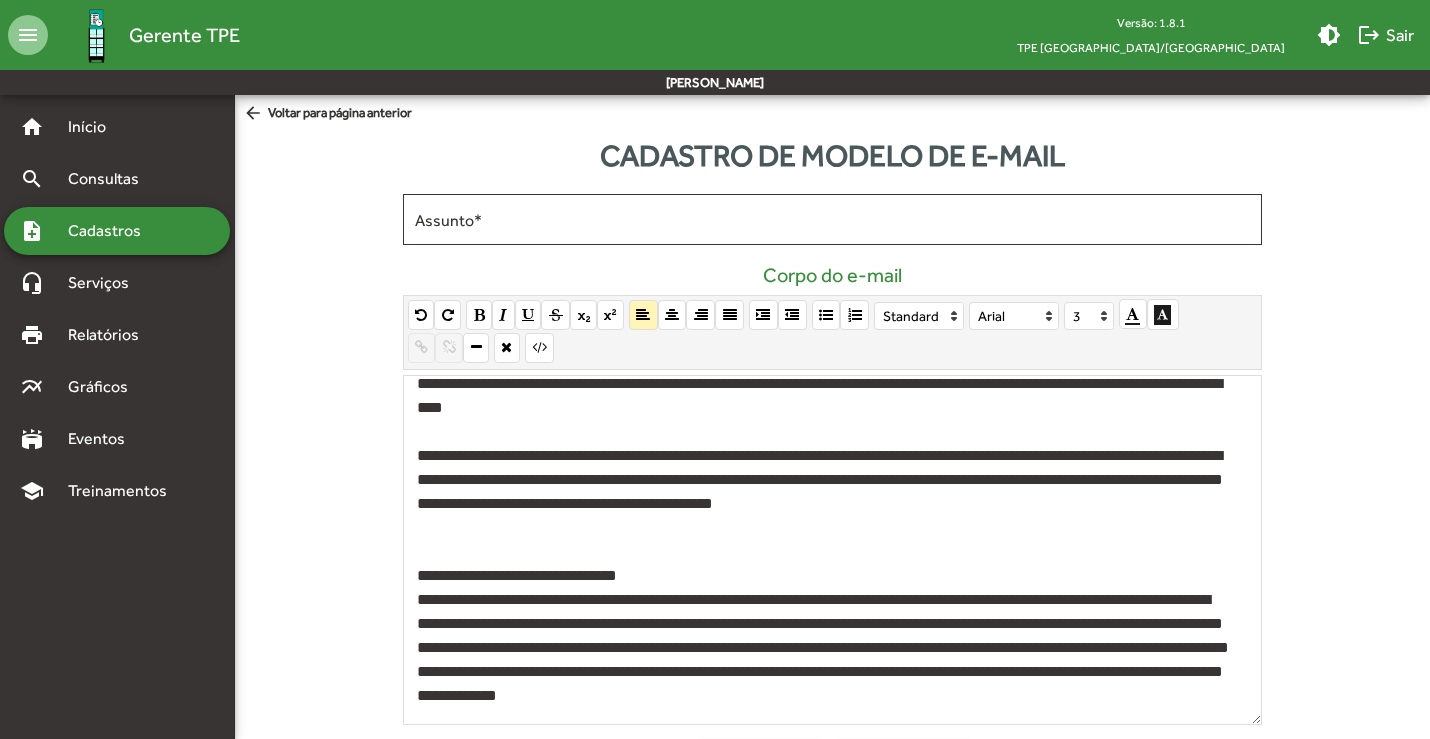 click on "**********" 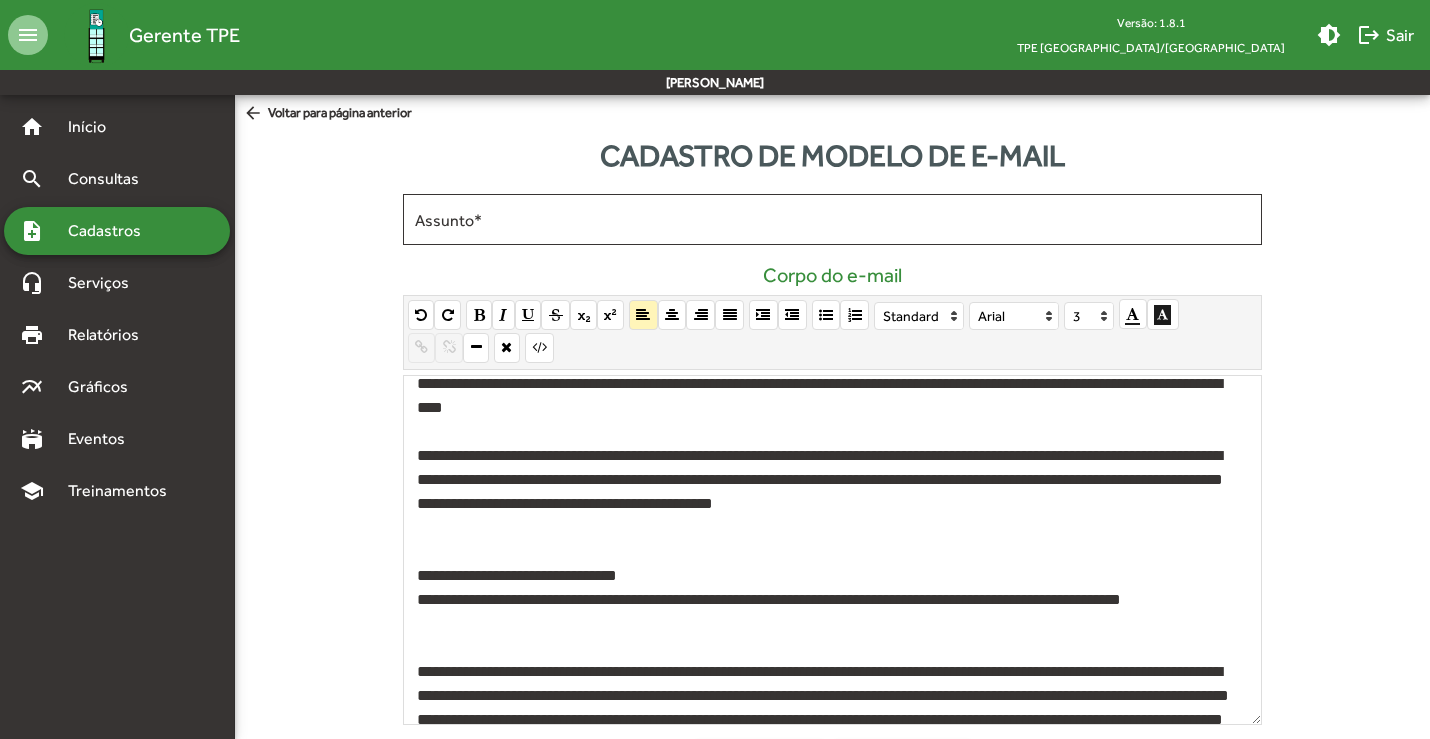 scroll, scrollTop: 108, scrollLeft: 0, axis: vertical 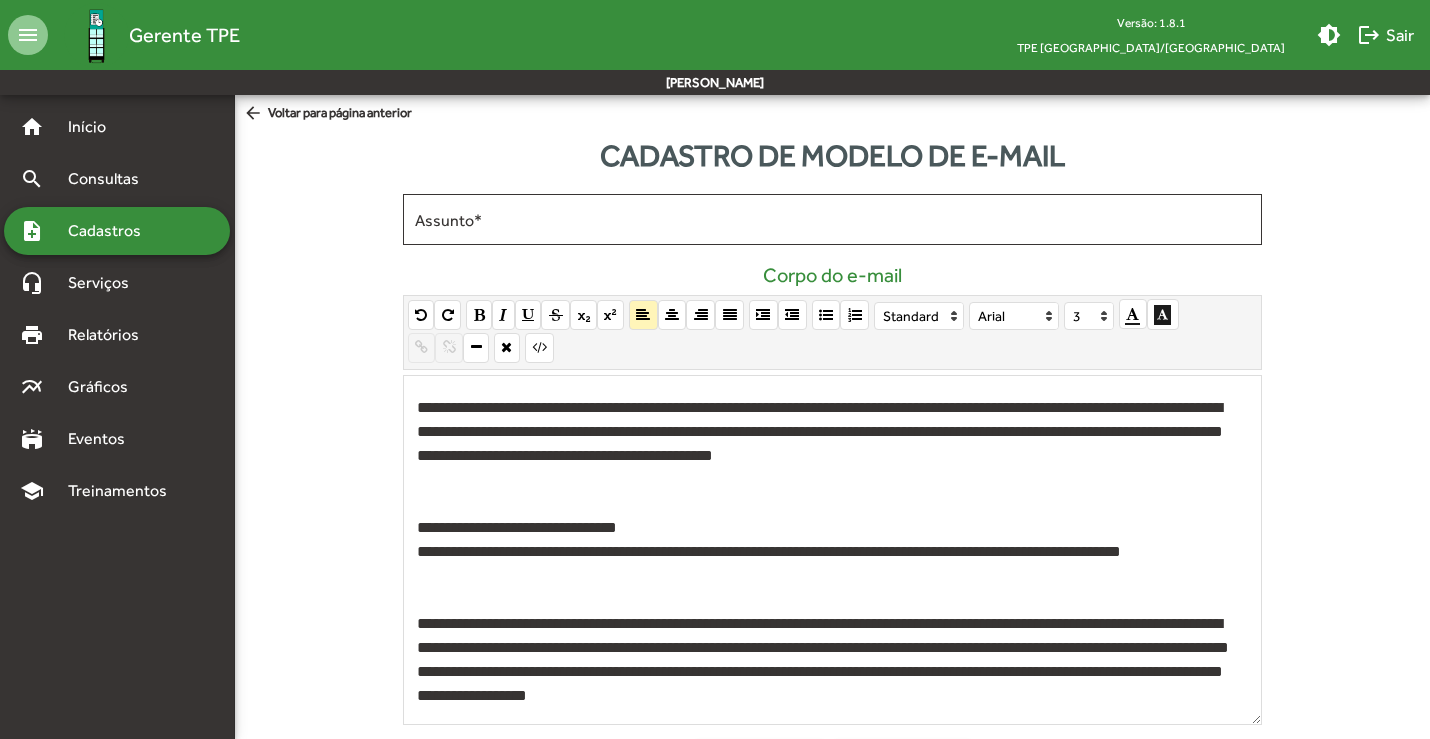 click on "**********" 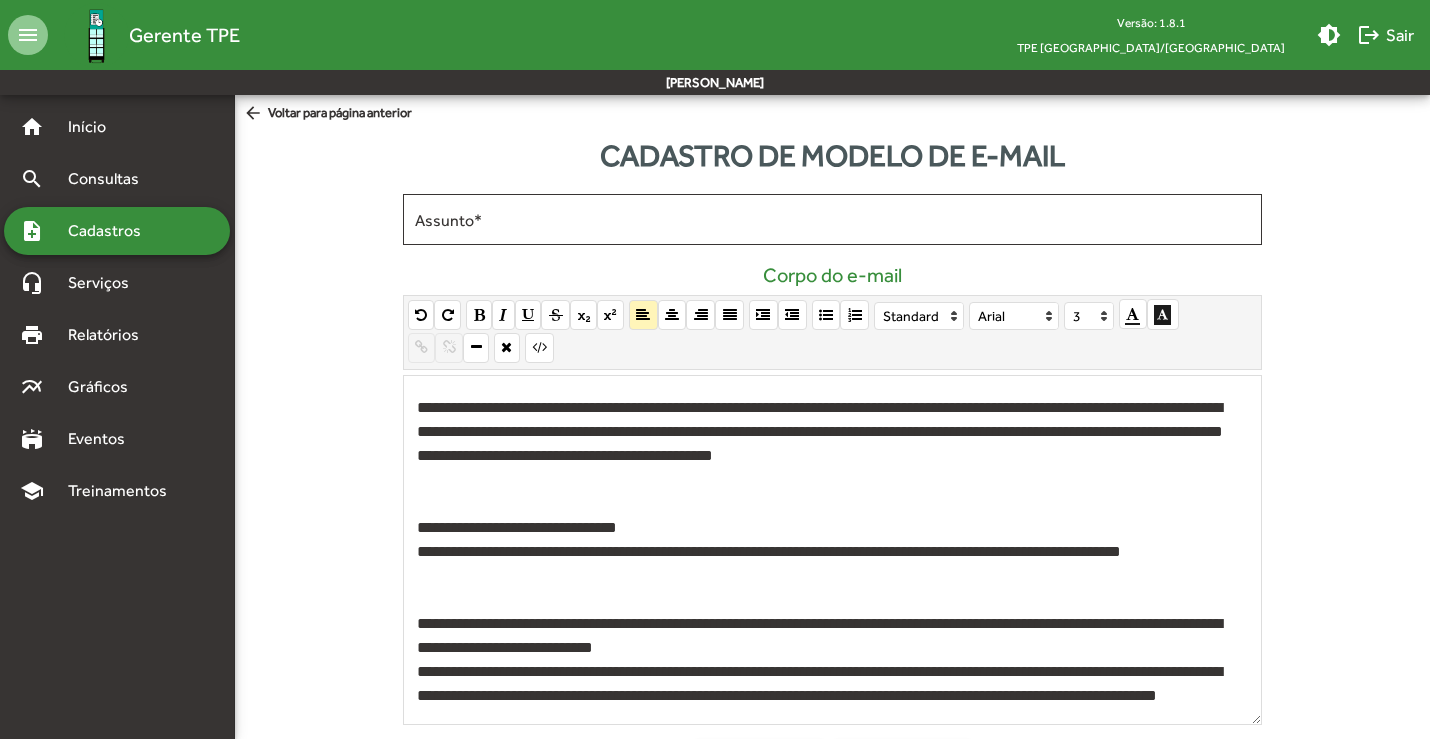 click on "**********" 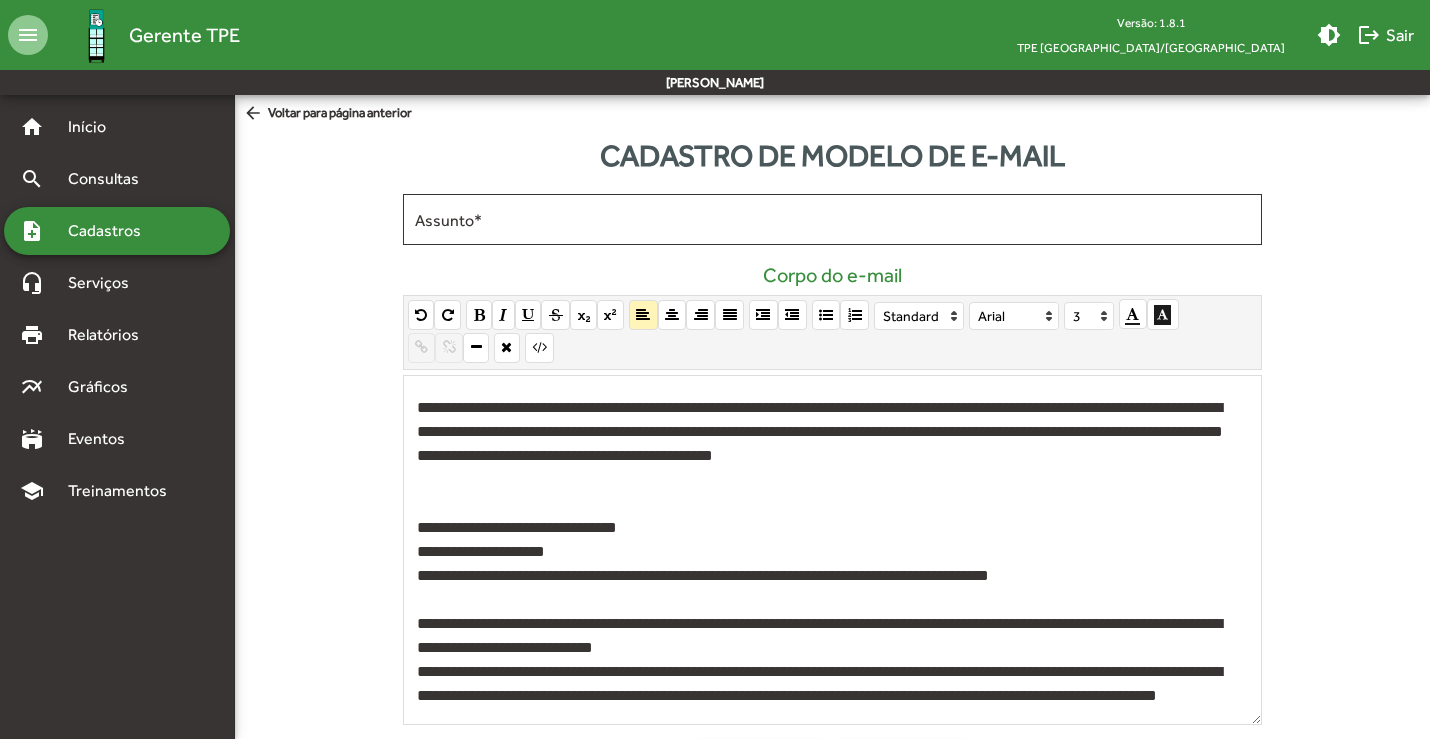 click on "**********" 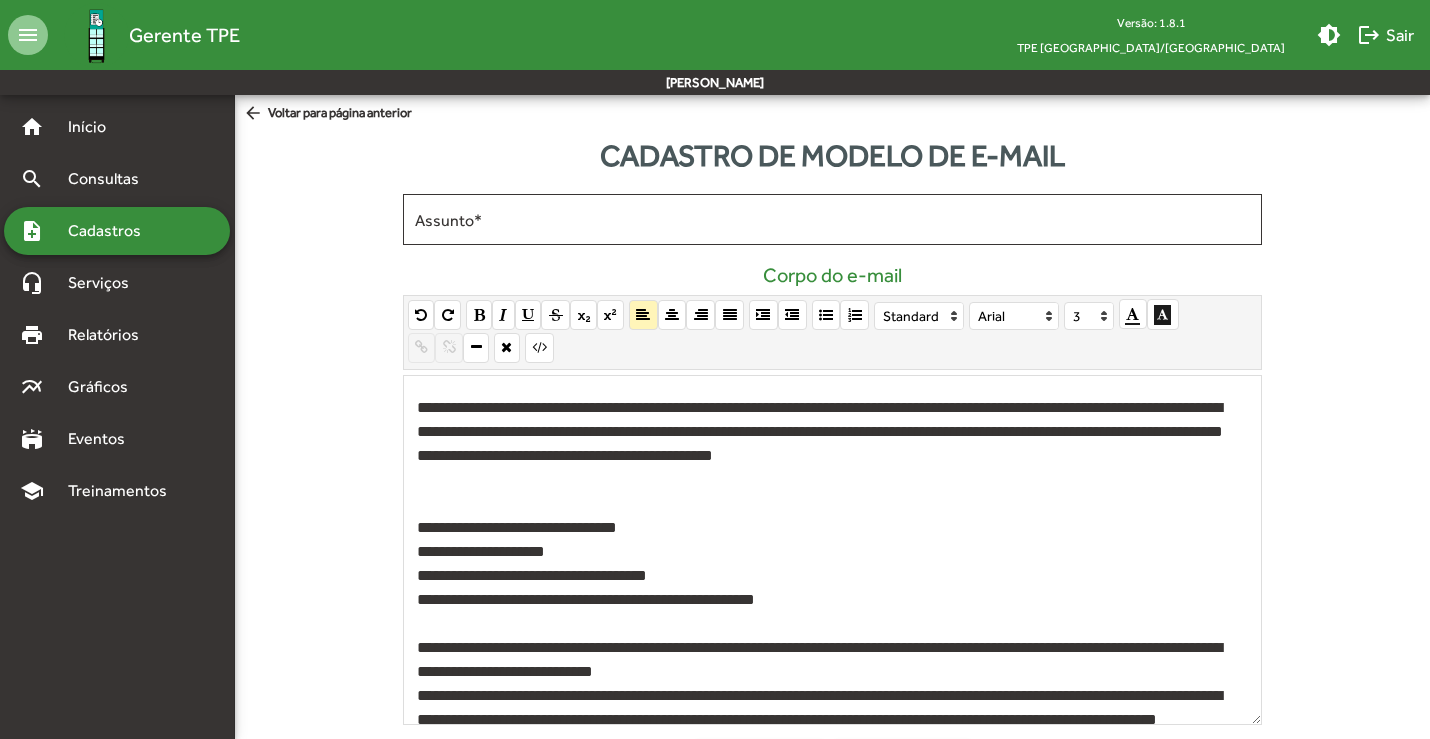 click on "**********" 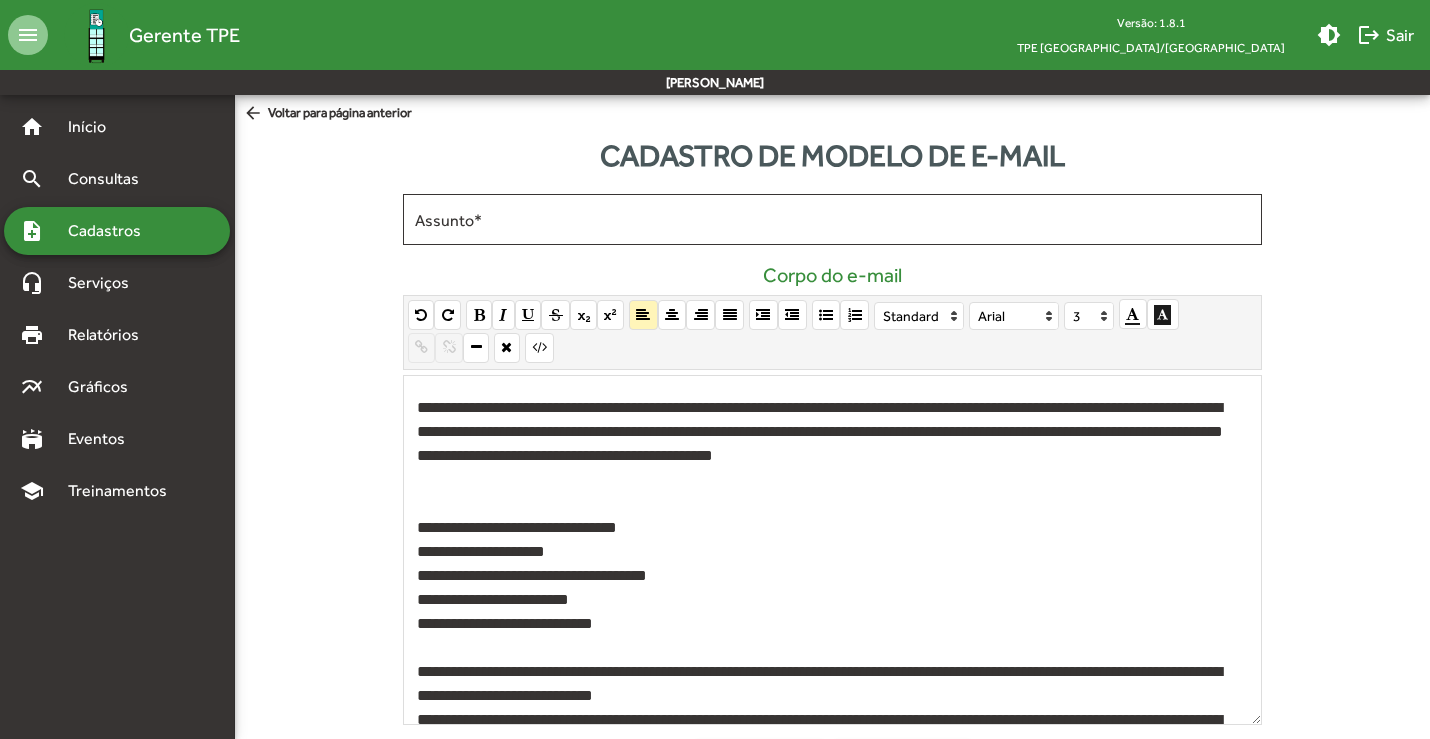 scroll, scrollTop: 180, scrollLeft: 0, axis: vertical 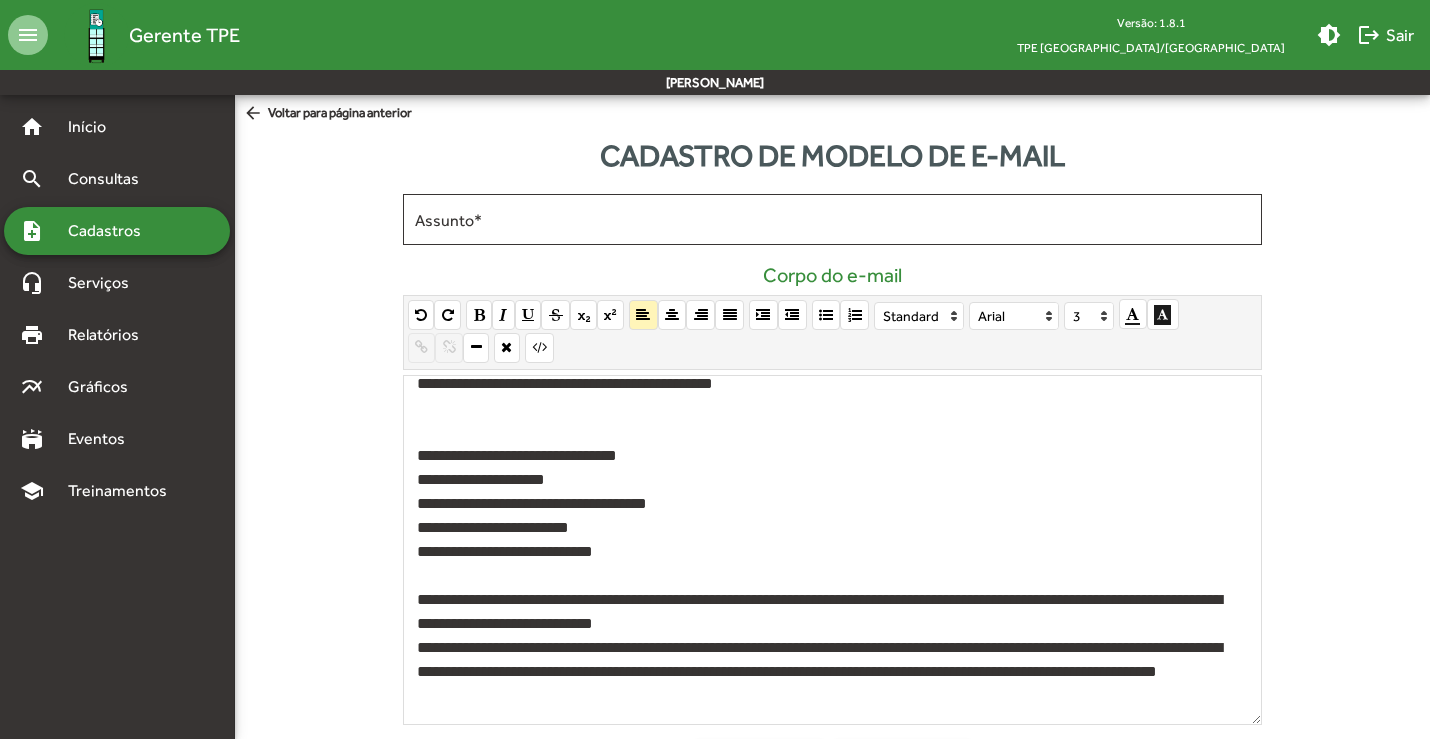 click on "**********" 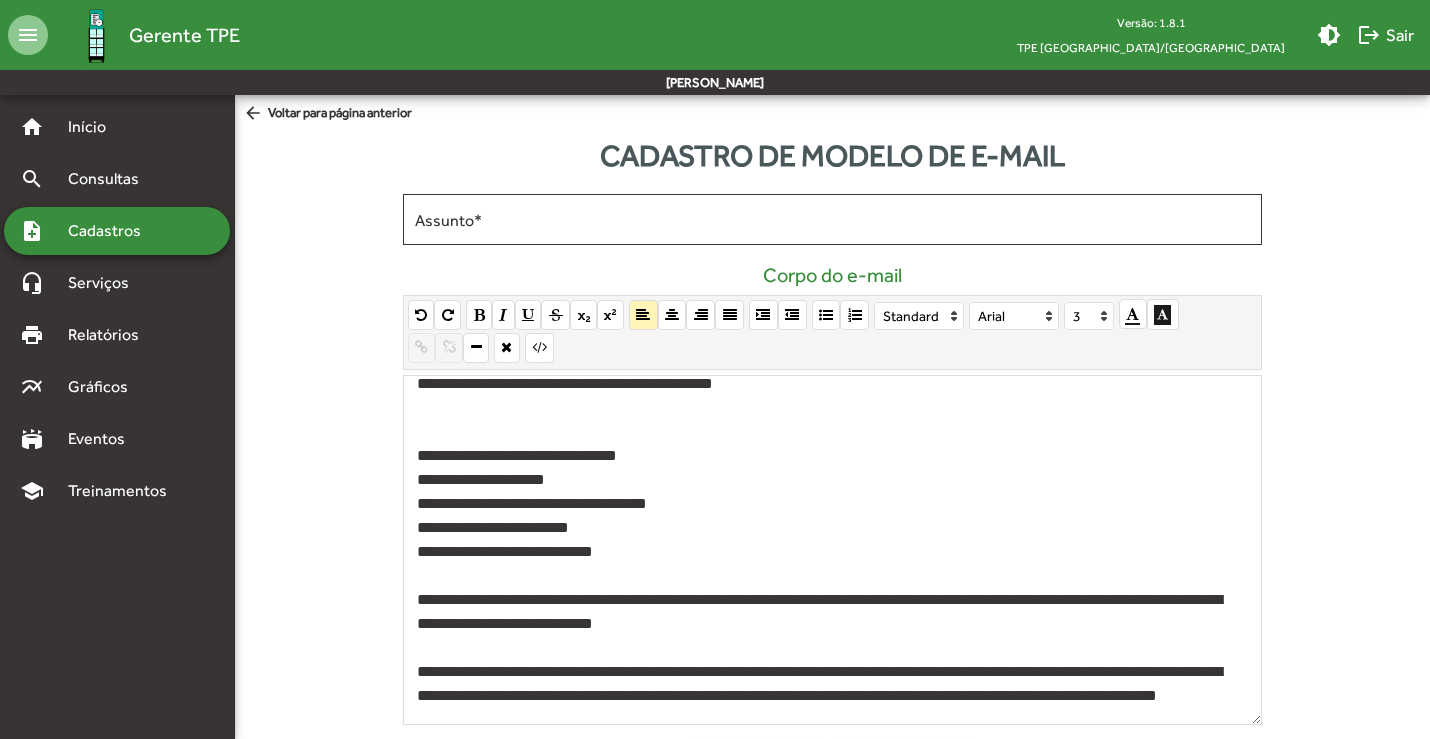 scroll, scrollTop: 204, scrollLeft: 0, axis: vertical 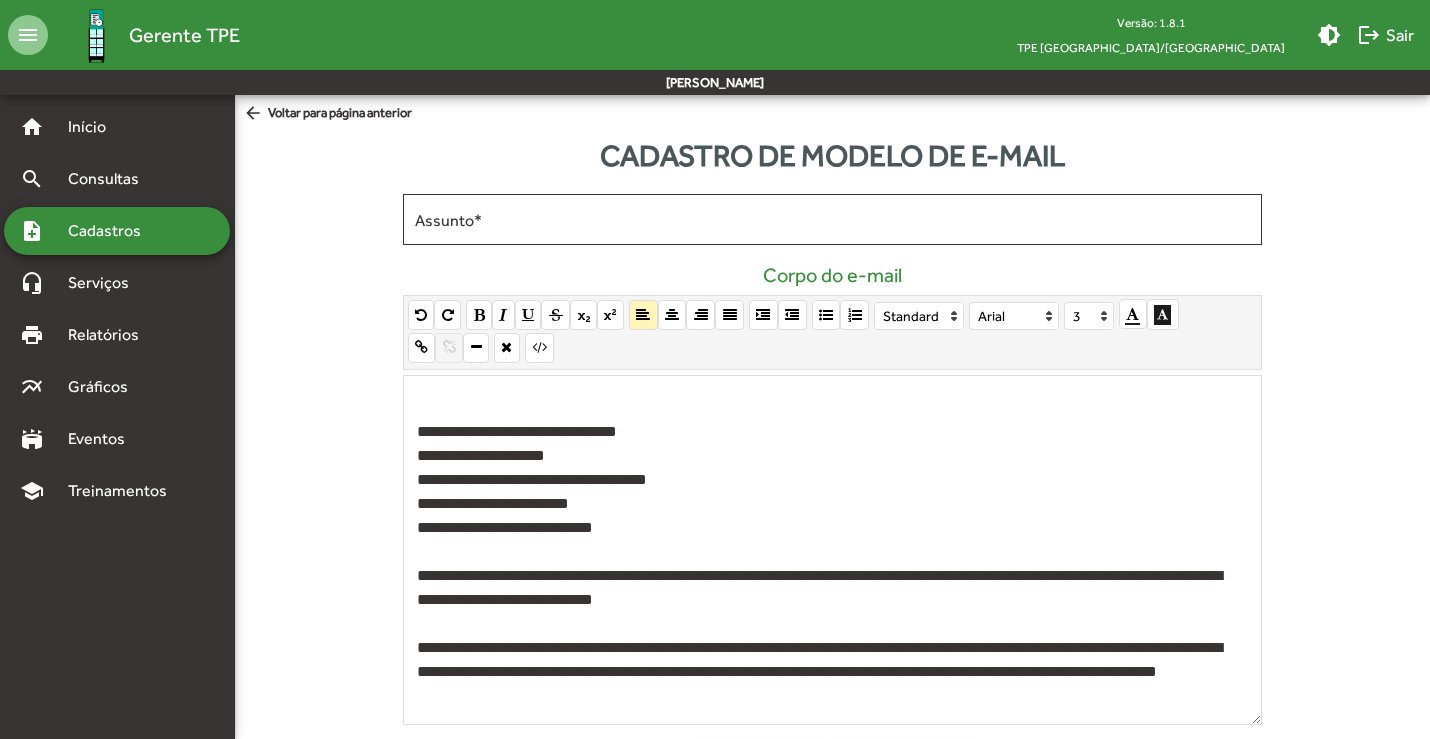drag, startPoint x: 533, startPoint y: 675, endPoint x: 416, endPoint y: 653, distance: 119.05041 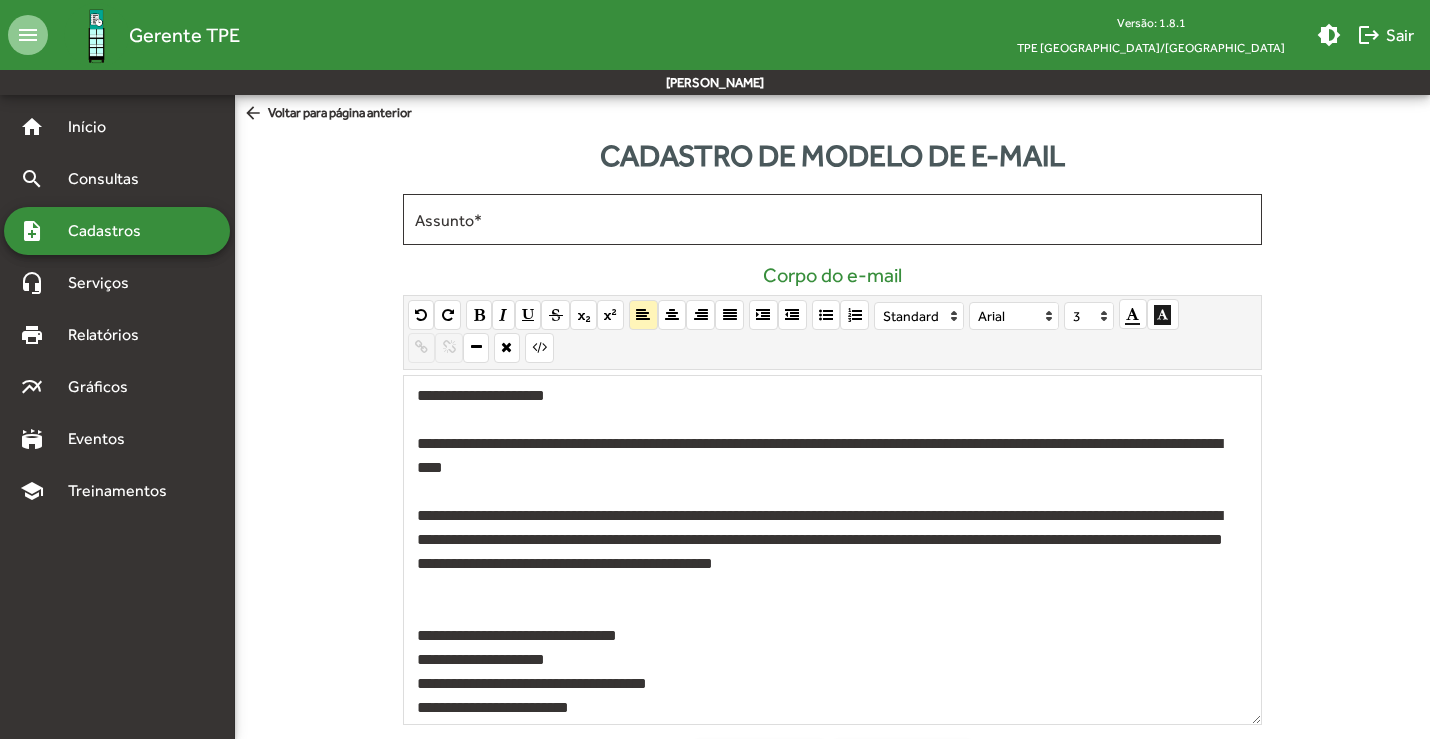 scroll, scrollTop: 100, scrollLeft: 0, axis: vertical 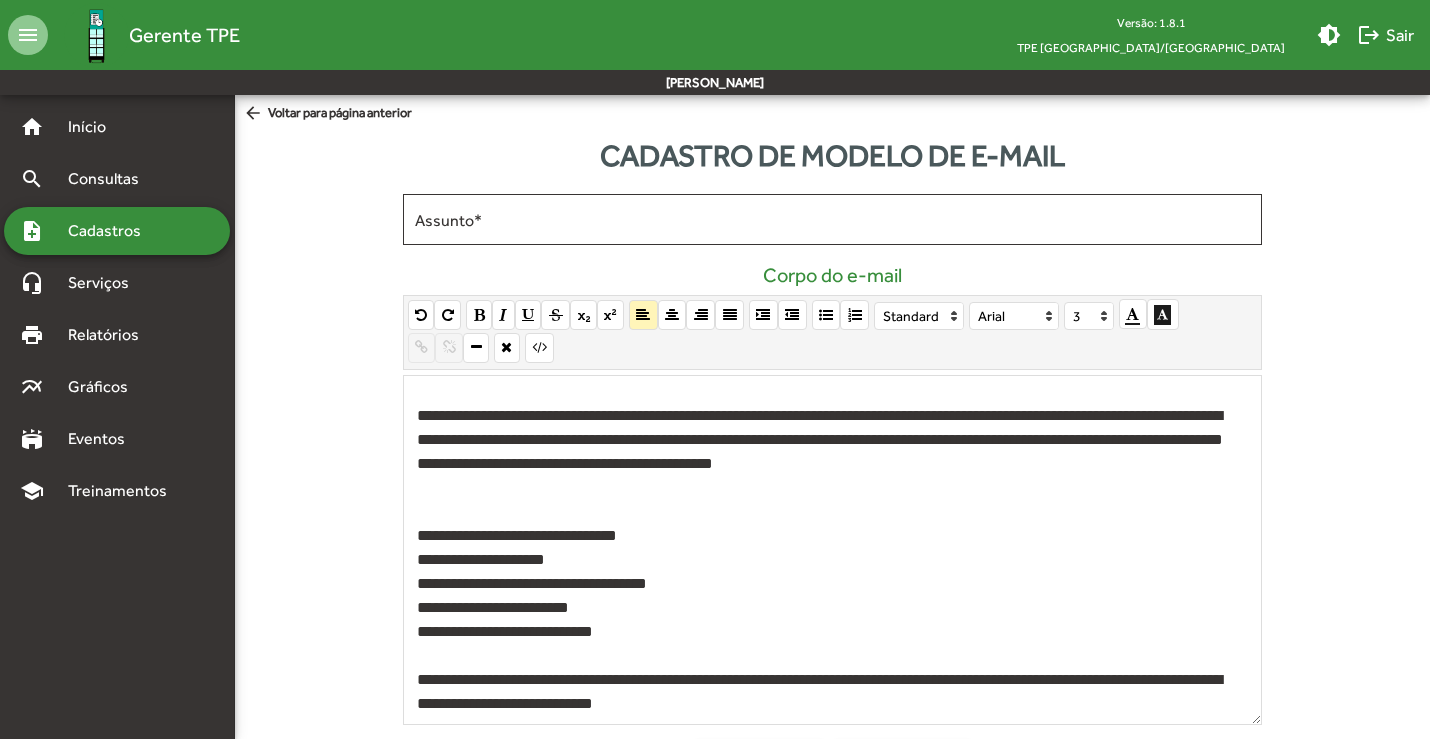 click on "**********" 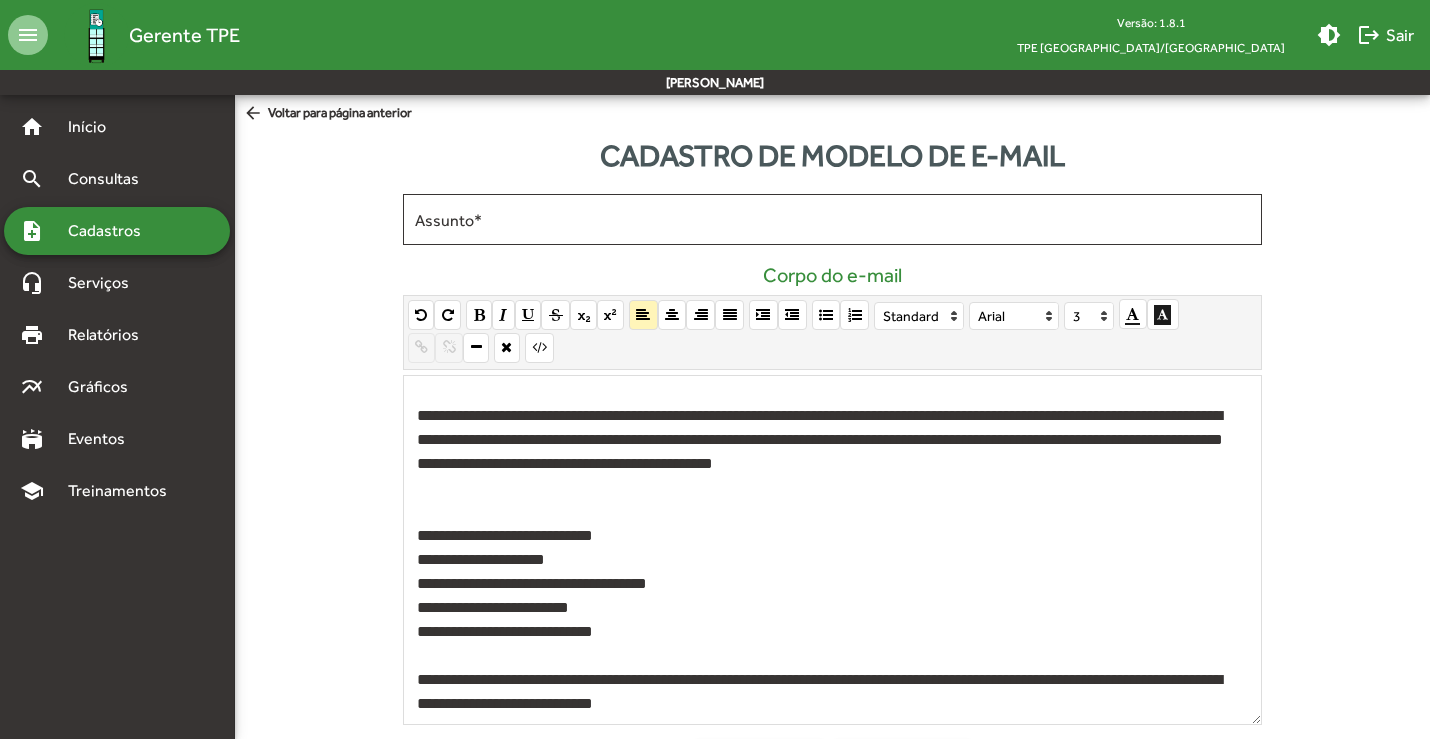drag, startPoint x: 584, startPoint y: 561, endPoint x: 438, endPoint y: 566, distance: 146.08559 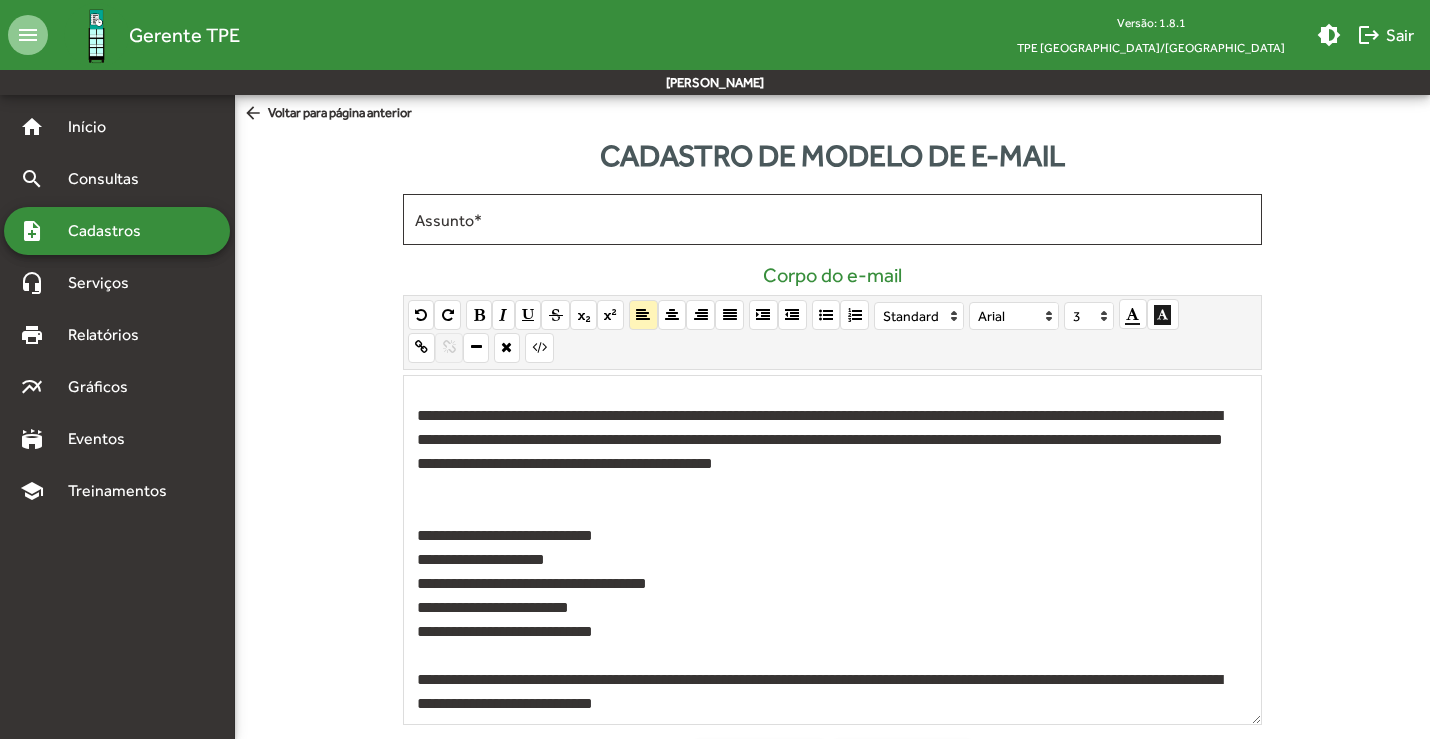click on "**********" 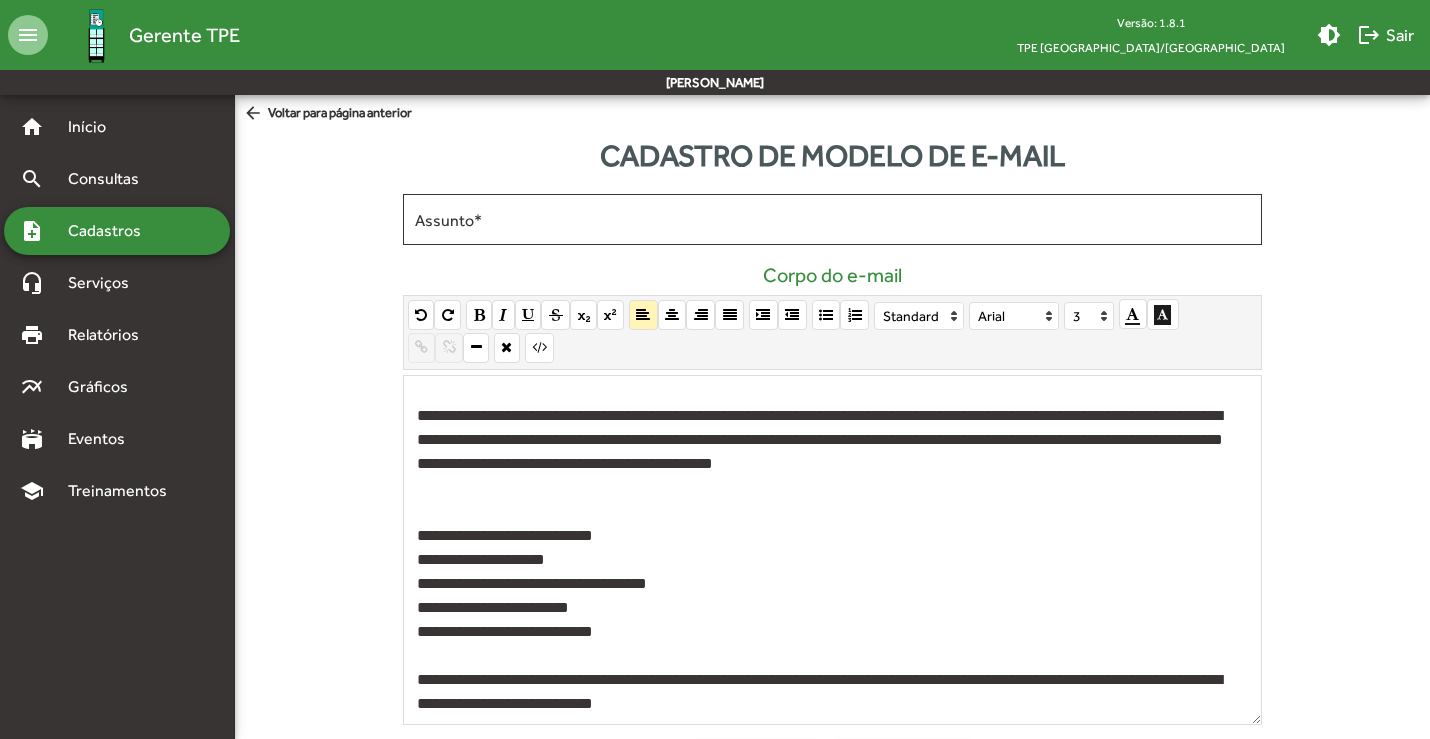 click on "**********" 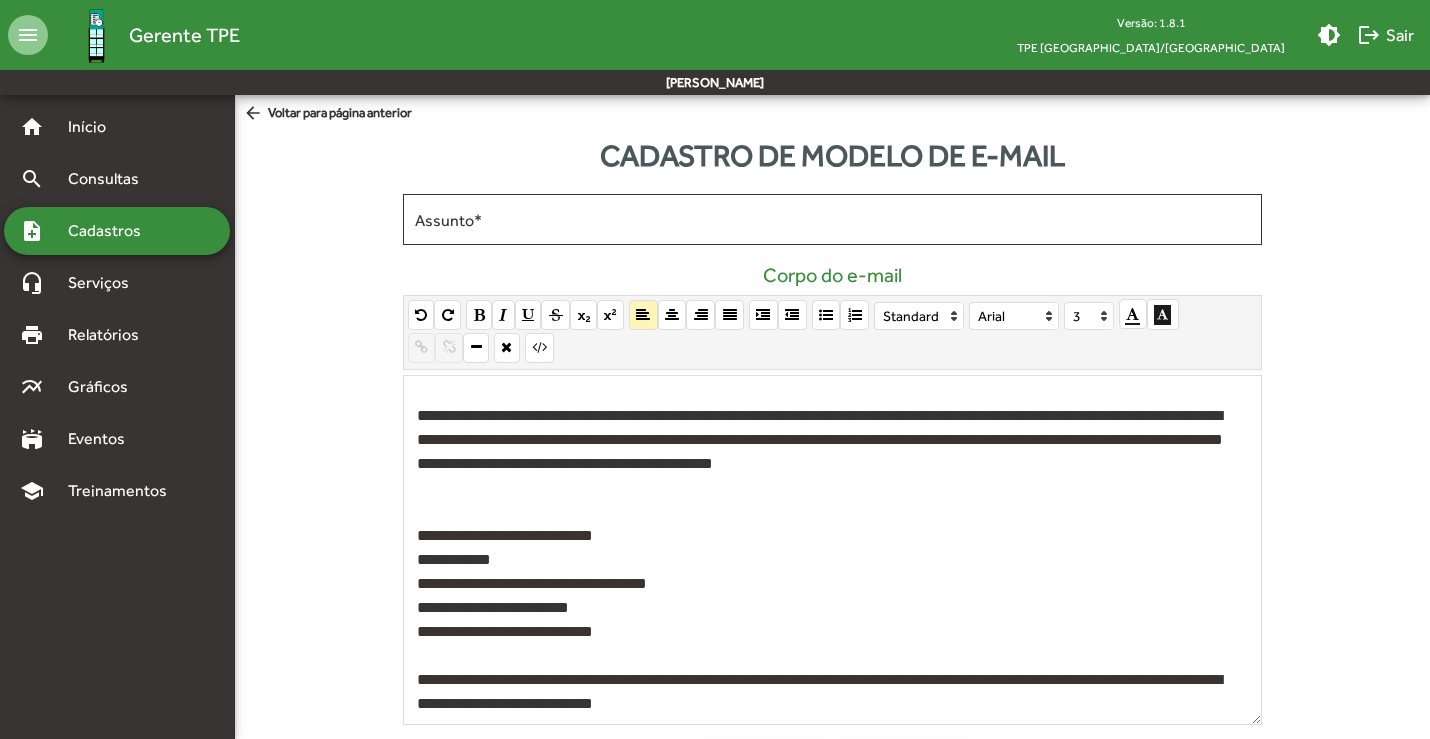 click on "**********" 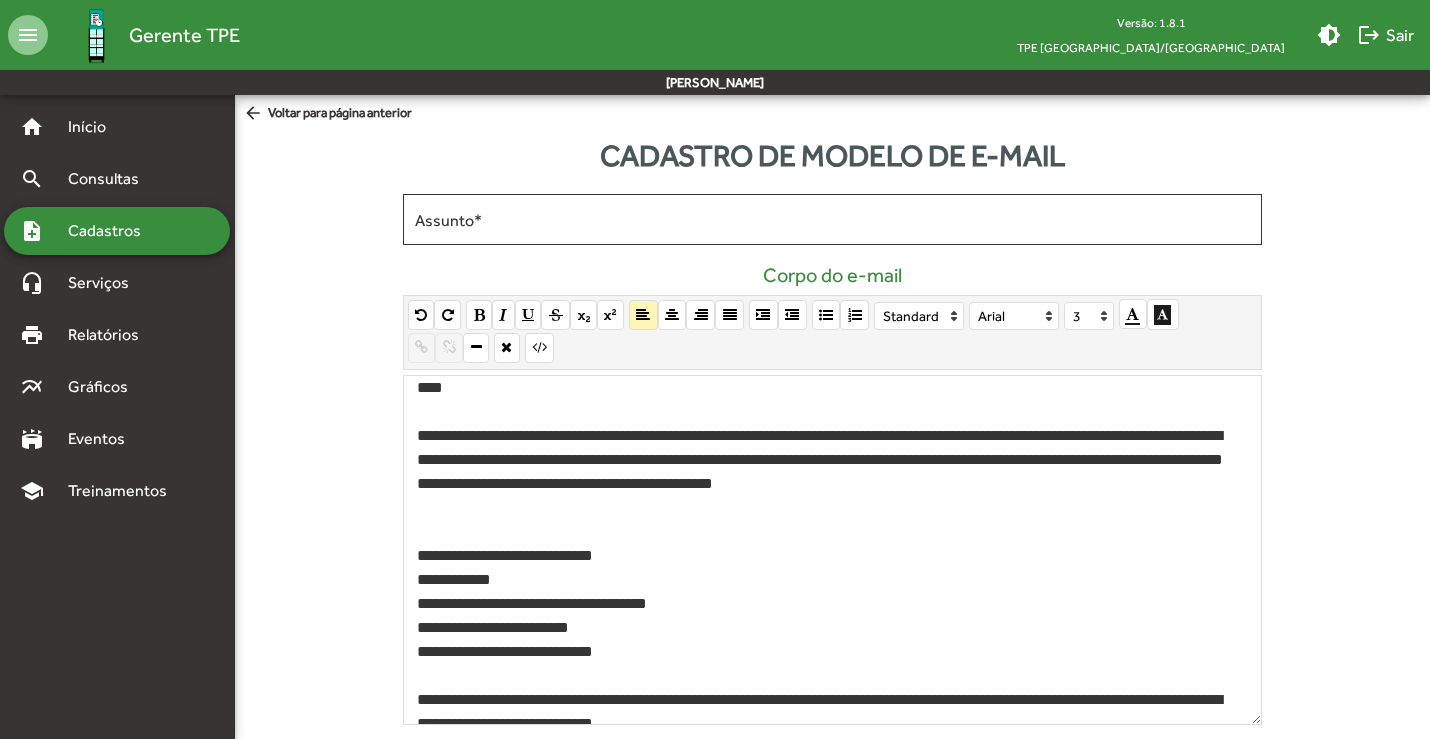scroll, scrollTop: 0, scrollLeft: 0, axis: both 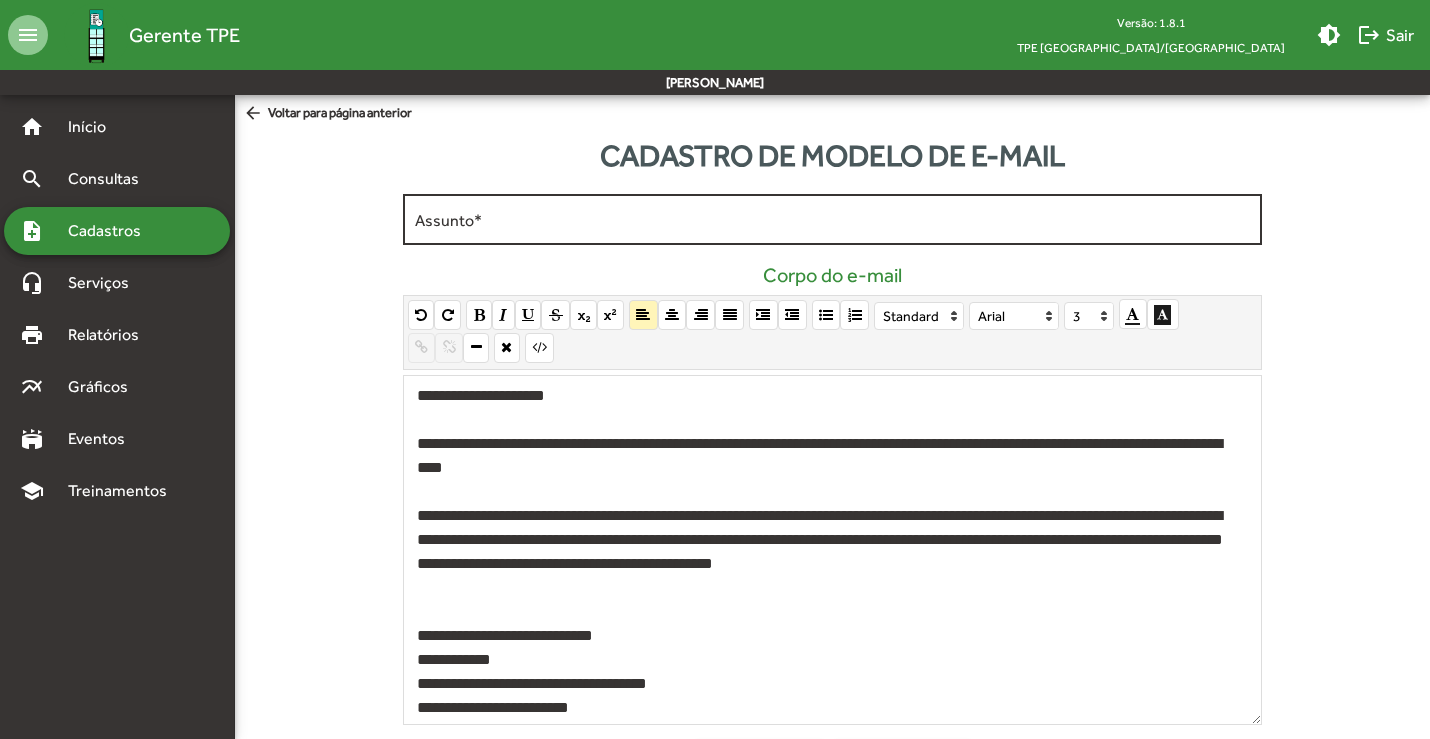 click on "Assunto  *" at bounding box center [832, 220] 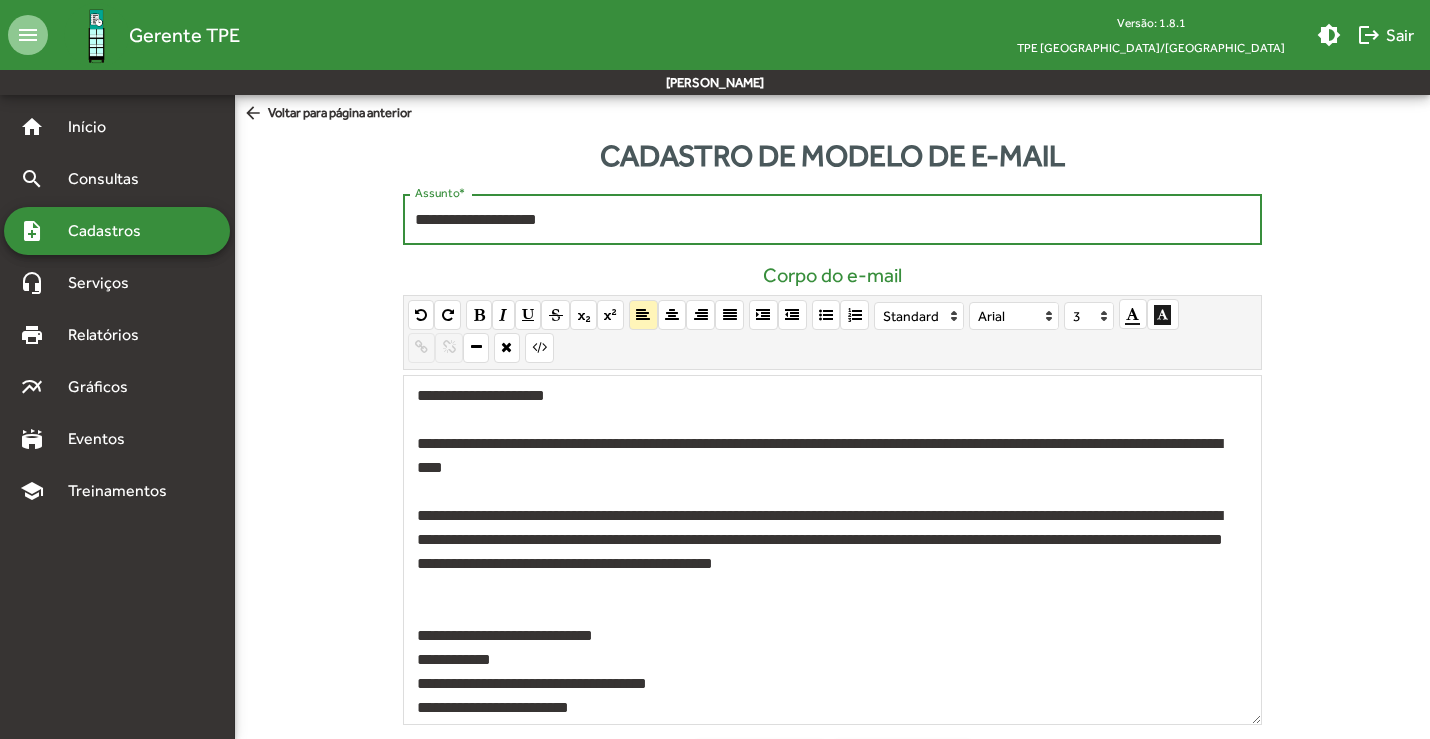 click on "**********" 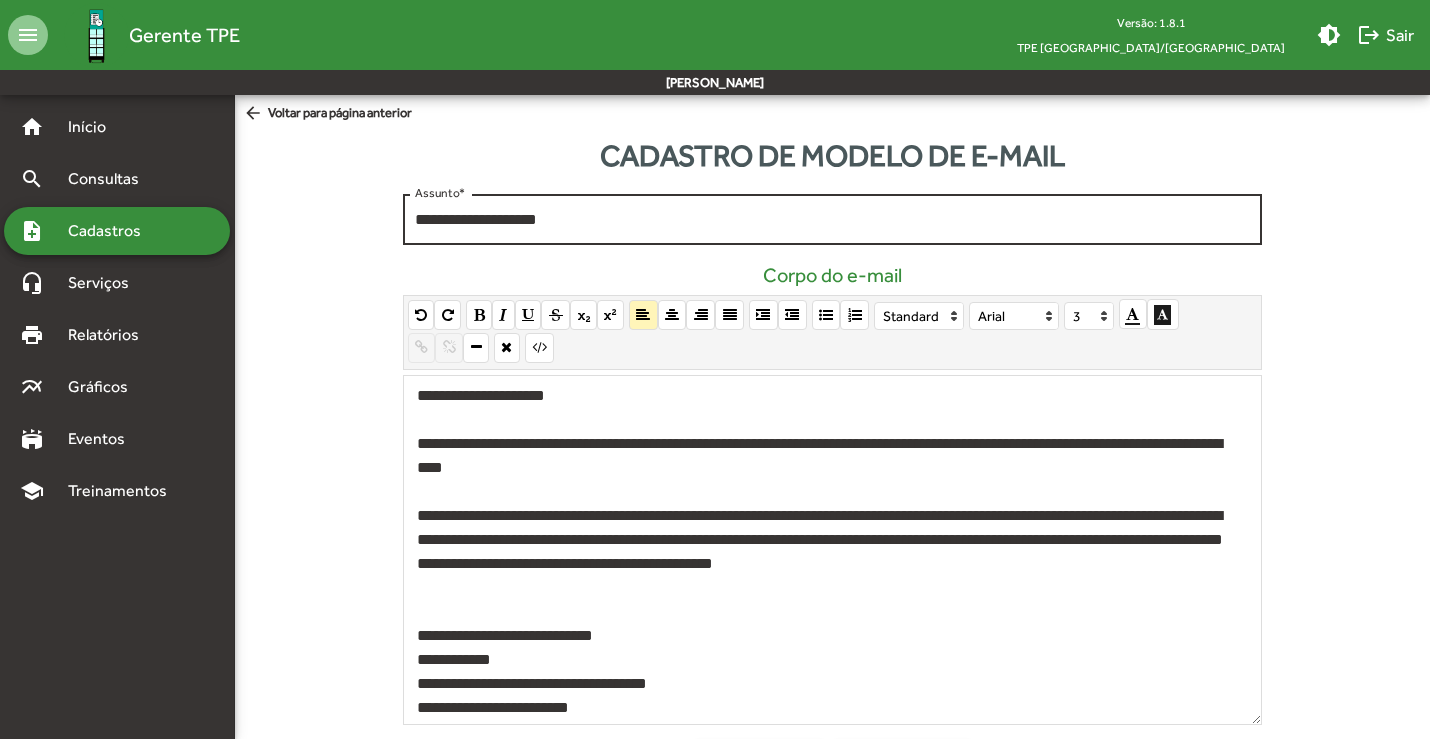 click on "**********" 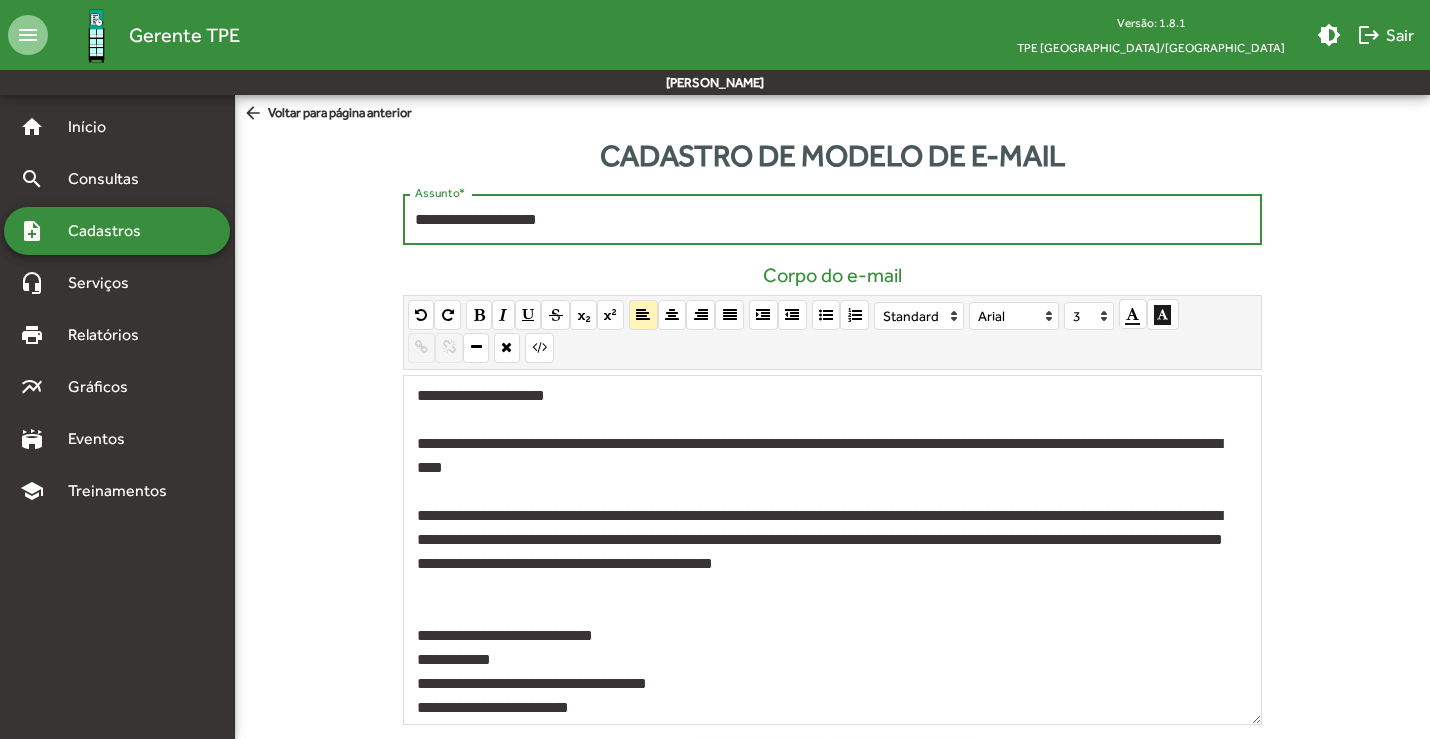 click on "**********" at bounding box center (832, 220) 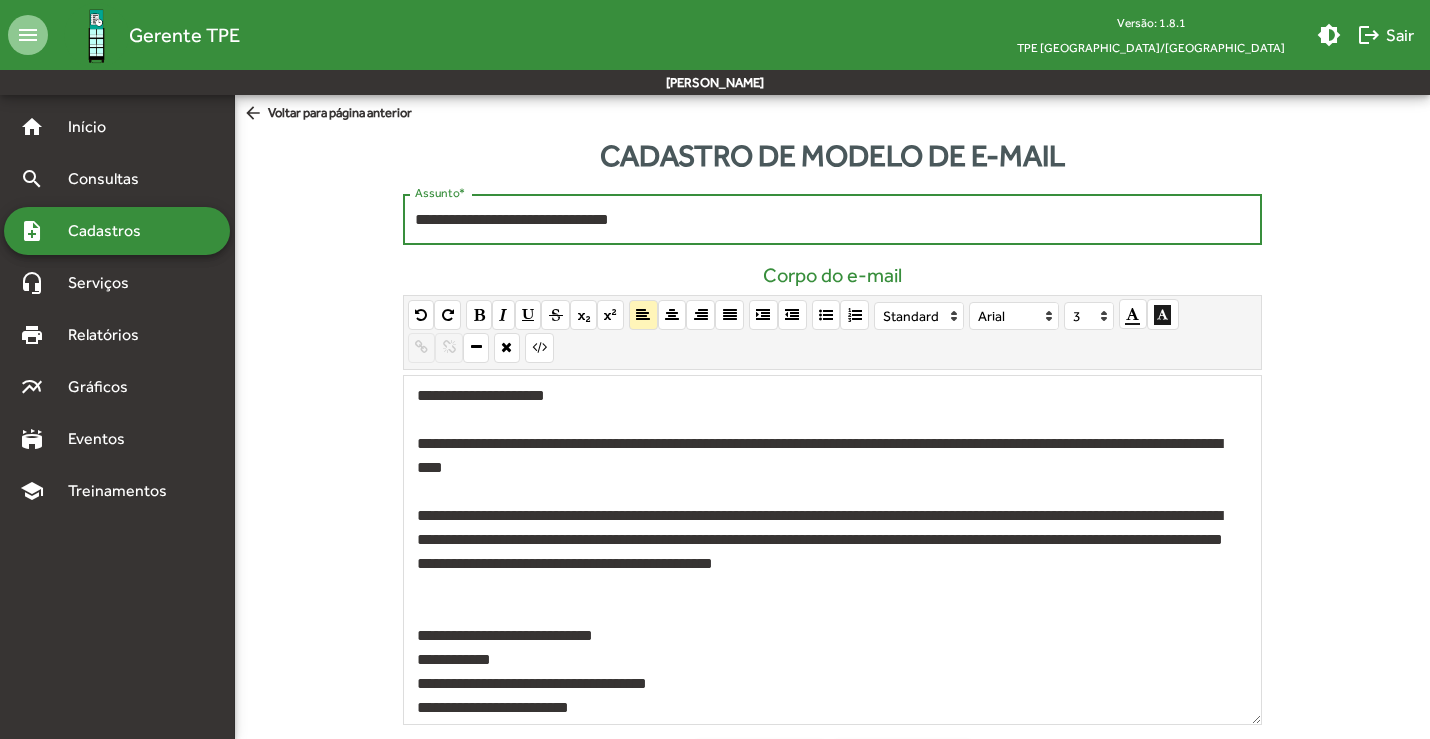 click on "**********" at bounding box center [832, 220] 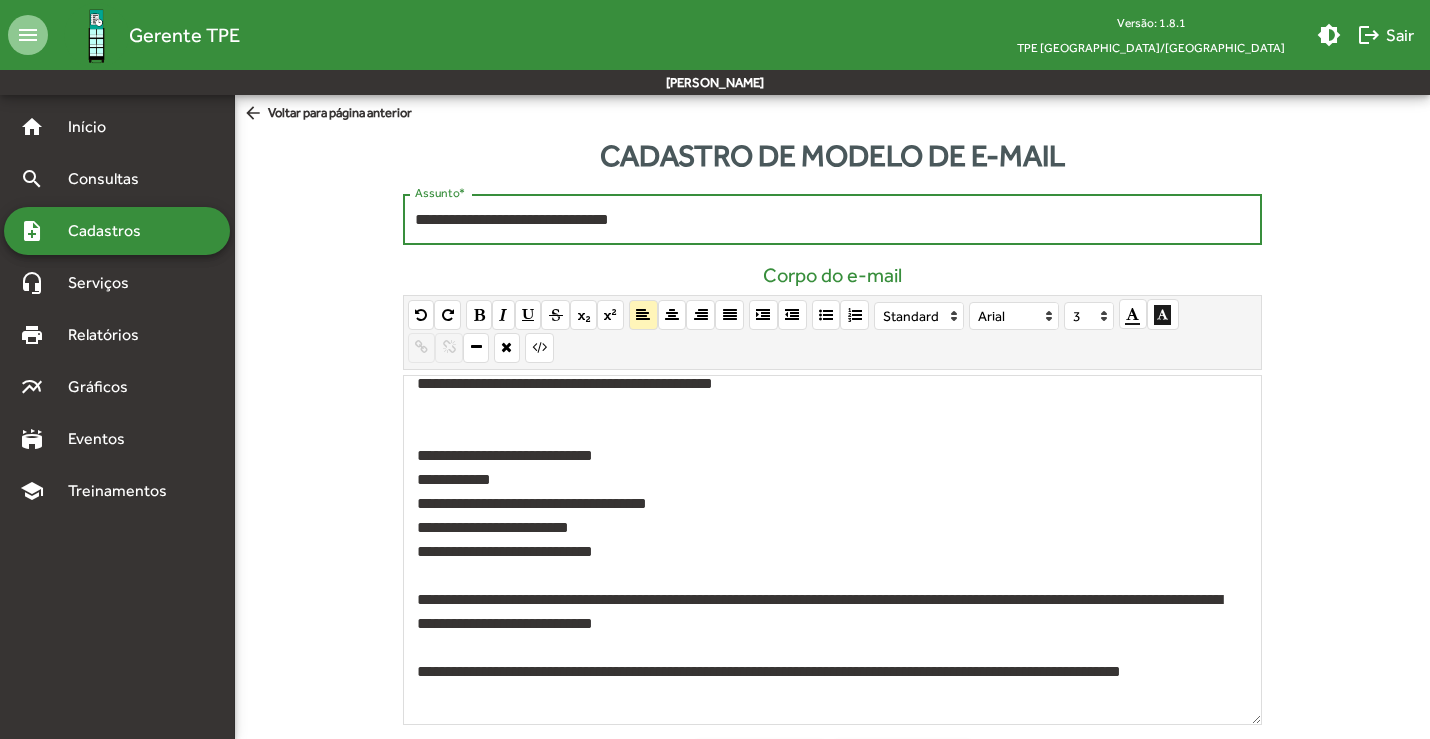 scroll, scrollTop: 0, scrollLeft: 0, axis: both 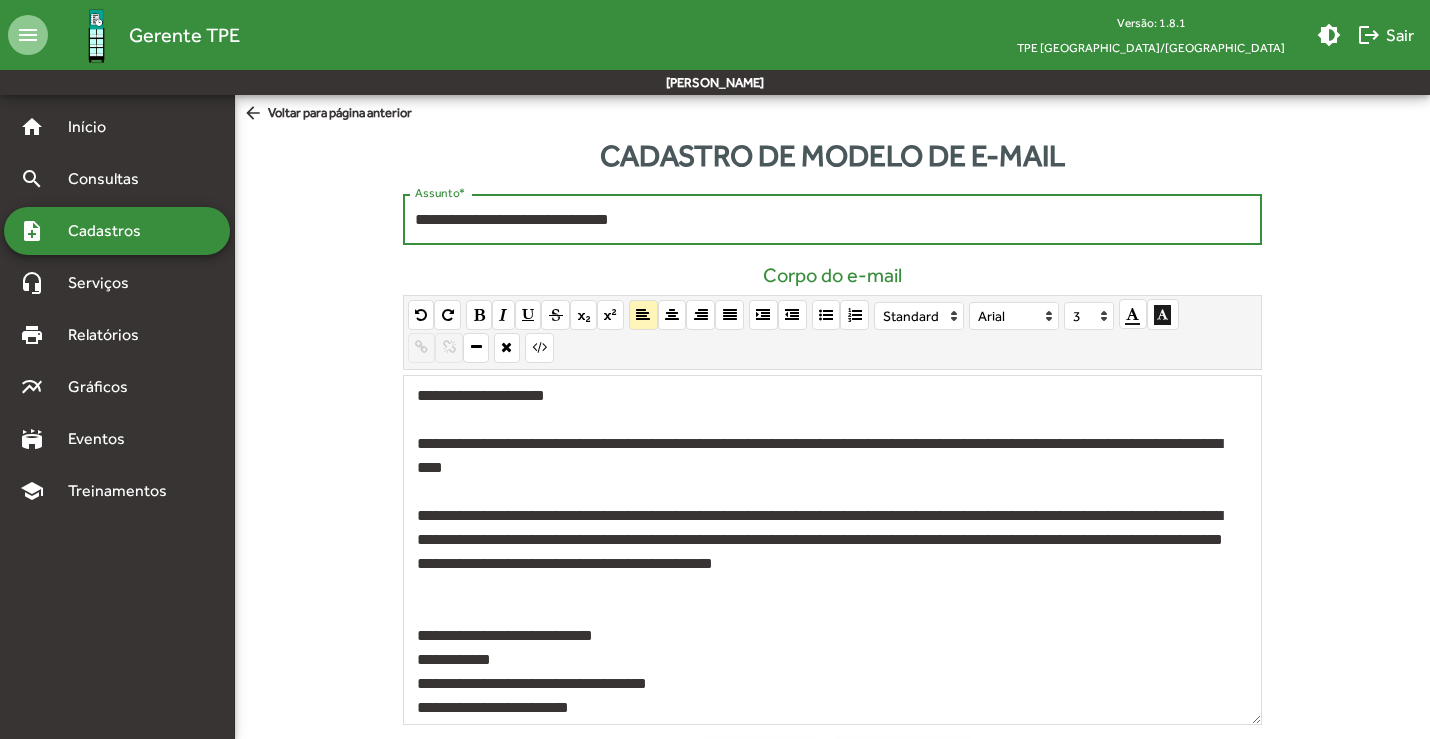 type on "**********" 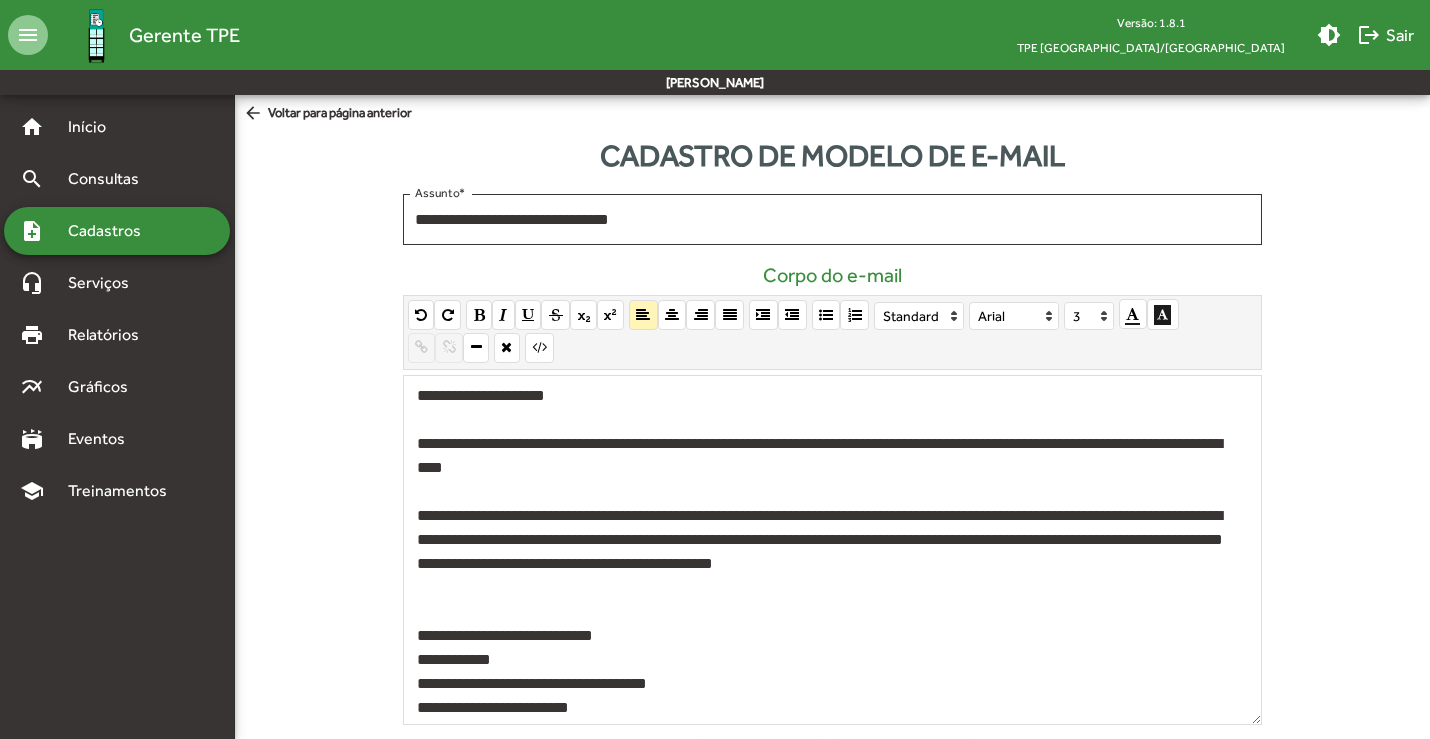 scroll, scrollTop: 180, scrollLeft: 0, axis: vertical 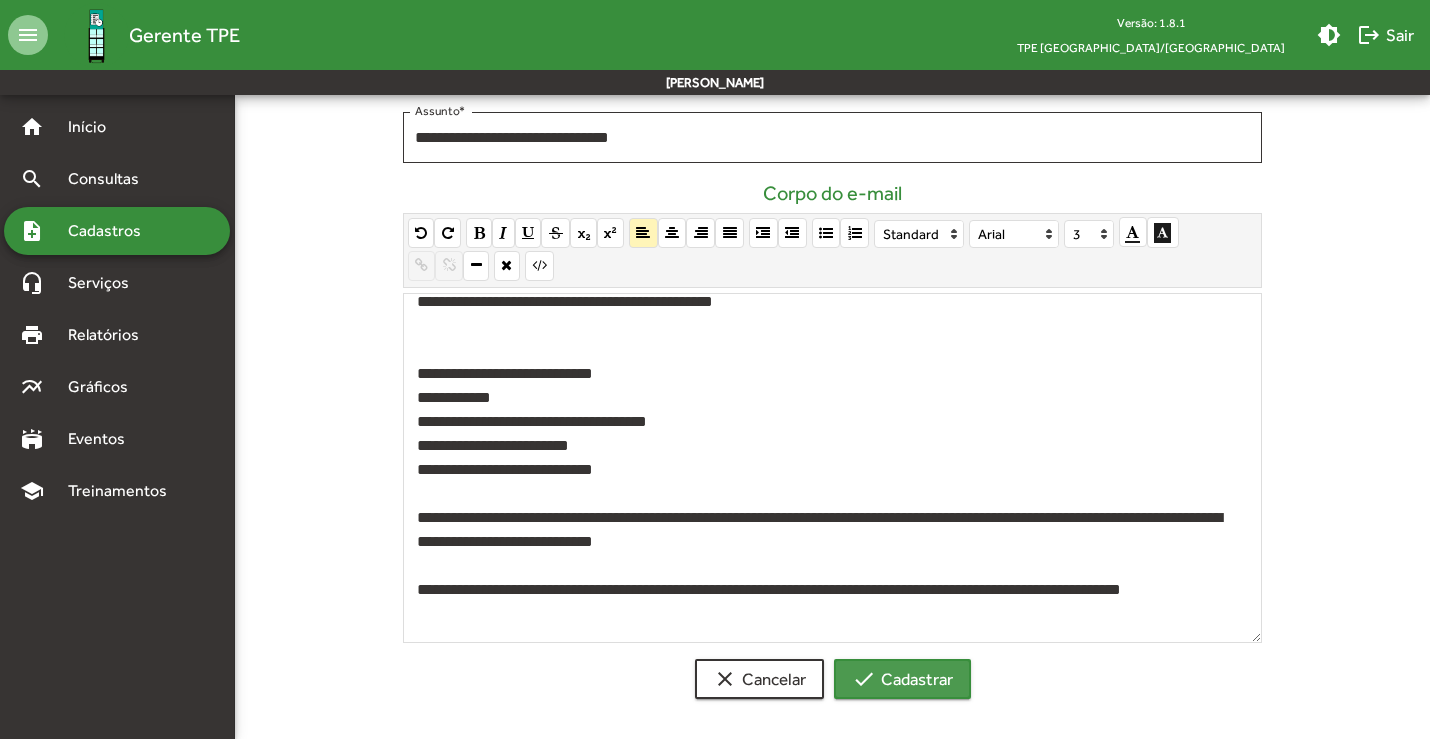 click on "check  Cadastrar" 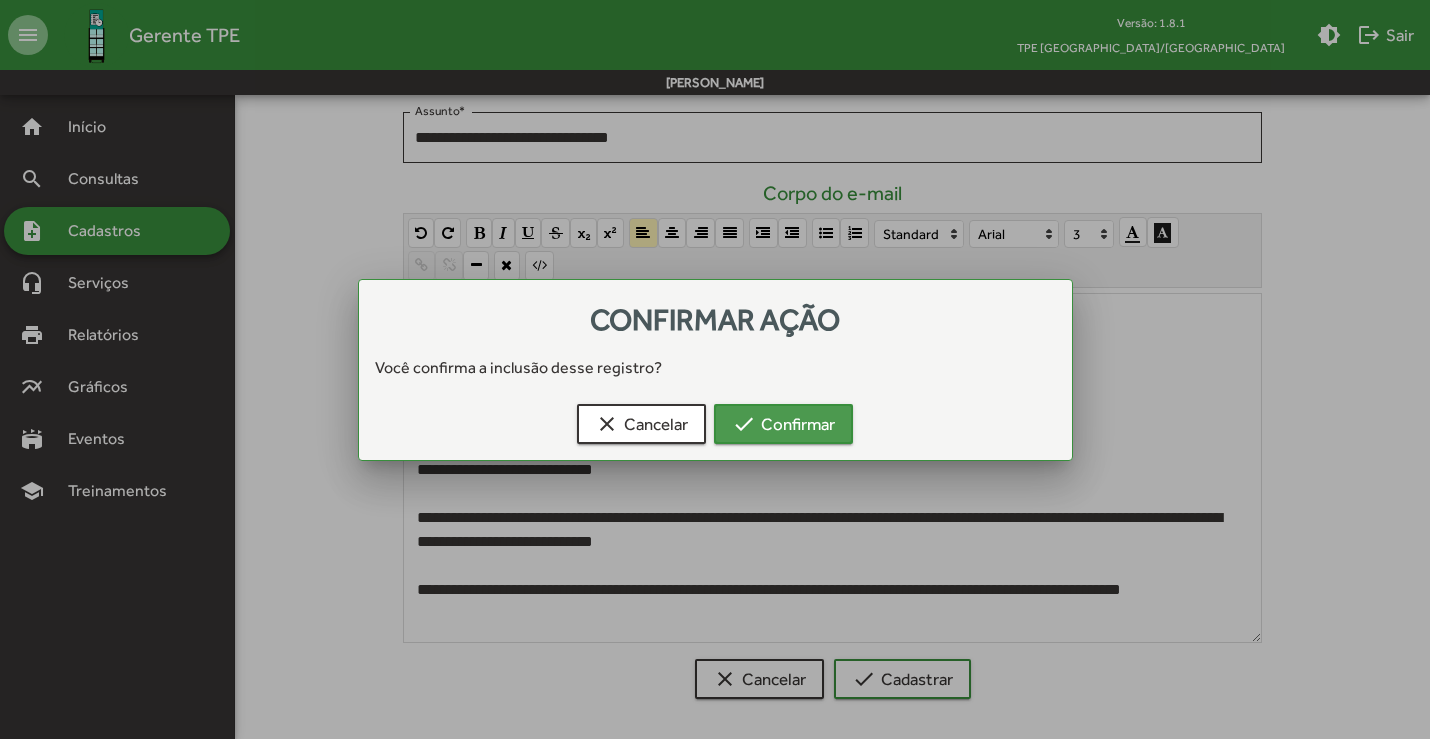 click on "check  Confirmar" at bounding box center (783, 424) 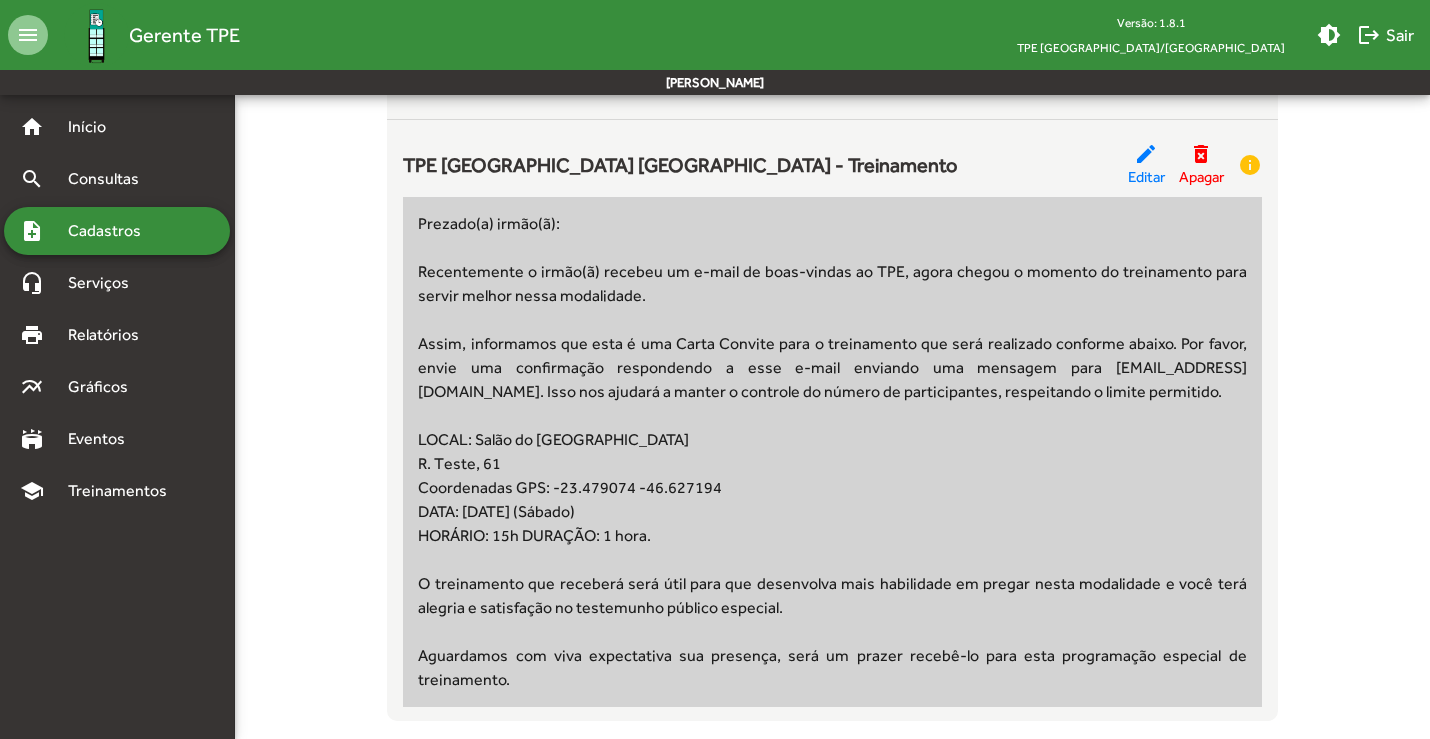 scroll, scrollTop: 230, scrollLeft: 0, axis: vertical 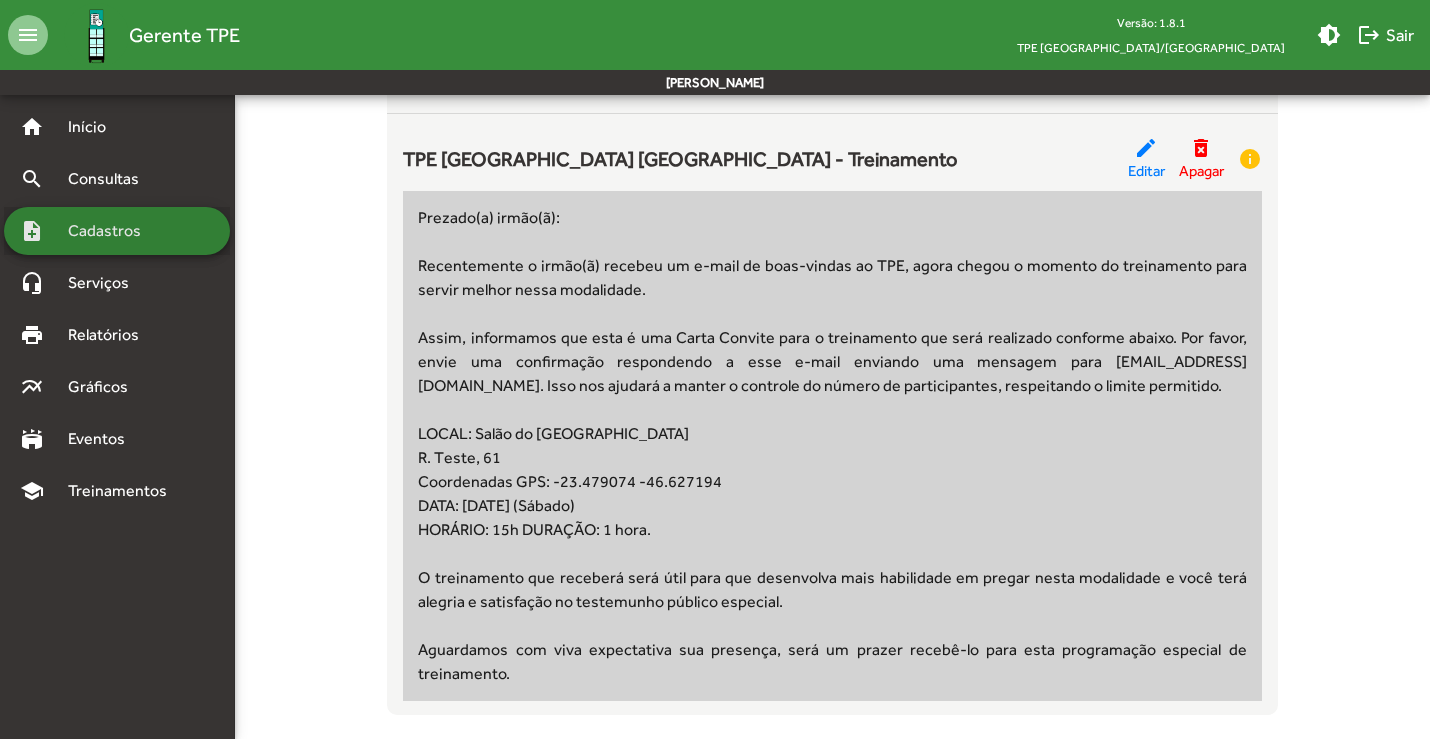 click on "note_add Cadastros" at bounding box center (117, 231) 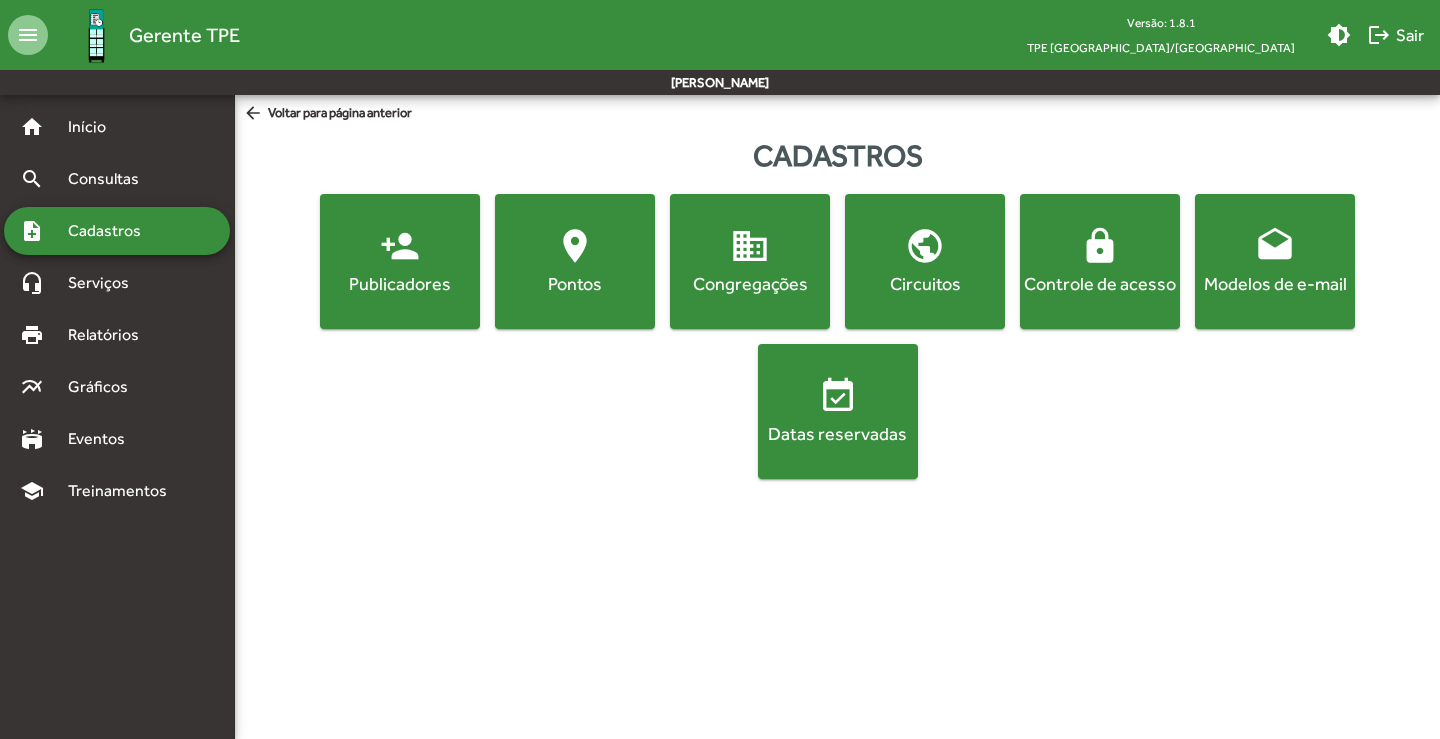 click on "Publicadores" 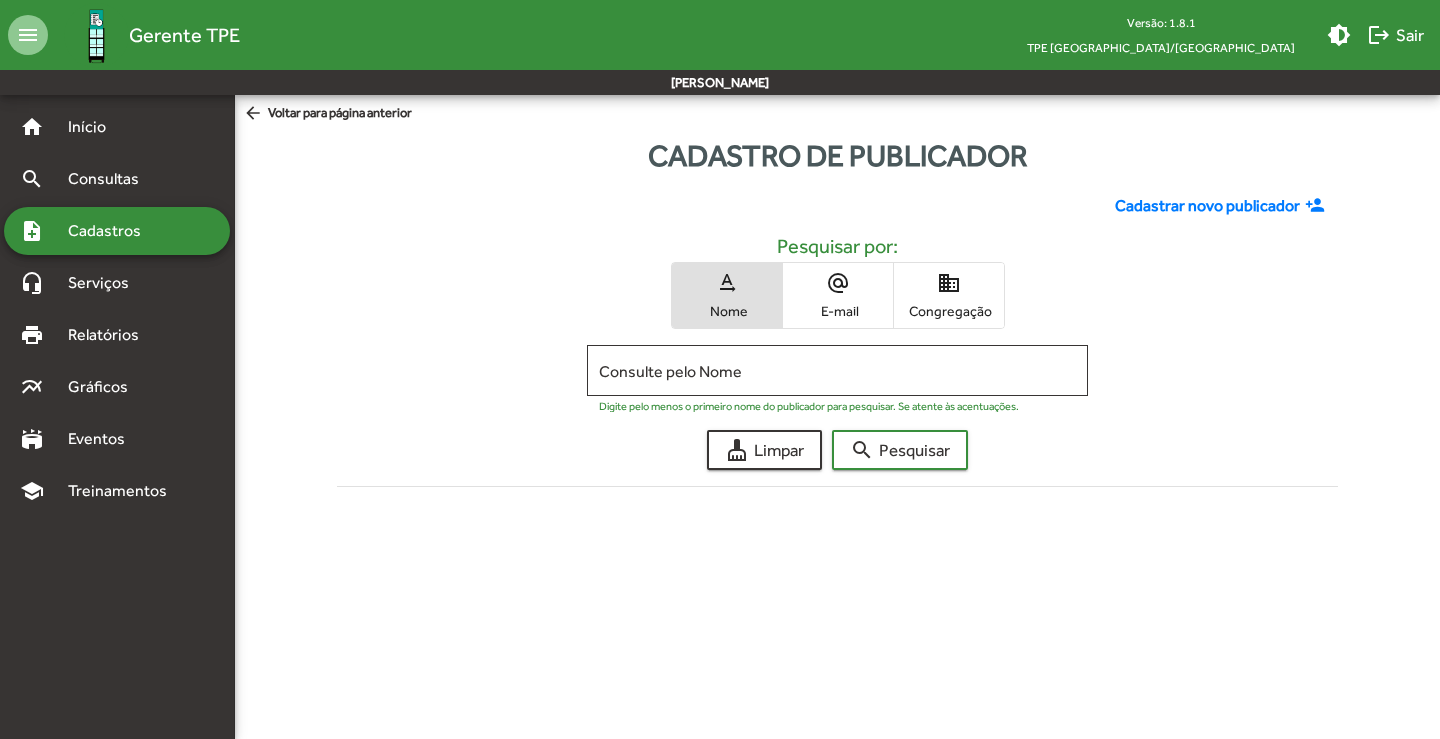 click on "Cadastrar novo publicador" 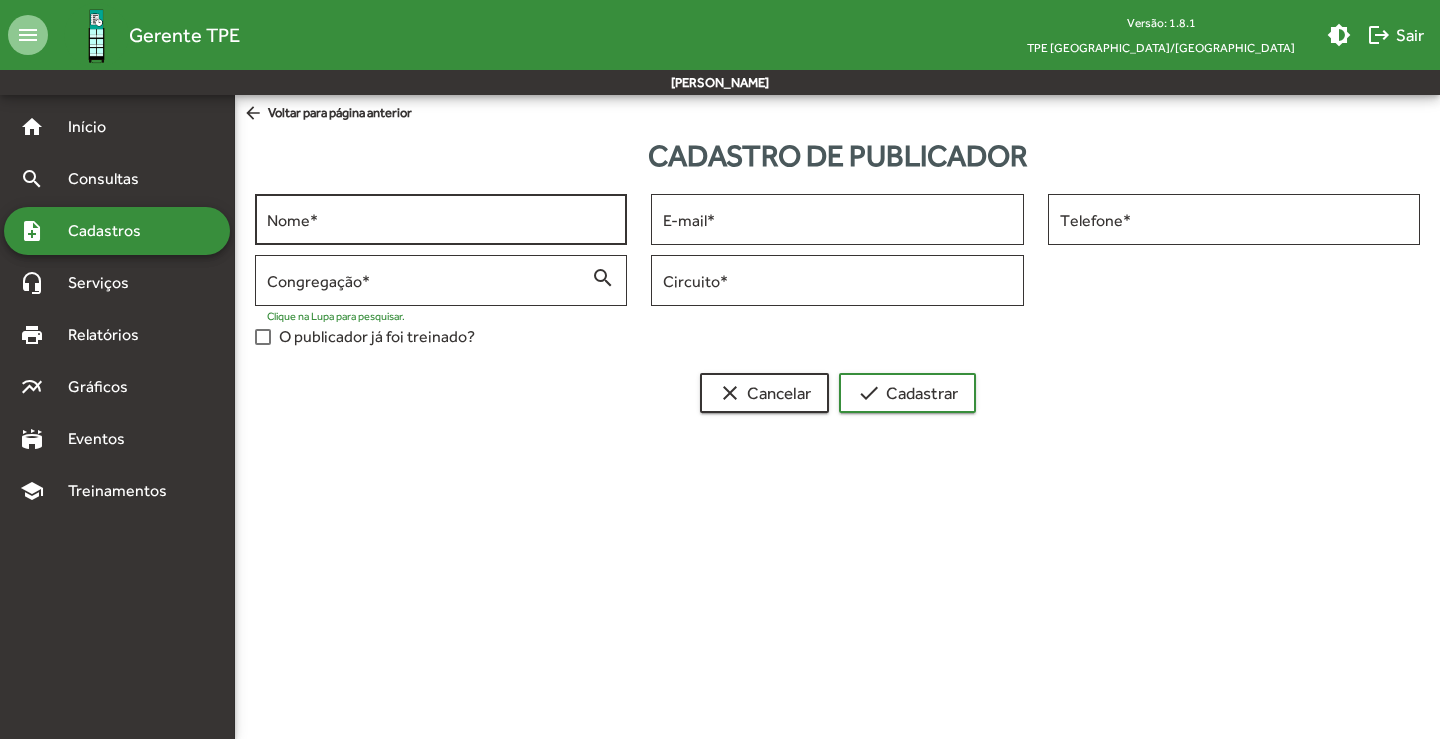click on "Nome  *" at bounding box center (441, 217) 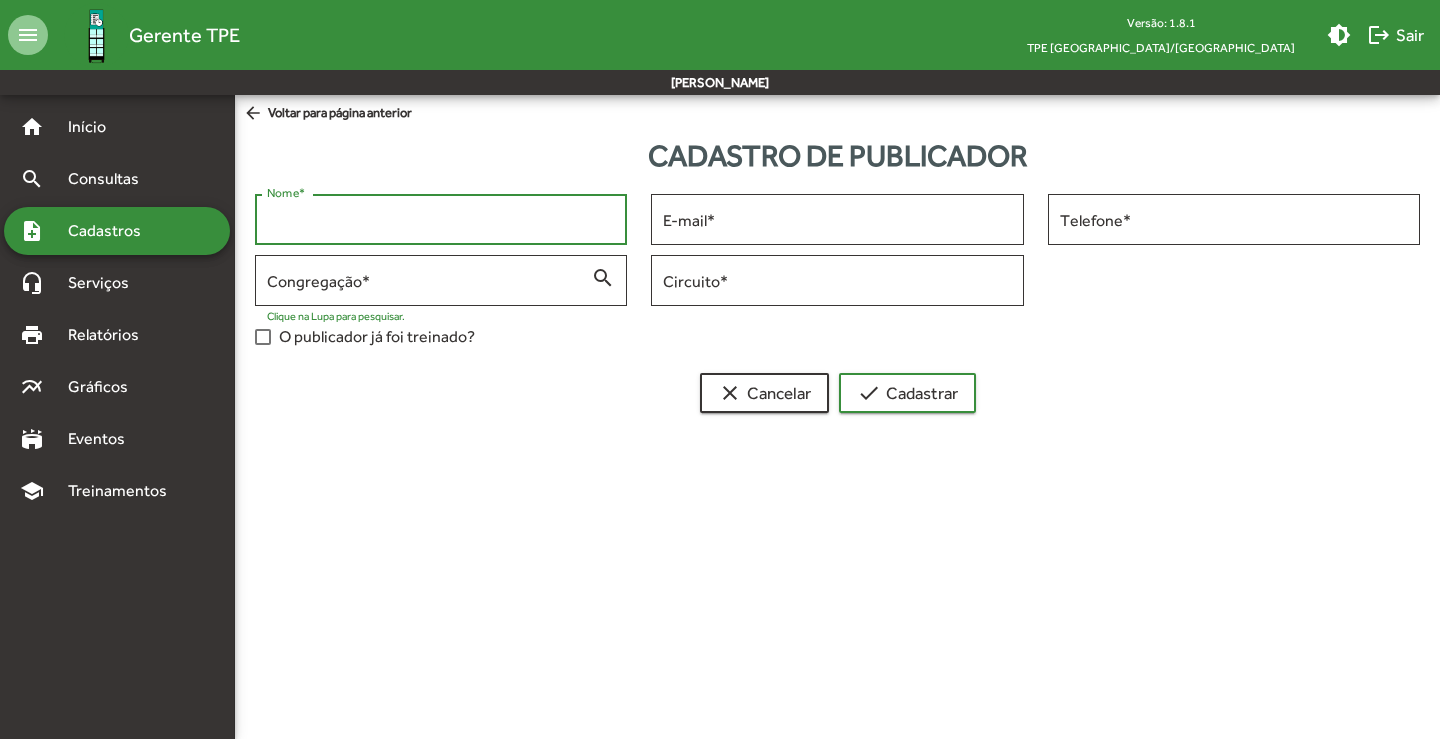 paste on "**********" 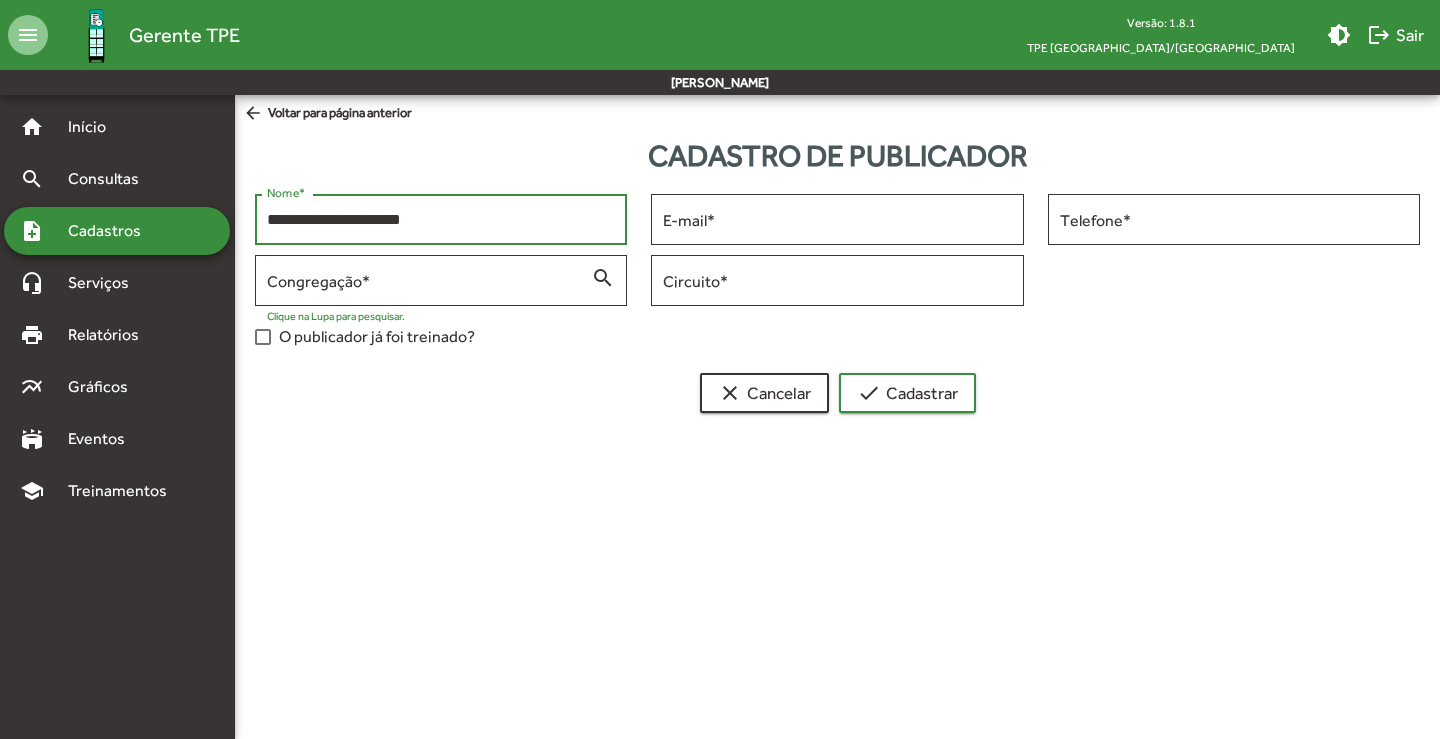 type on "**********" 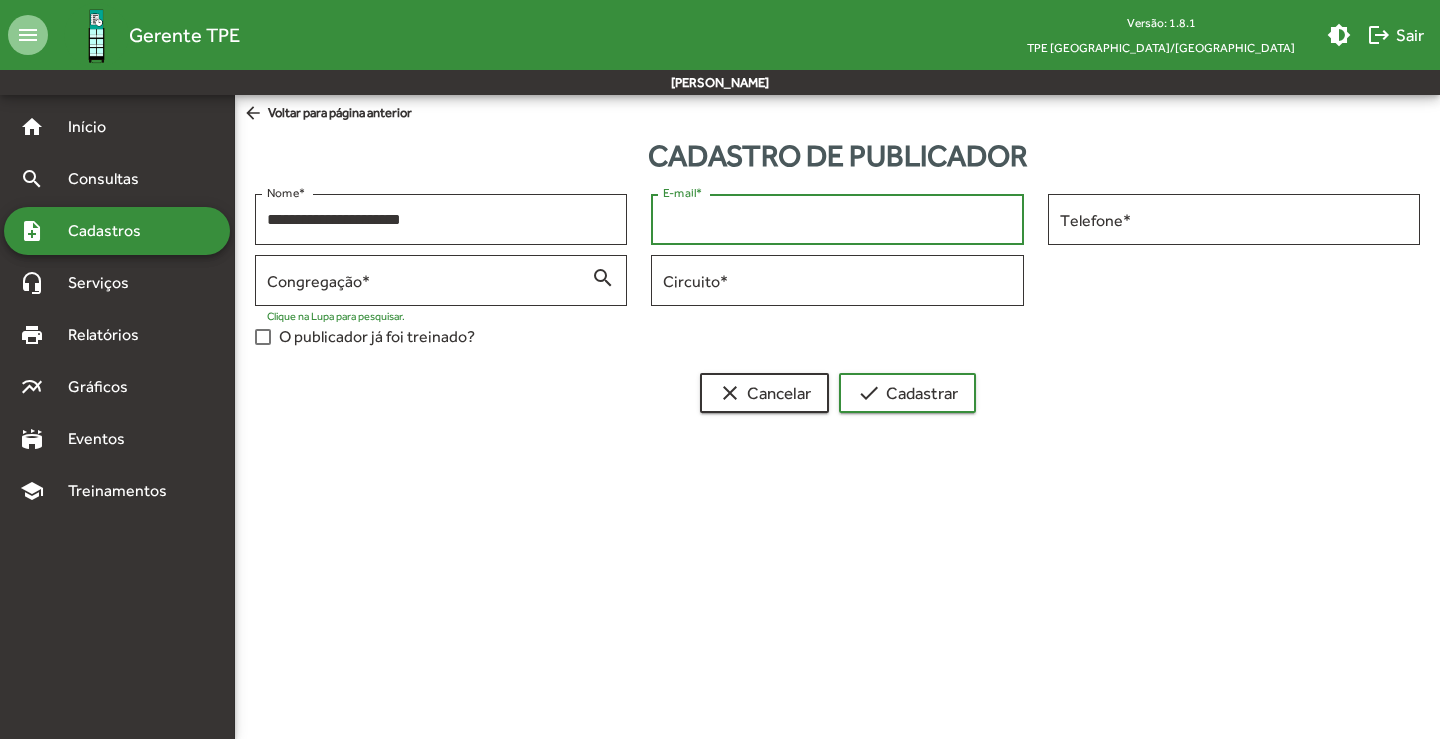 click on "E-mail  *" at bounding box center [837, 220] 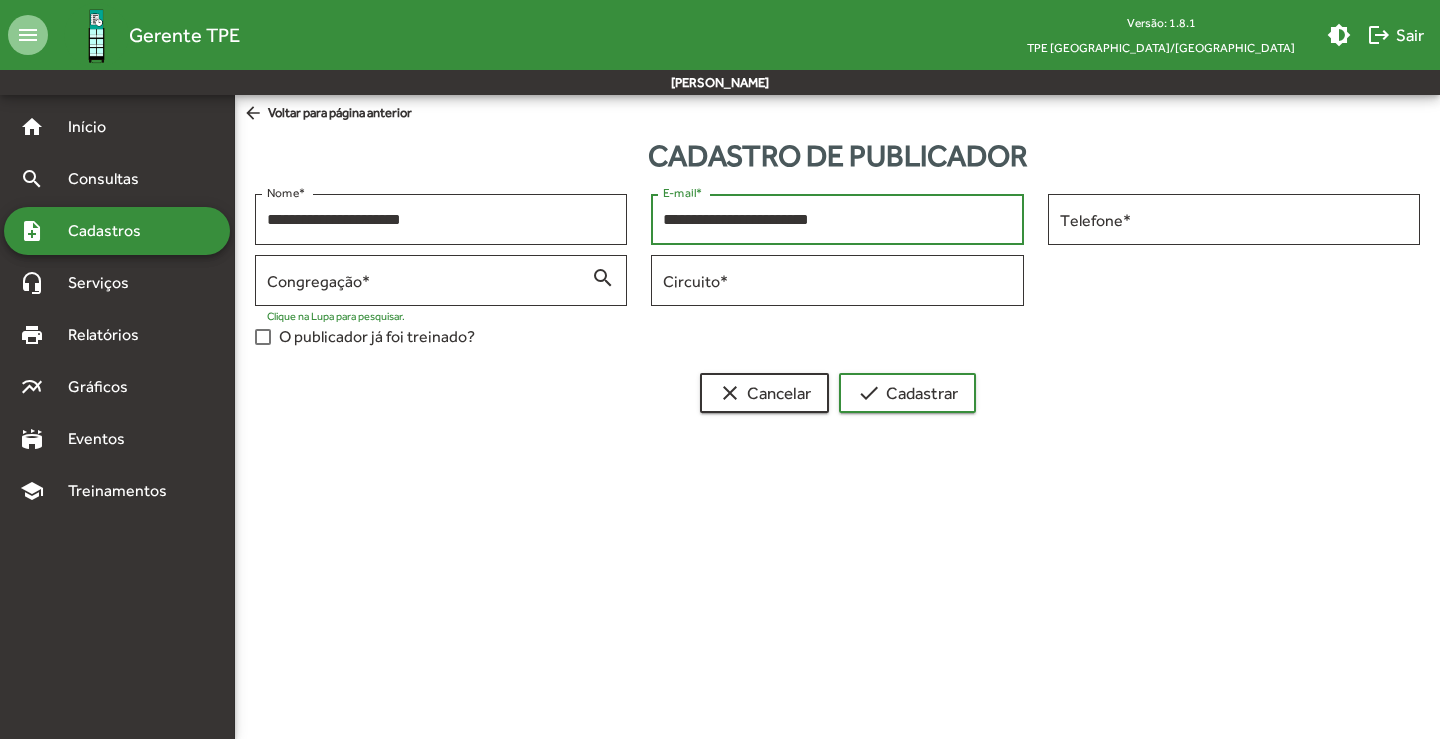 type on "**********" 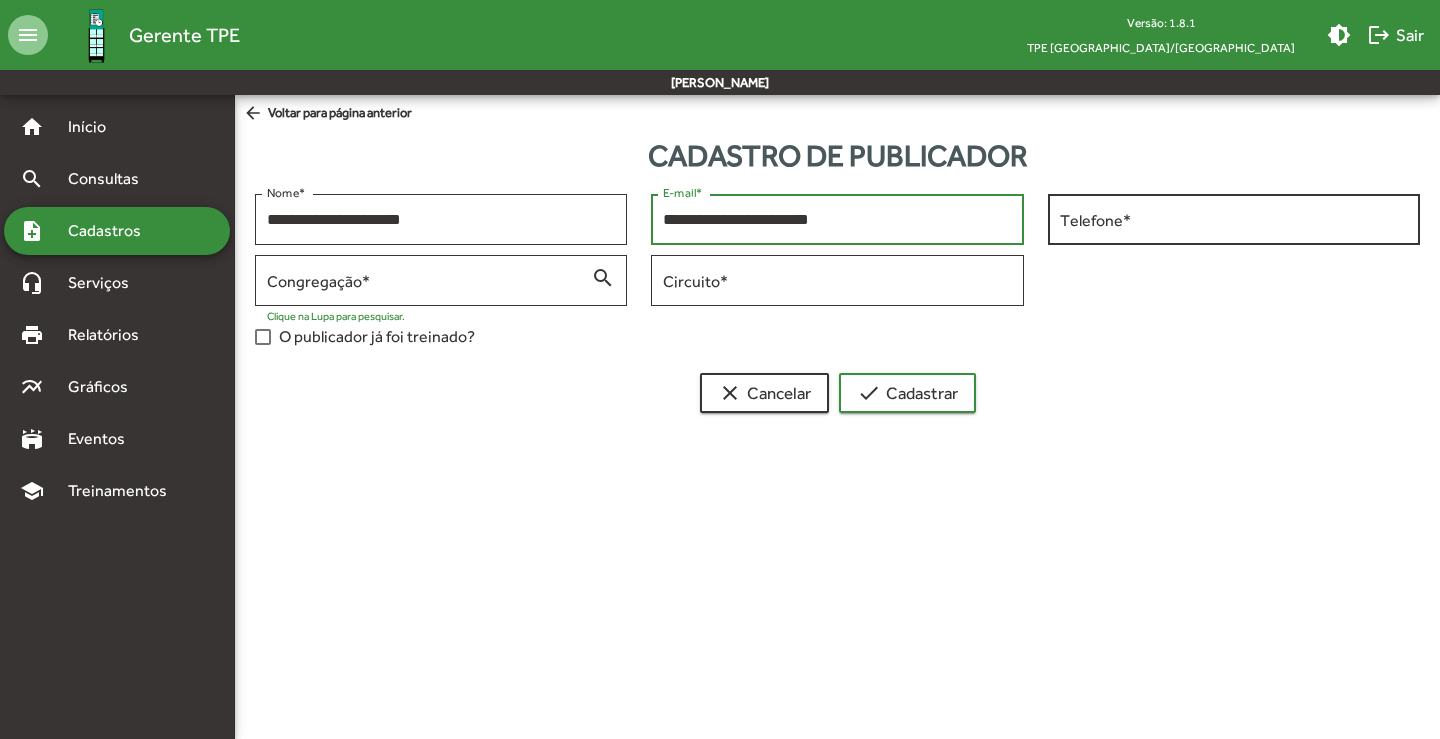 click on "Telefone  *" at bounding box center (1234, 220) 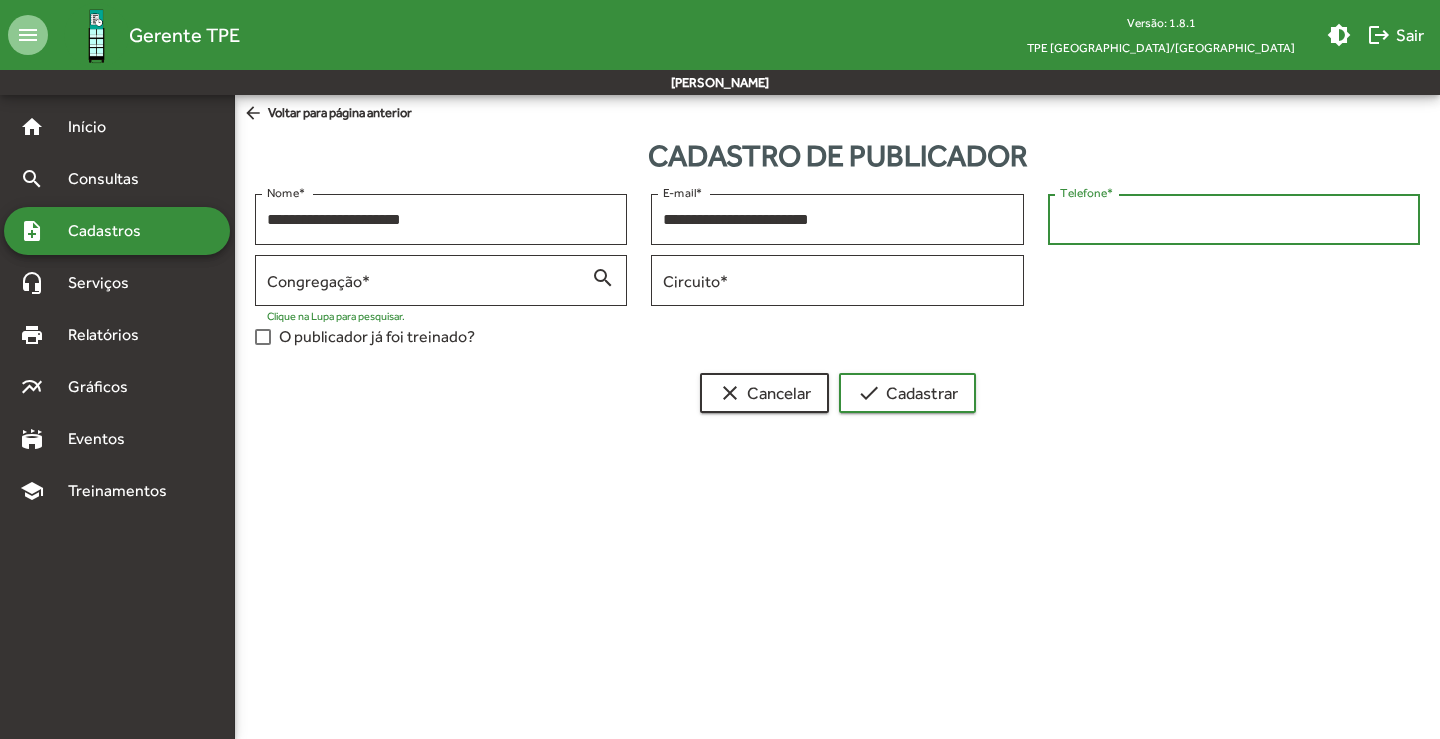 paste on "**********" 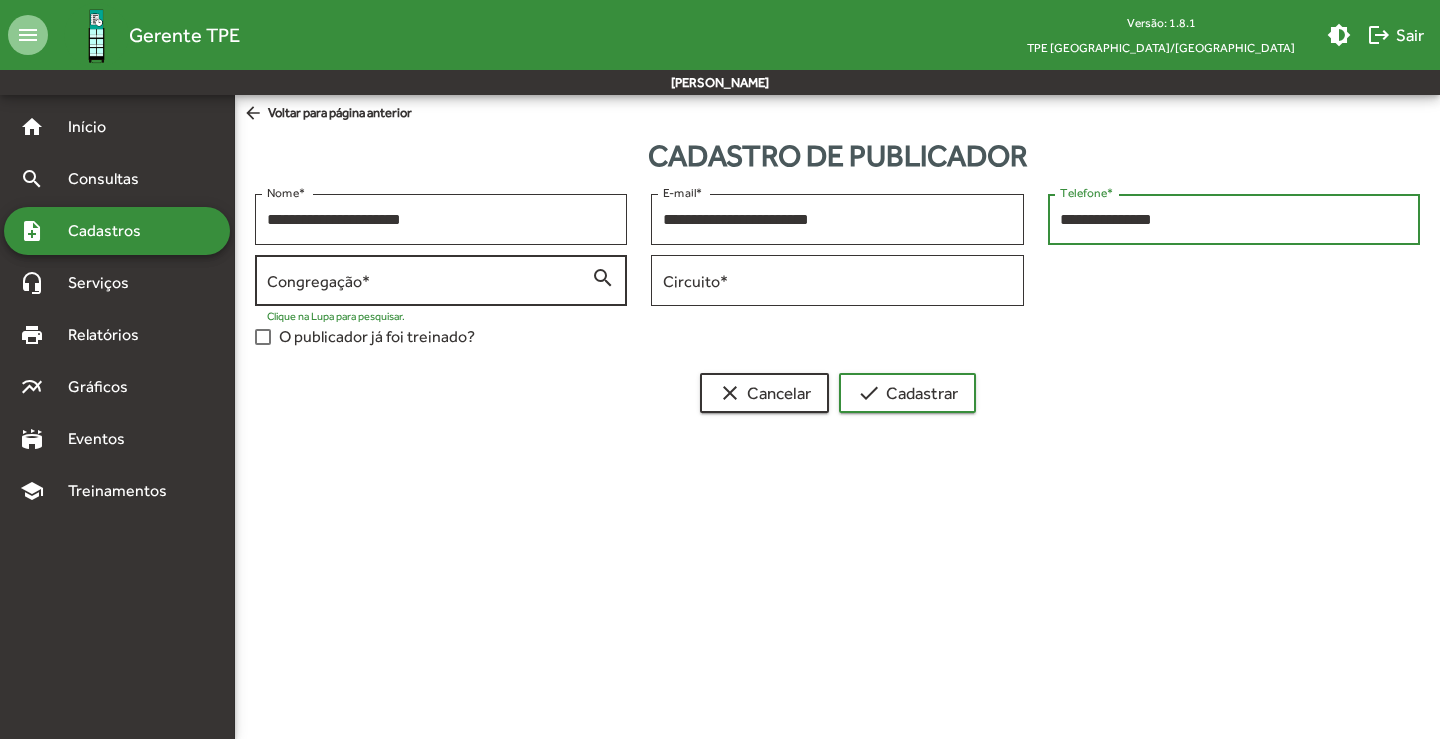 type on "**********" 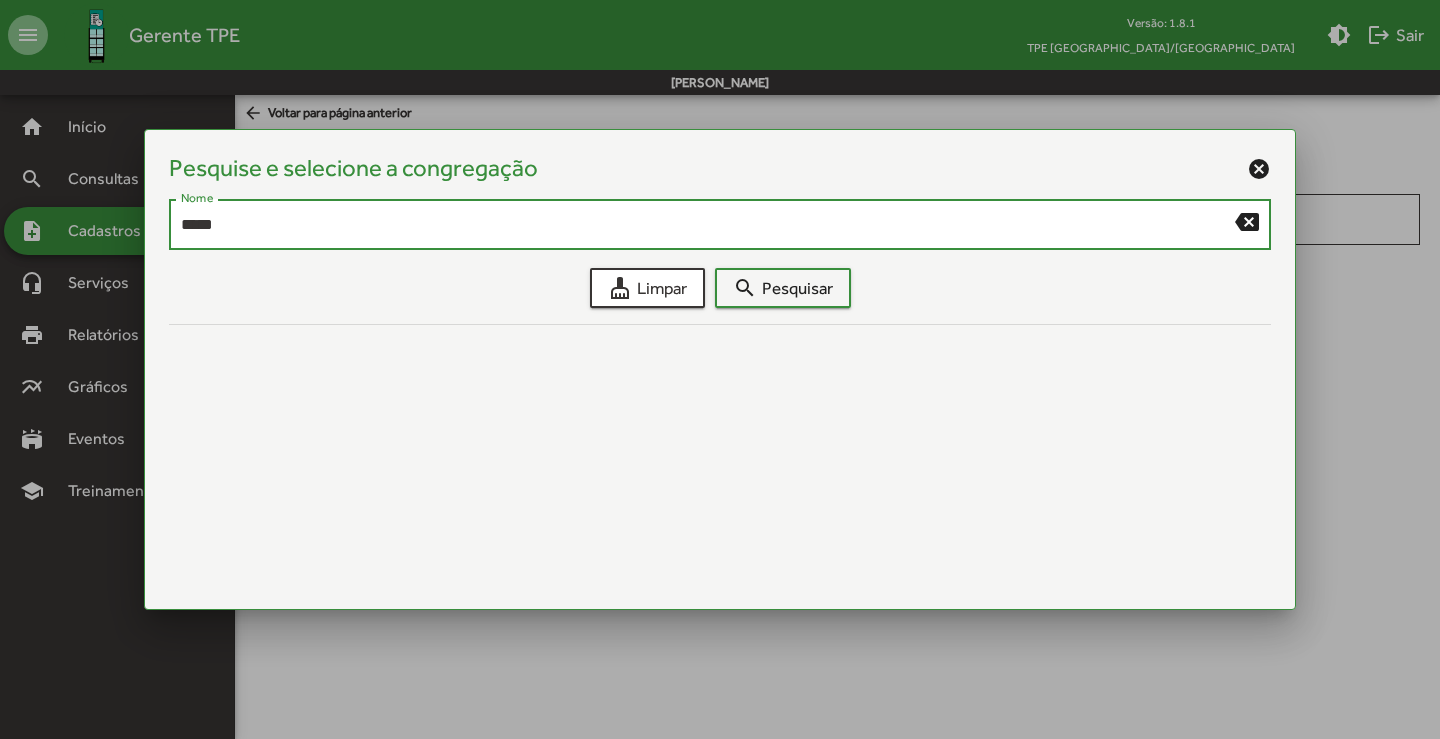 type on "*****" 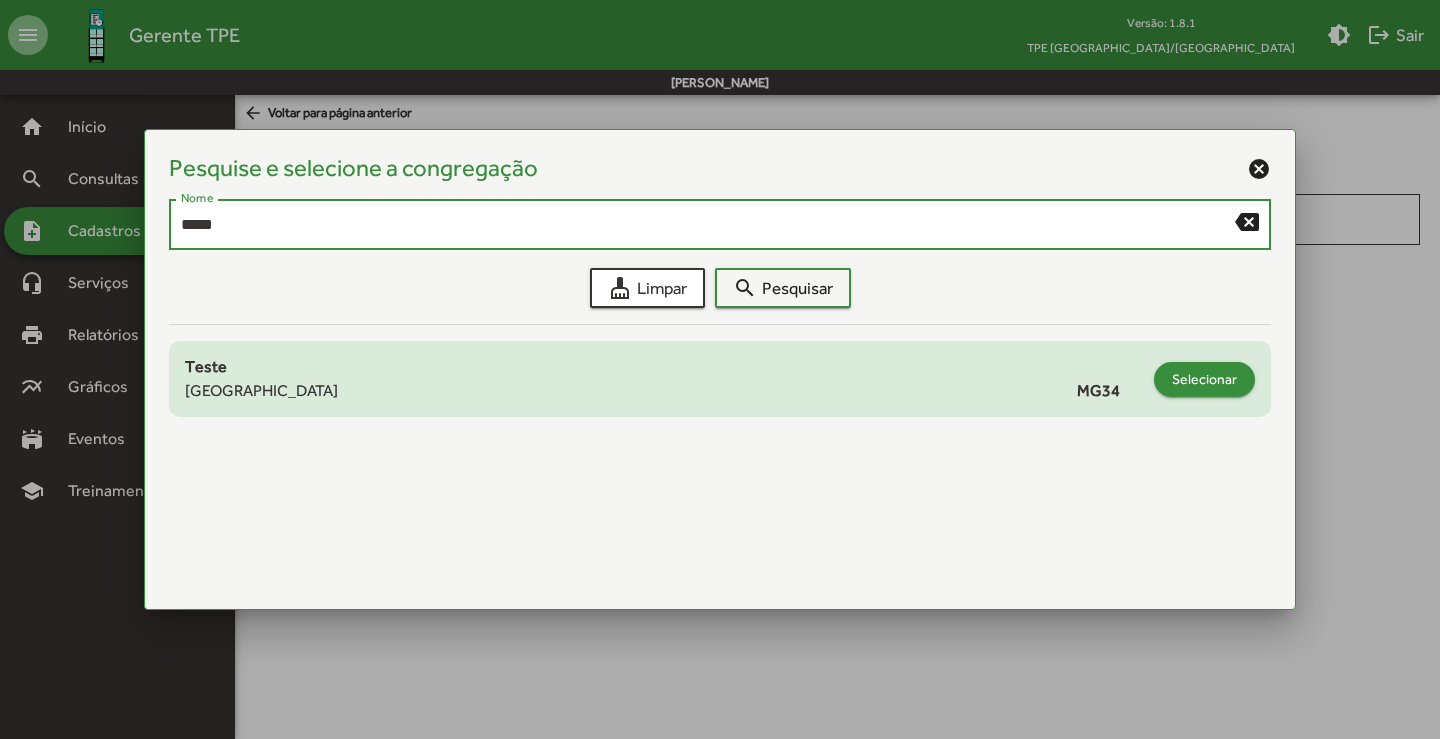 click on "Selecionar" 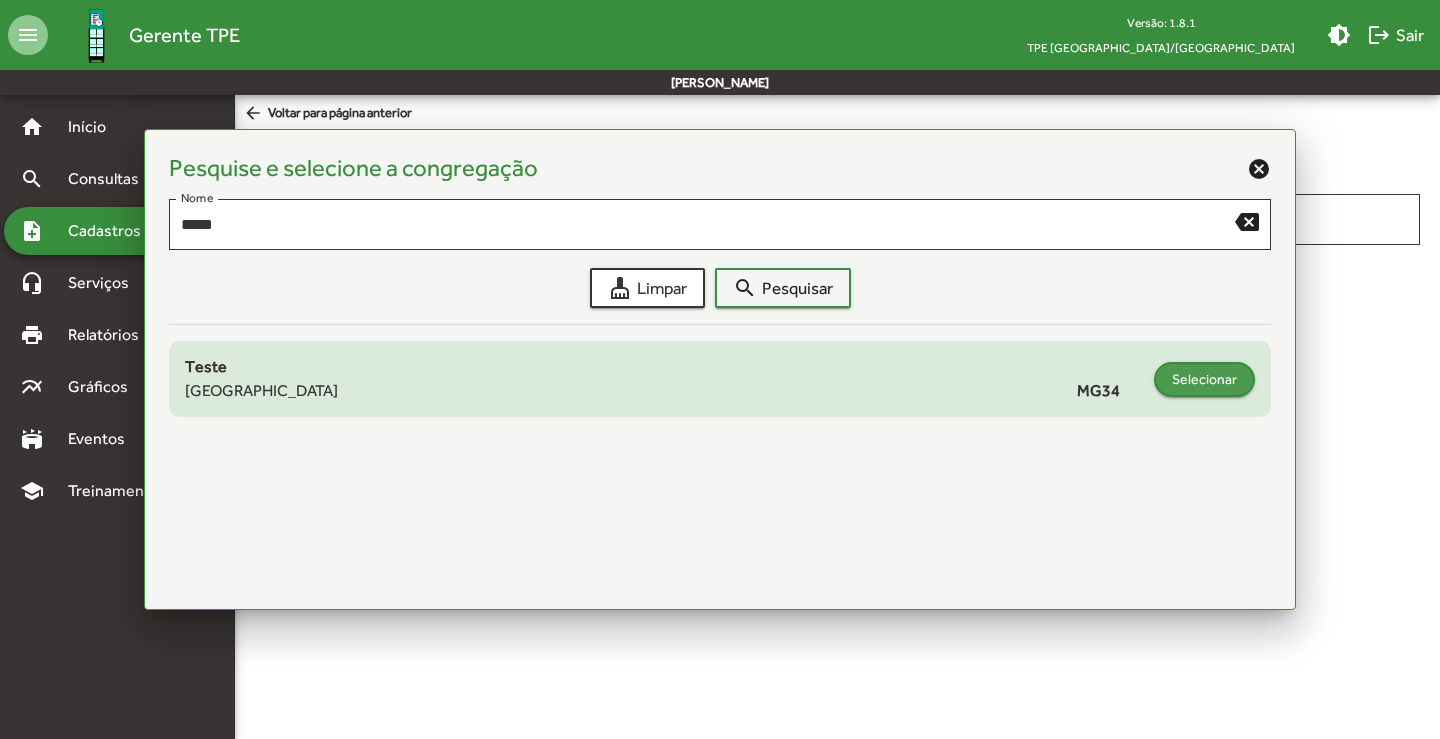 type on "**********" 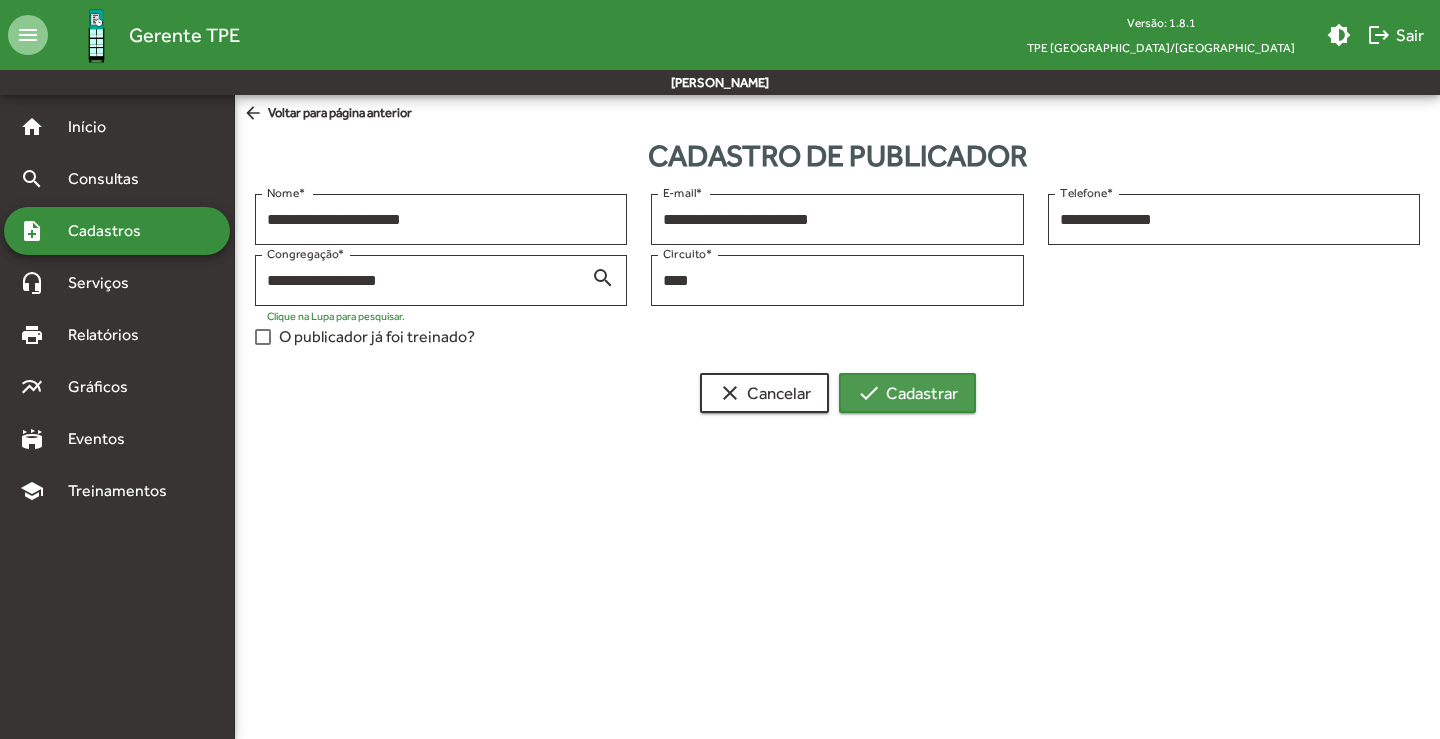 click on "check  Cadastrar" at bounding box center (907, 393) 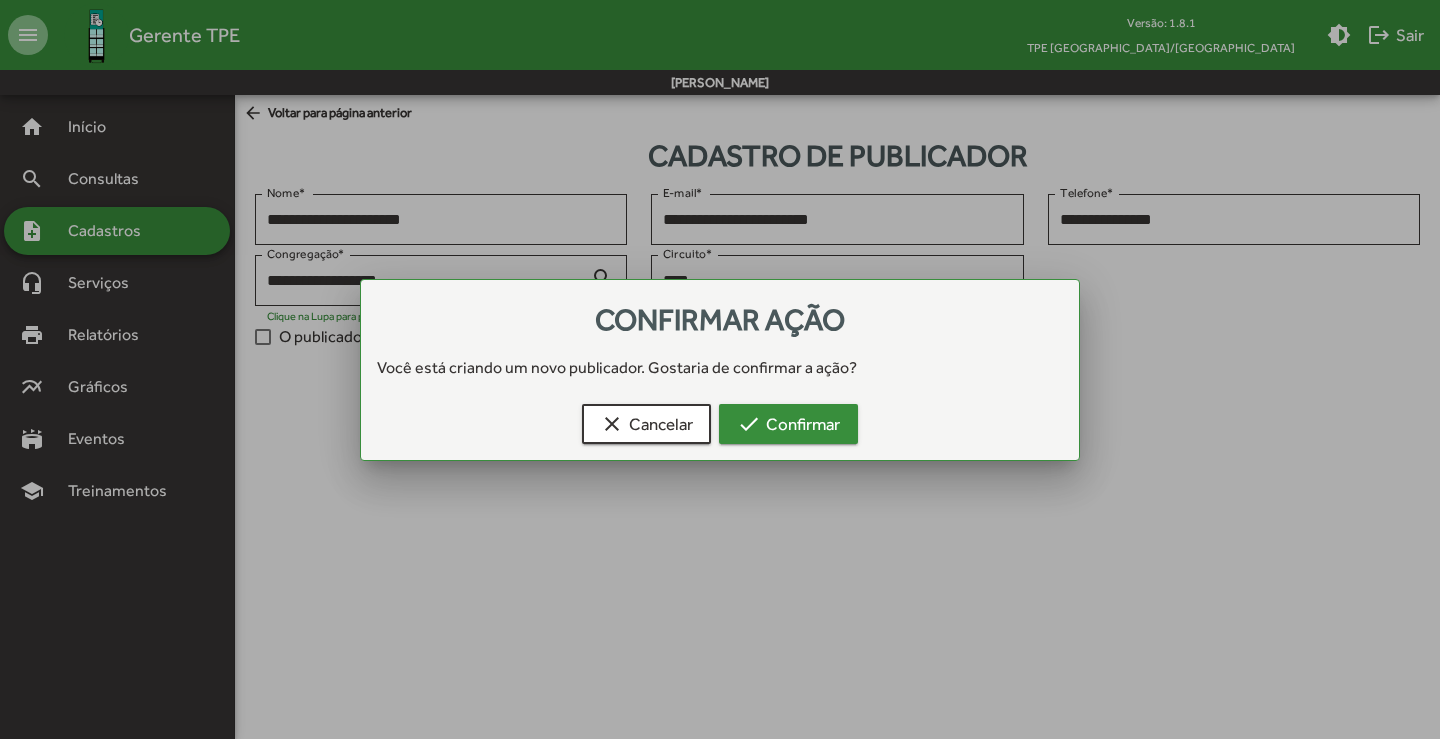 click on "check  Confirmar" at bounding box center (788, 424) 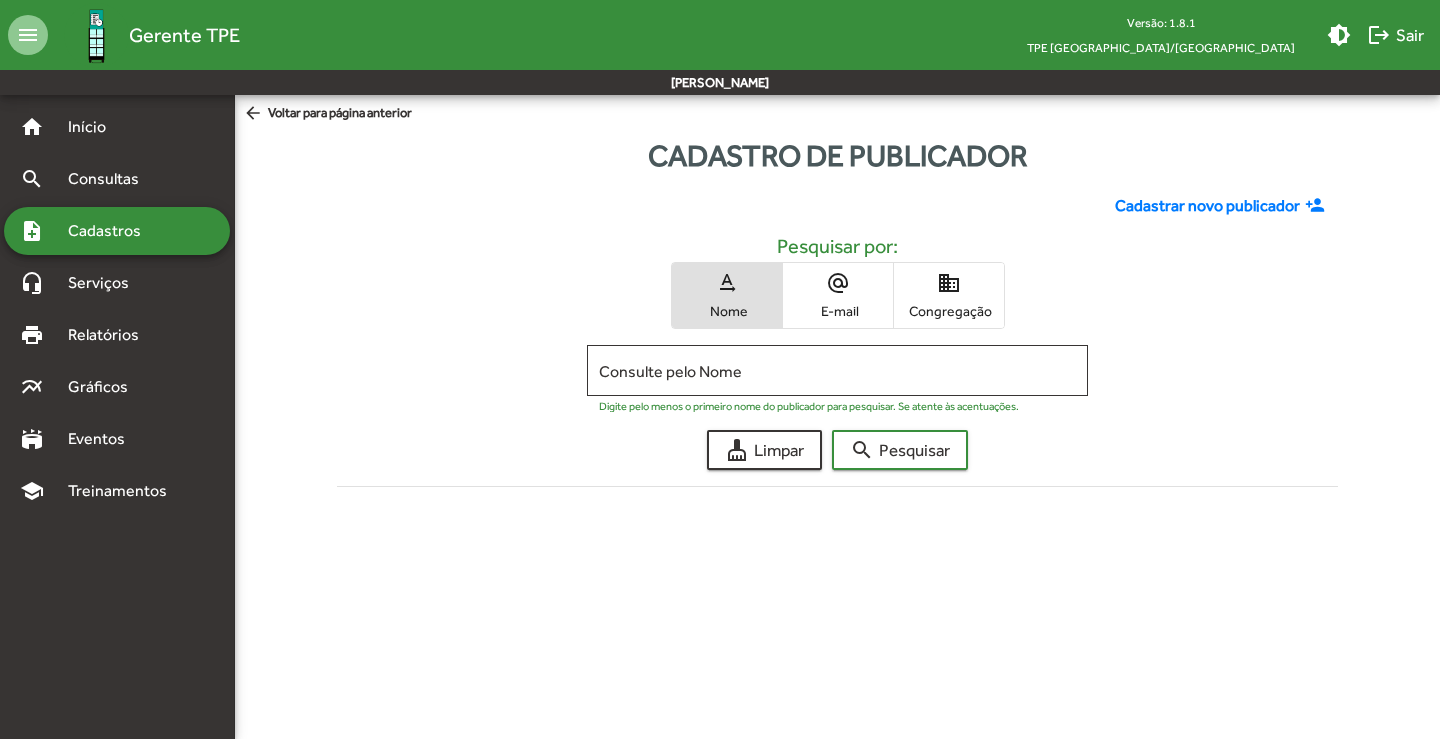 click on "Cadastros" at bounding box center [111, 231] 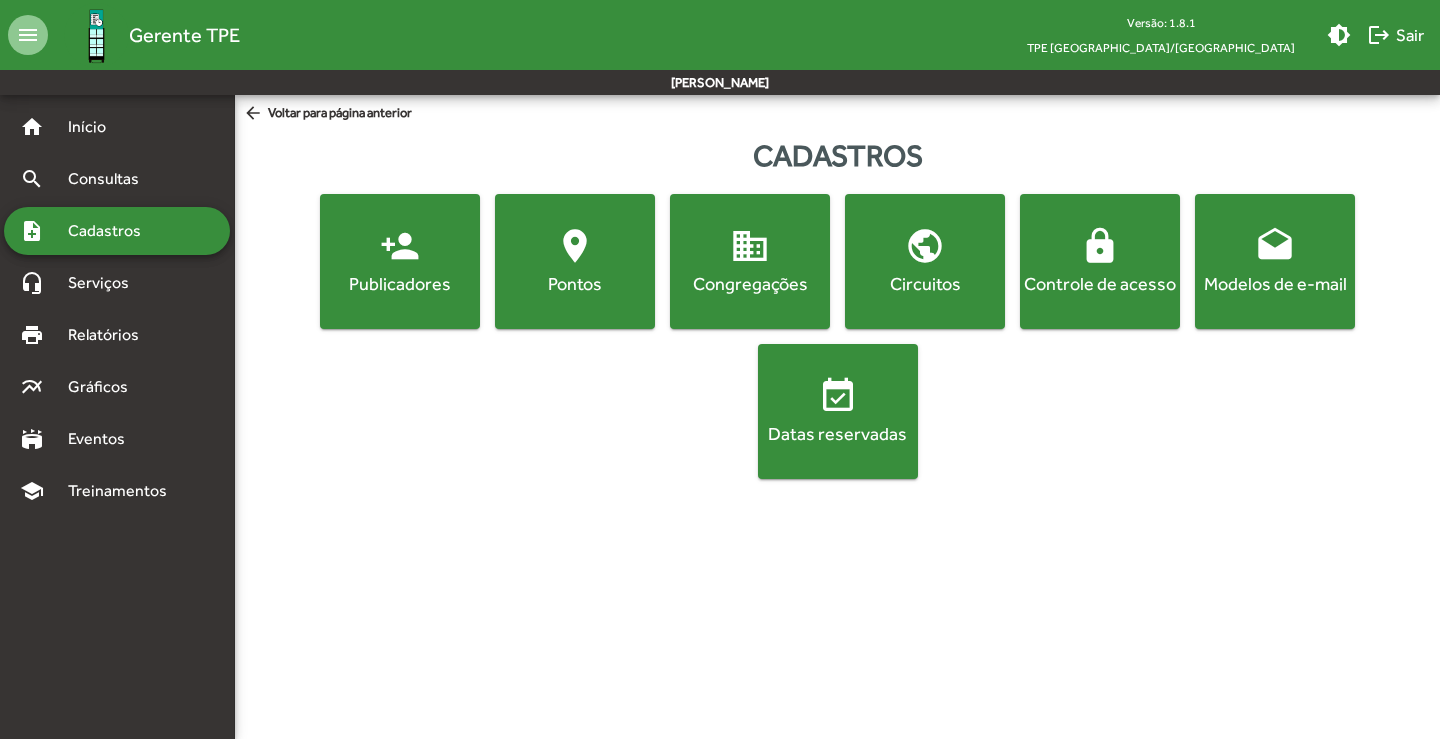 click on "Controle de acesso" 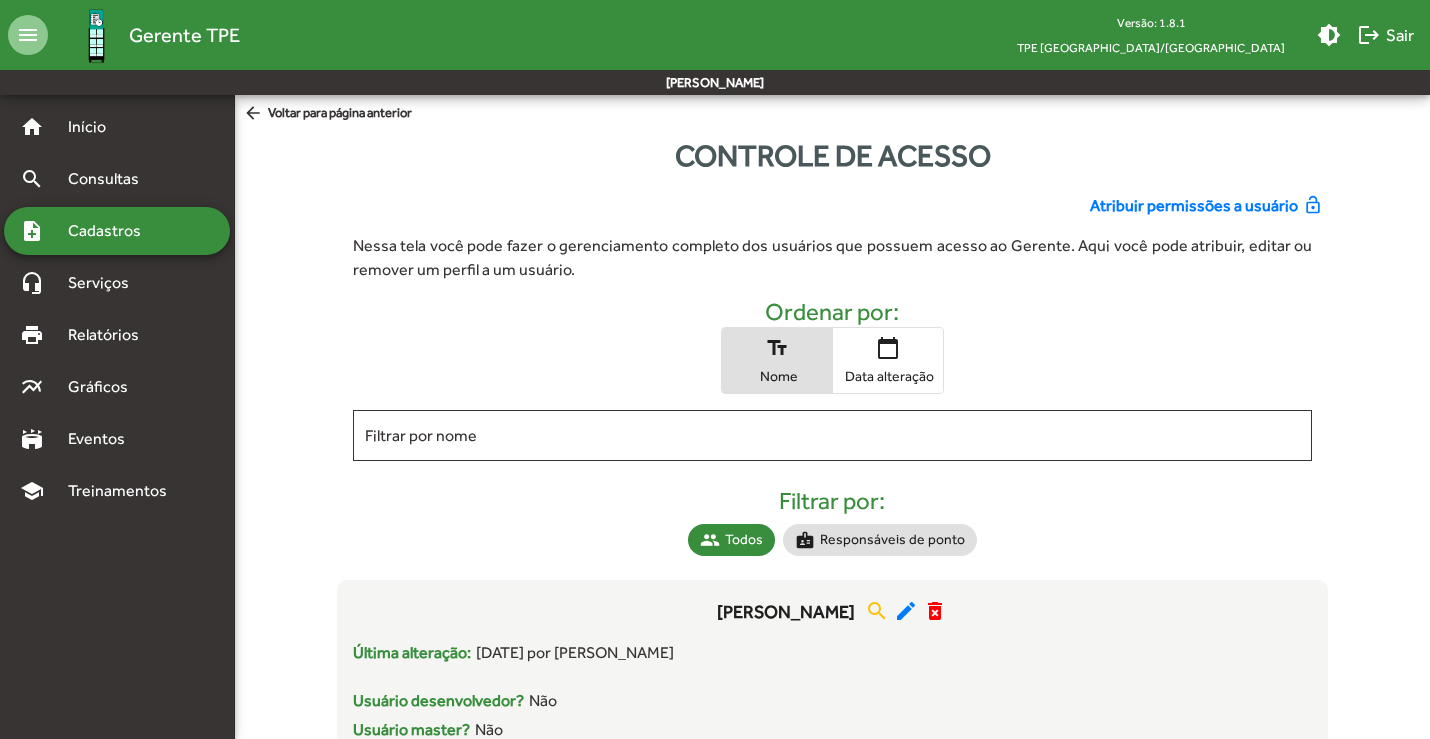 click on "Atribuir permissões a usuário" 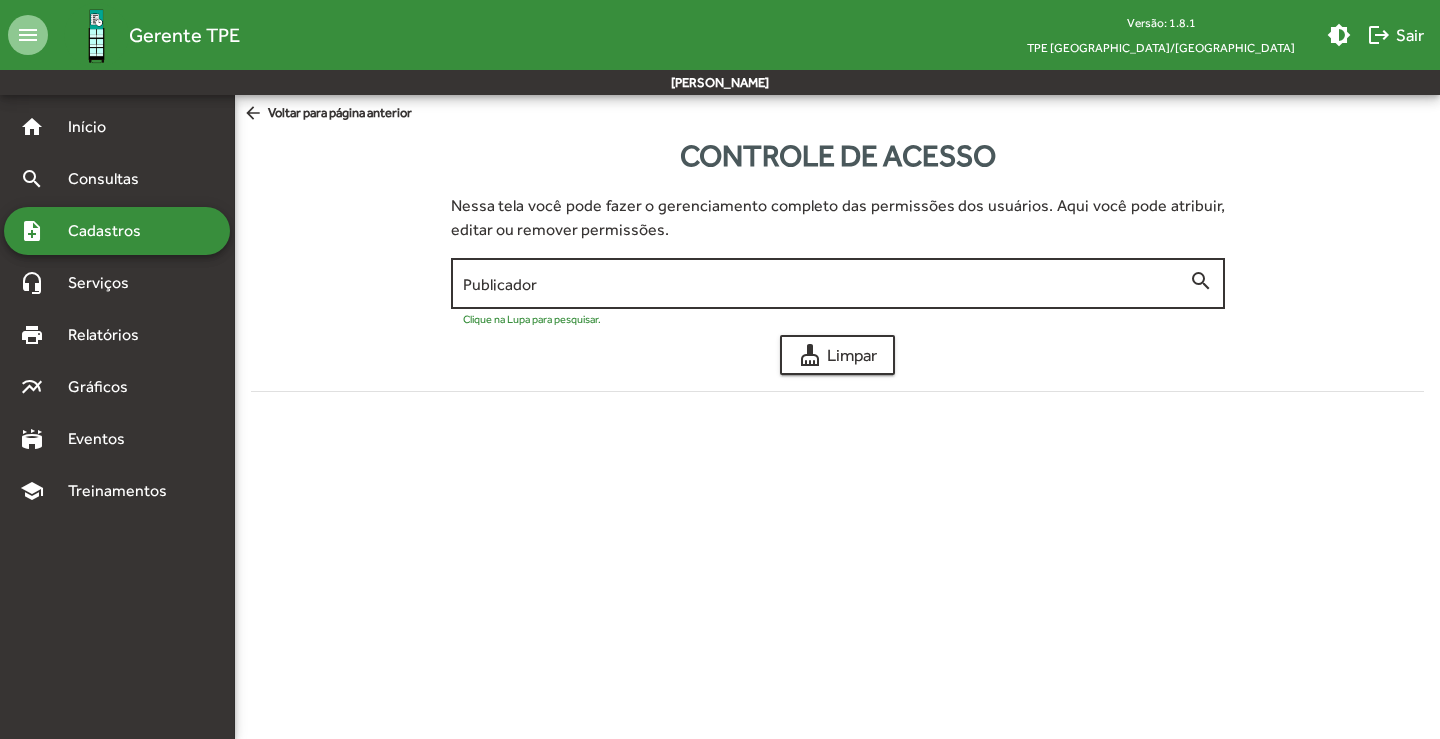 click on "Publicador" at bounding box center (826, 284) 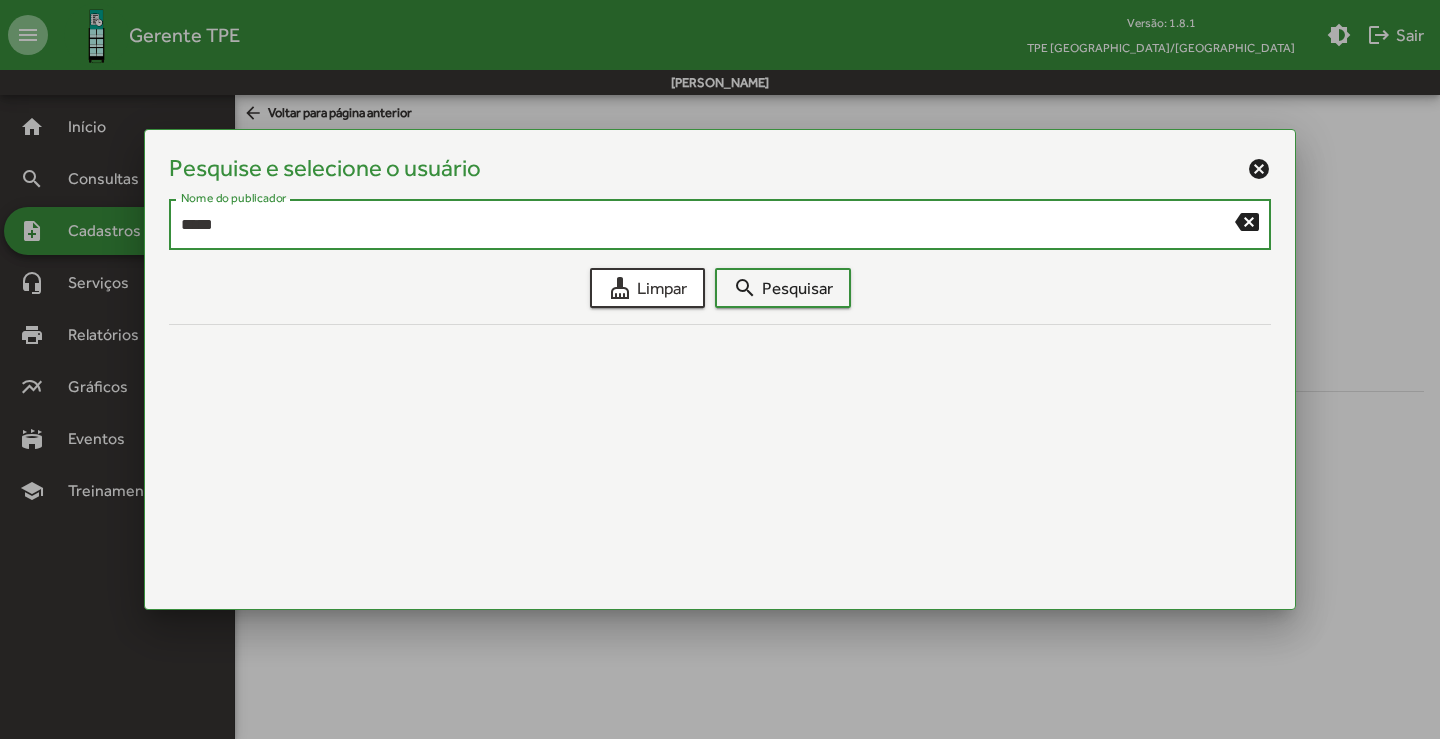 type on "*****" 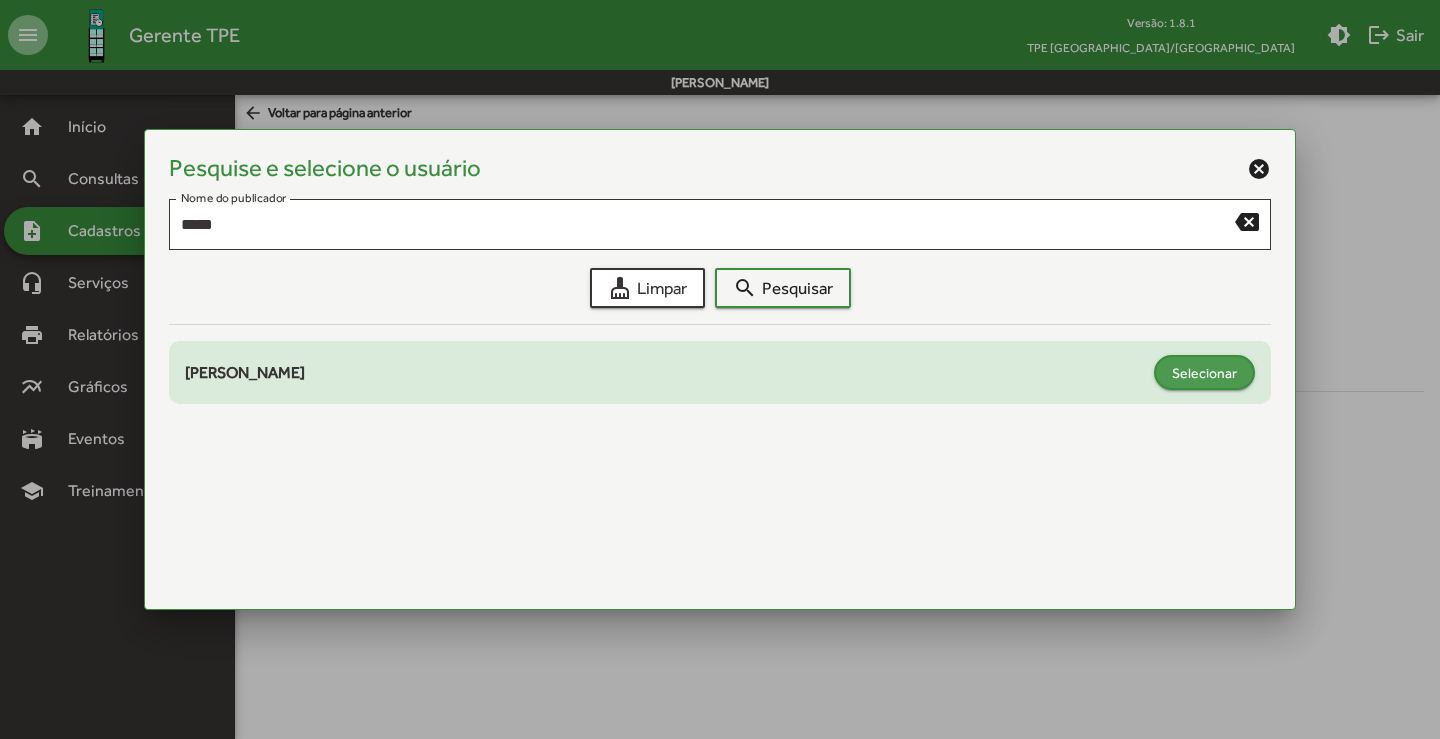 click on "Selecionar" 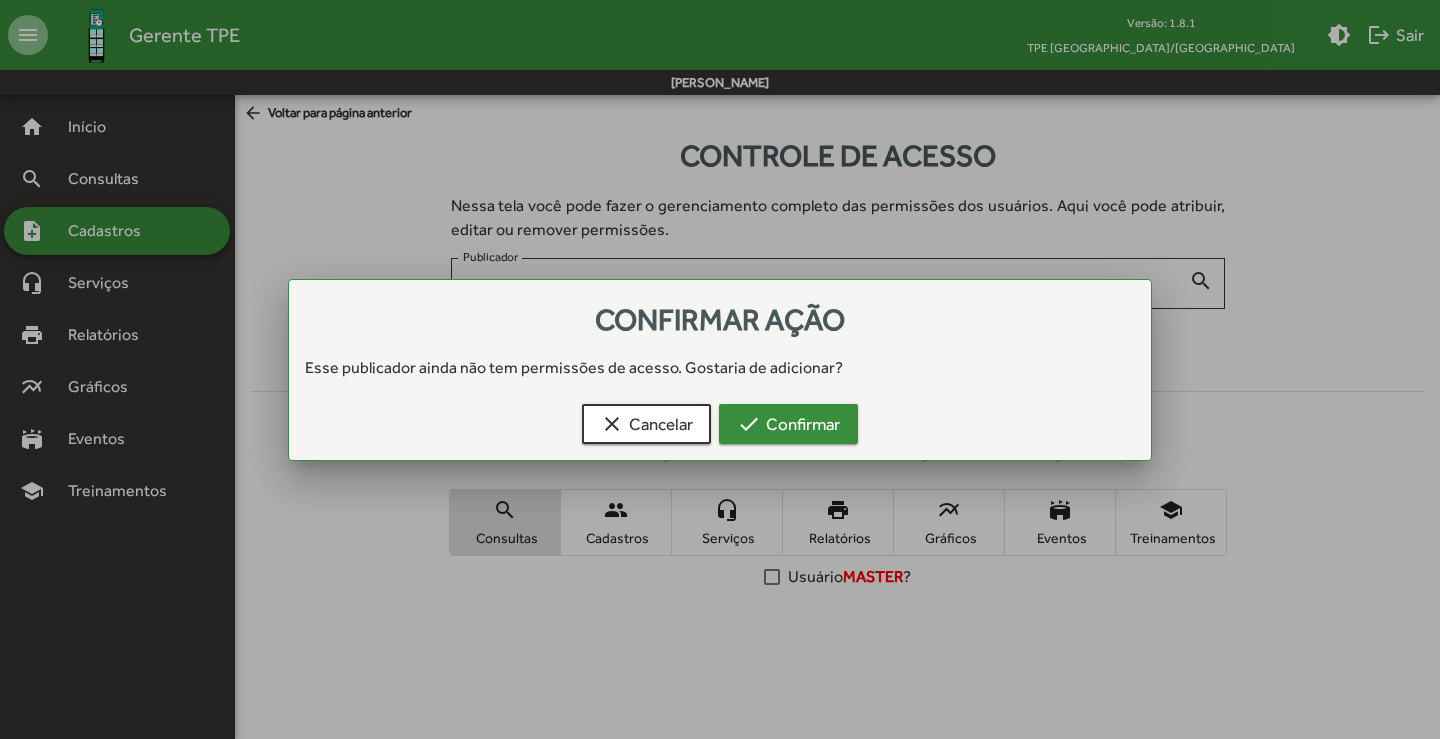 click on "check  Confirmar" at bounding box center [788, 424] 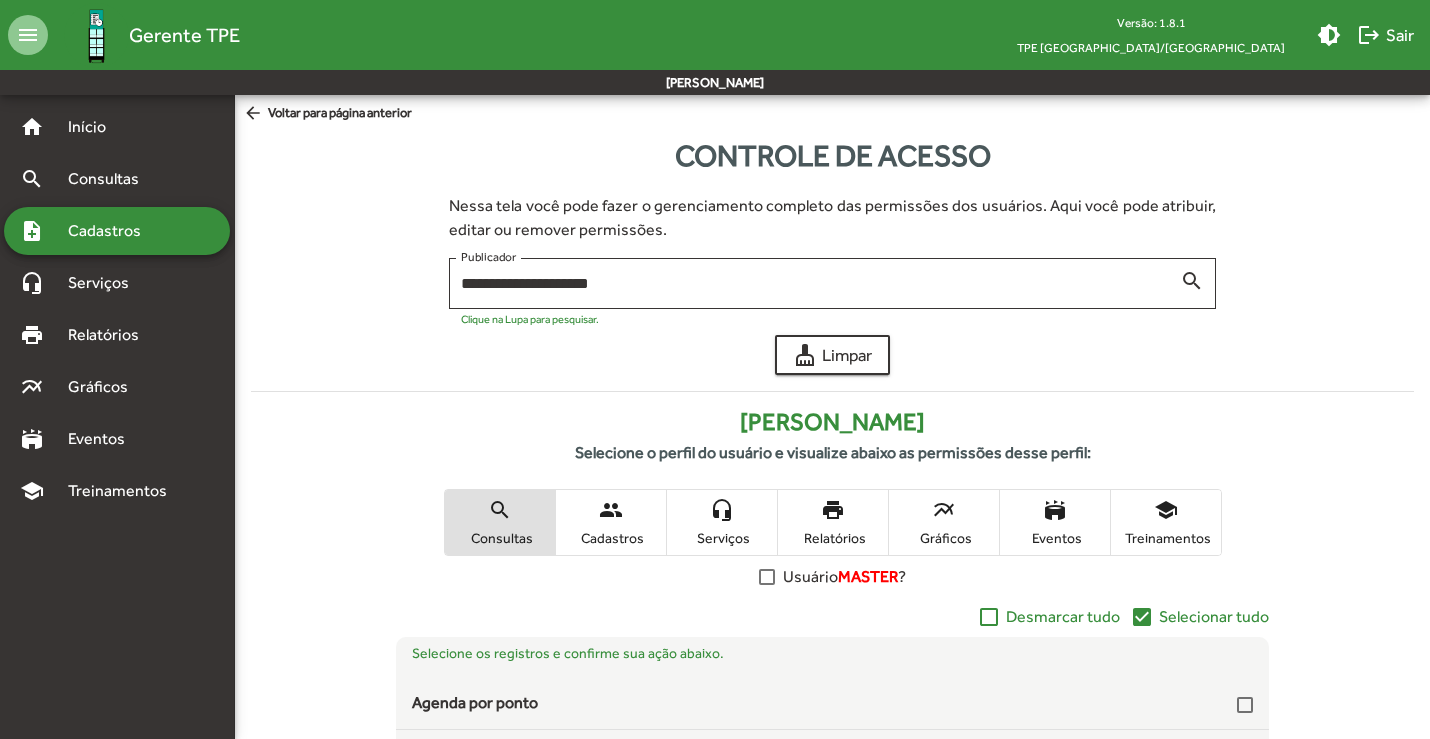 scroll, scrollTop: 200, scrollLeft: 0, axis: vertical 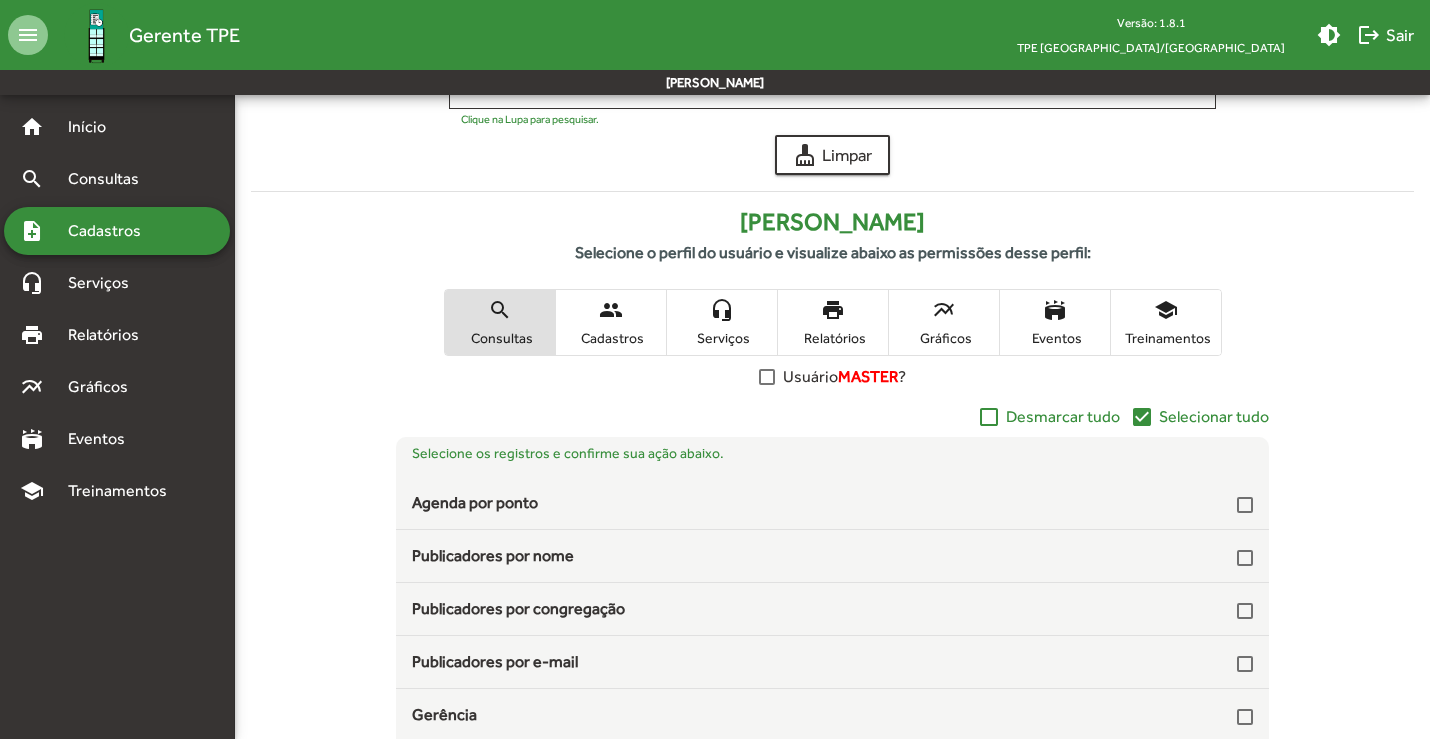 click on "check_box" 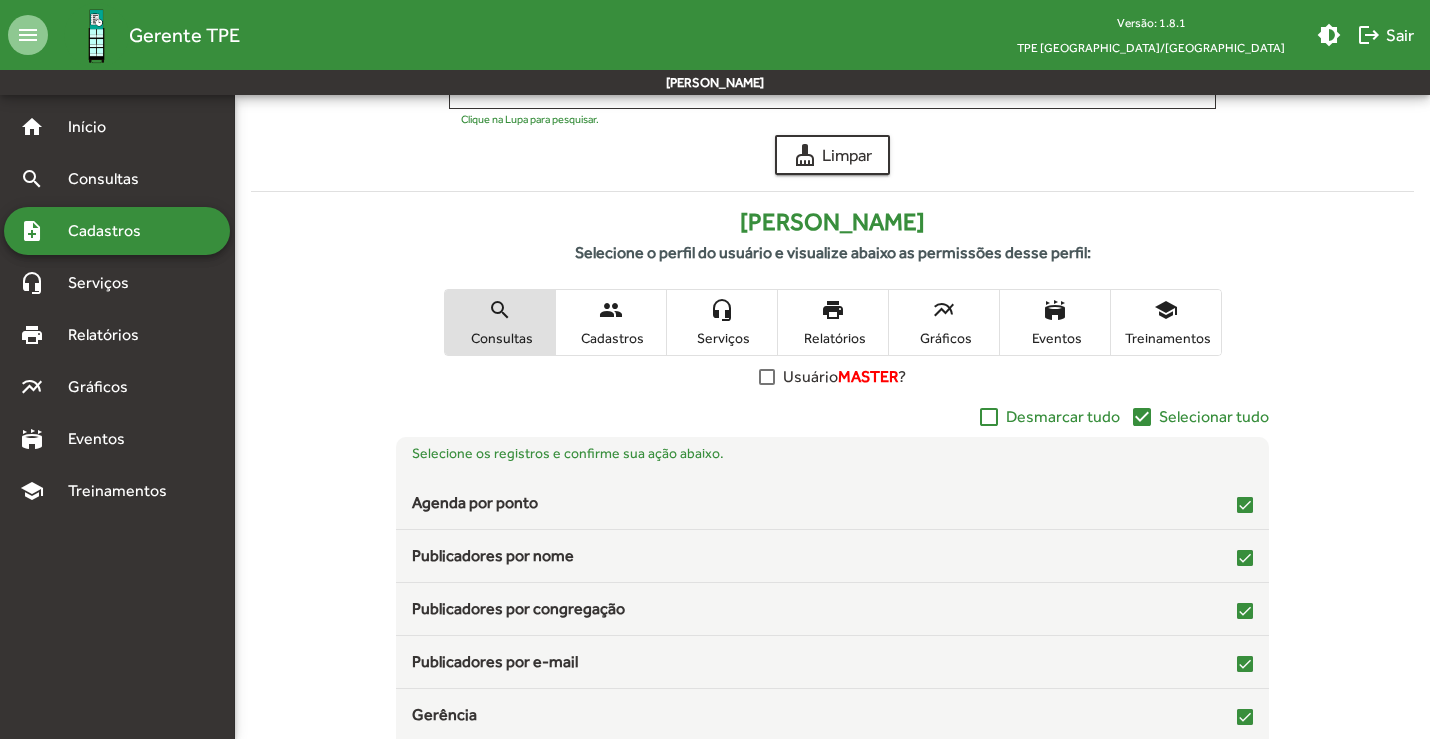 scroll, scrollTop: 352, scrollLeft: 0, axis: vertical 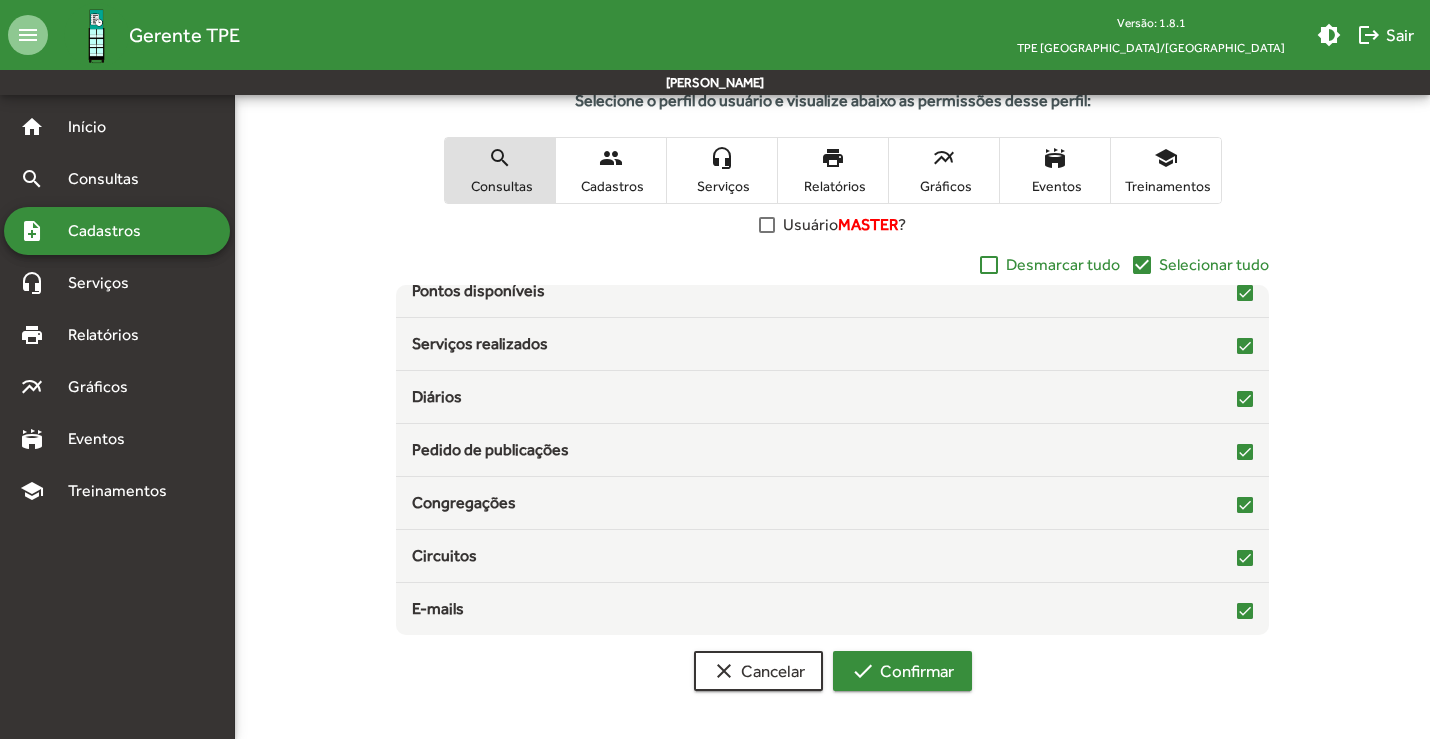 click on "check  Confirmar" 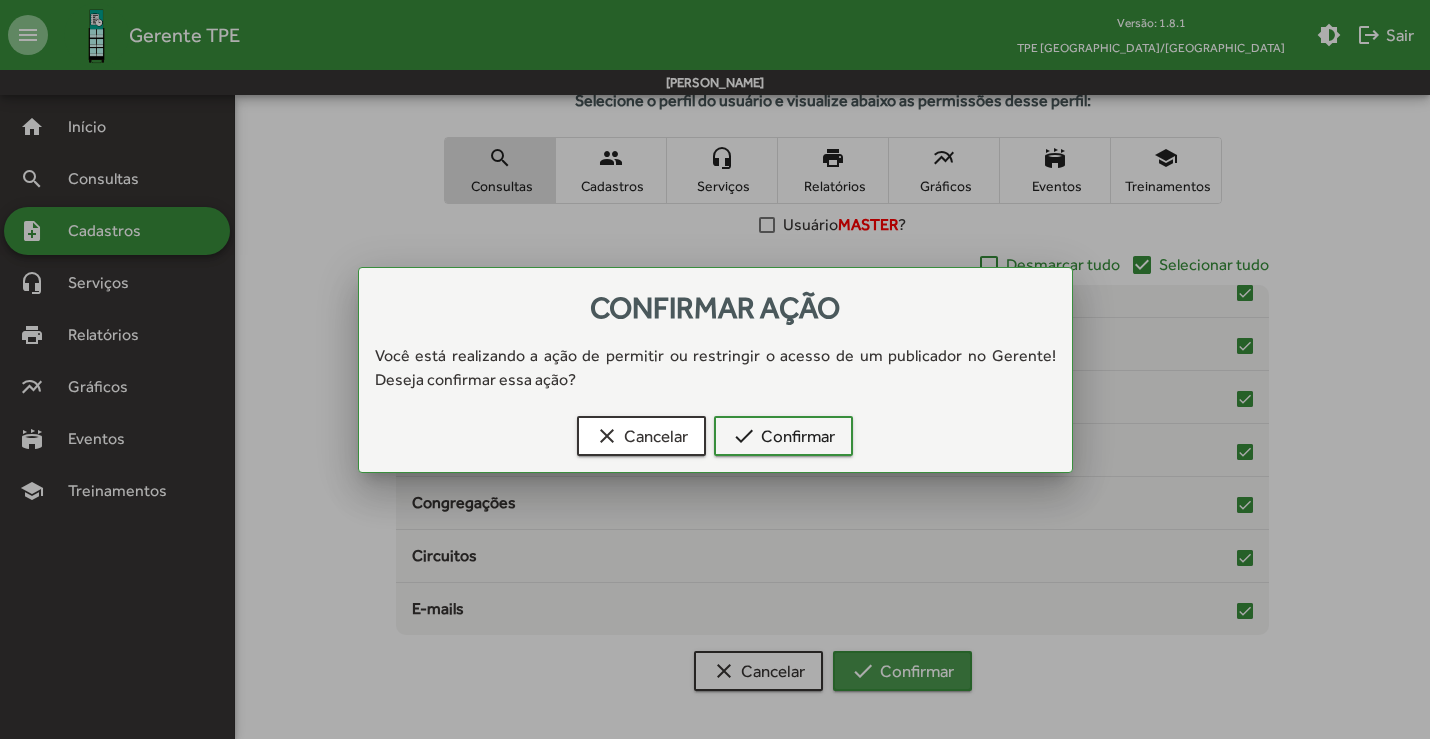 scroll, scrollTop: 0, scrollLeft: 0, axis: both 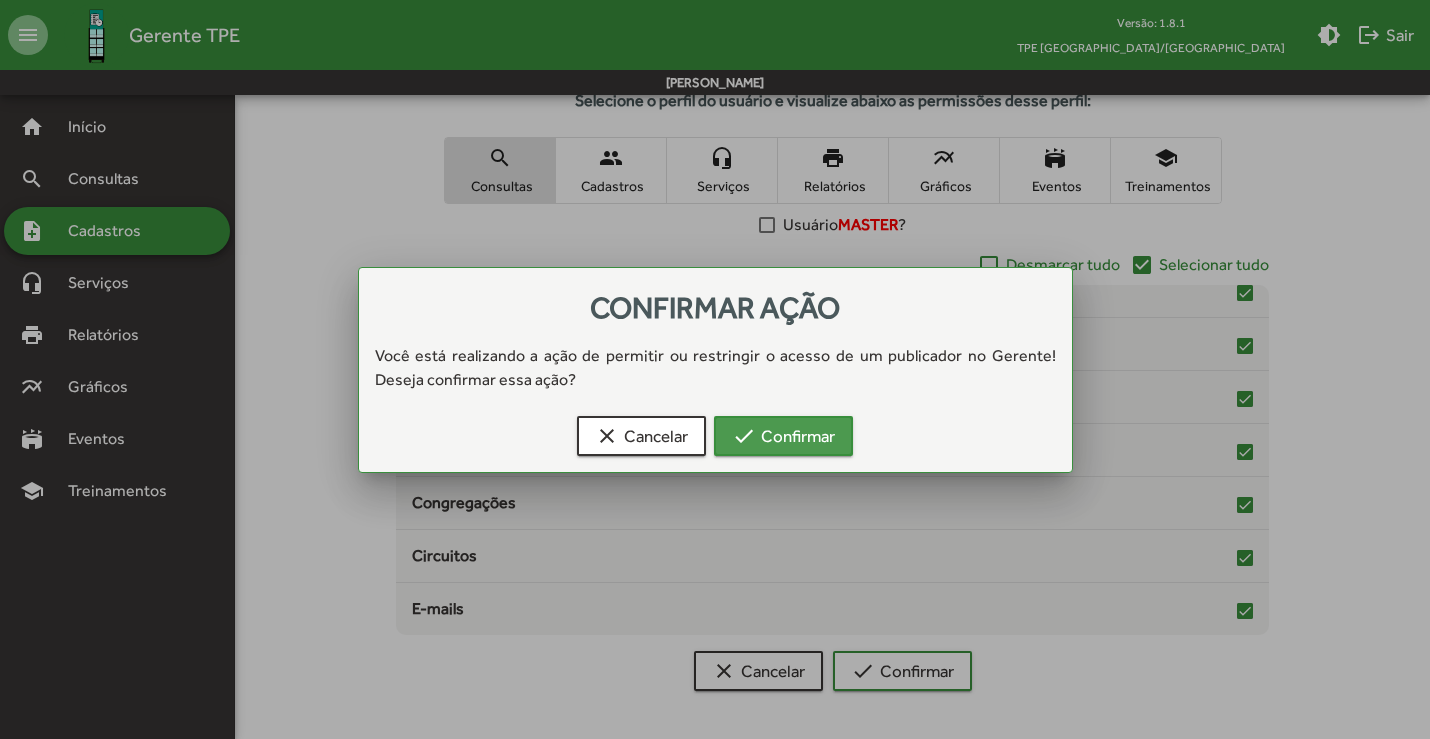 click on "check  Confirmar" at bounding box center (783, 436) 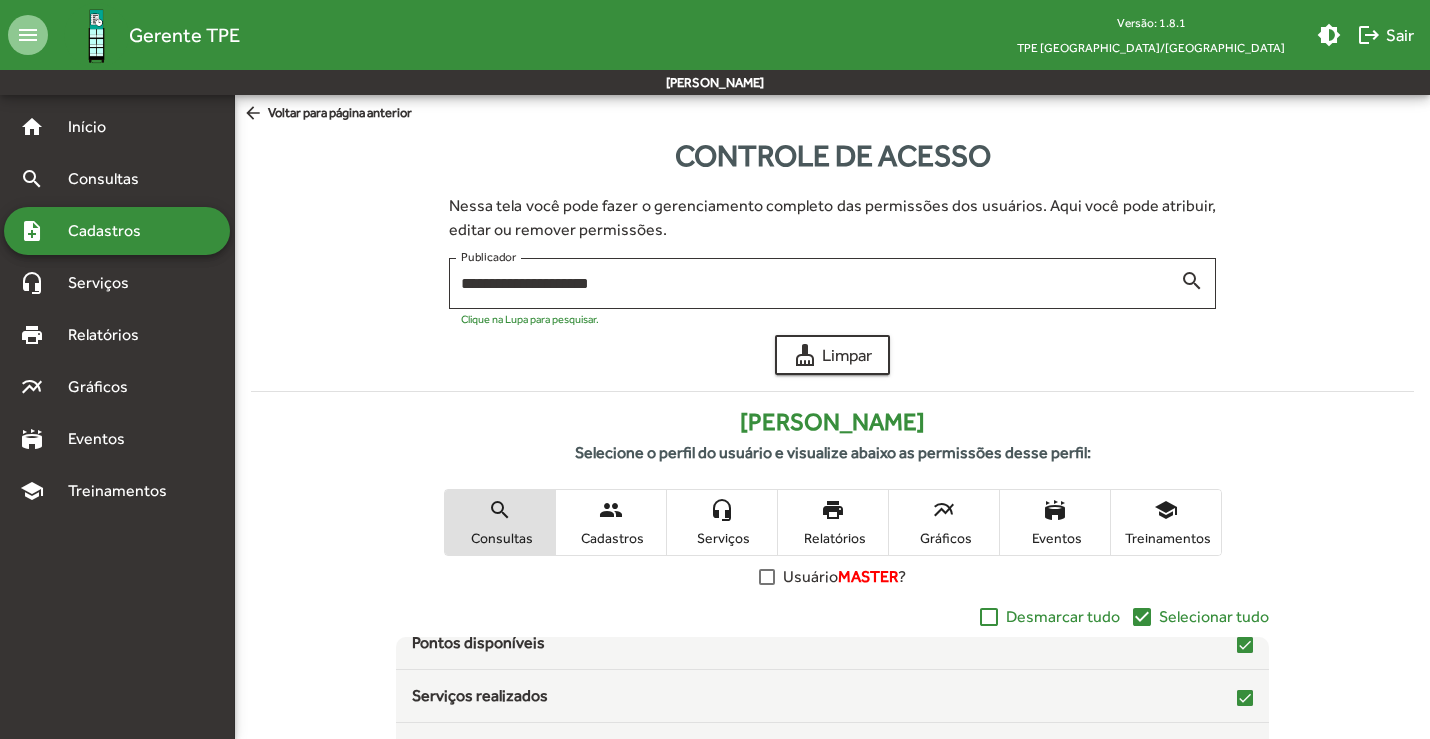 scroll, scrollTop: 352, scrollLeft: 0, axis: vertical 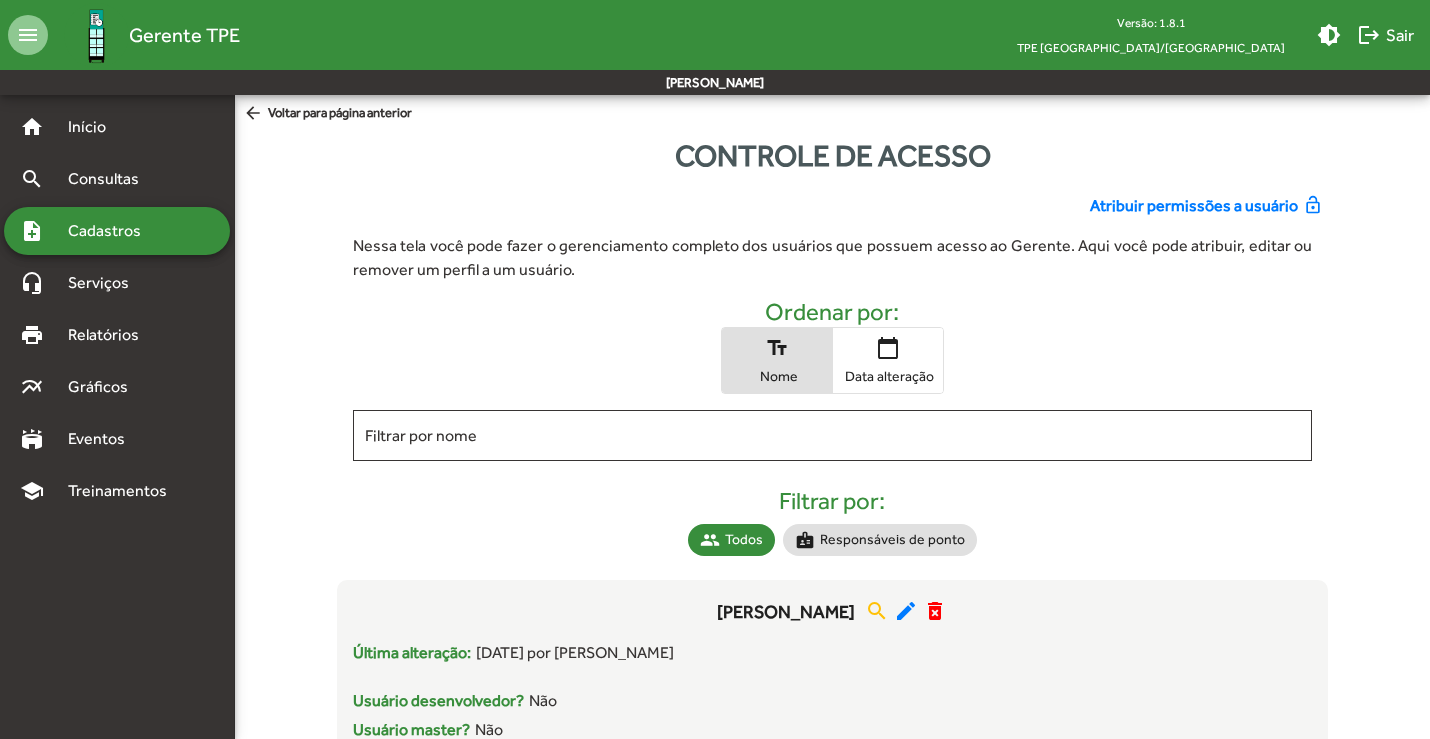 click on "Cadastros" at bounding box center (111, 231) 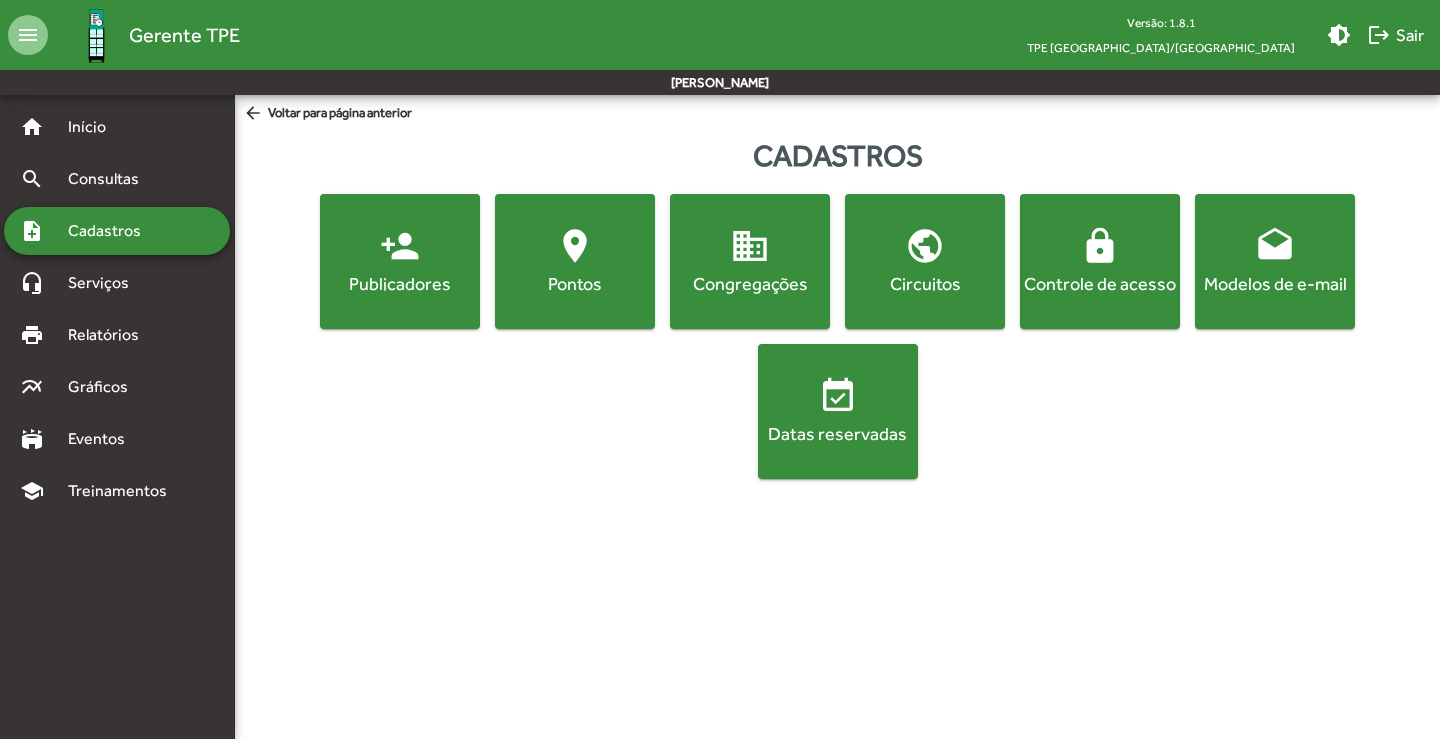 click on "Modelos de e-mail" 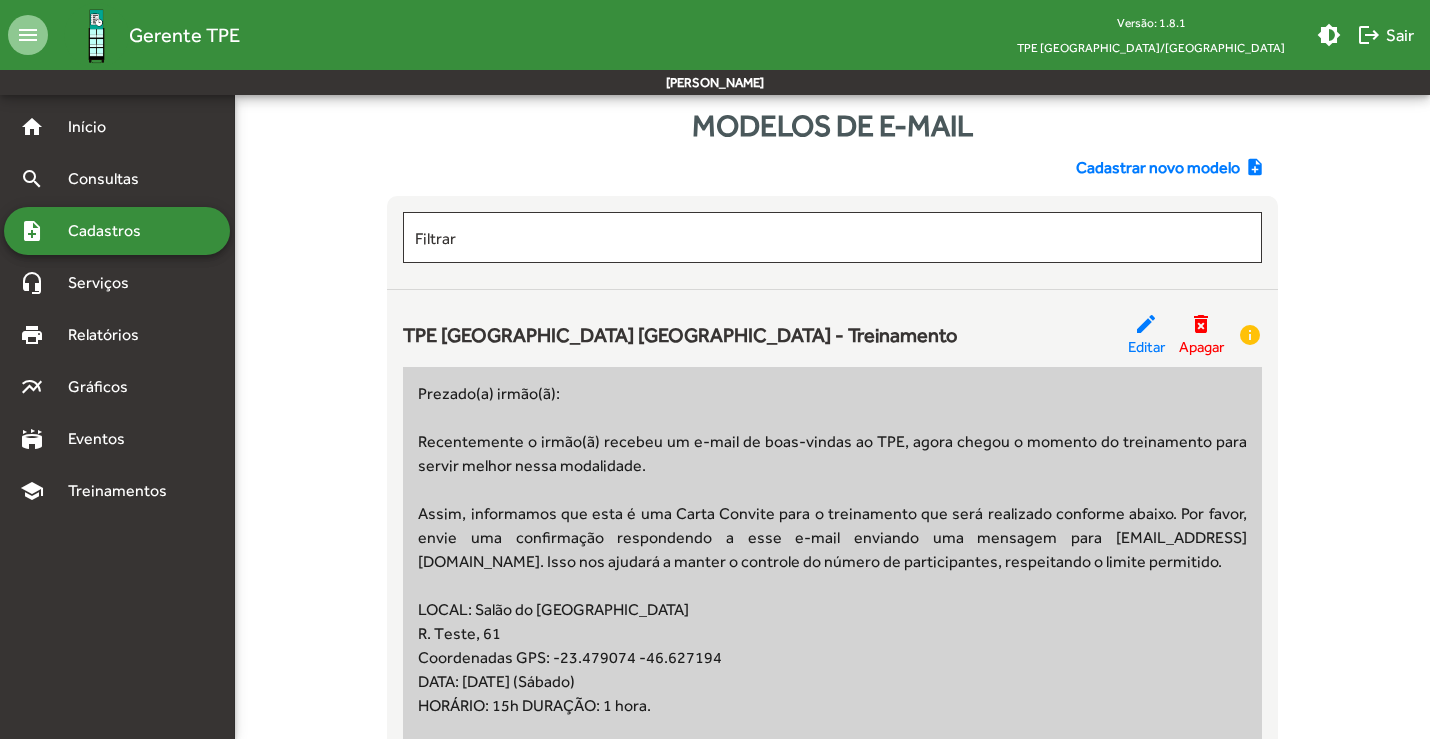 scroll, scrollTop: 0, scrollLeft: 0, axis: both 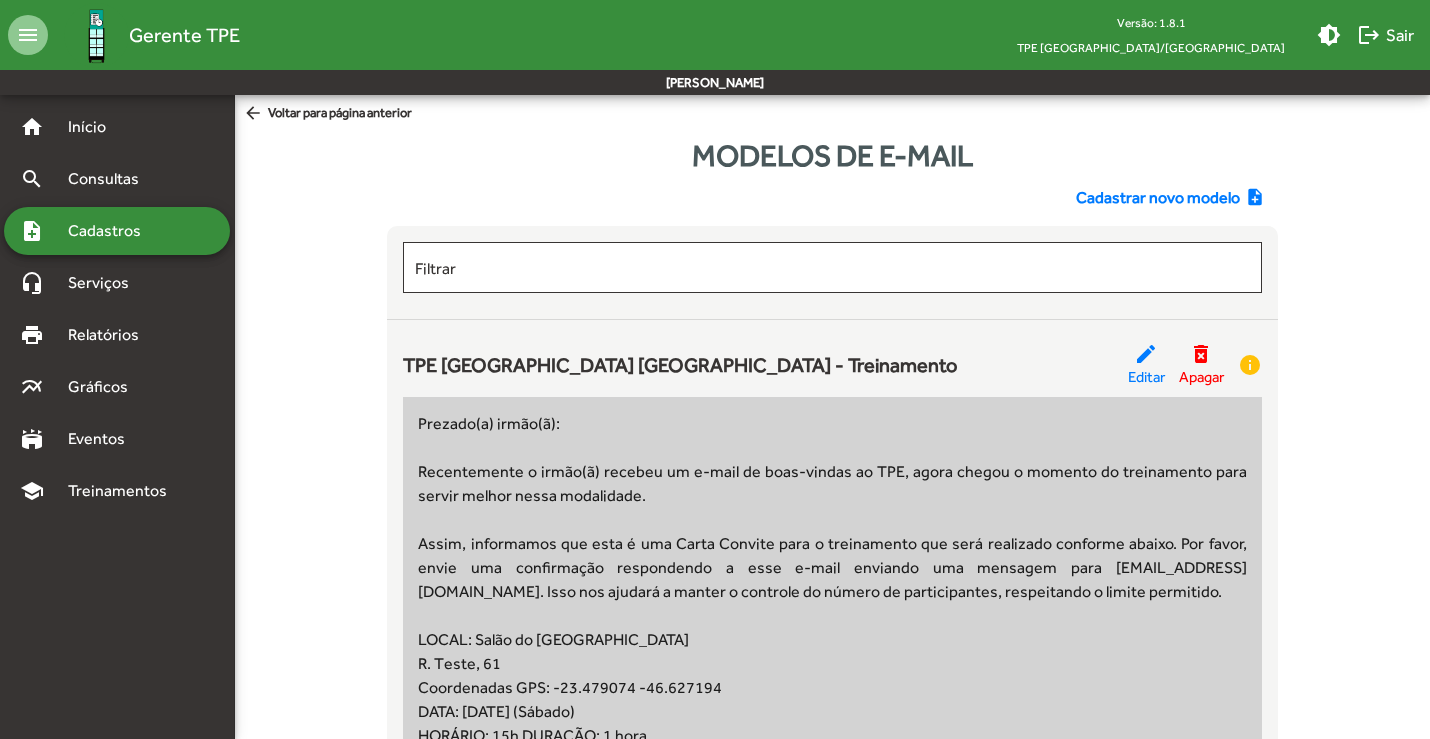 click on "Modelos de e-mail  Cadastrar novo modelo note_add Filtrar  TPE  Uberlândia MG - Treinamento  edit  Editar  delete_forever  Apagar  info Prezado(a)  irmão(ã):   Recentemente o irmão(ã) recebeu um e-mail de boas-vindas ao TPE, agora chegou o momento do treinamento para servir melhor nessa modalidade.   Assim, informamos que esta é uma Carta Convite para o treinamento que será realizado conforme abaixo. Por favor, envie uma confirmação respondendo a esse e-mail enviando uma mensagem para [EMAIL_ADDRESS][DOMAIN_NAME]. Isso nos ajudará a manter o controle do número de participantes, respeitando o limite permitido.   LOCAL: Salão do [GEOGRAPHIC_DATA]. Teste, 61   Coordenadas GPS: -23.479074 -46.627194   DATA: [DATE] (Sábado)   HORÁRIO: 15h DURAÇÃO: 1 hora.   O treinamento que receberá será útil para que desenvolva mais habilidade em pregar nesta modalidade e você terá alegria e satisfação no testemunho público especial." 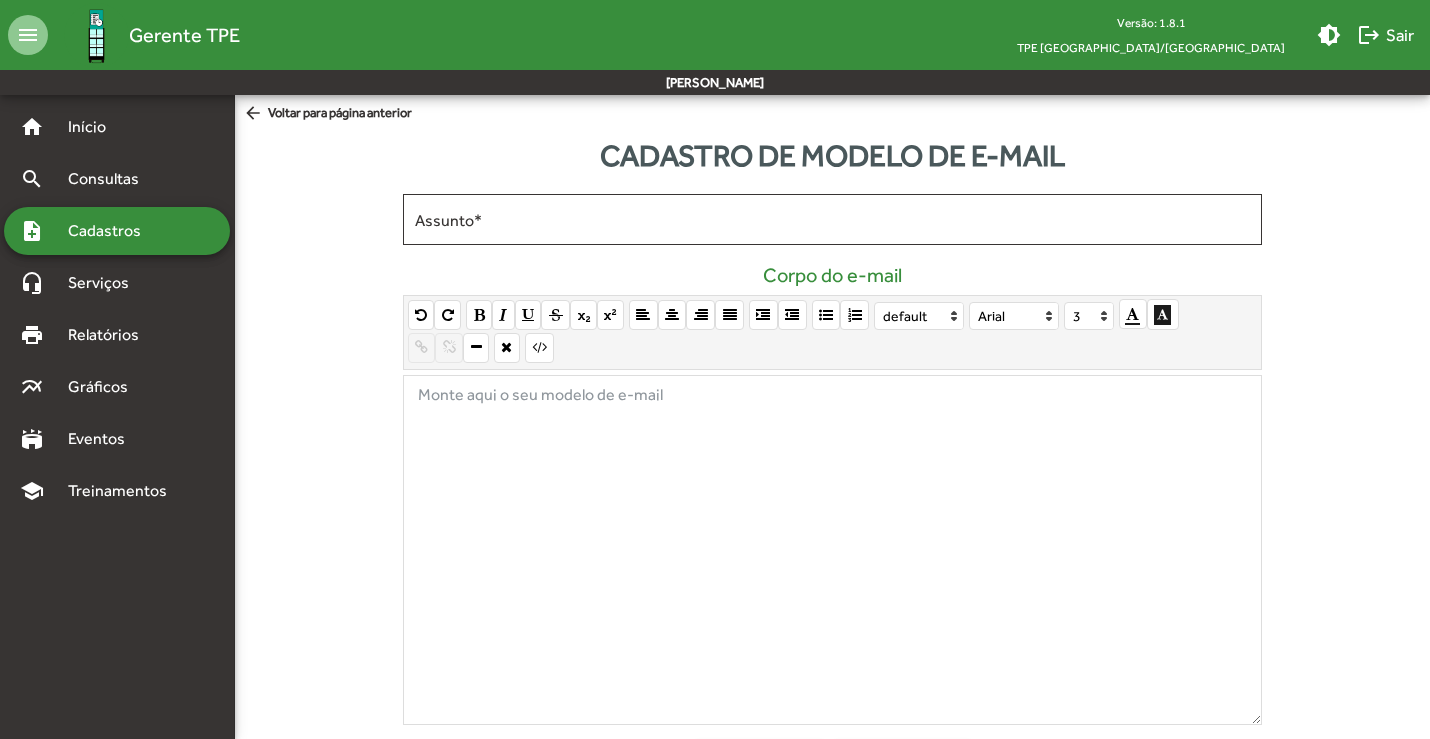 click 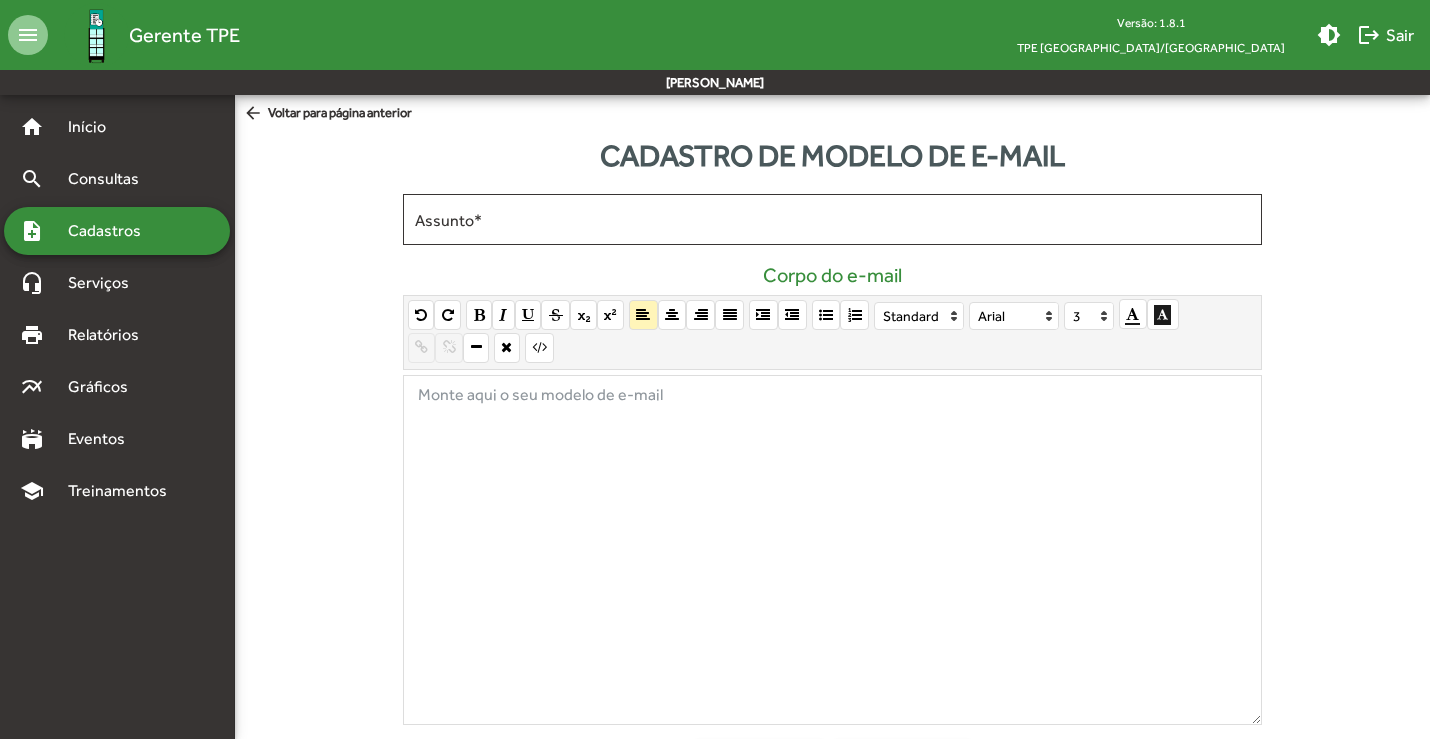 paste 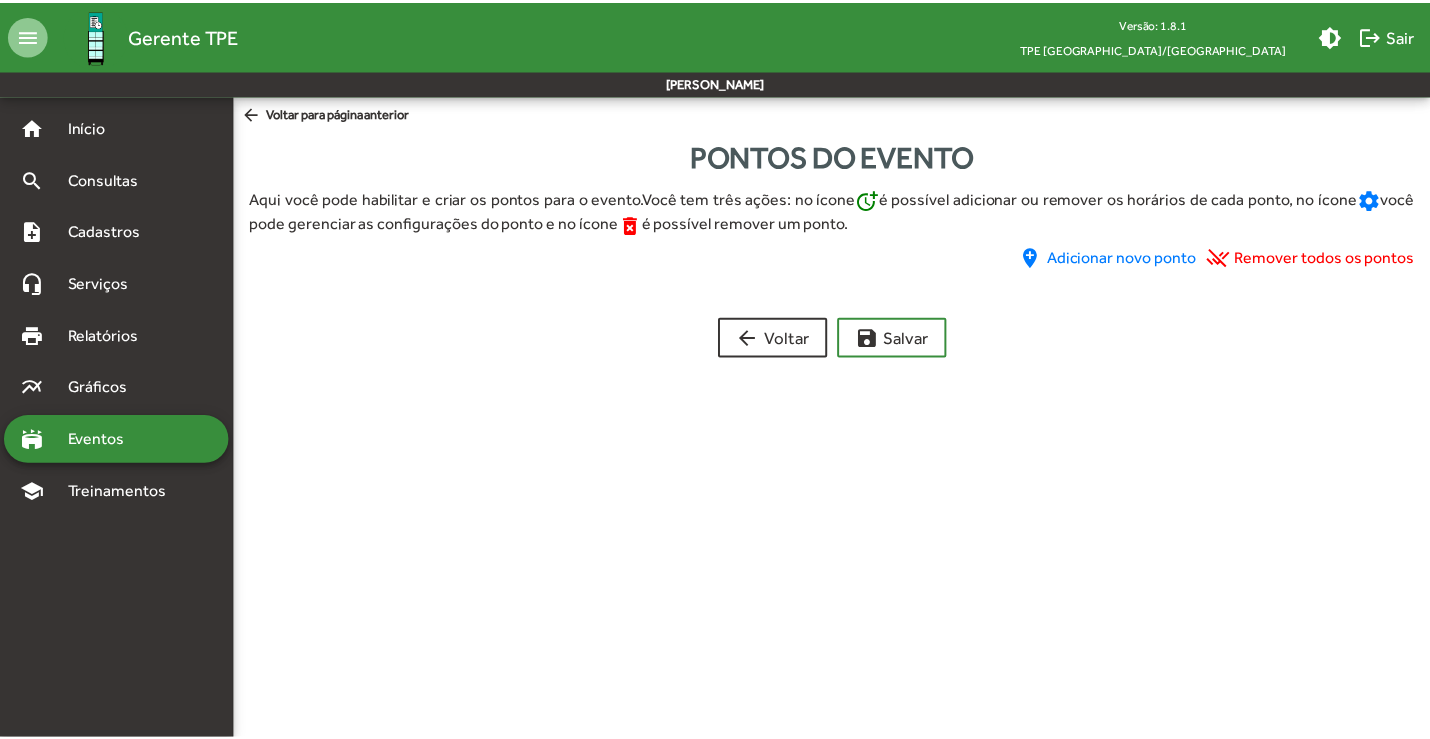 scroll, scrollTop: 0, scrollLeft: 0, axis: both 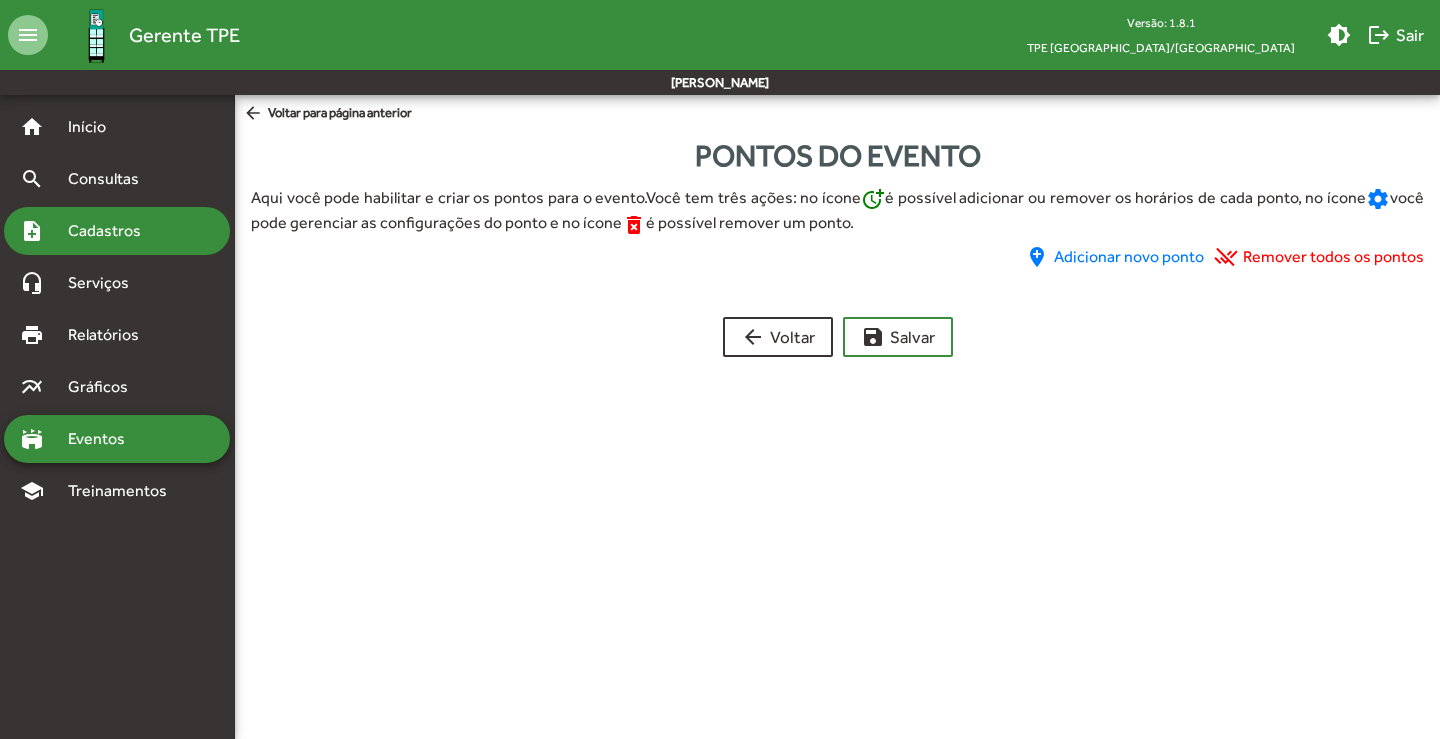 click on "Cadastros" at bounding box center [111, 231] 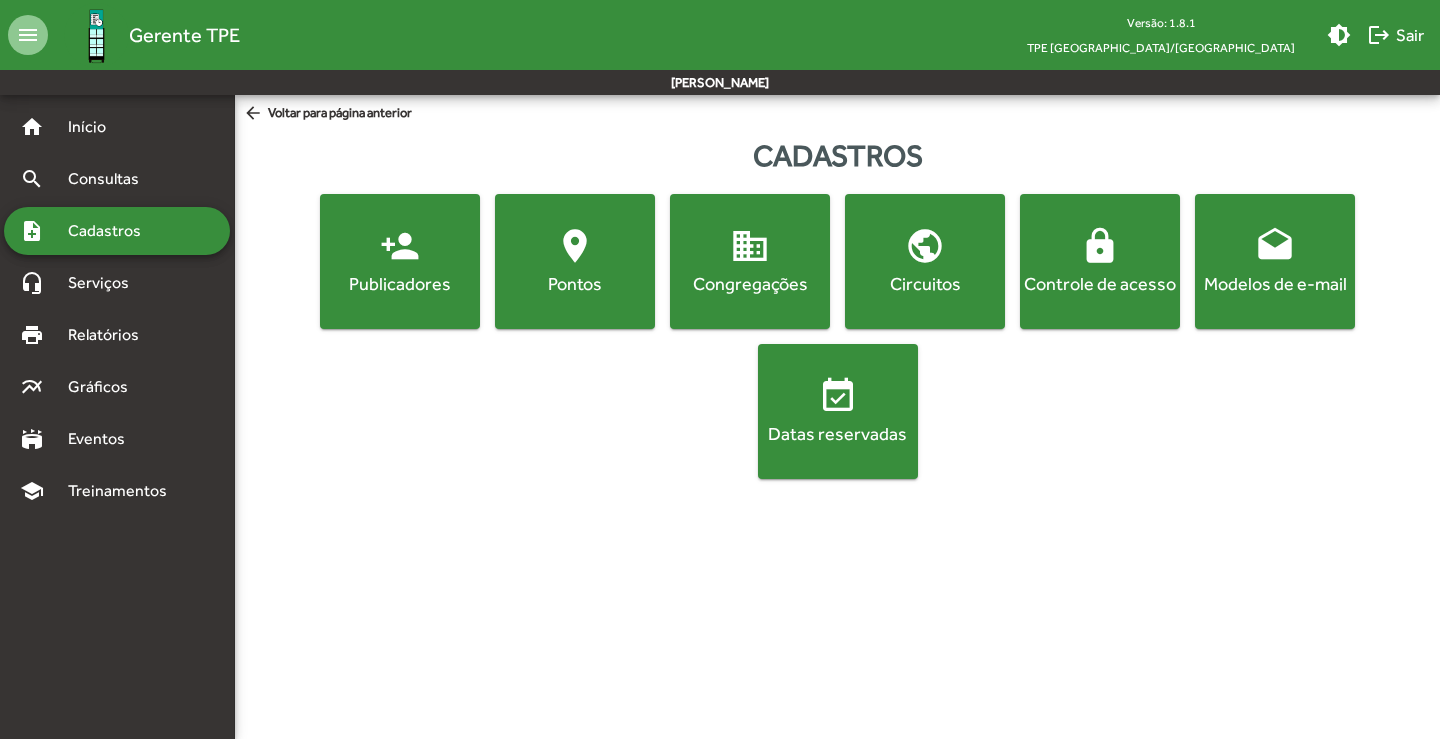 click on "person_add  Publicadores" 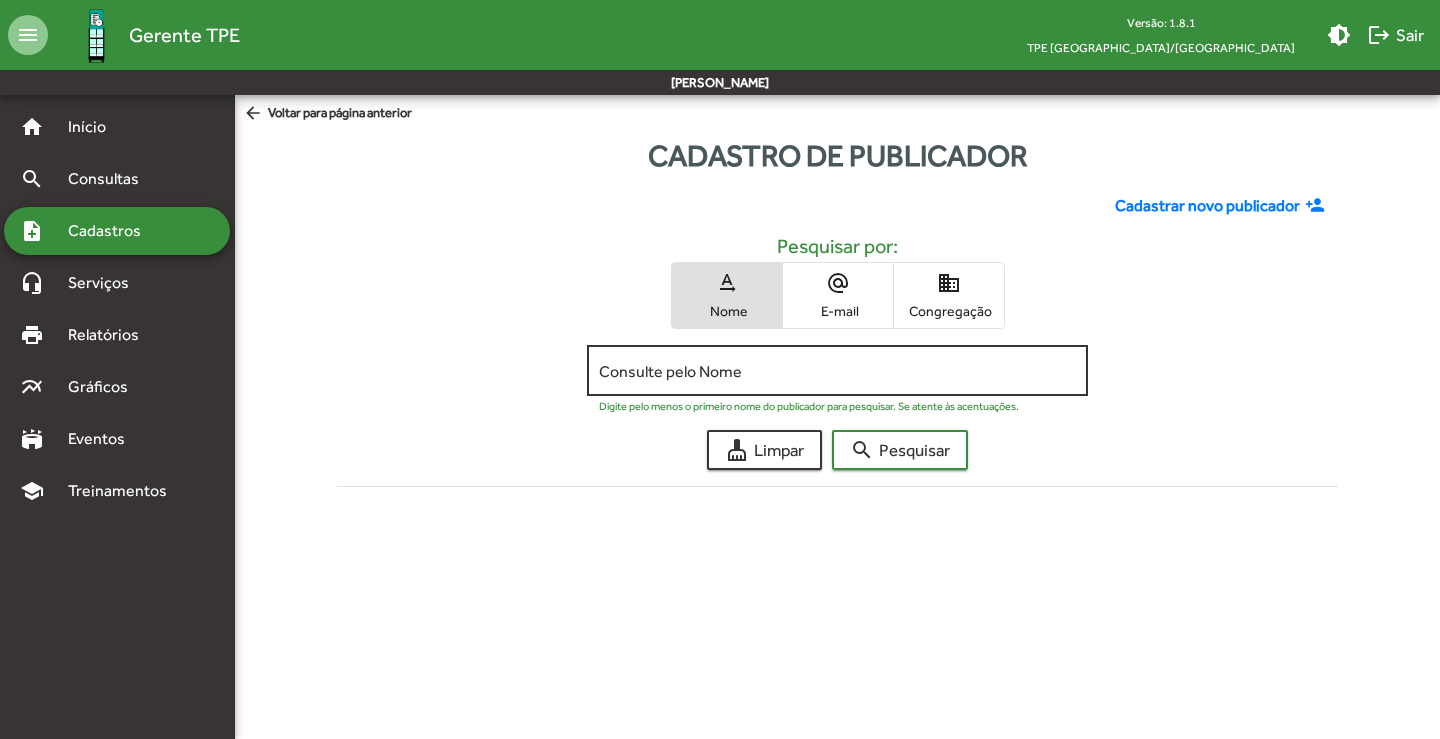 click on "Consulte pelo Nome" at bounding box center (837, 371) 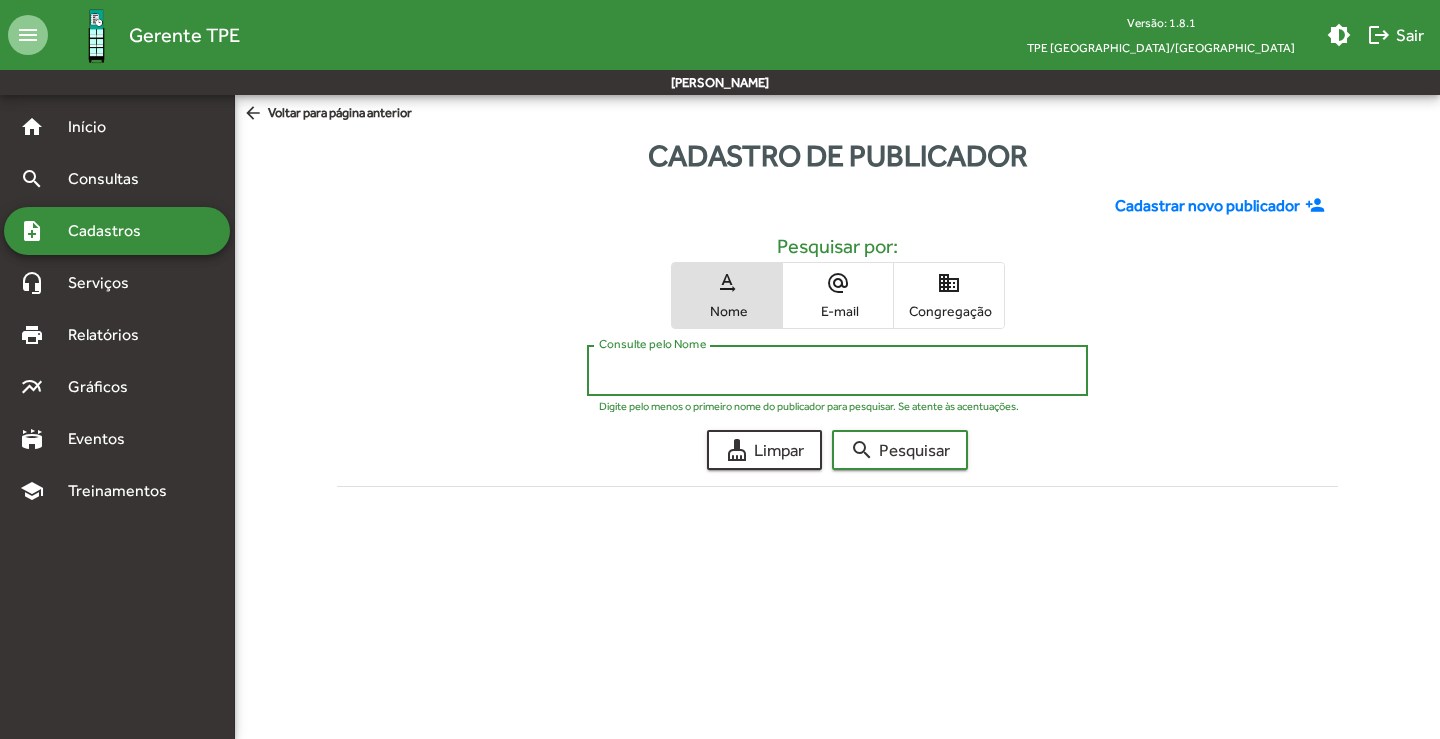 click on "Cadastrar novo publicador" 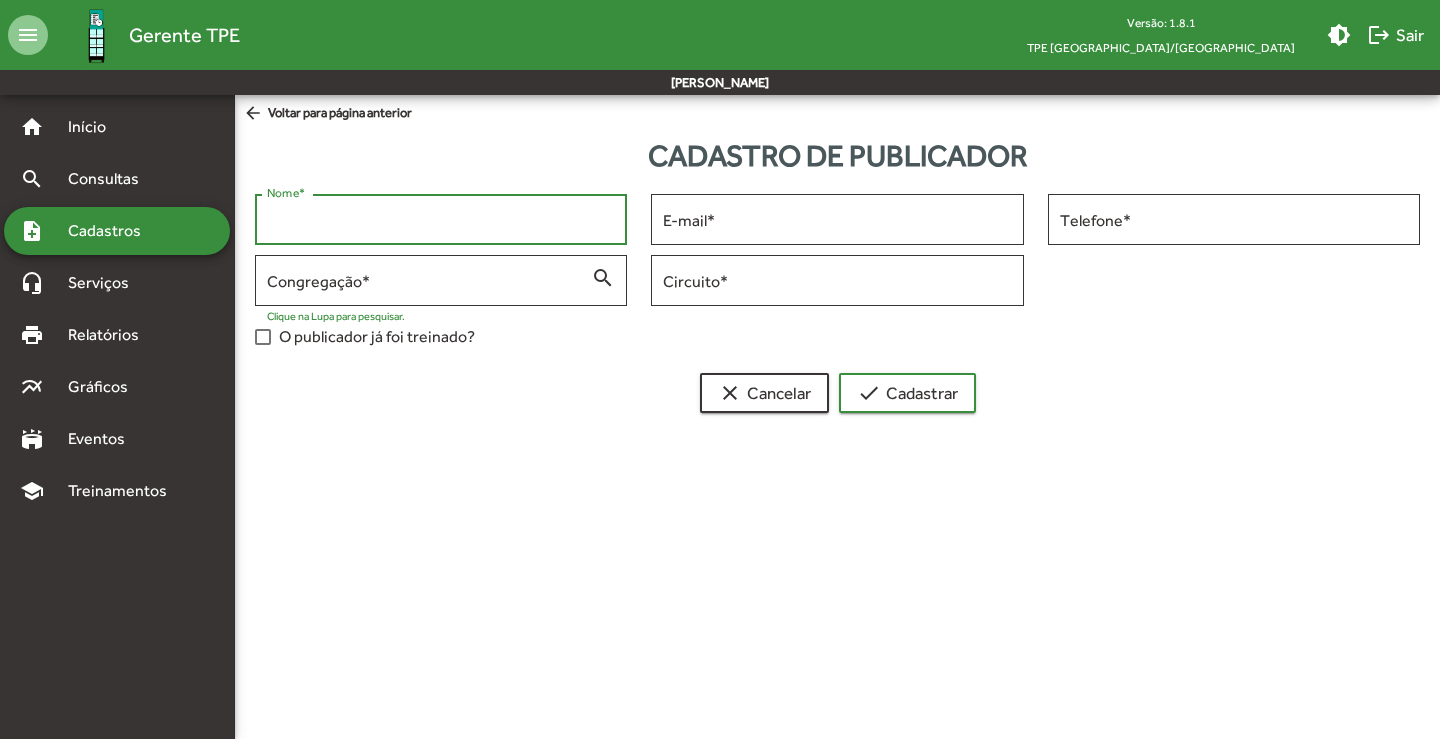 click on "Nome  *" at bounding box center [441, 220] 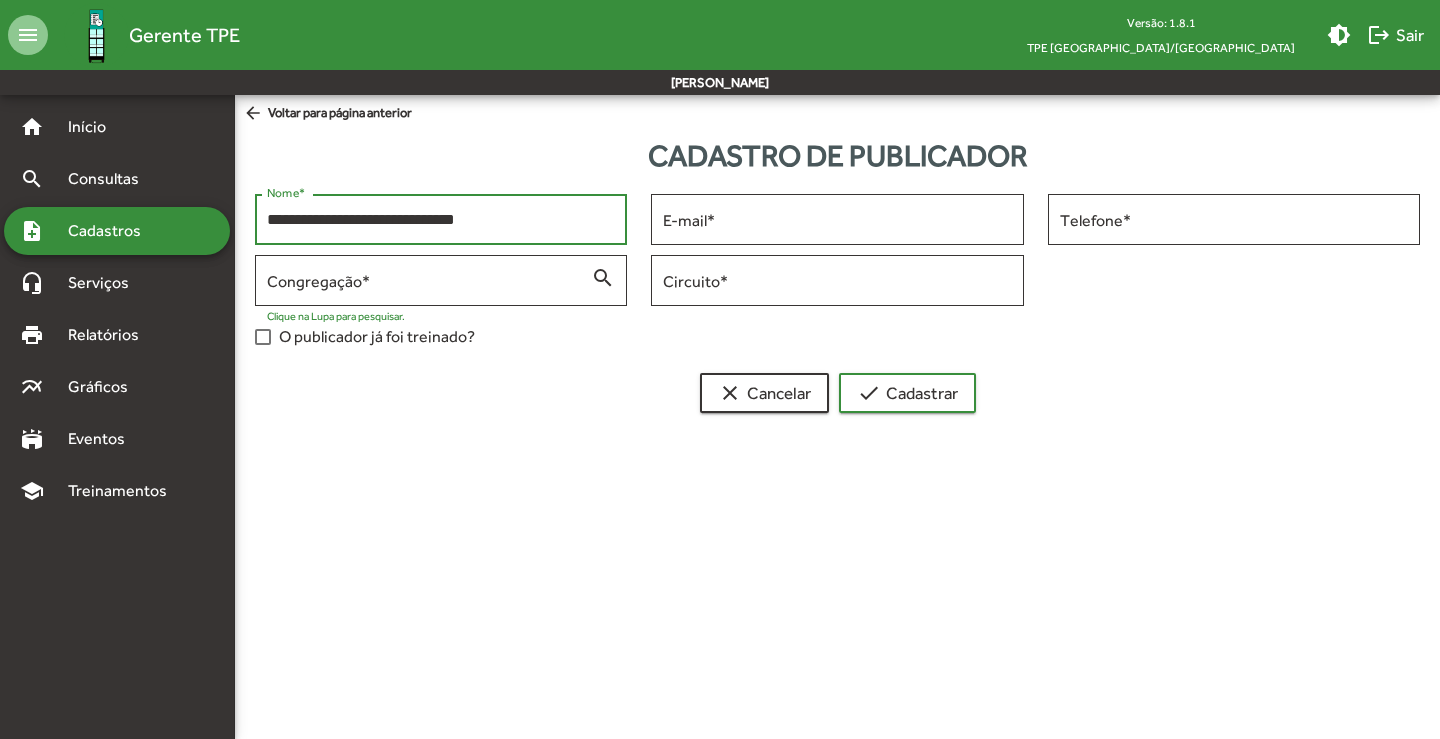 type on "**********" 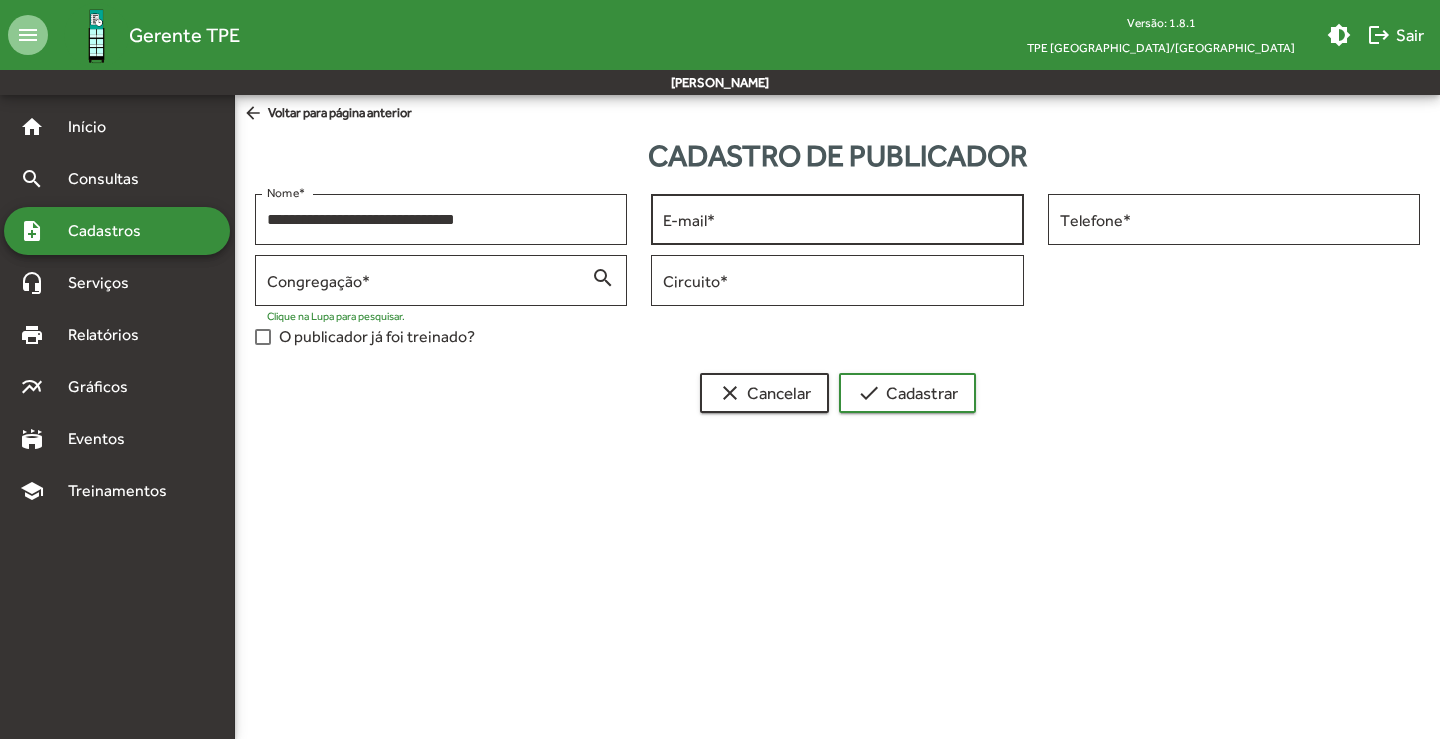 click on "E-mail  *" at bounding box center [837, 217] 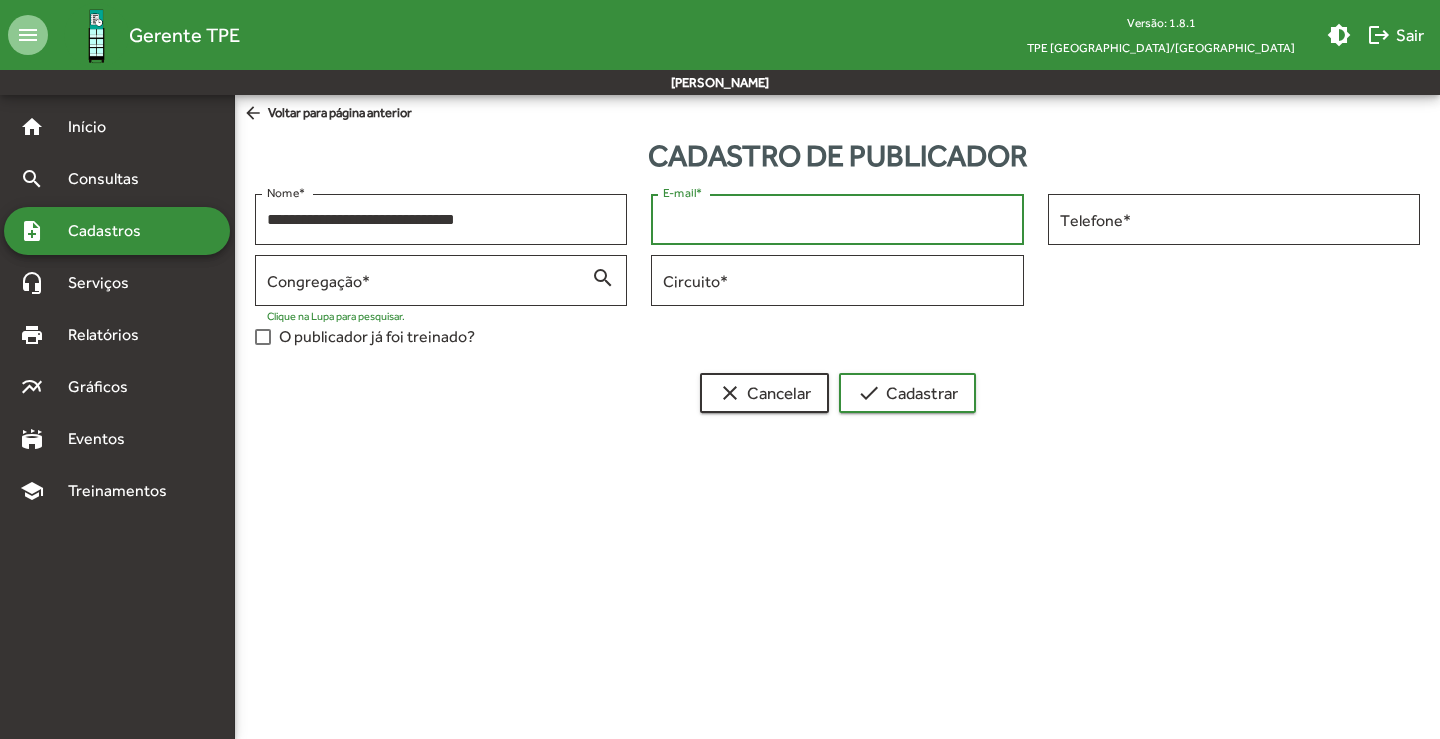 paste on "**********" 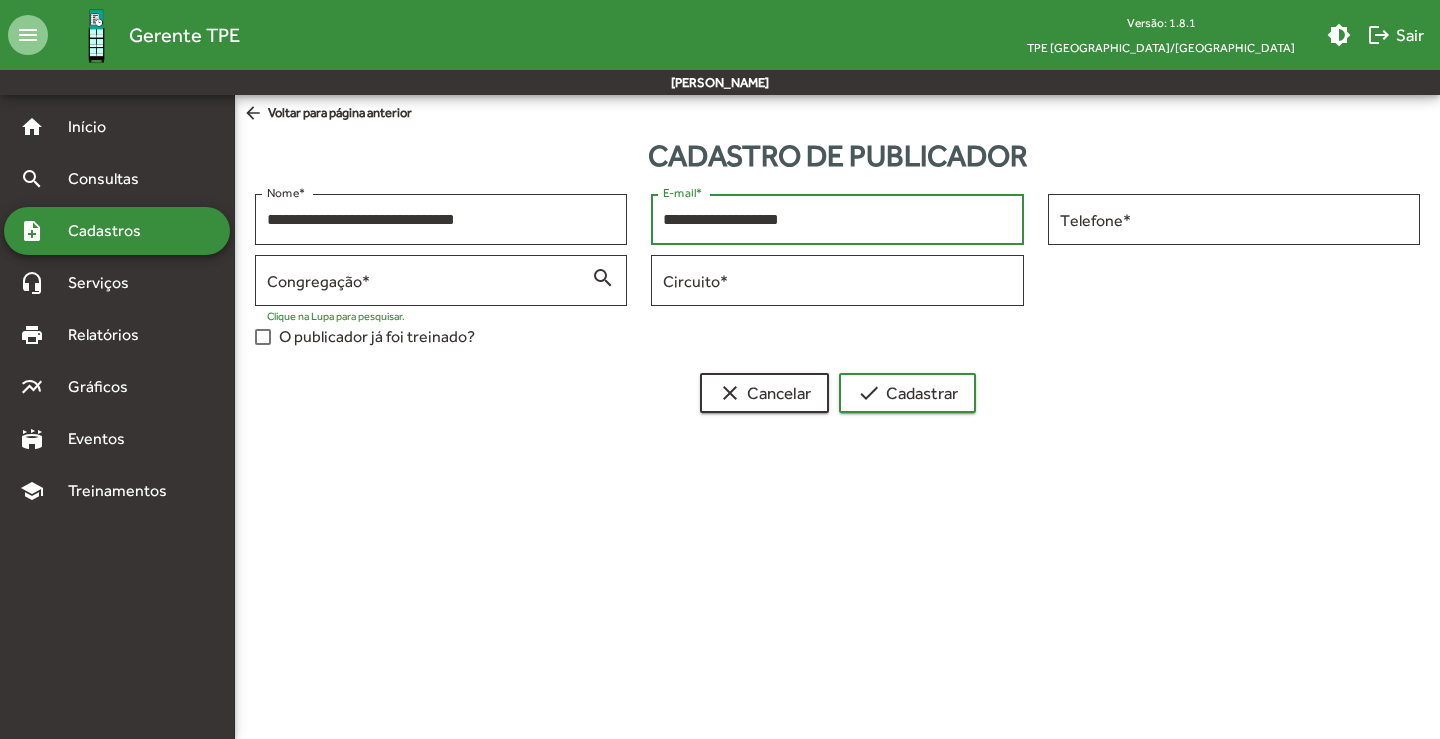 type on "**********" 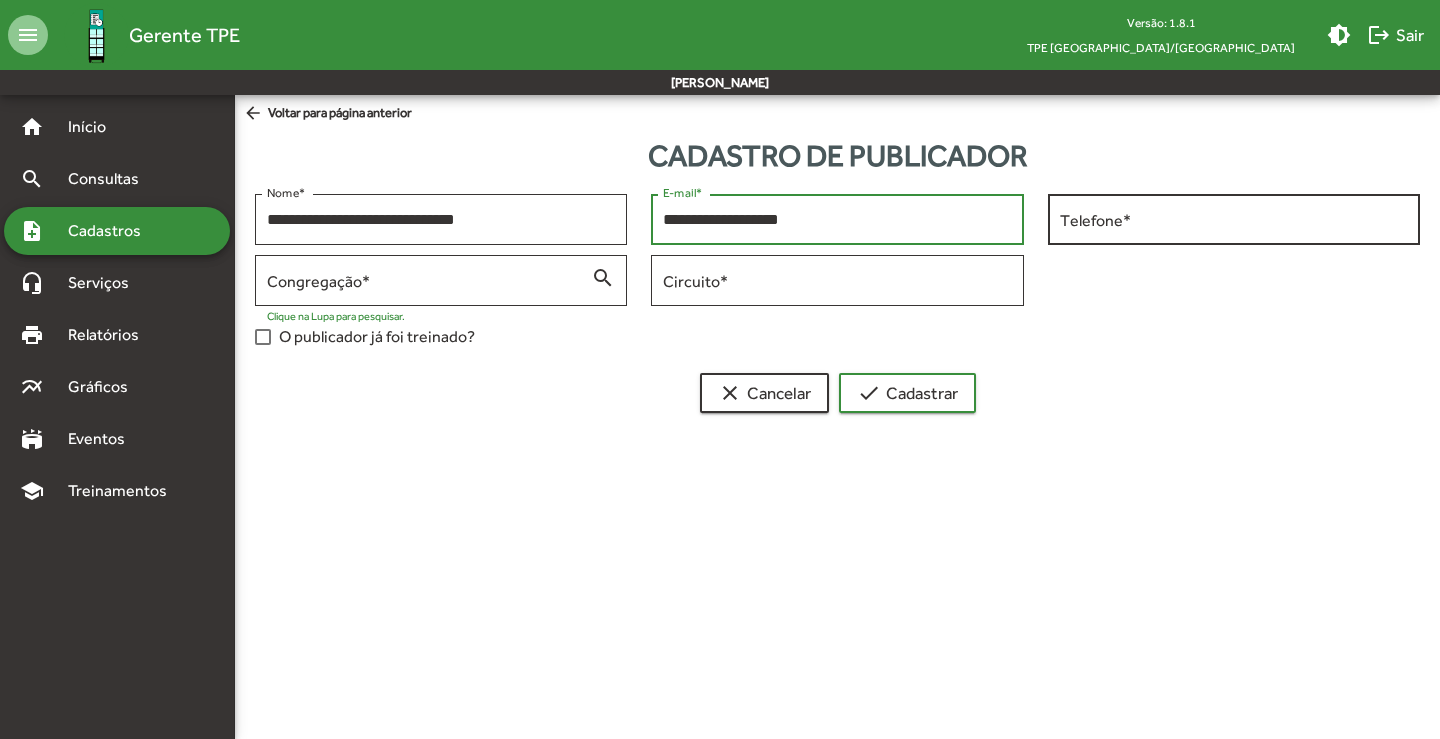 click on "Telefone  *" at bounding box center [1234, 220] 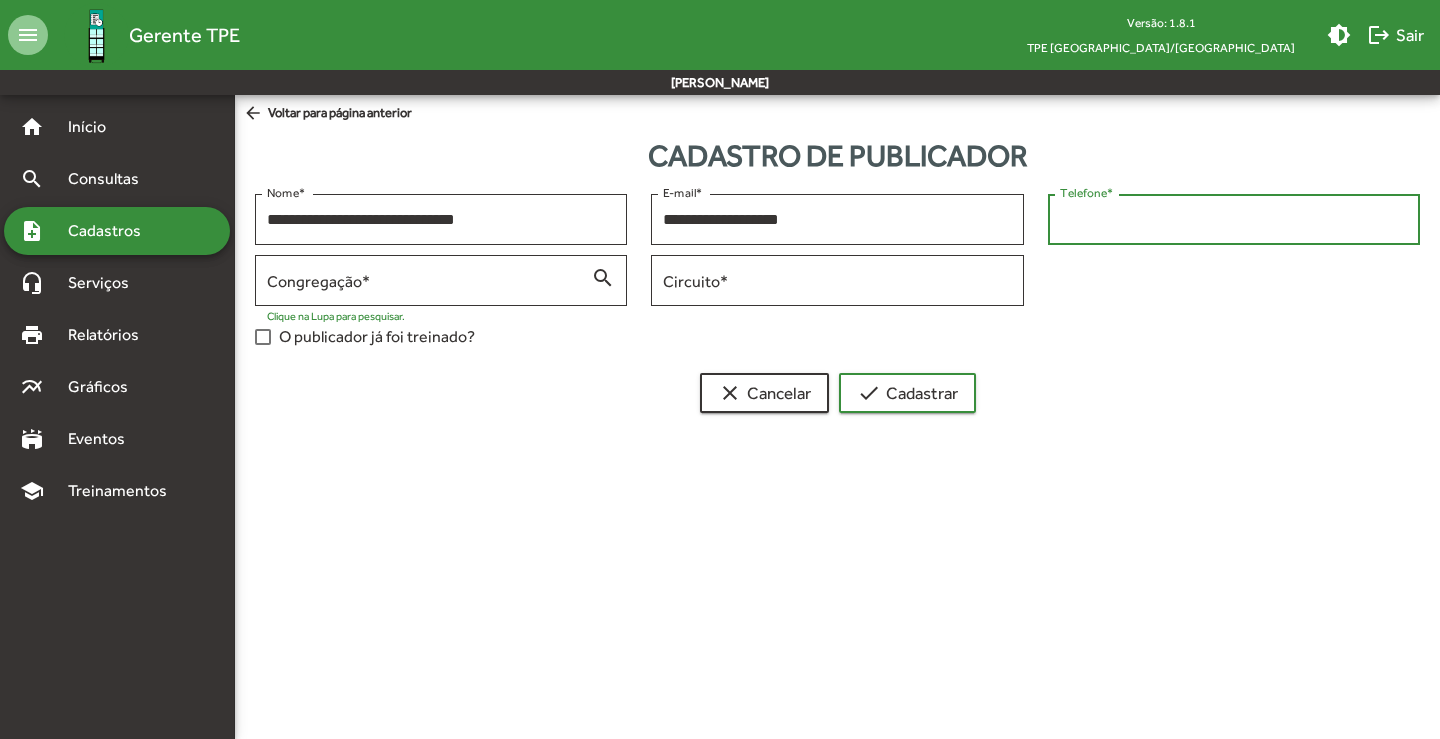paste on "**********" 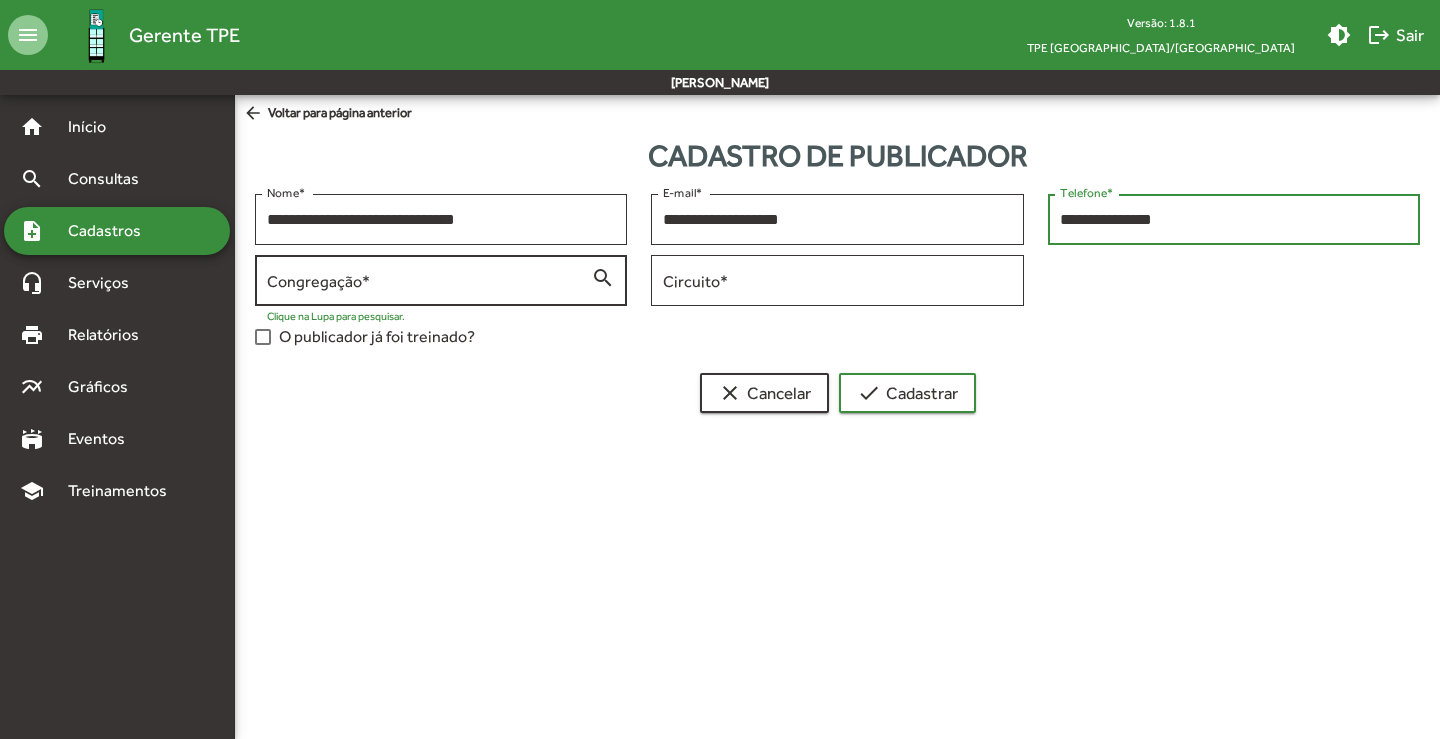 type on "**********" 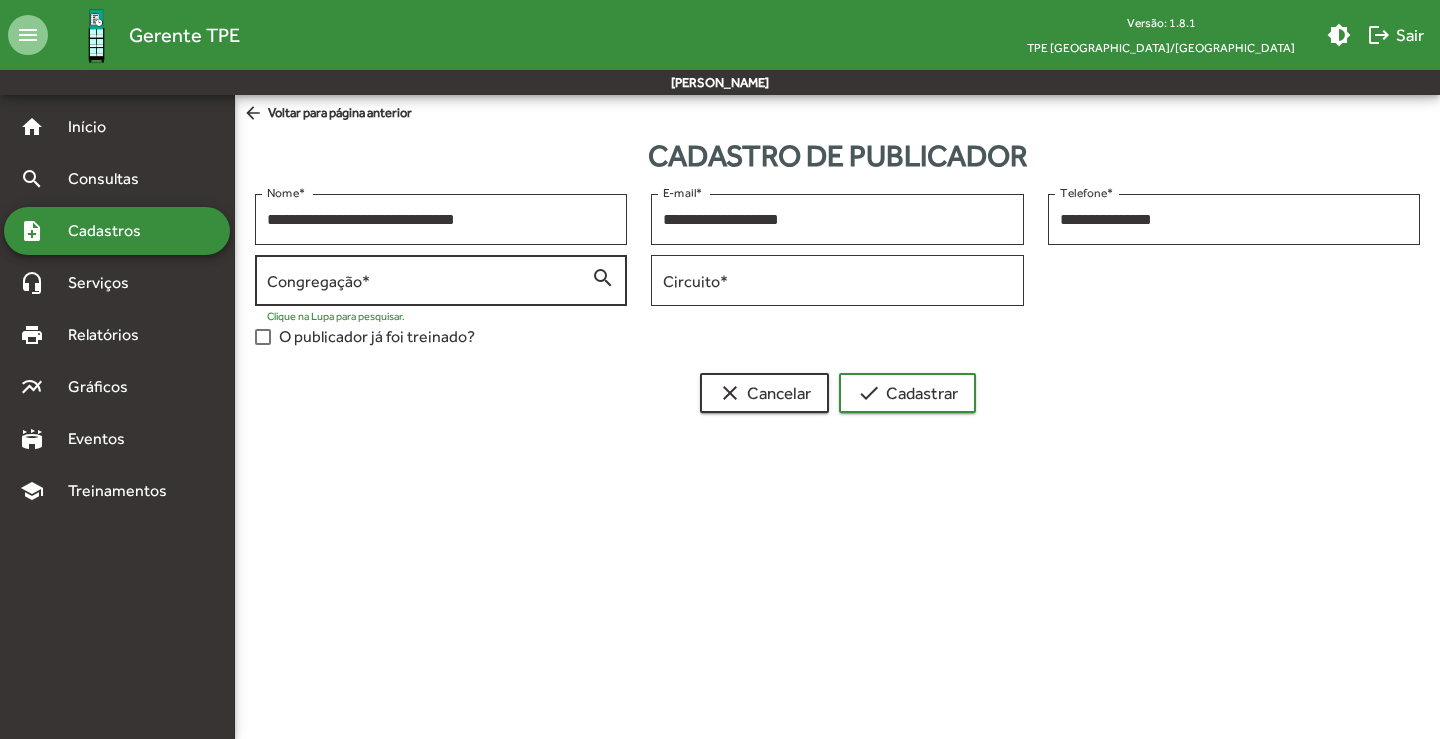 click on "Congregação  *" at bounding box center [429, 281] 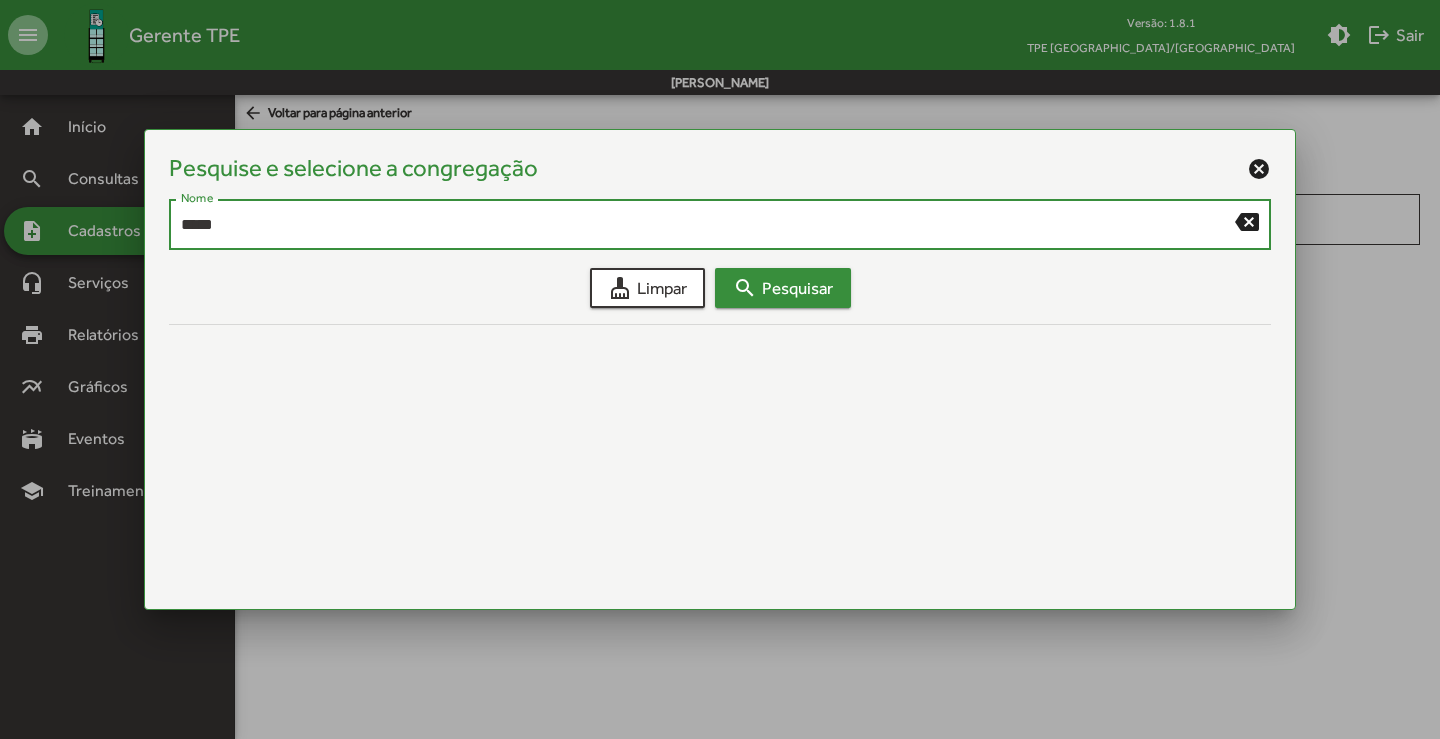 type on "*****" 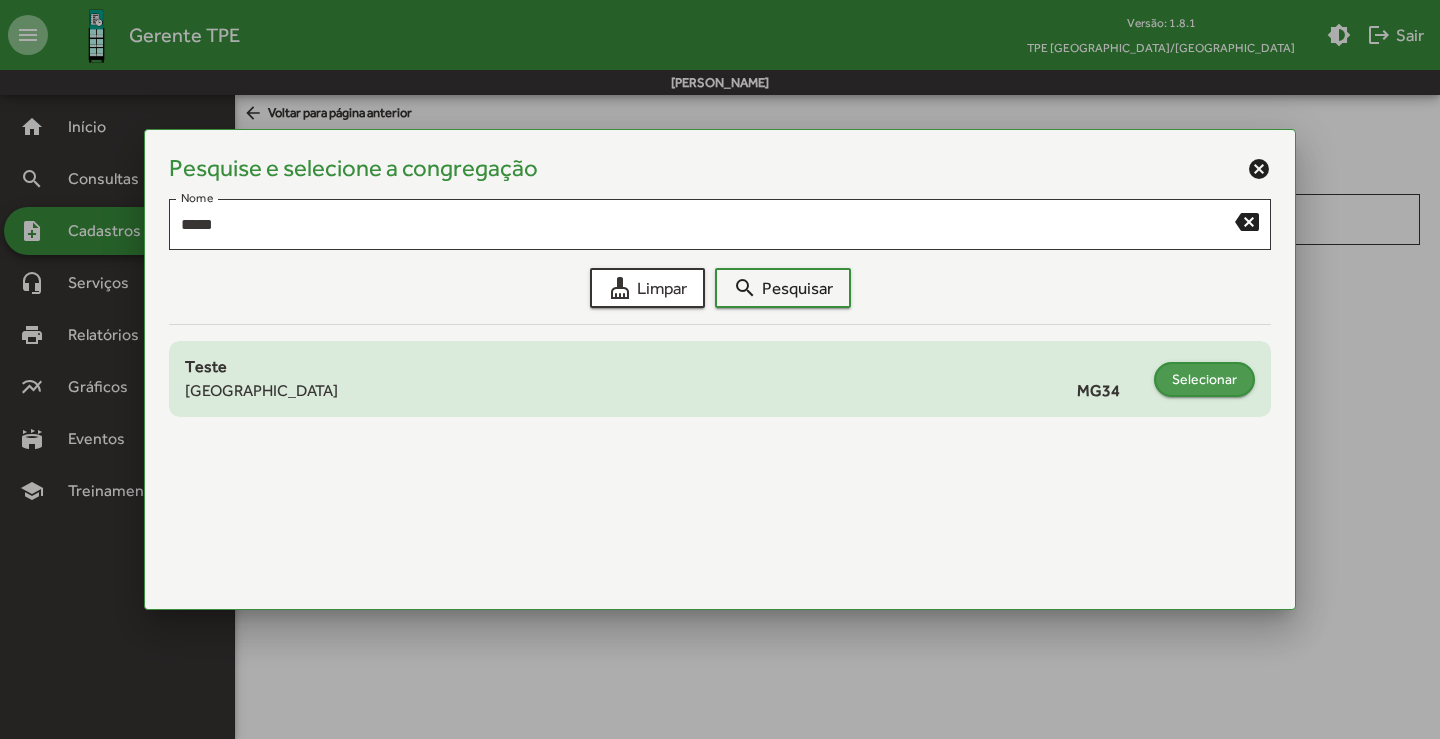 click on "Selecionar" 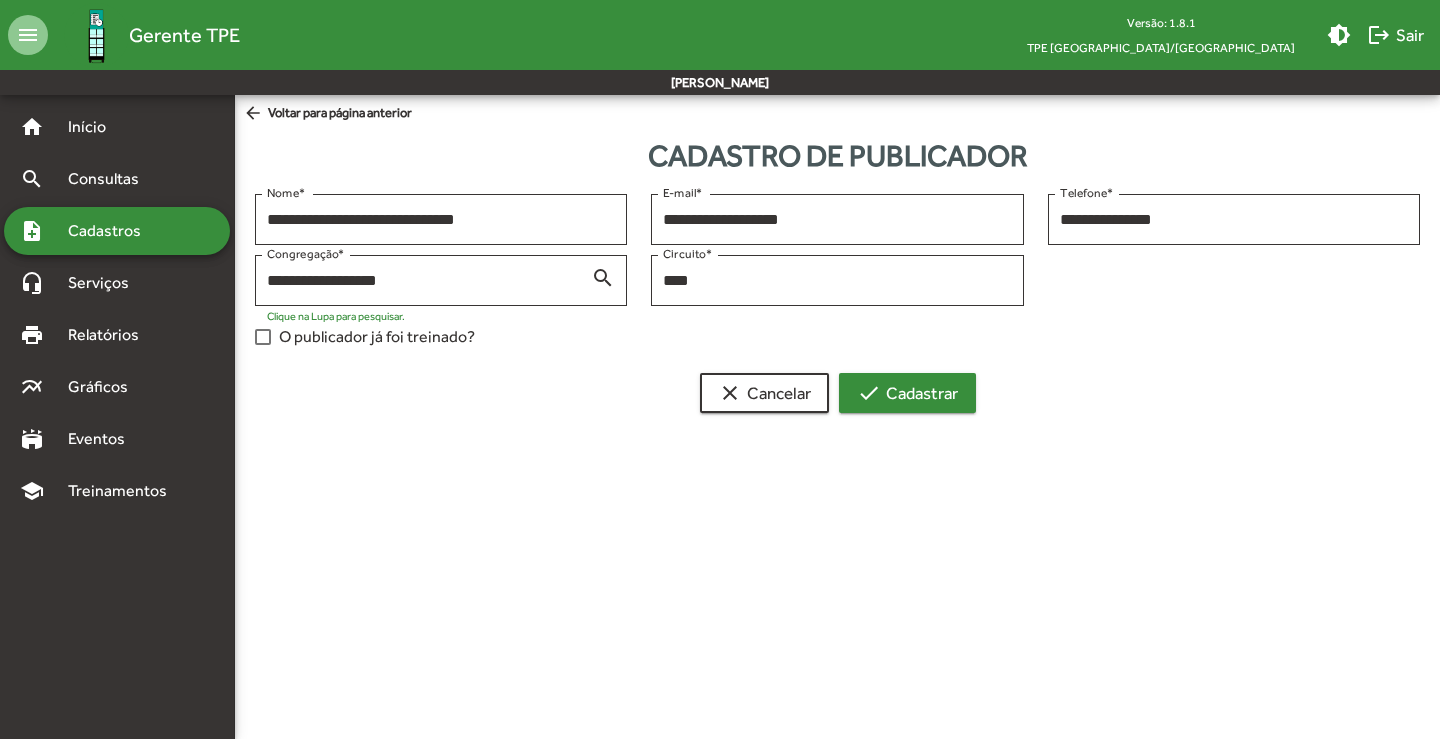 click on "check  Cadastrar" at bounding box center (907, 393) 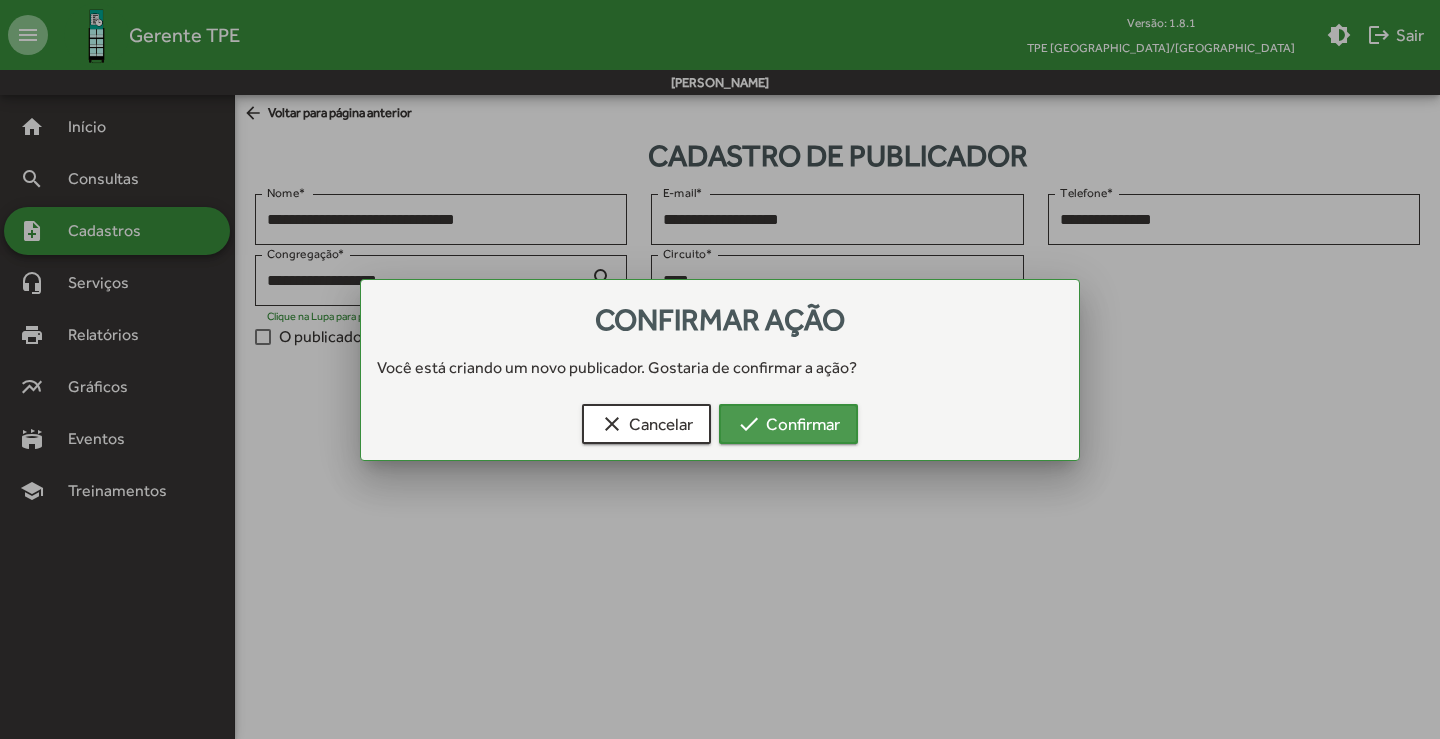 click on "check  Confirmar" at bounding box center (788, 424) 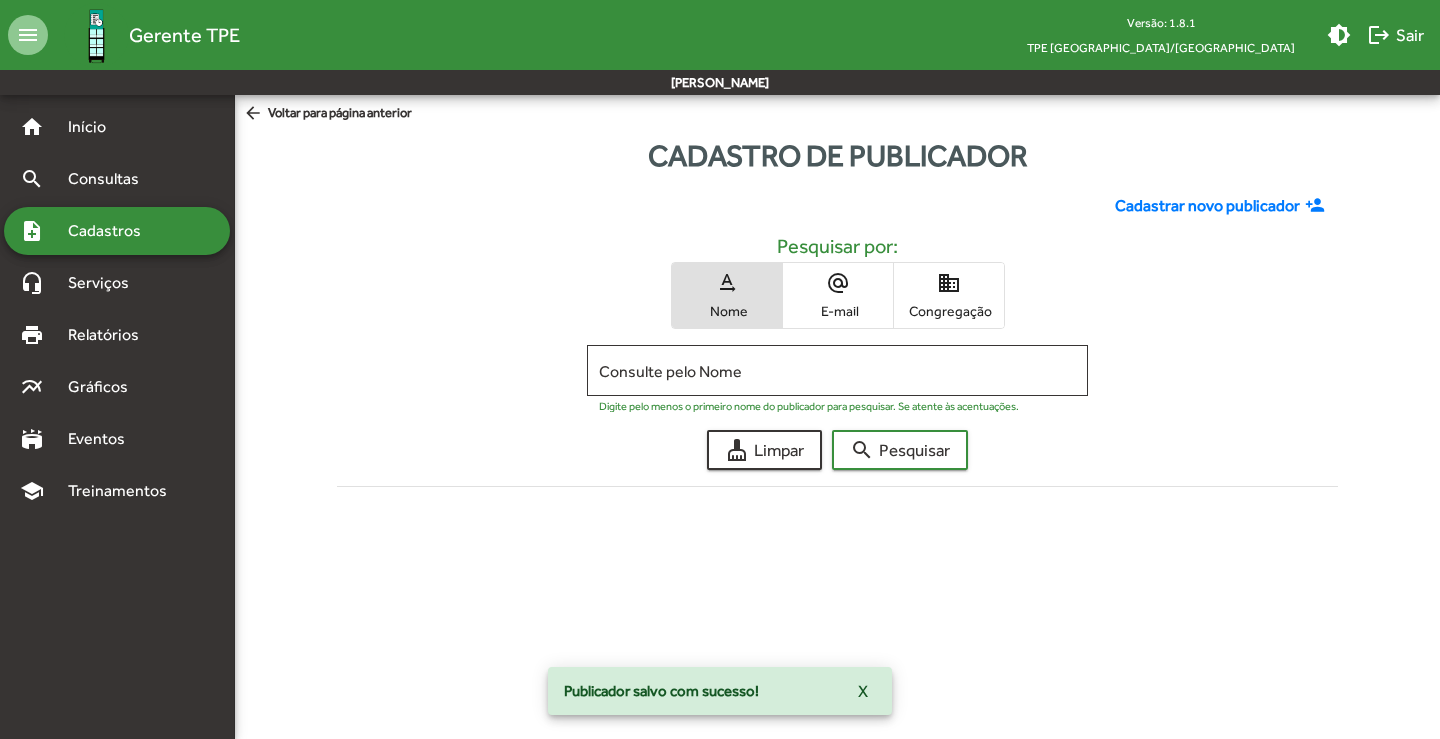 click on "Cadastros" at bounding box center [111, 231] 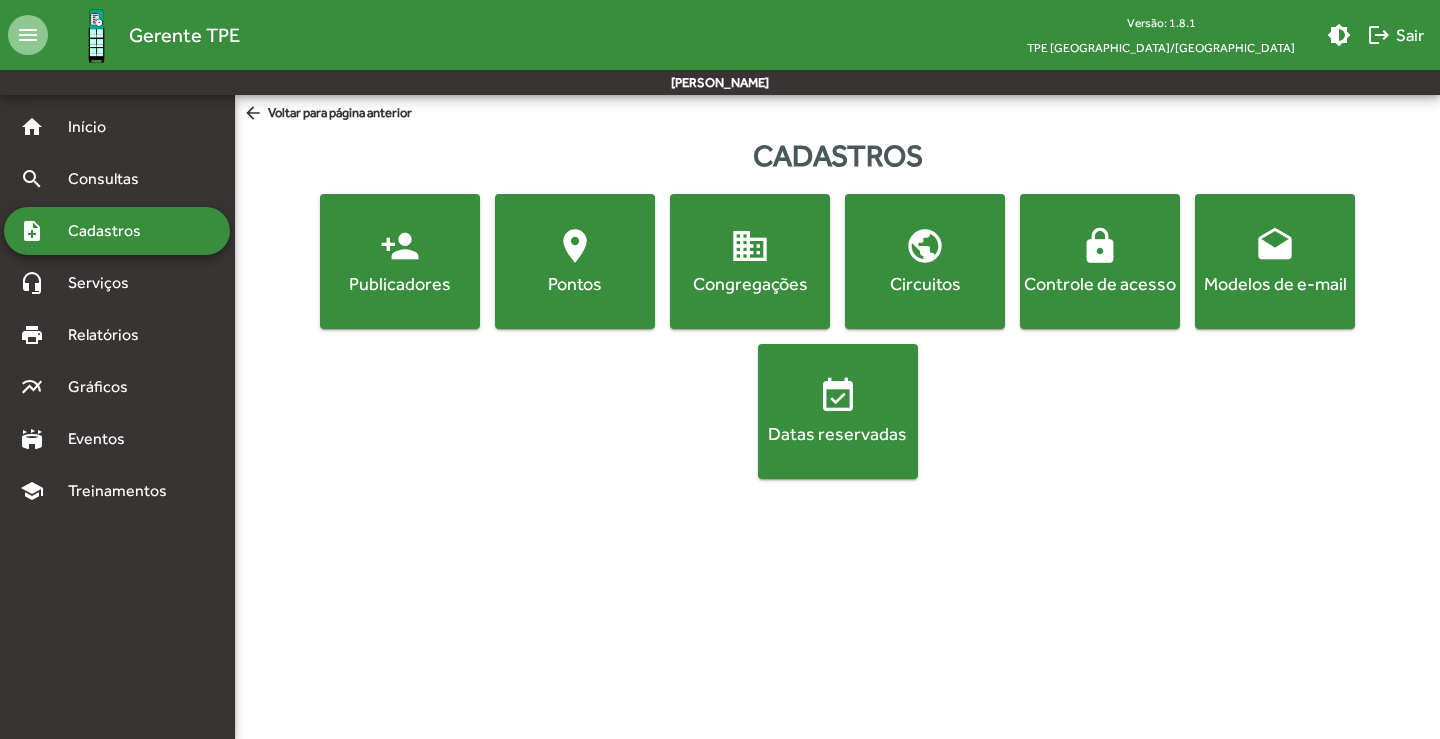 click on "lock  Controle de acesso" 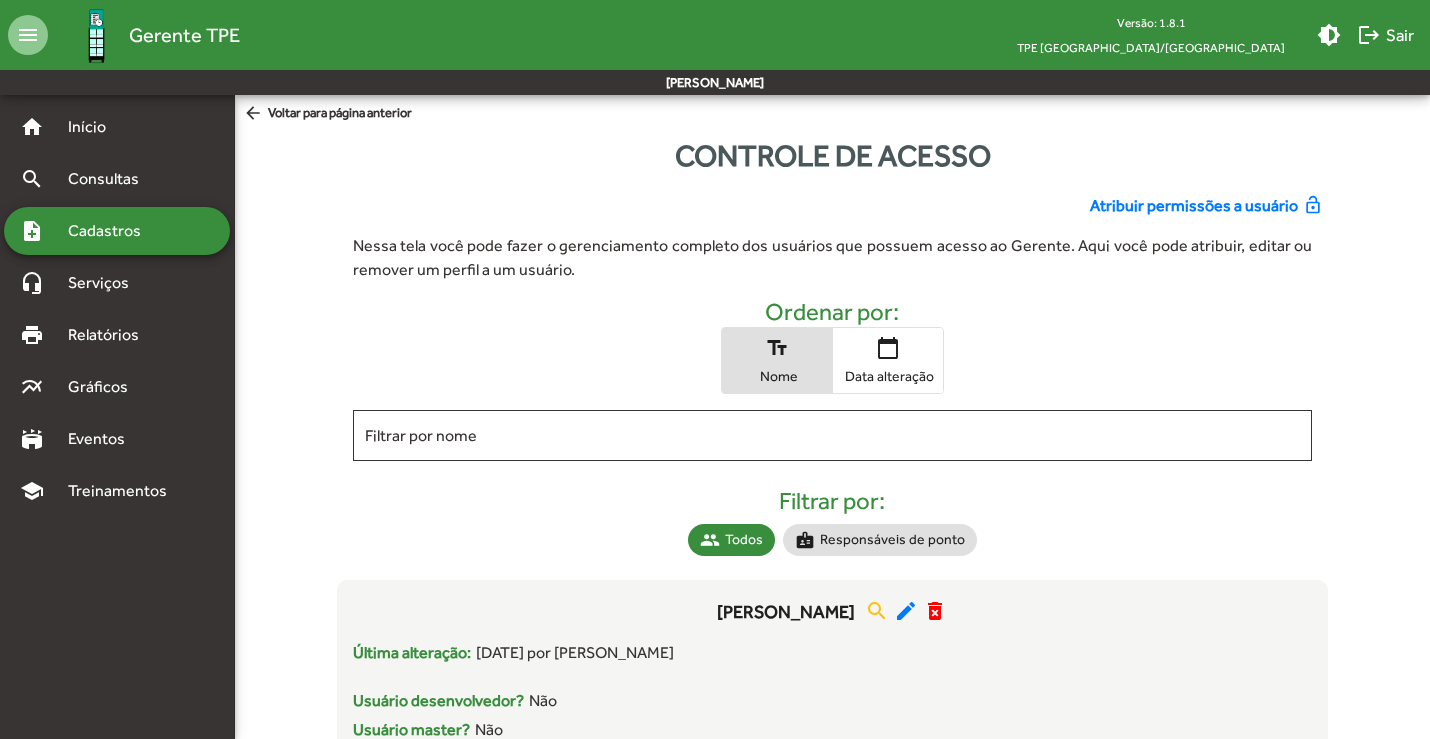 click on "Atribuir permissões a usuário" 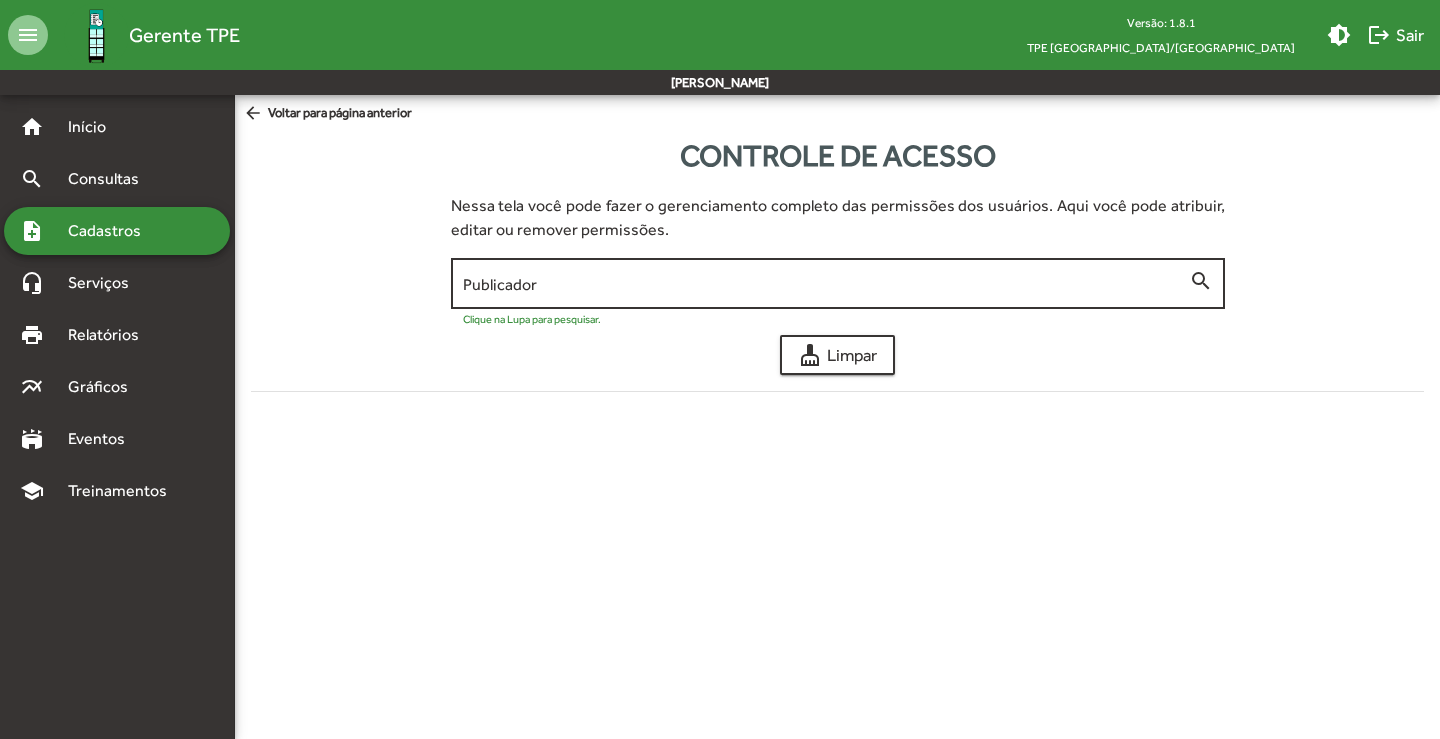 click on "Publicador" at bounding box center [826, 284] 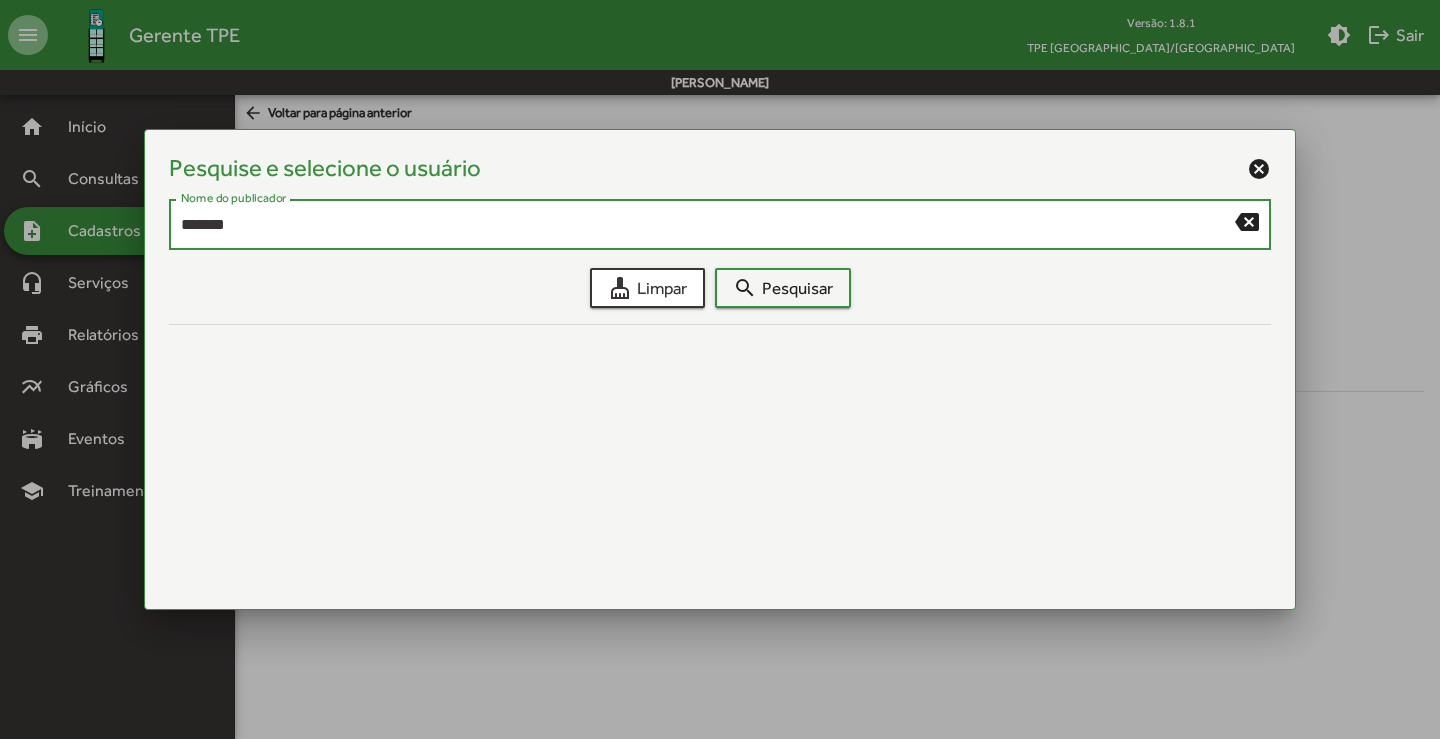type on "*******" 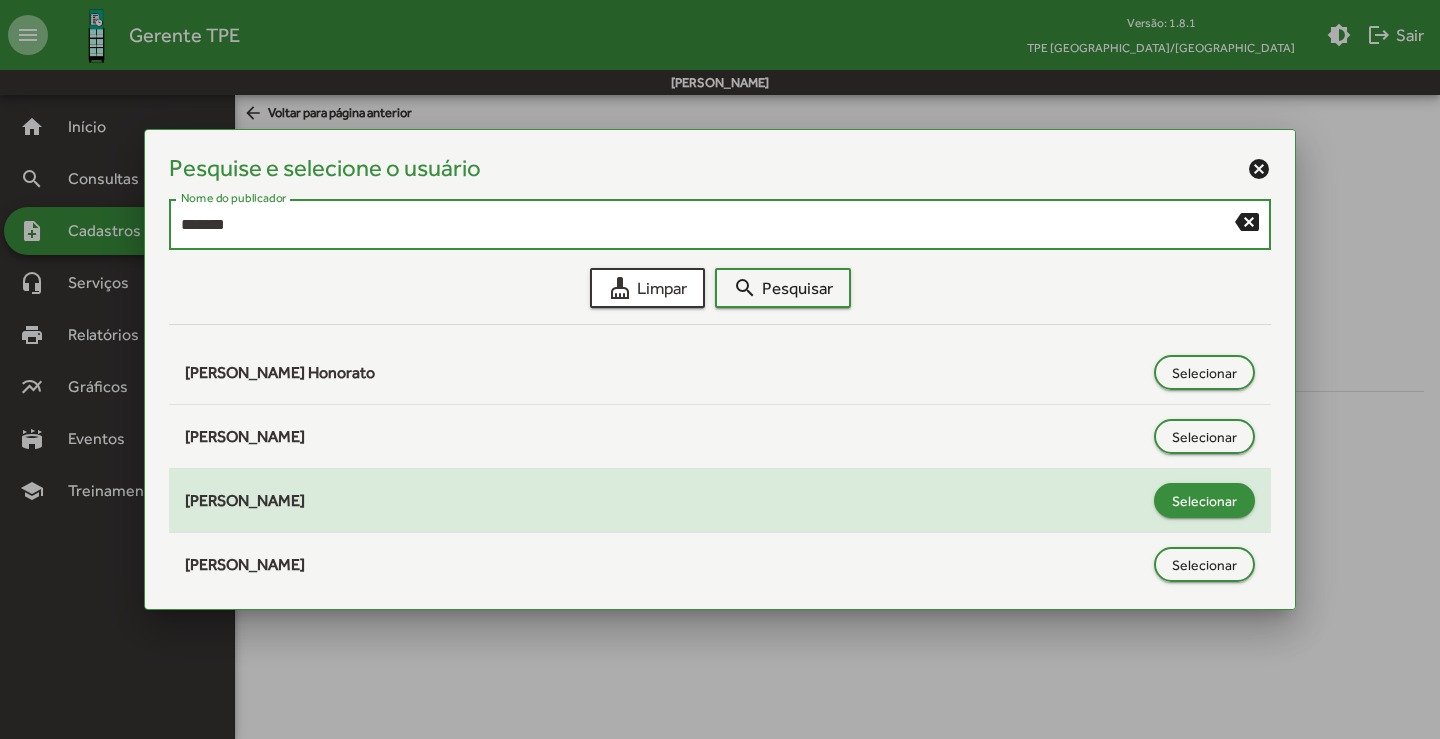 click on "Selecionar" 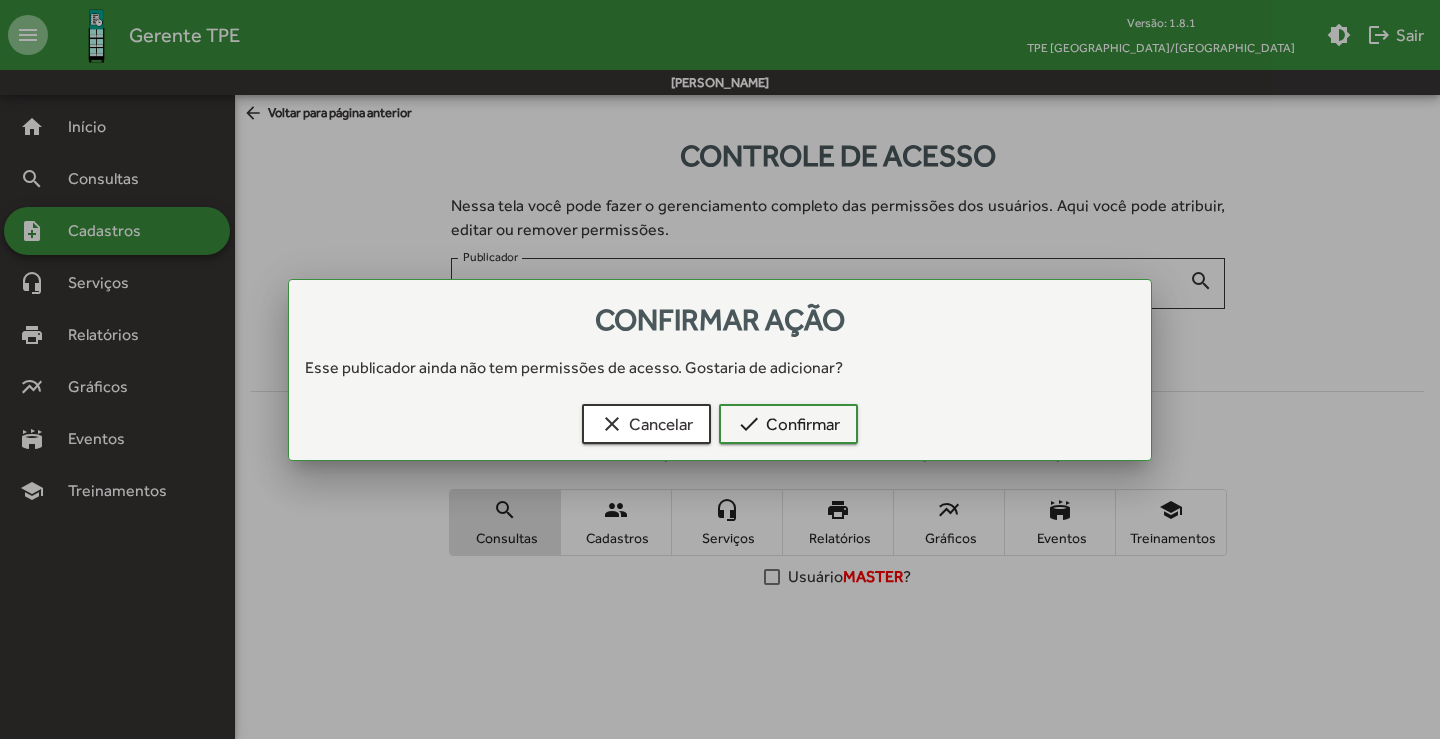 type on "**********" 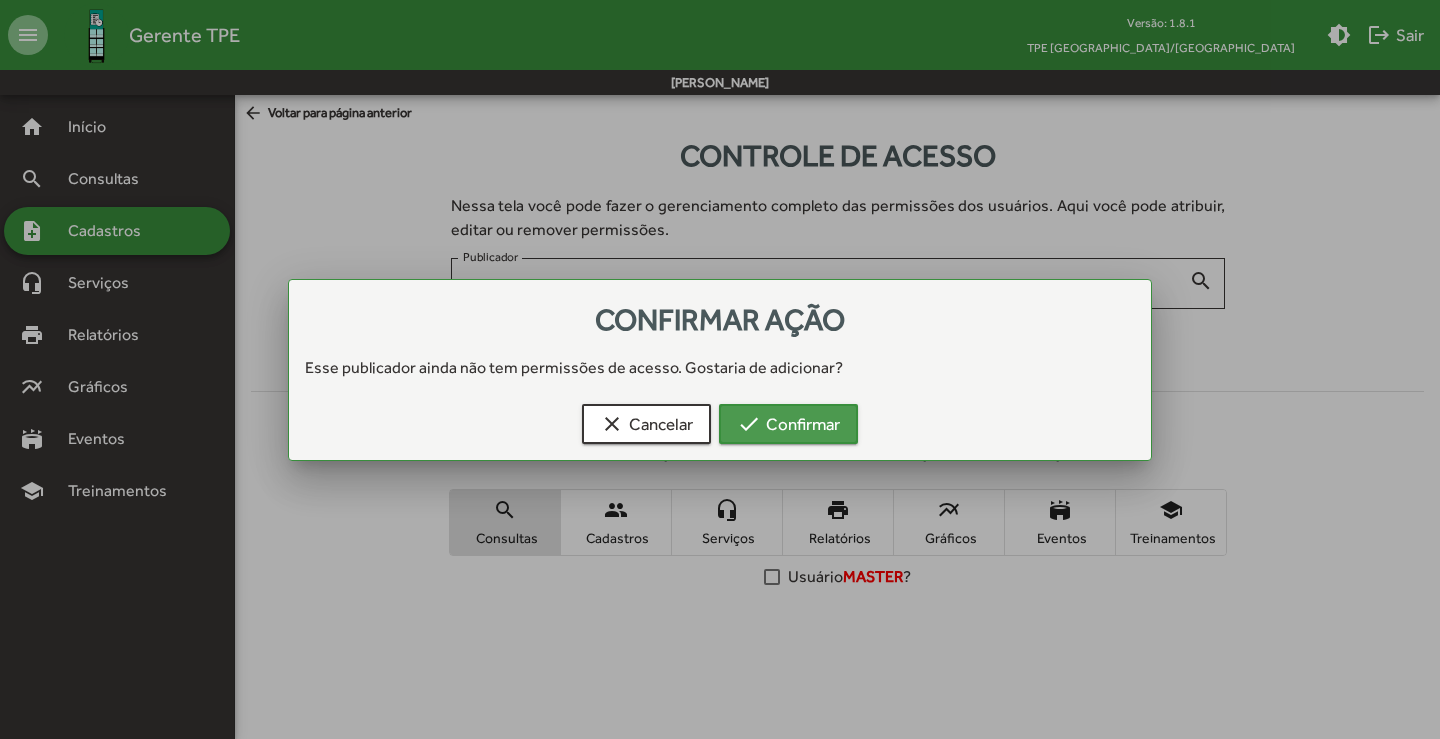 click on "check  Confirmar" at bounding box center (788, 424) 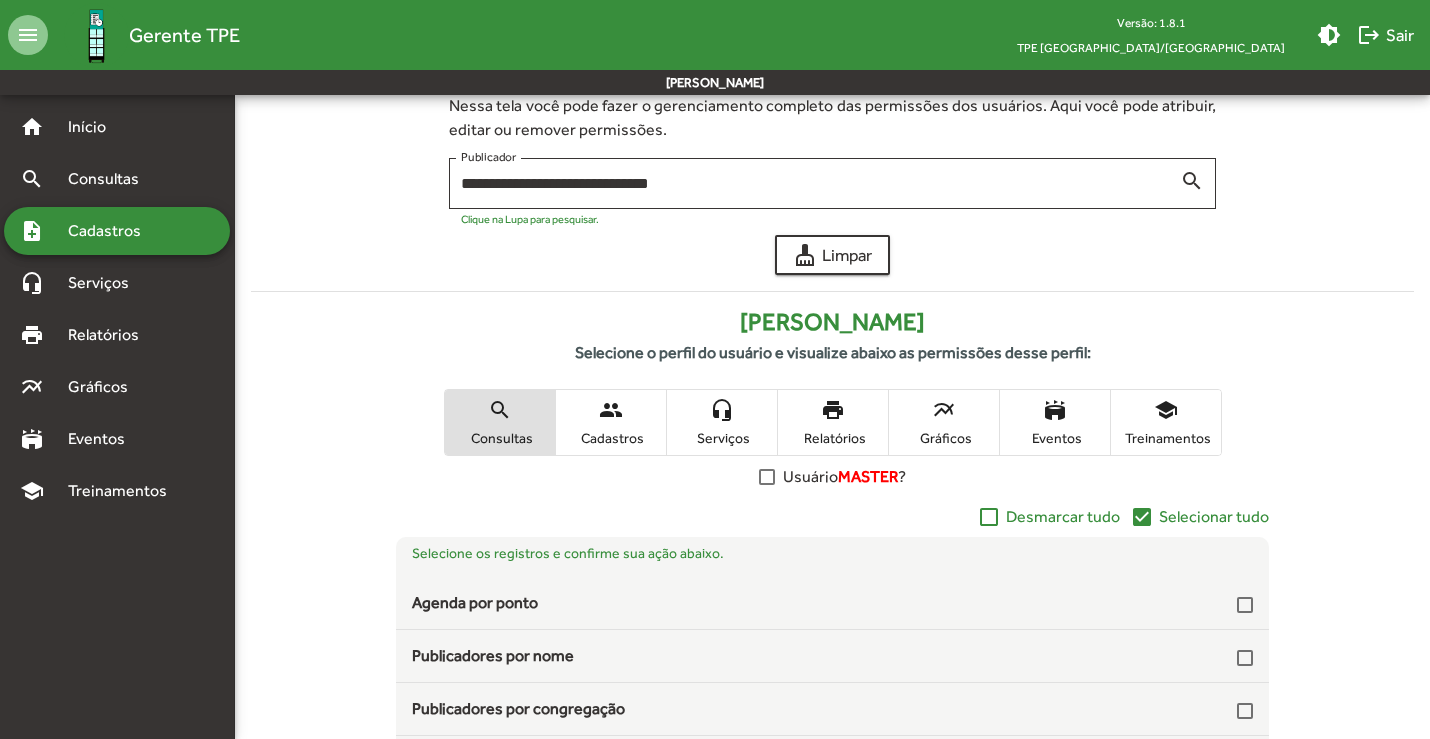 scroll, scrollTop: 200, scrollLeft: 0, axis: vertical 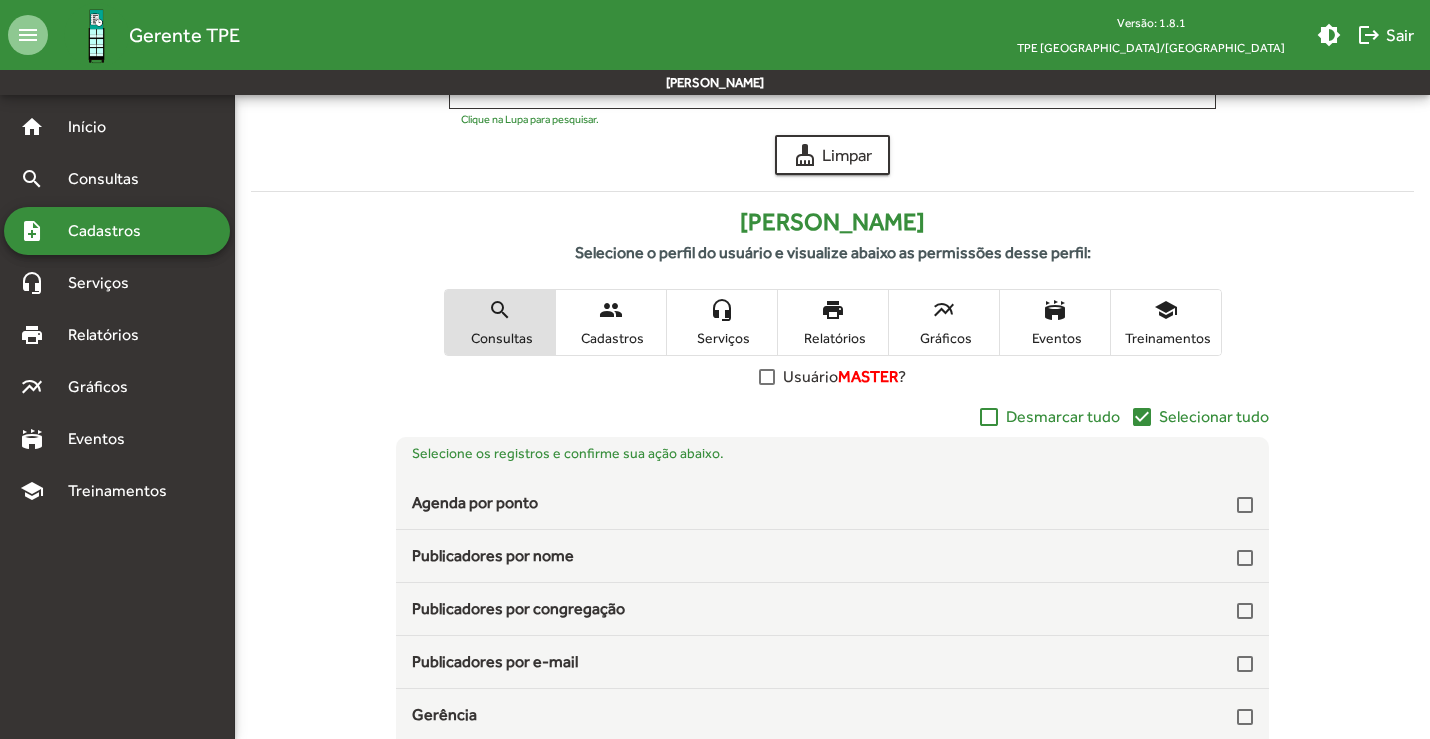 click on "check_box" 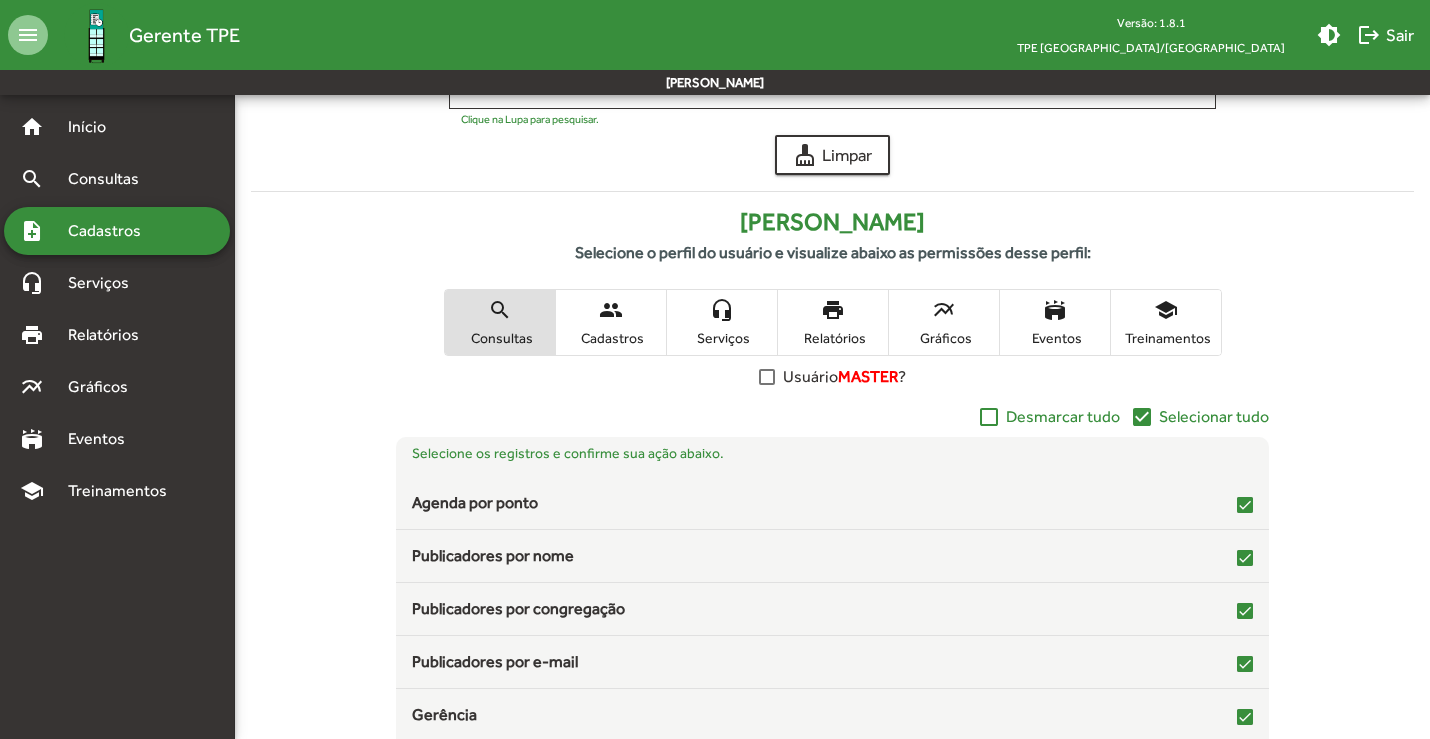 scroll, scrollTop: 352, scrollLeft: 0, axis: vertical 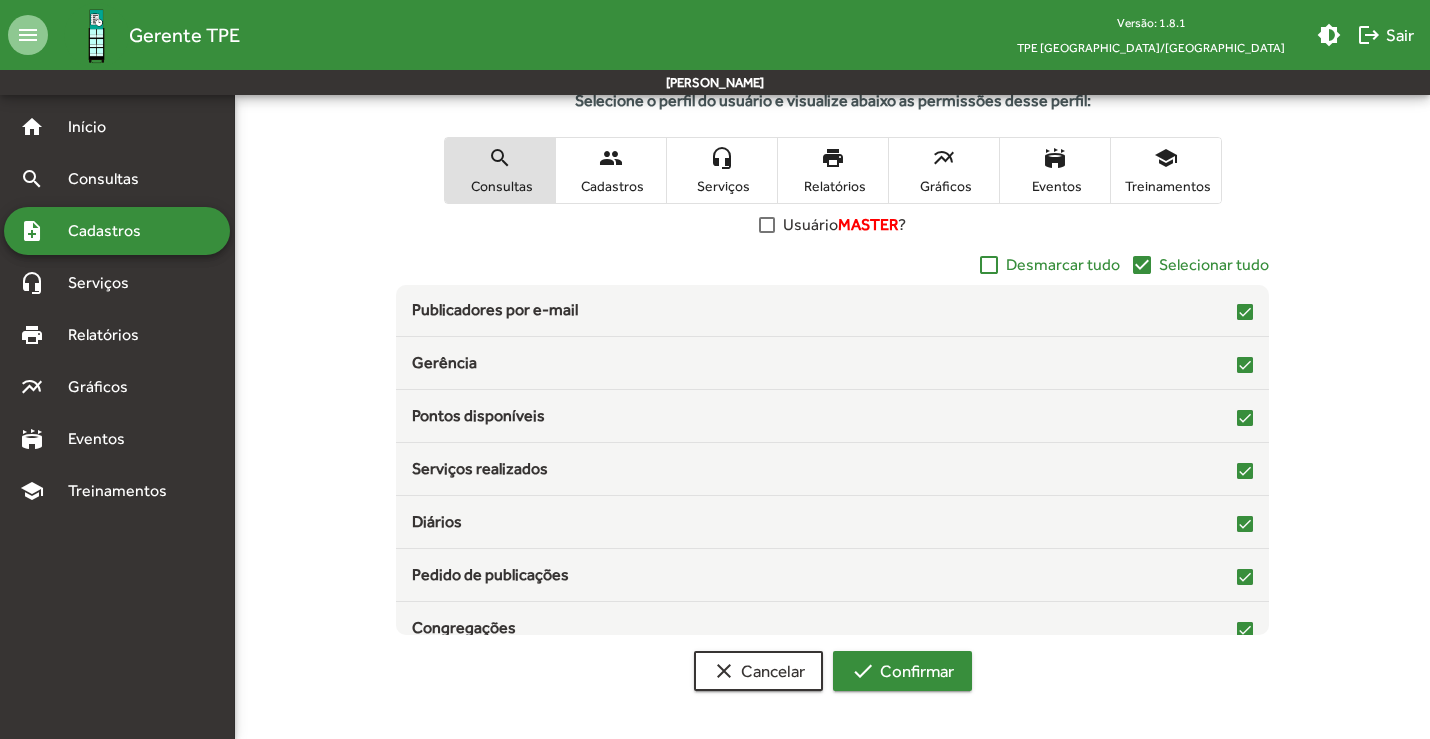 click on "check  Confirmar" 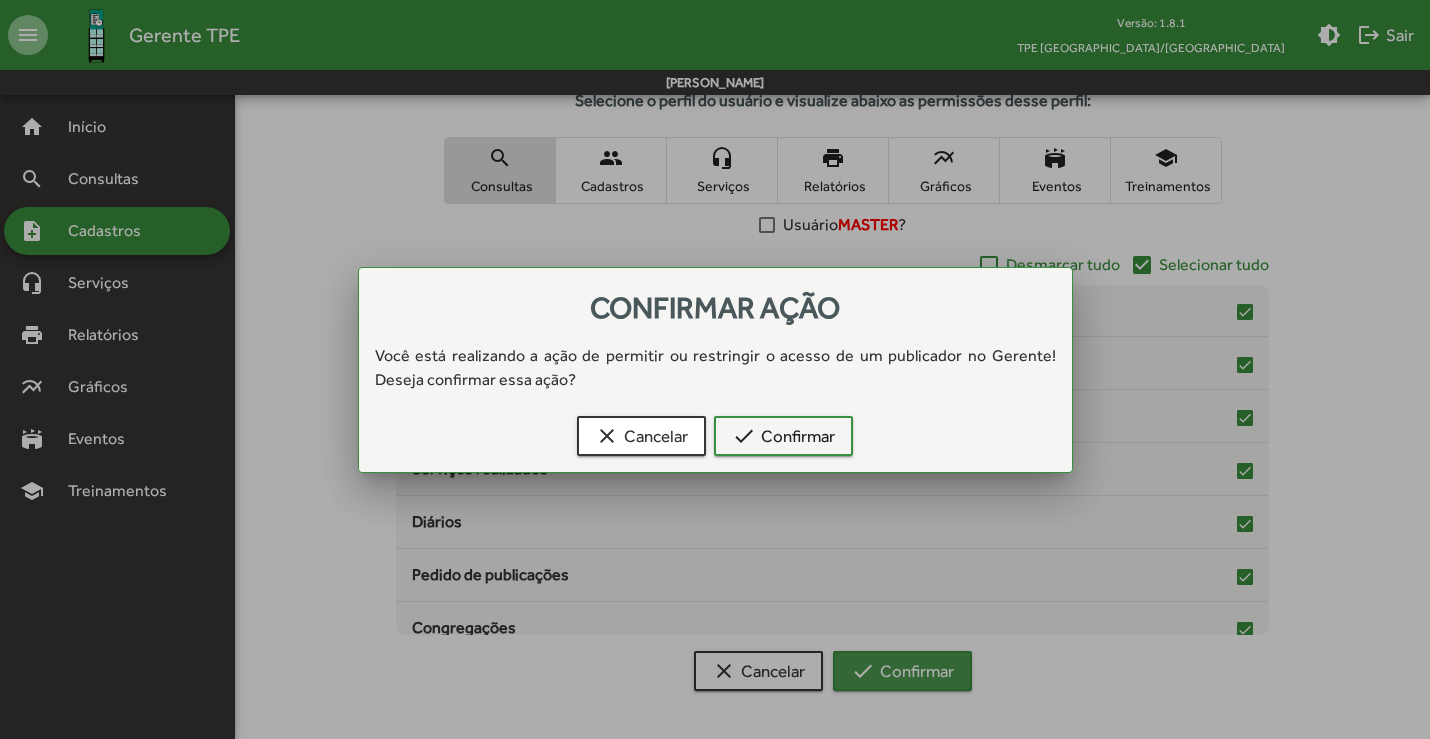 scroll, scrollTop: 0, scrollLeft: 0, axis: both 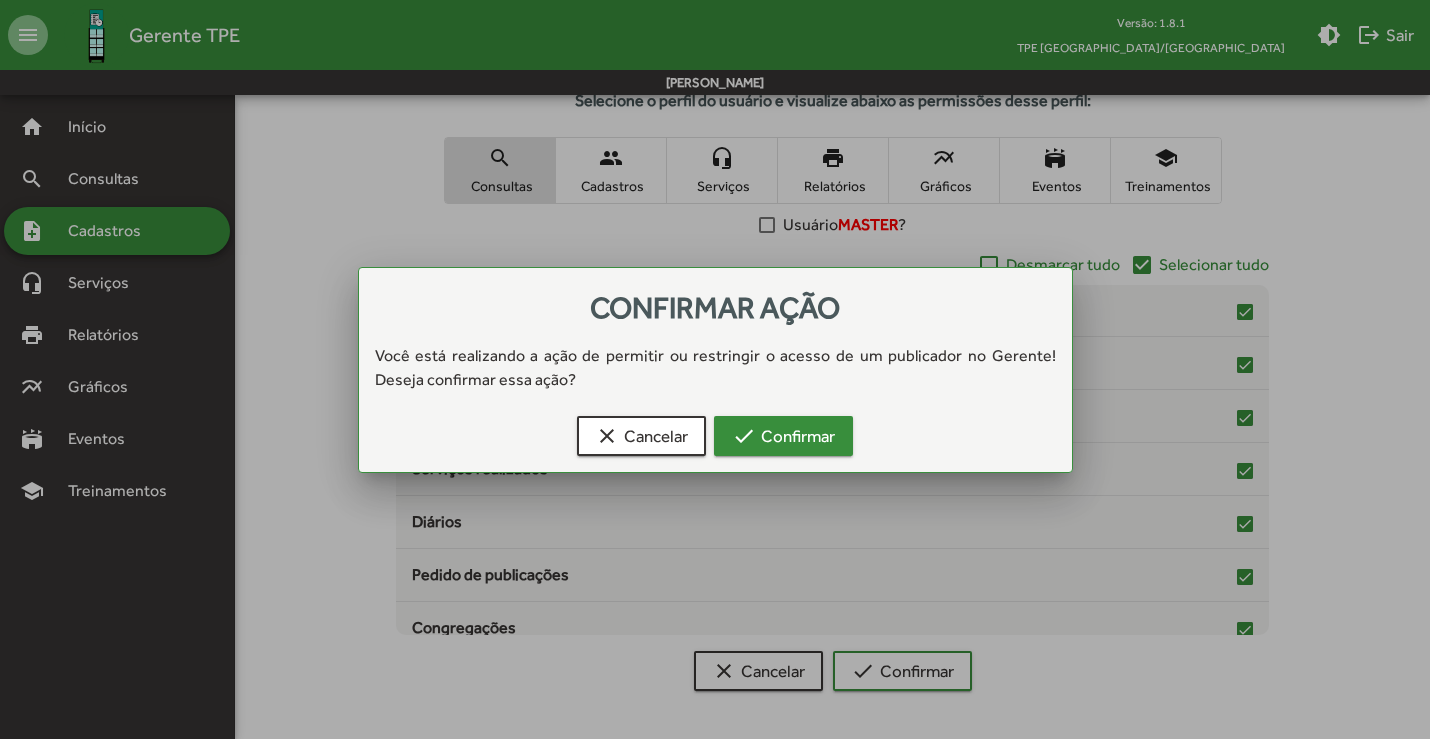 click on "check  Confirmar" at bounding box center (783, 436) 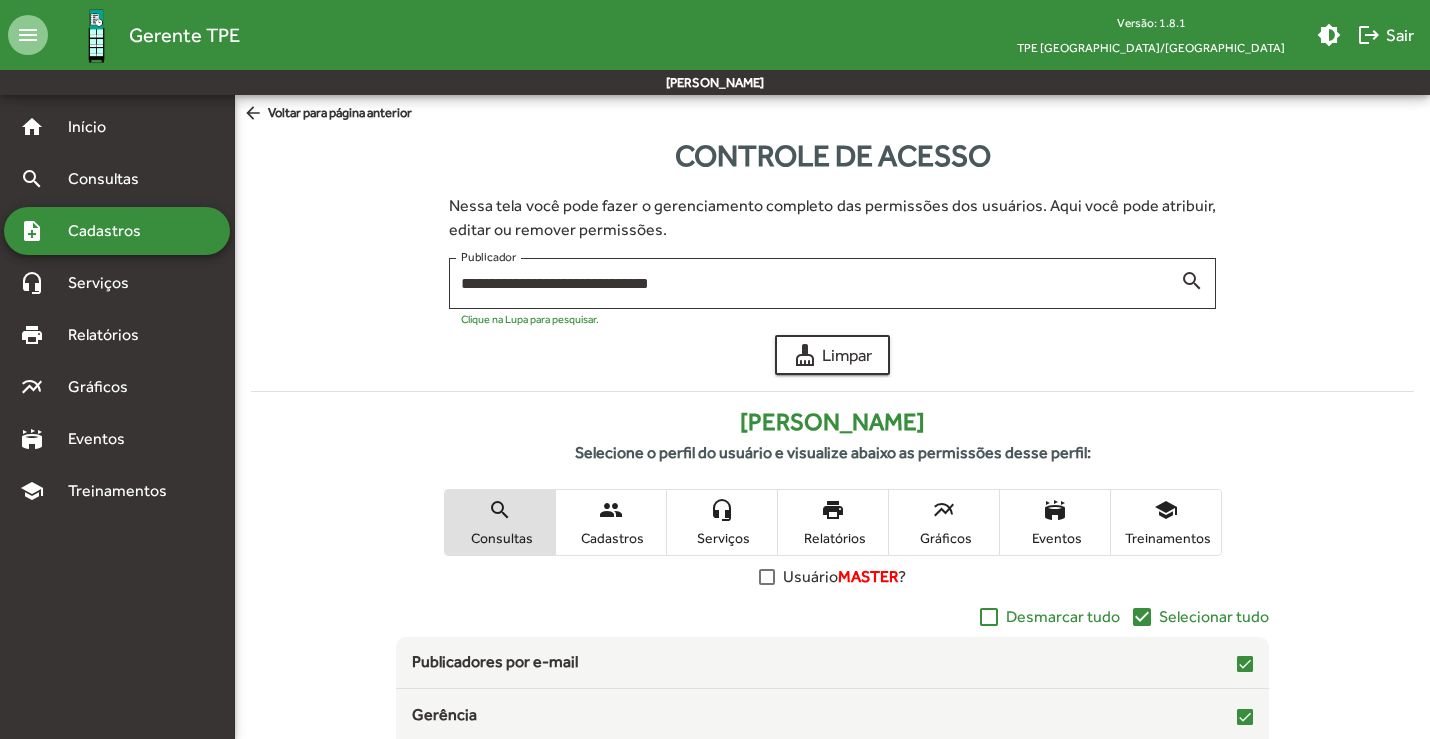 scroll, scrollTop: 352, scrollLeft: 0, axis: vertical 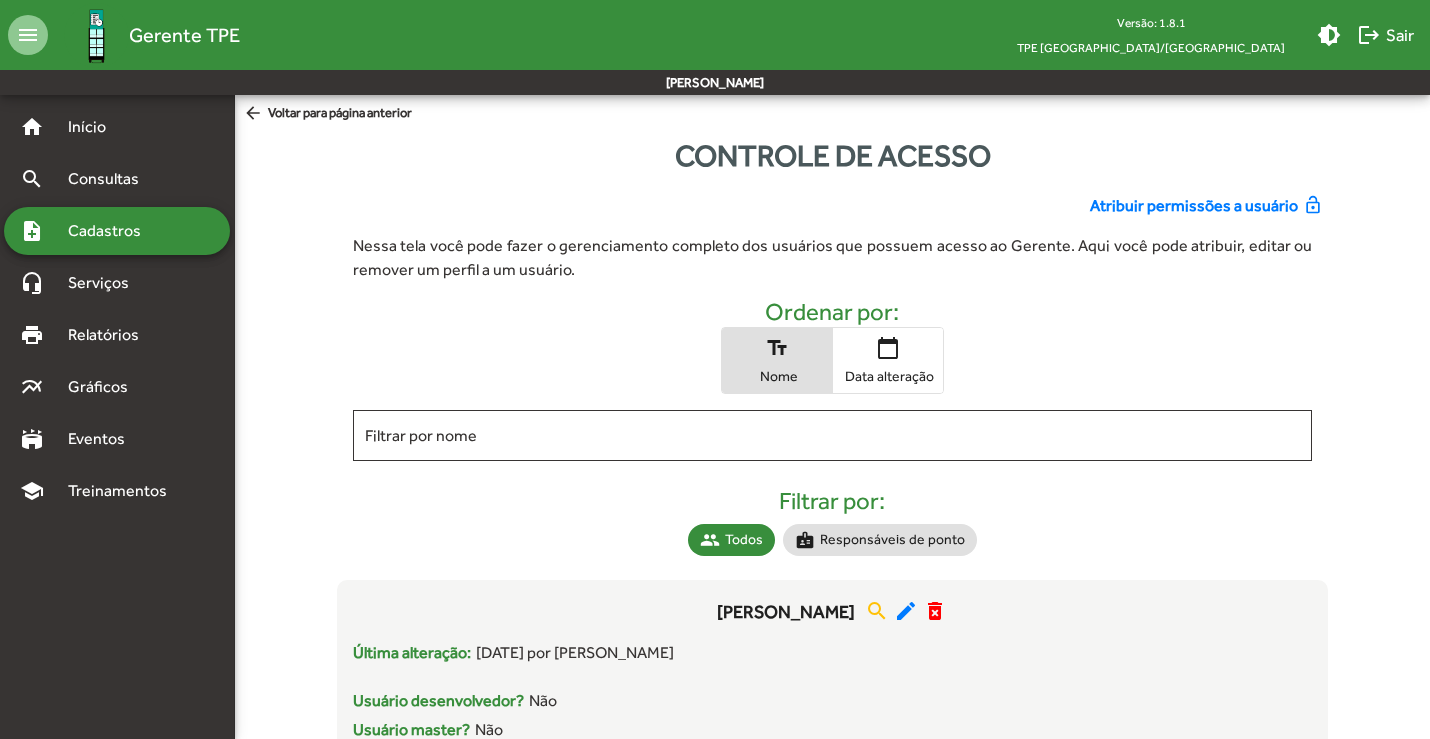 click on "Atribuir permissões a usuário" 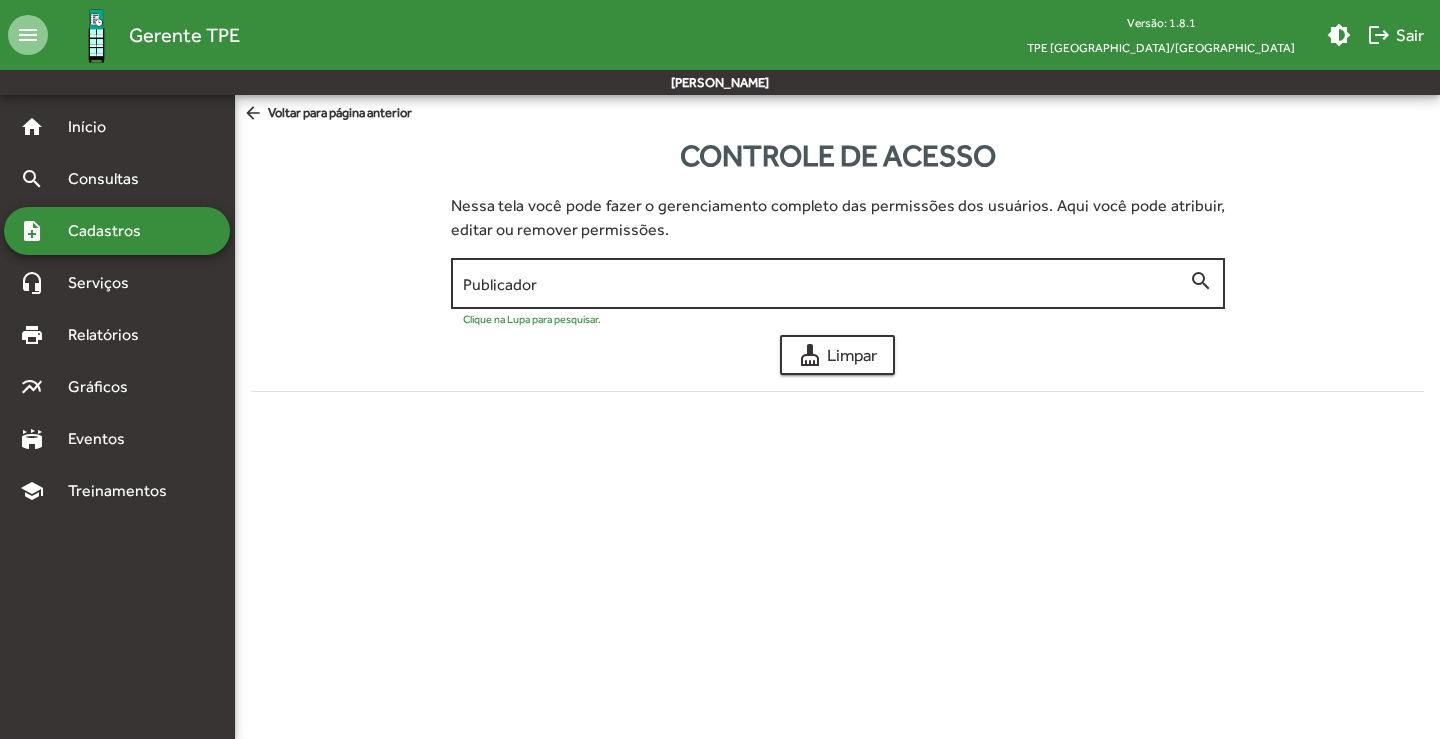 click on "Publicador" 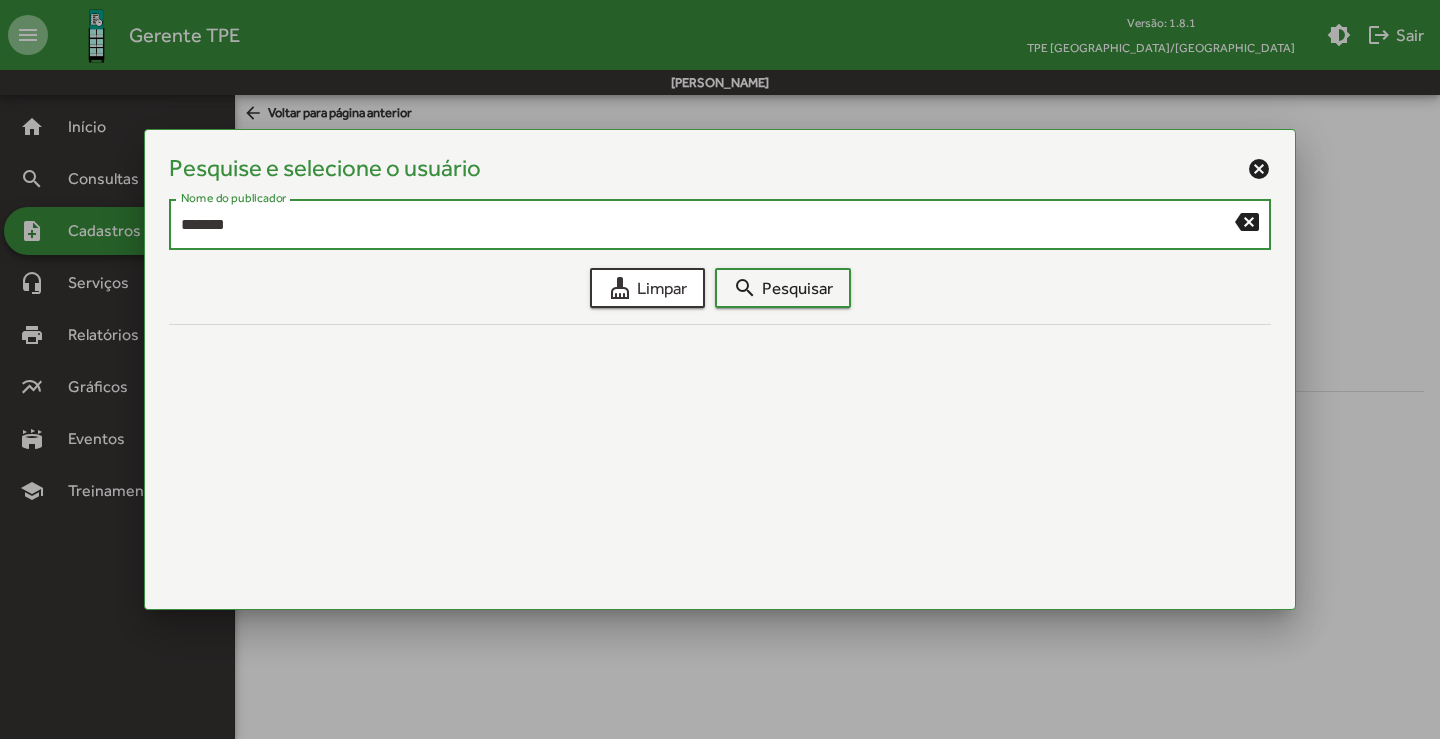 type on "*******" 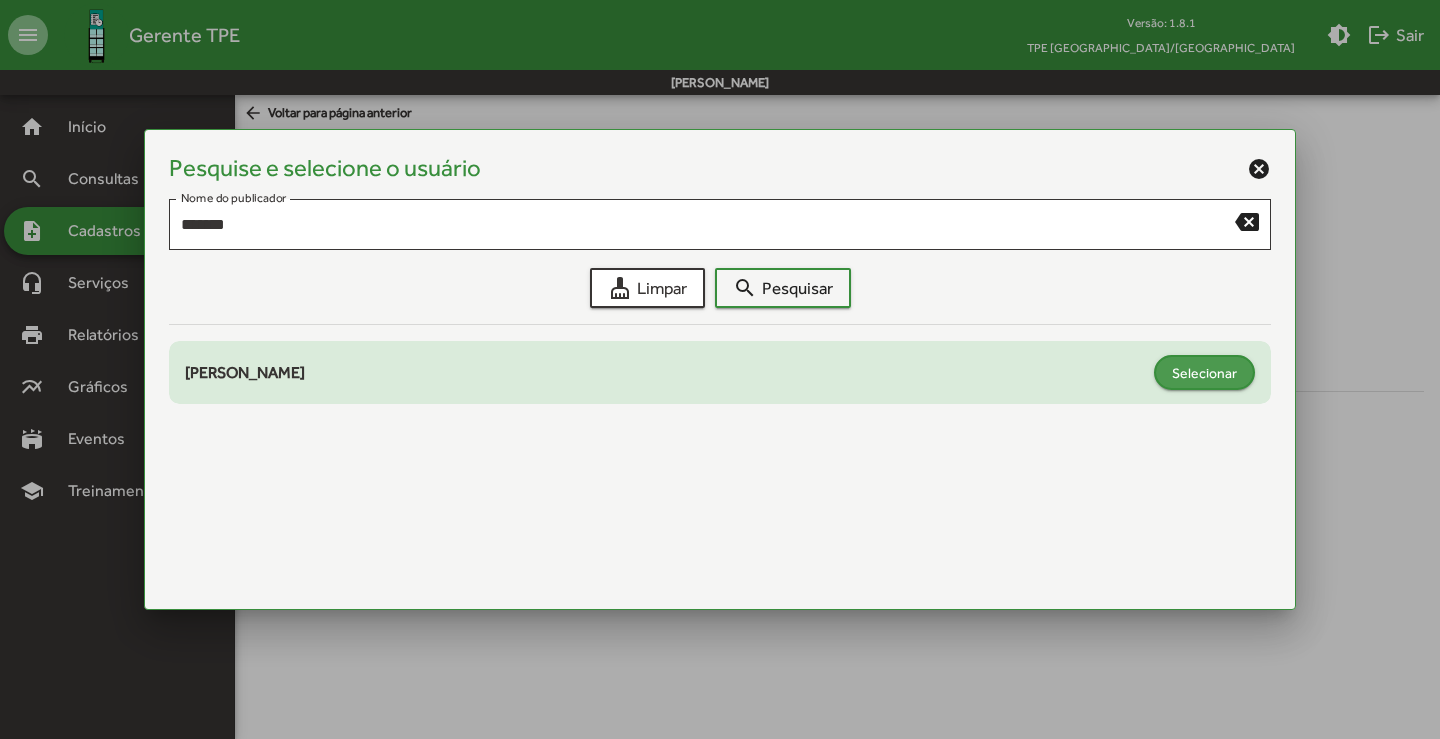 click on "Selecionar" 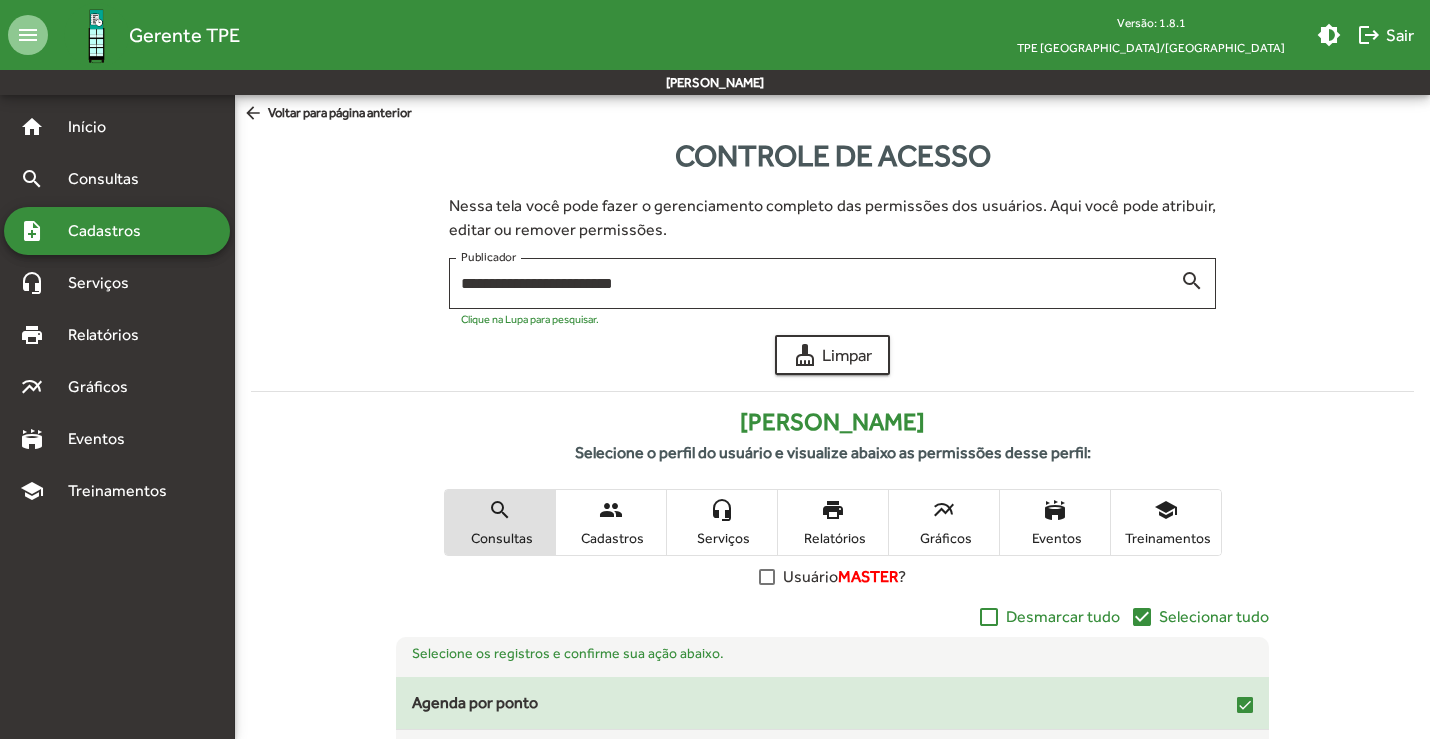scroll, scrollTop: 200, scrollLeft: 0, axis: vertical 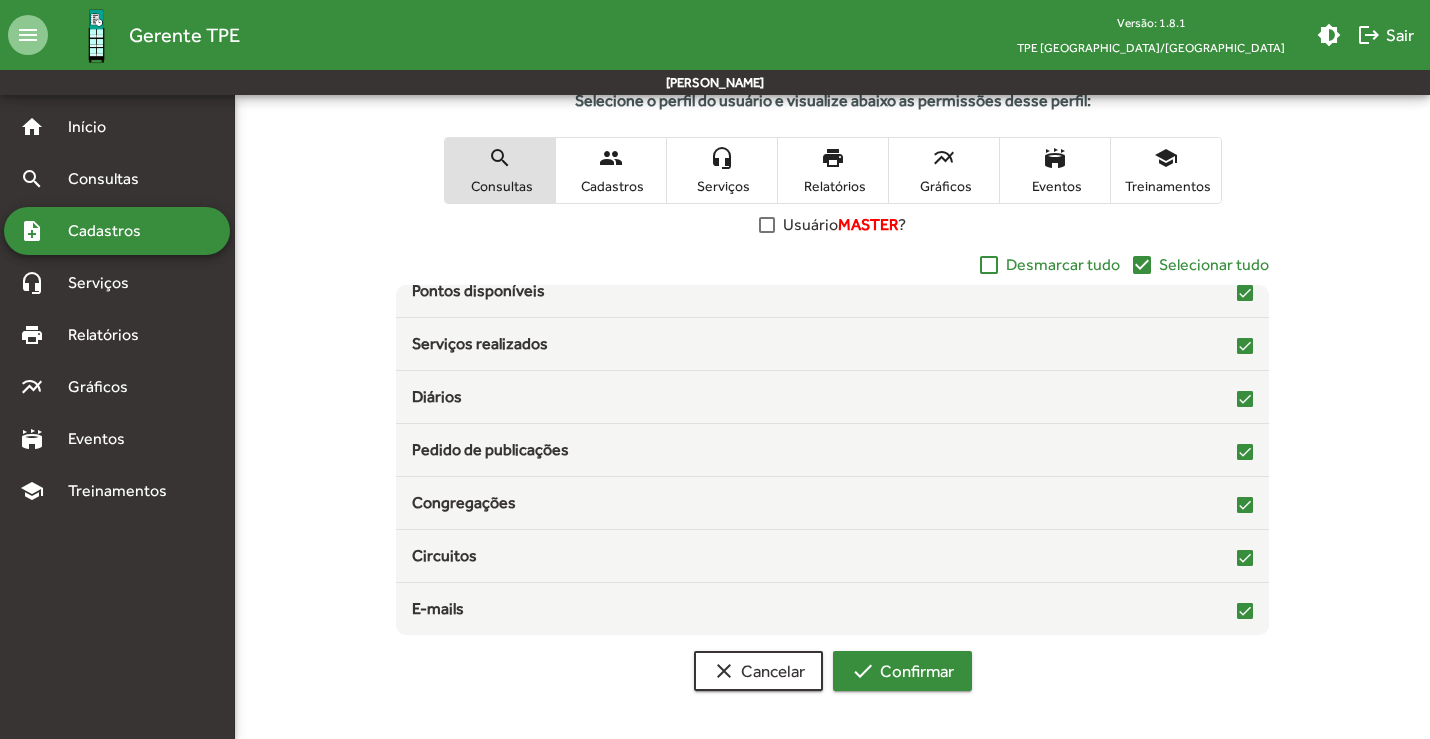 click on "check  Confirmar" 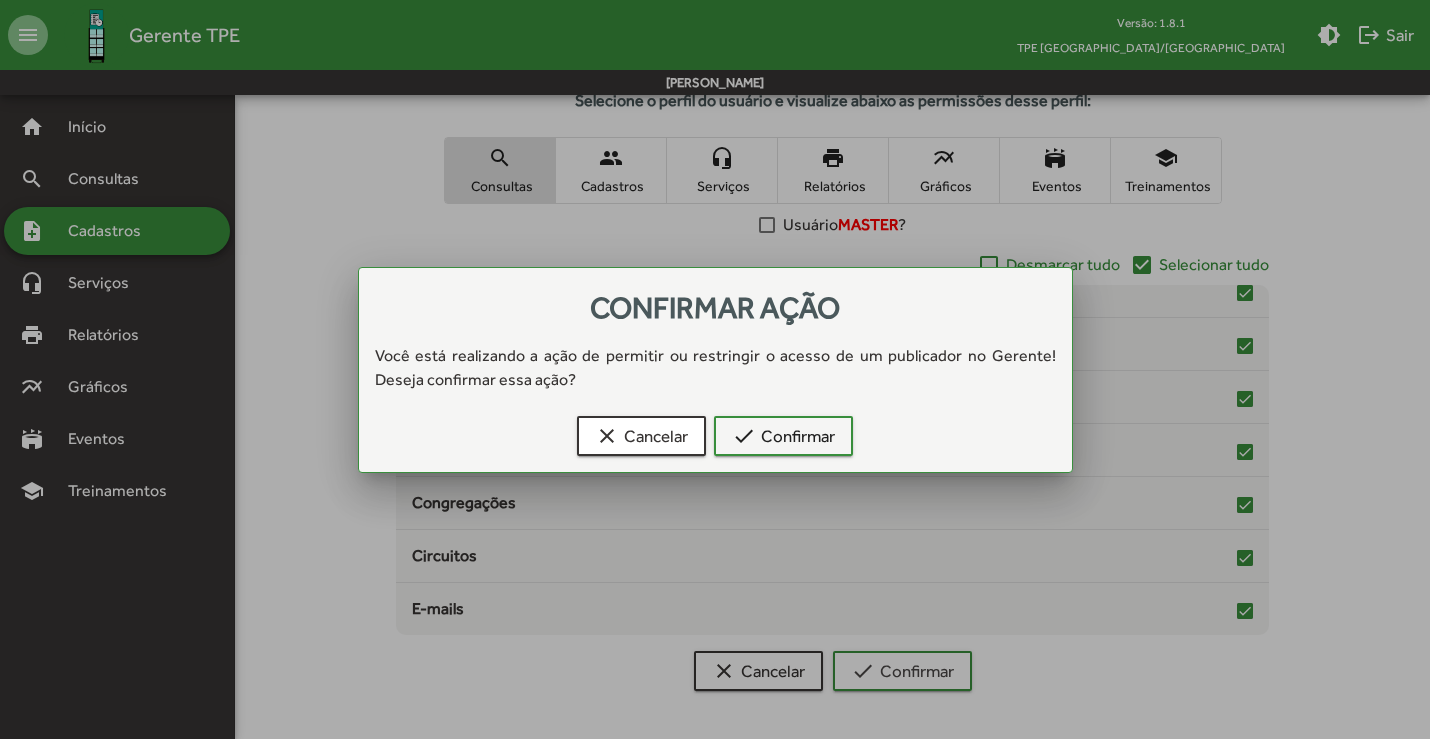 scroll, scrollTop: 0, scrollLeft: 0, axis: both 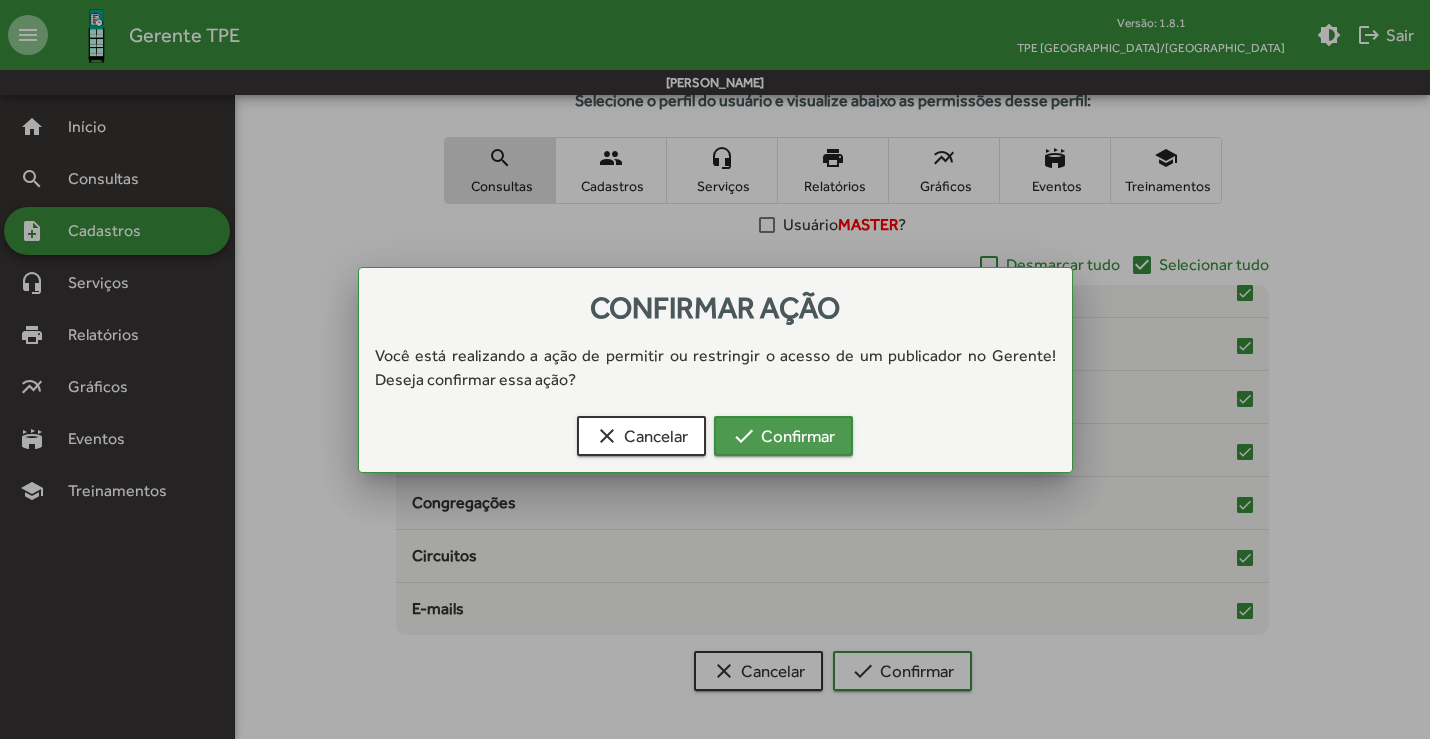 click on "check  Confirmar" at bounding box center [783, 436] 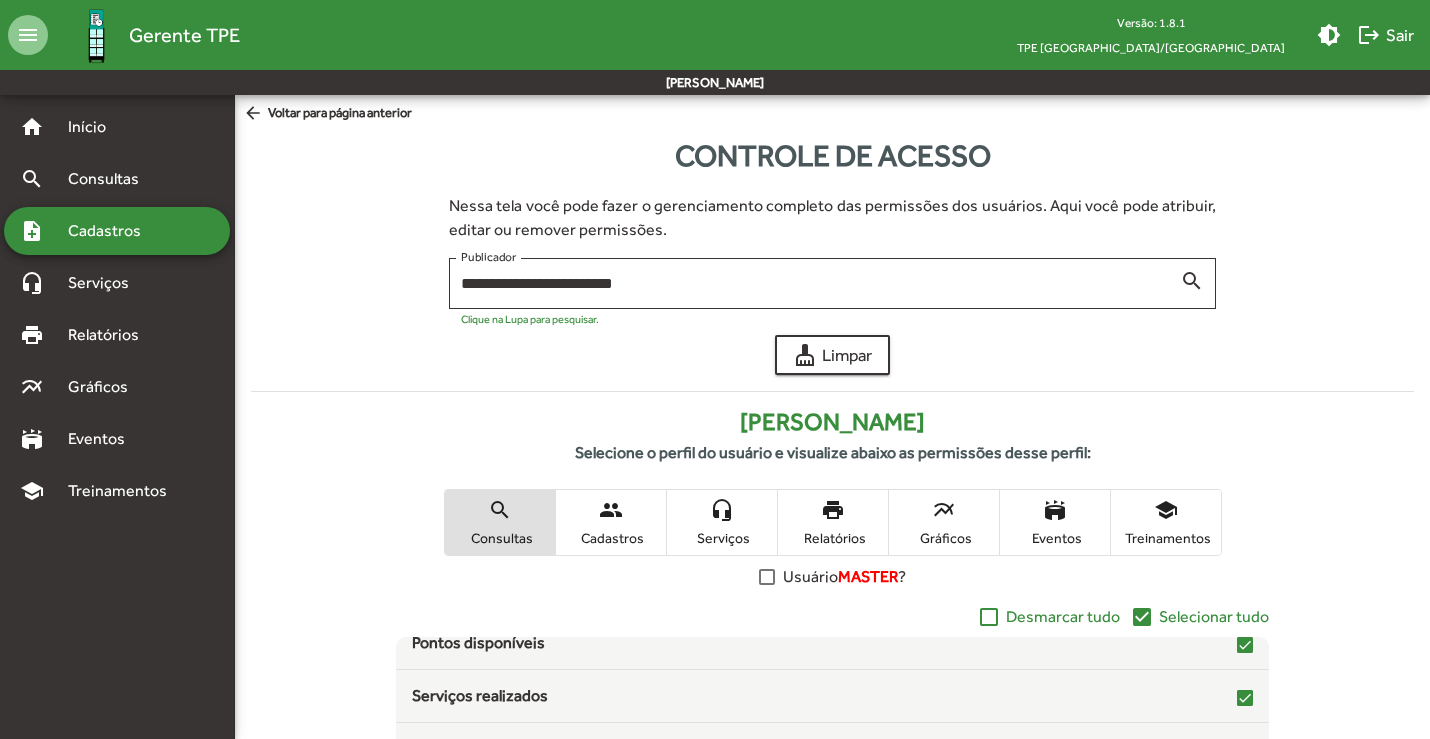scroll, scrollTop: 352, scrollLeft: 0, axis: vertical 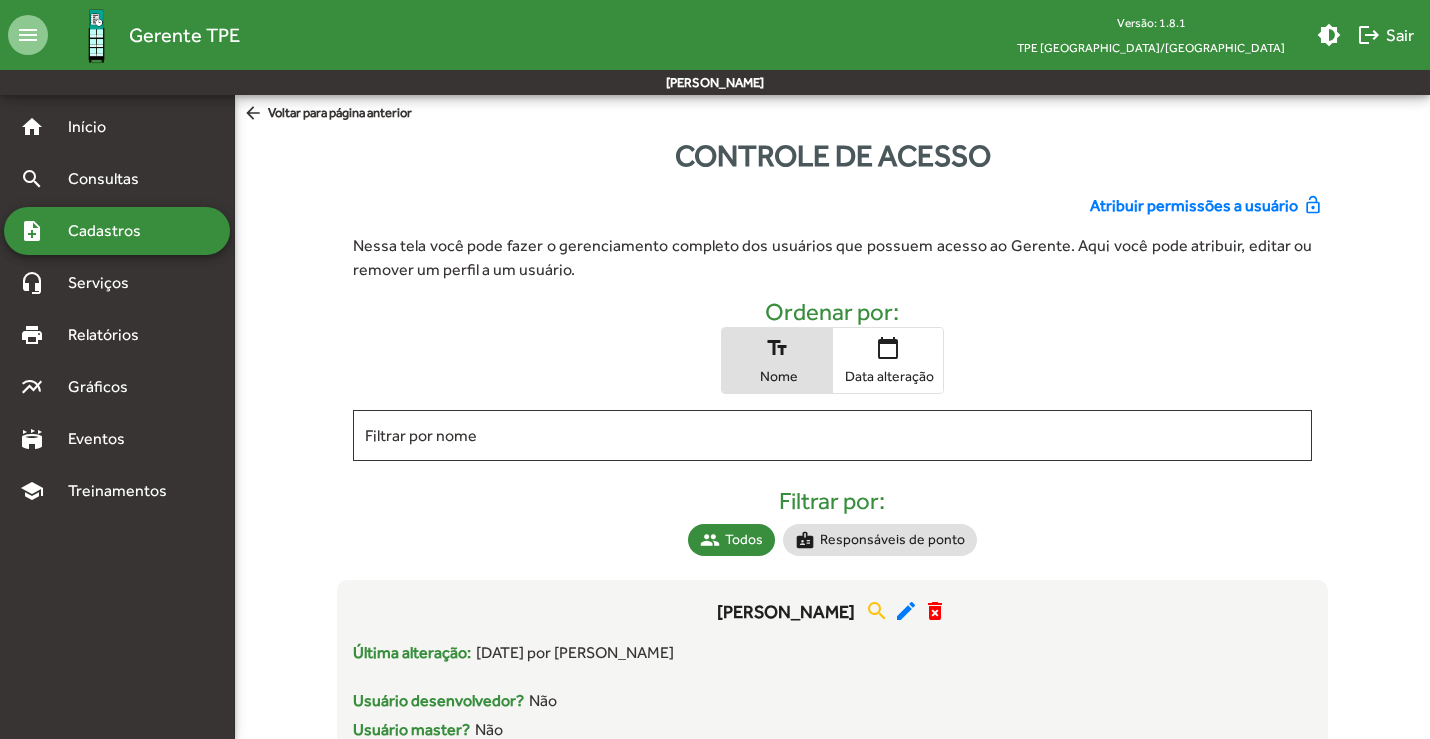 click on "Cadastros" at bounding box center (111, 231) 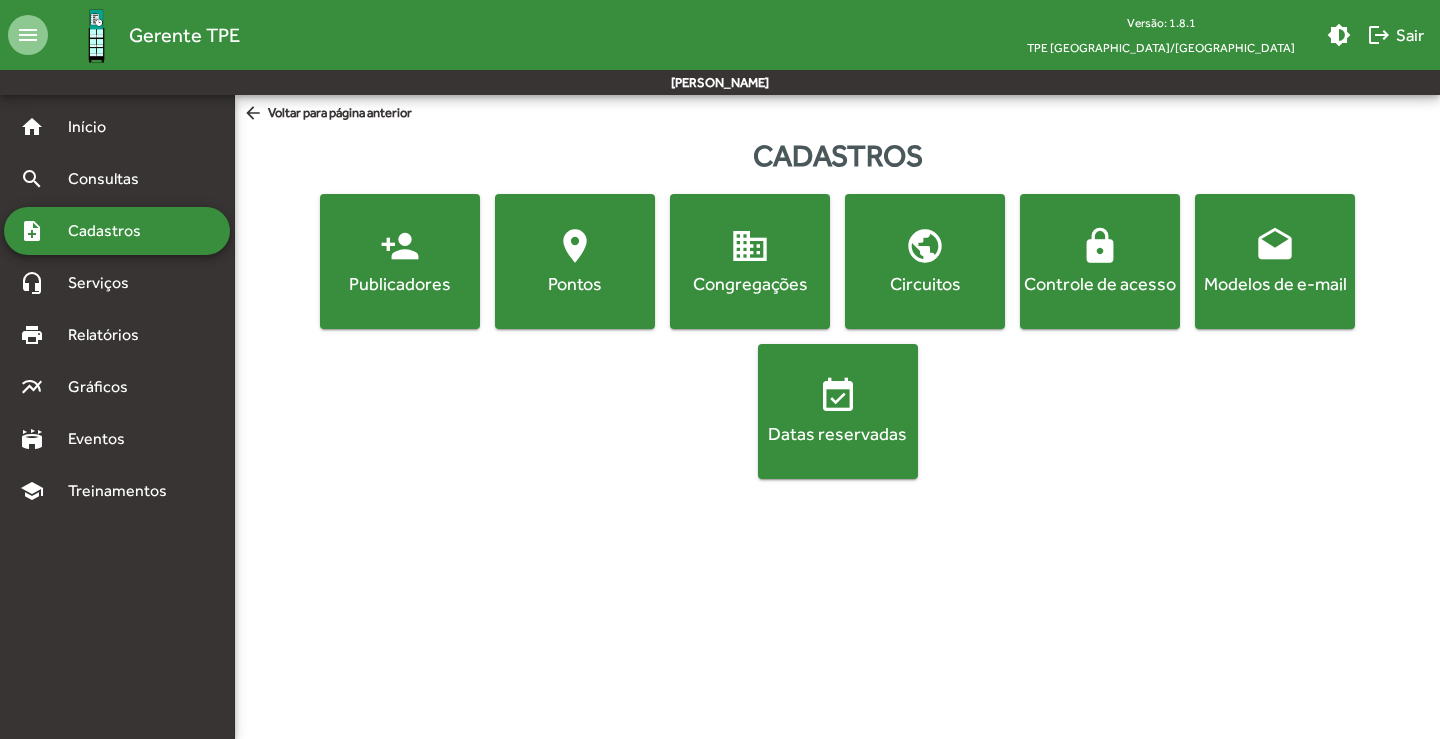 click on "Publicadores" 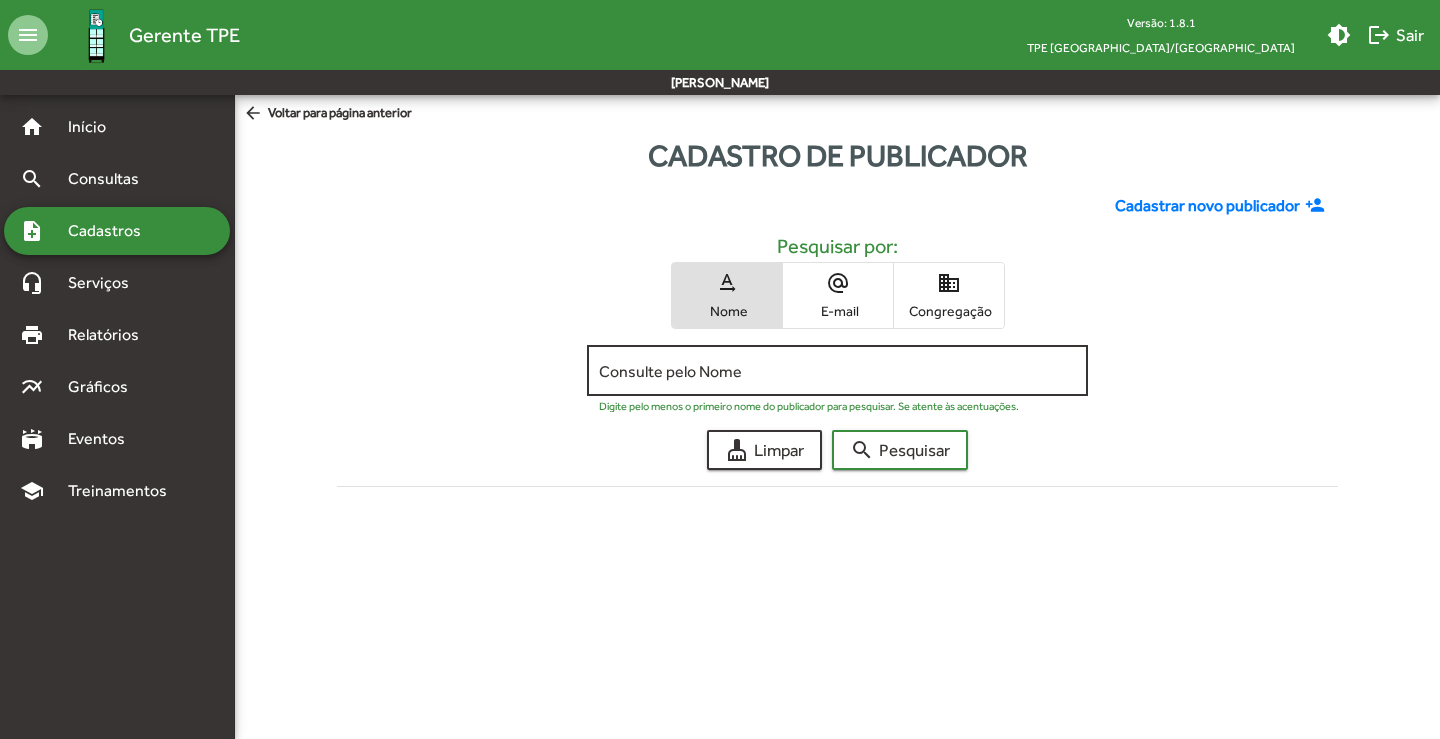 click on "Consulte pelo Nome" at bounding box center [837, 371] 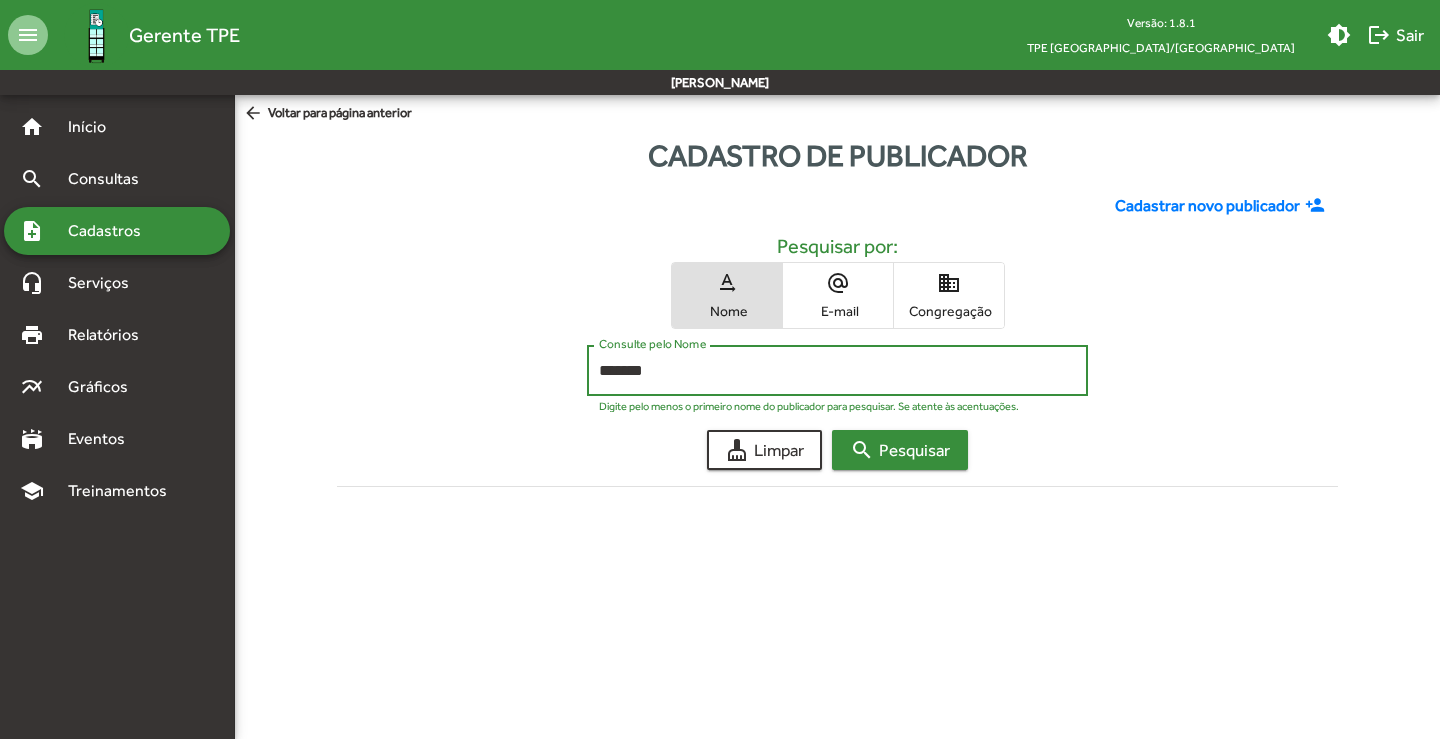 type on "*******" 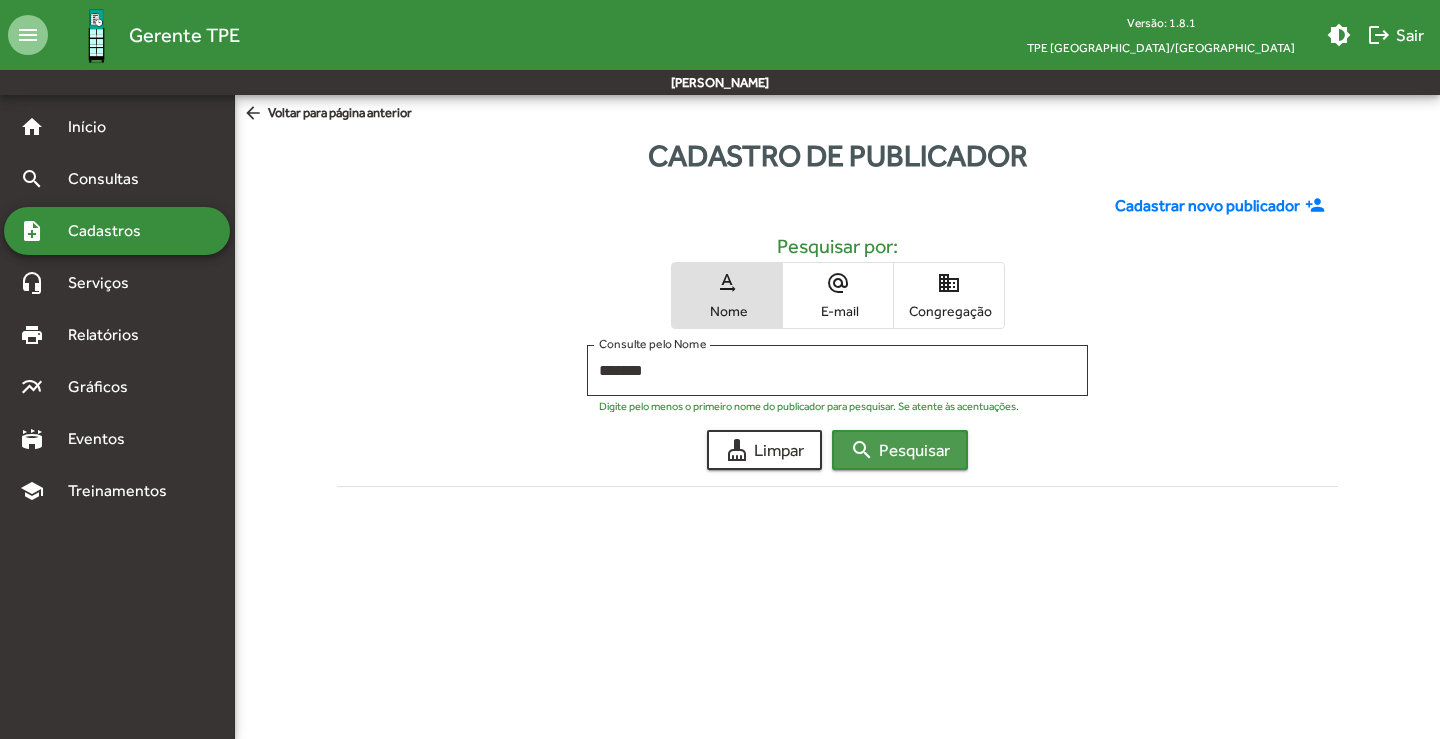 click on "search  Pesquisar" 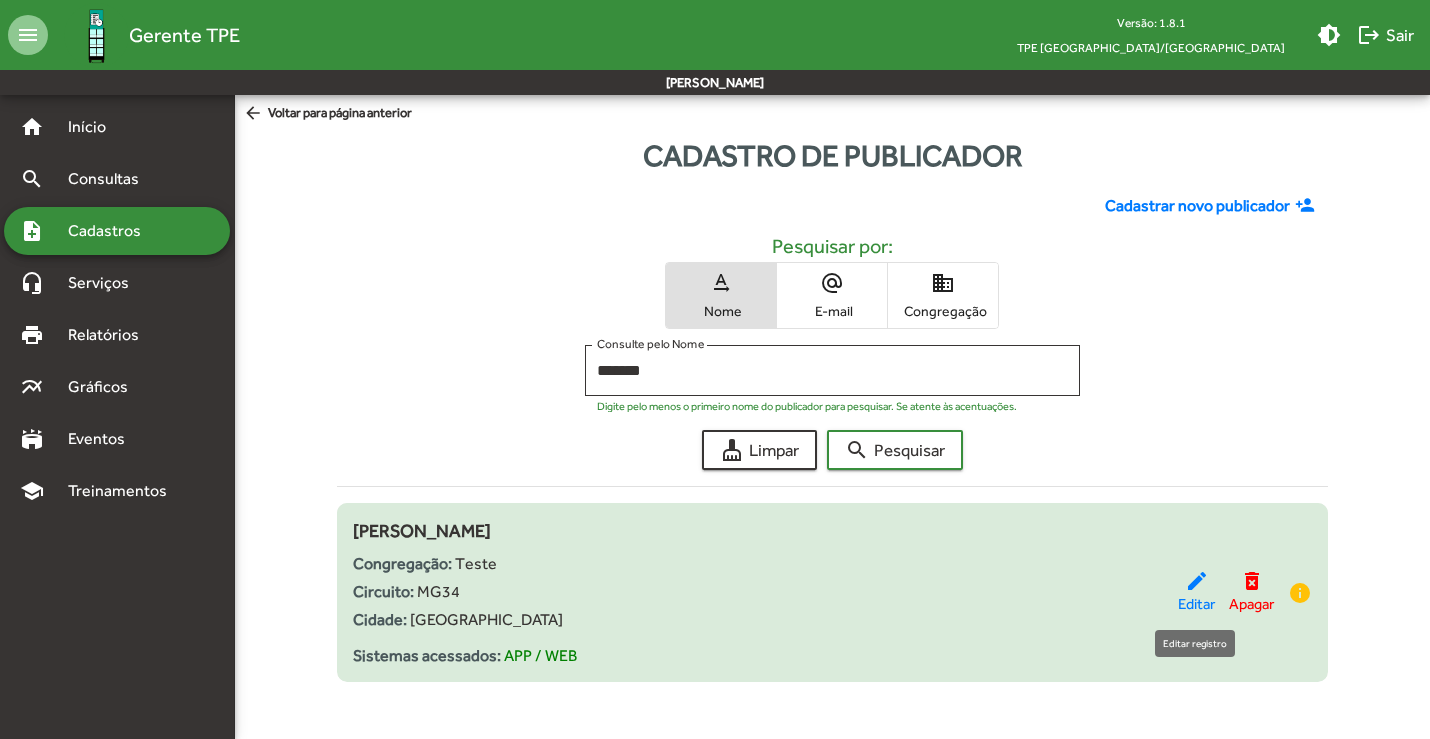 click on "edit" 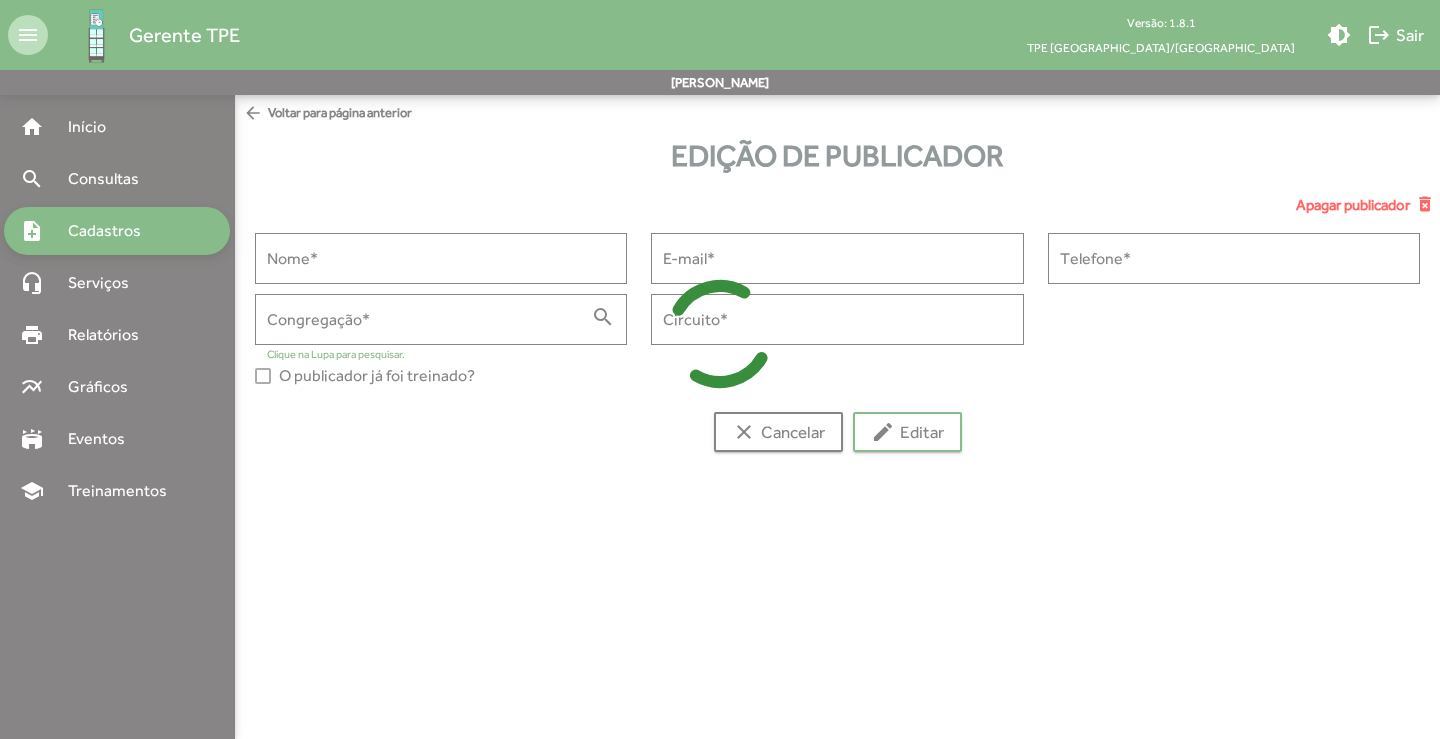 type on "**********" 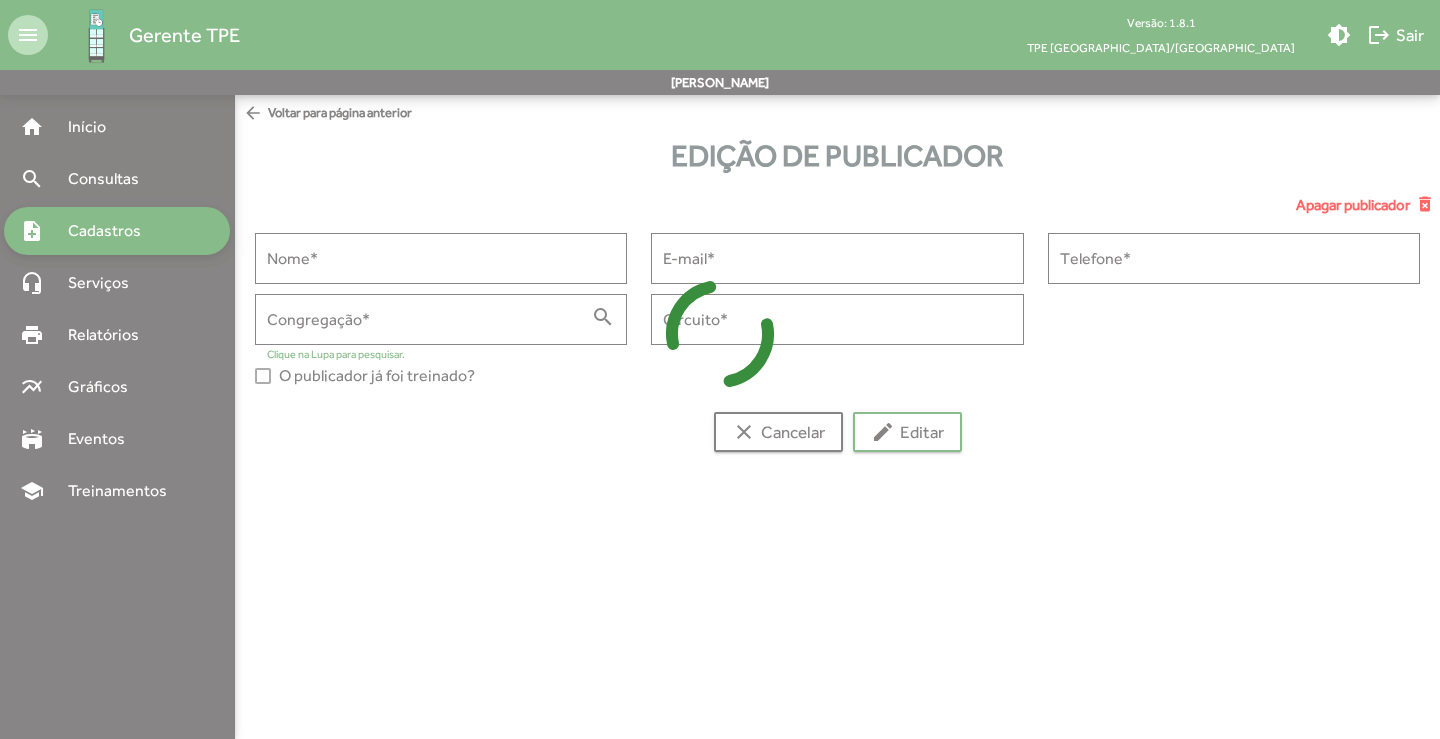 type on "**********" 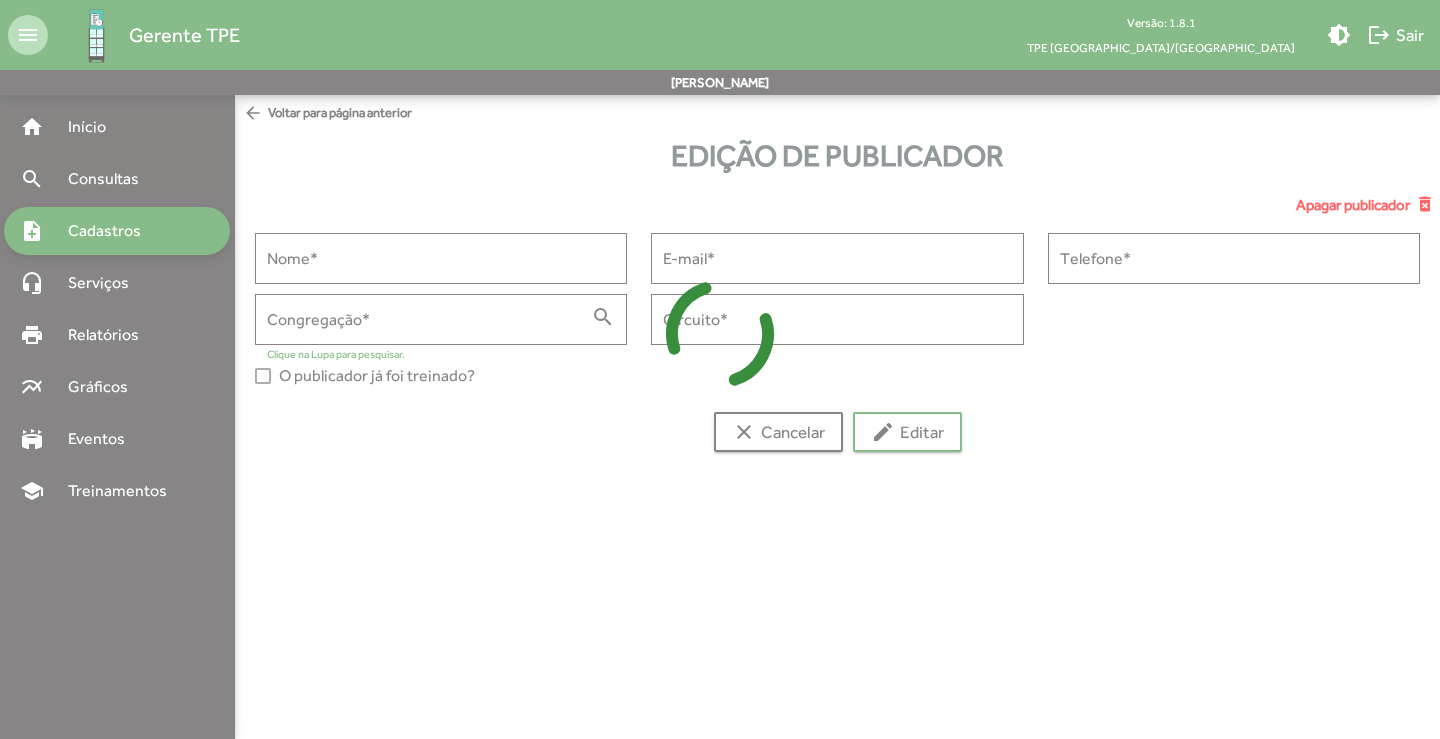 type on "**********" 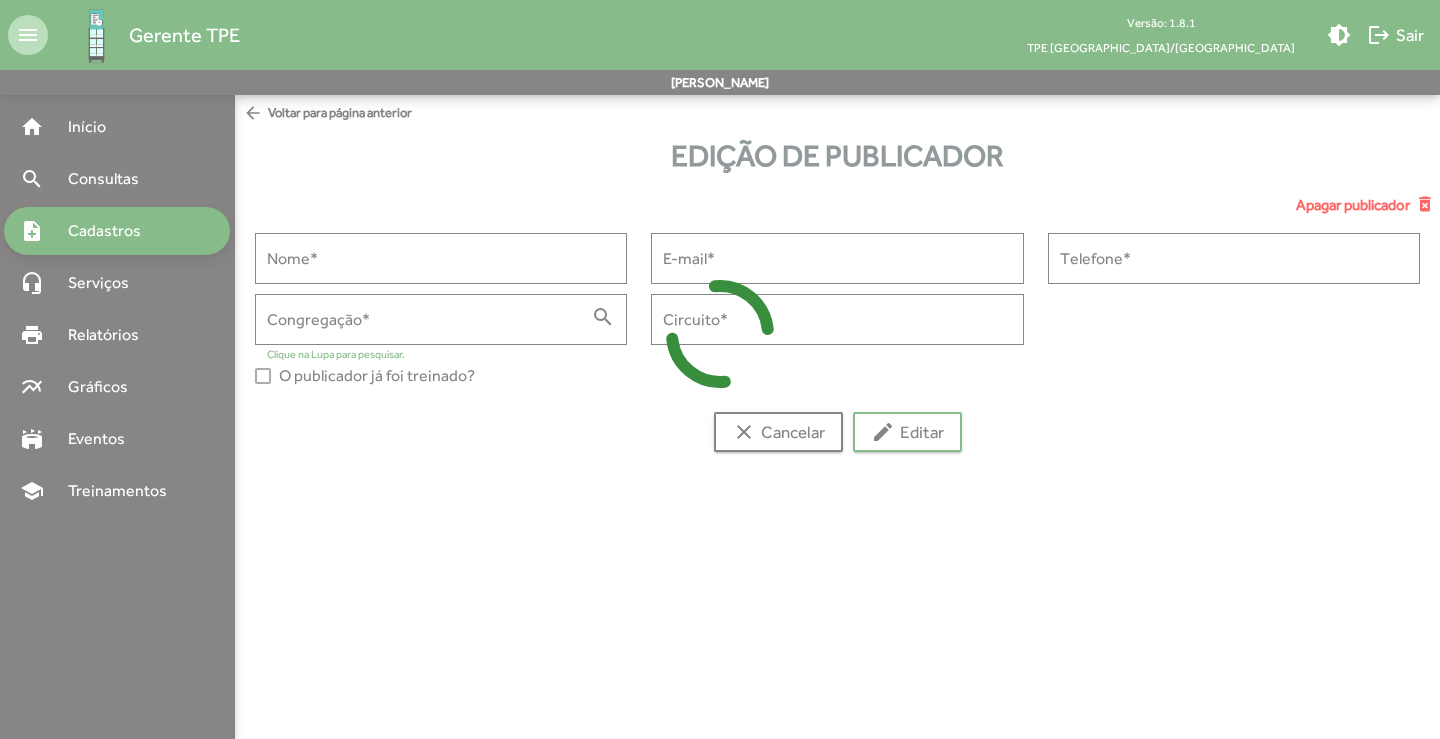 type on "**********" 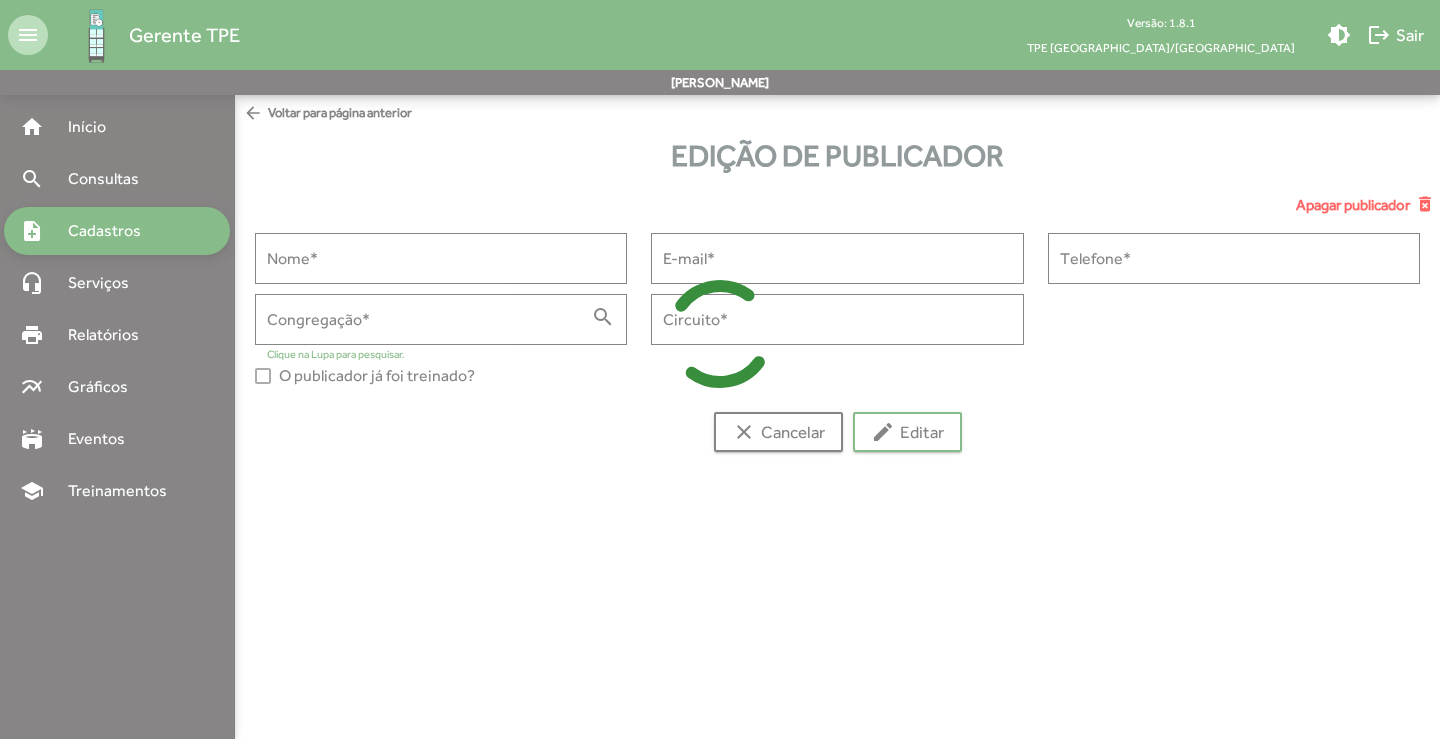 type on "****" 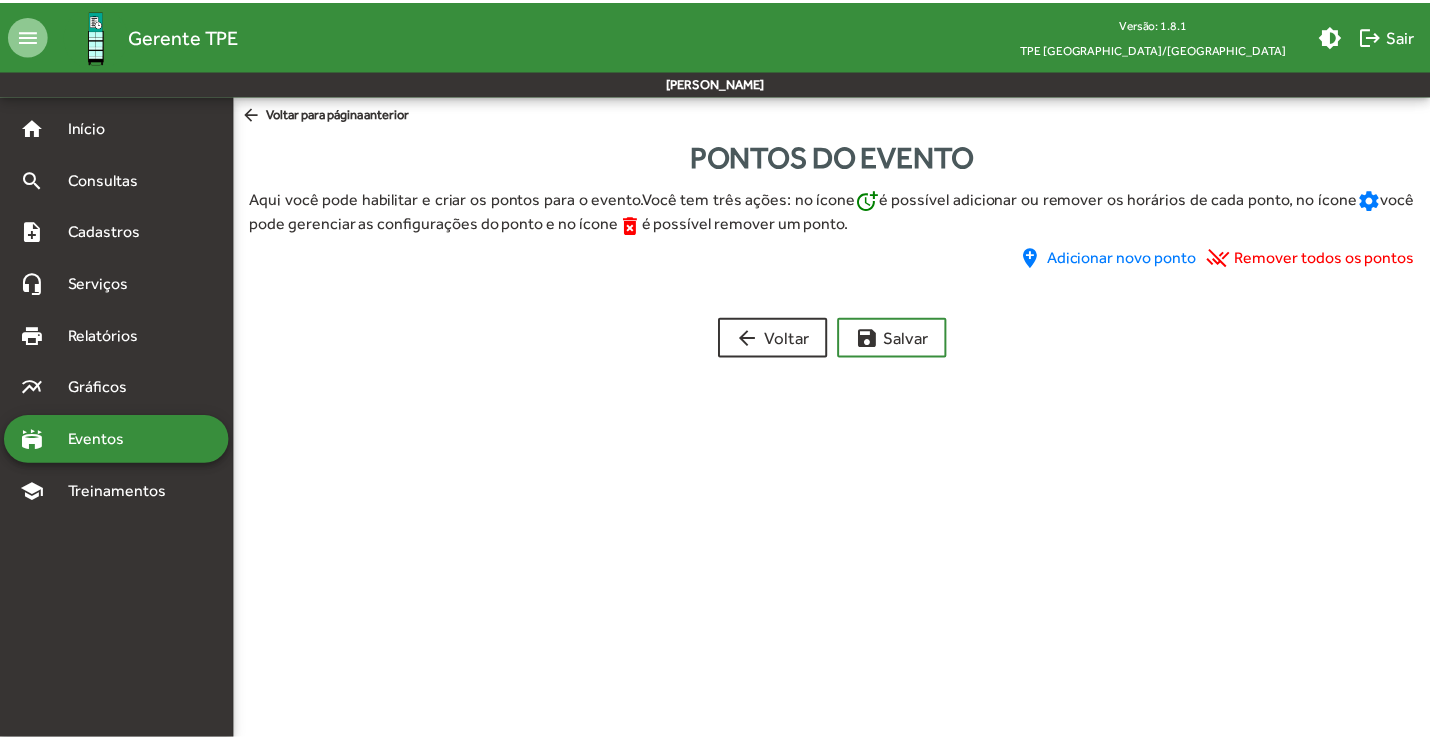 scroll, scrollTop: 0, scrollLeft: 0, axis: both 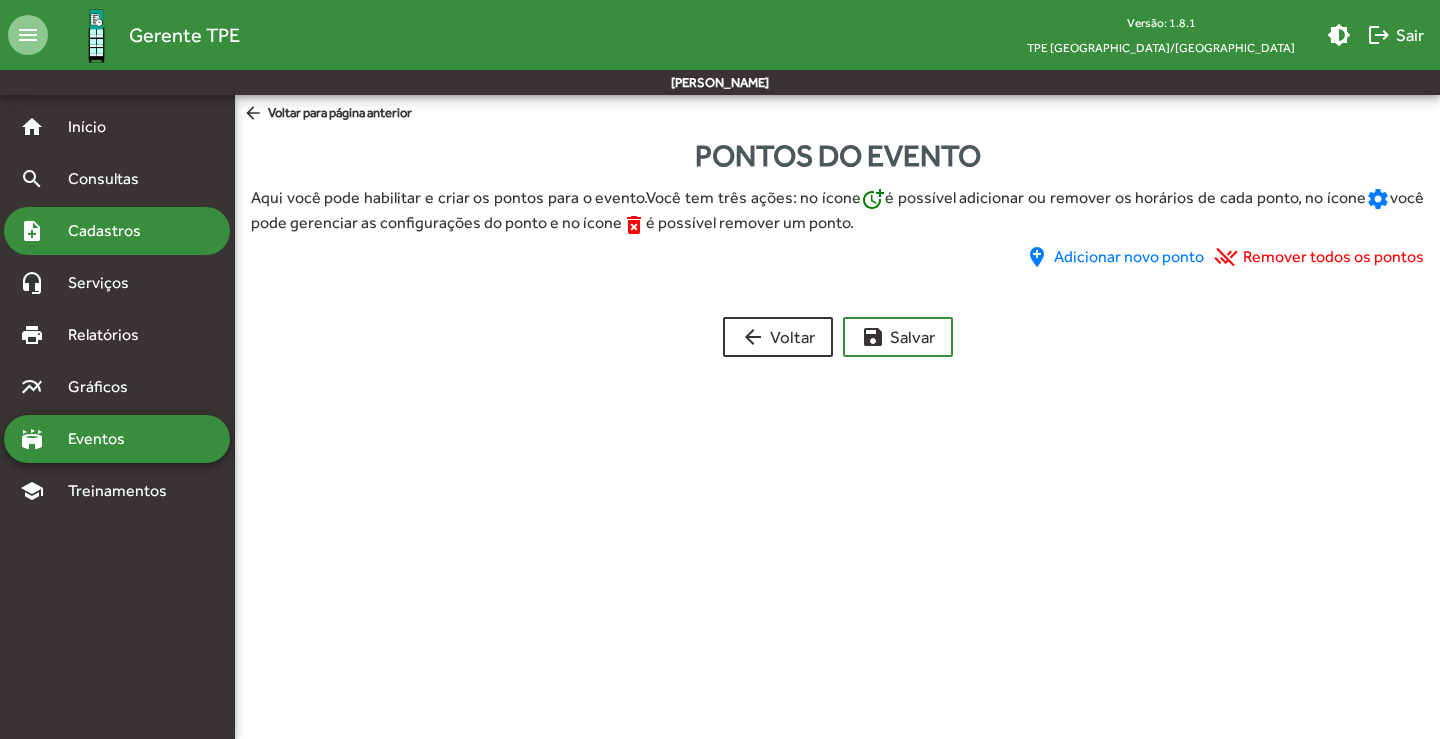 click on "Cadastros" at bounding box center (111, 231) 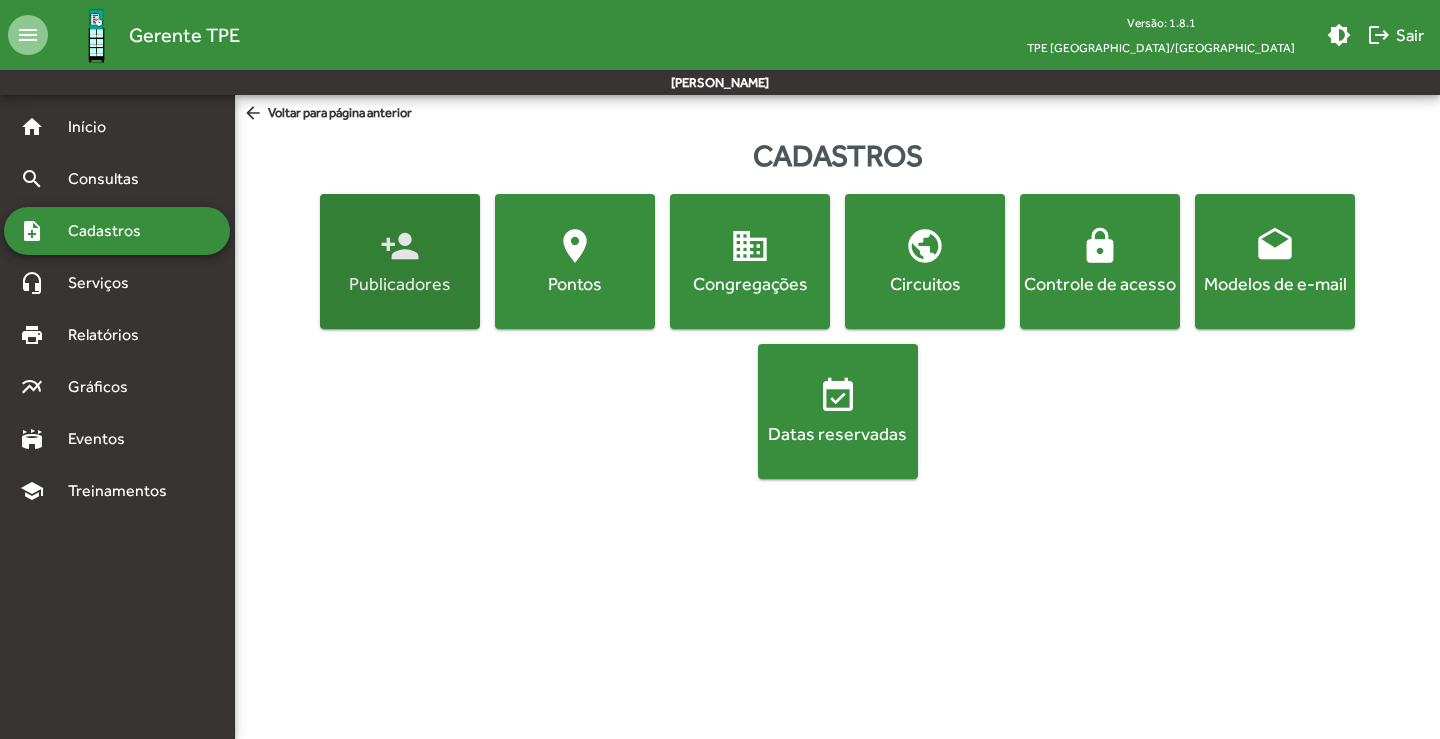 click on "person_add  Publicadores" 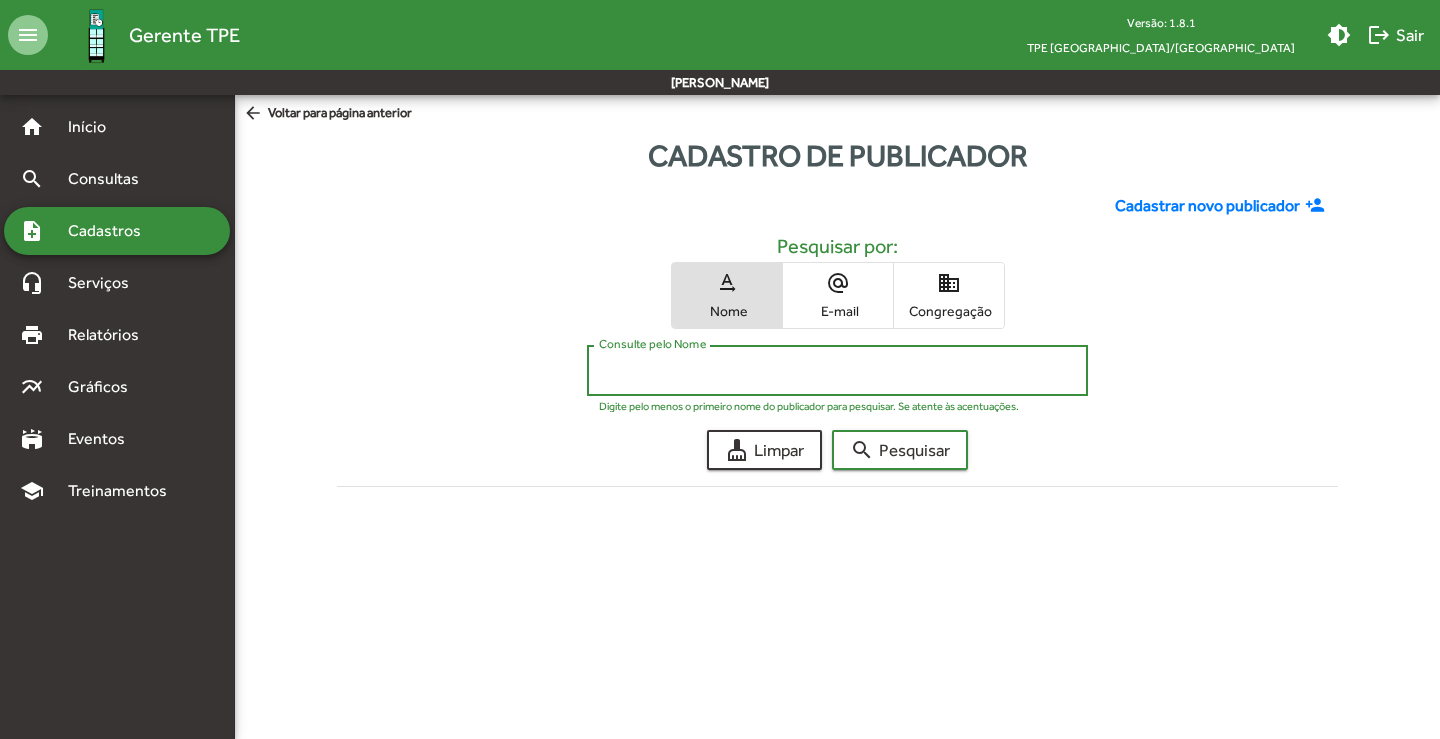 click on "Consulte pelo Nome" at bounding box center [837, 371] 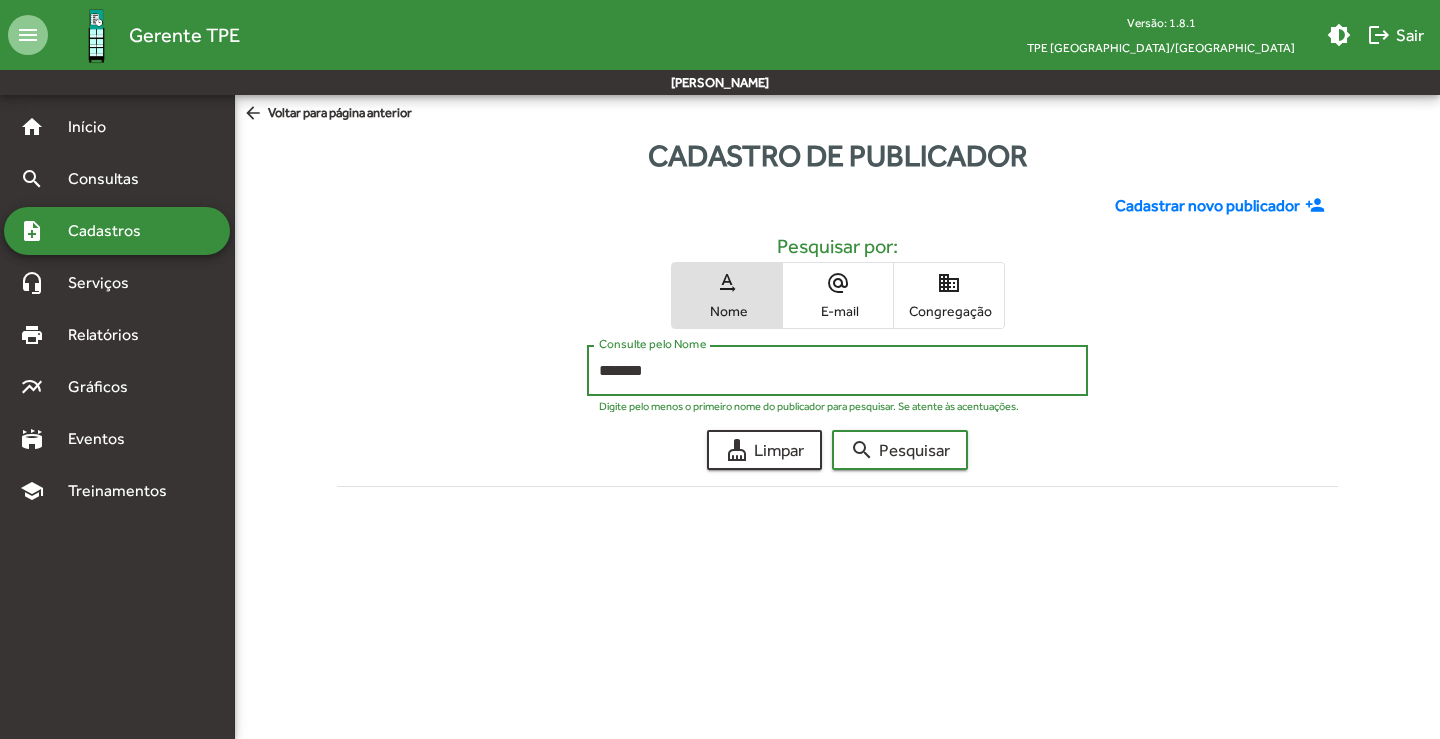type on "*******" 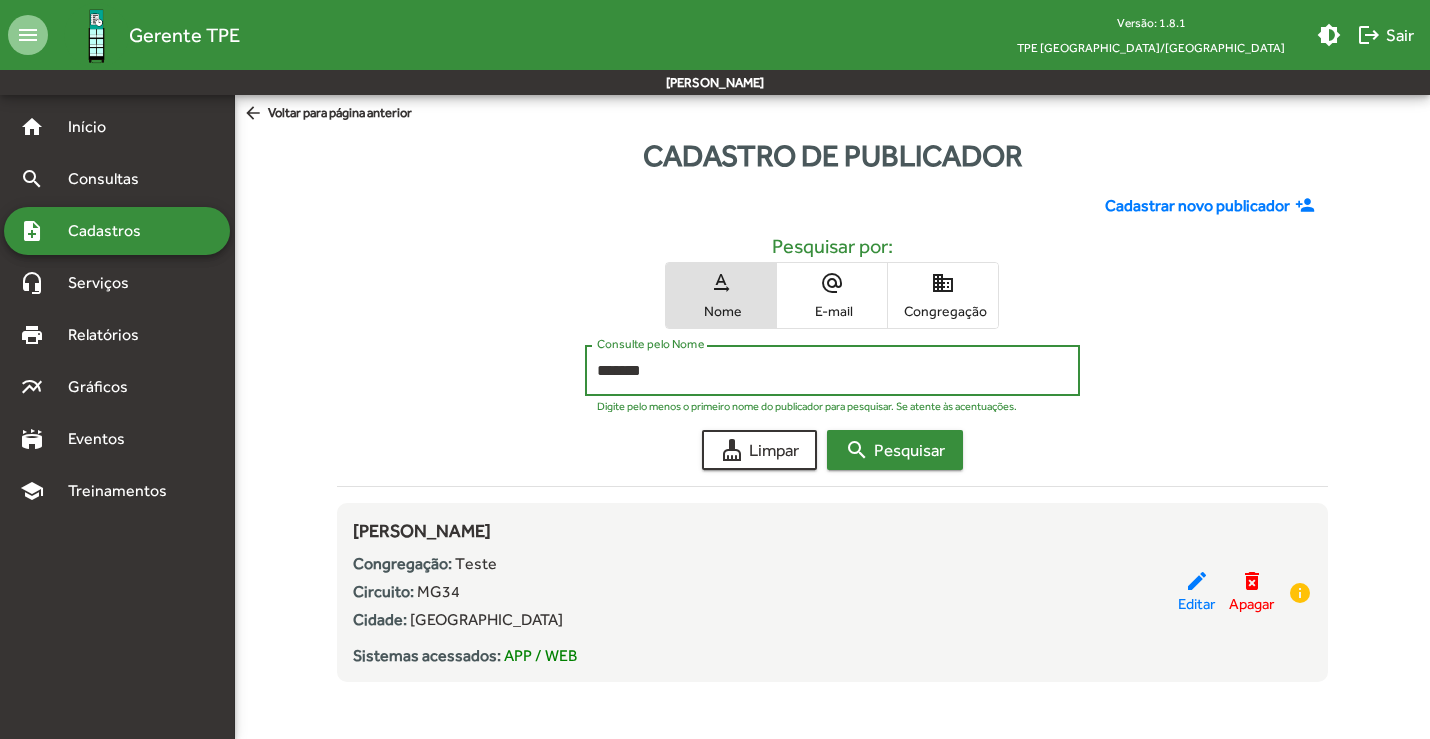scroll, scrollTop: 7, scrollLeft: 0, axis: vertical 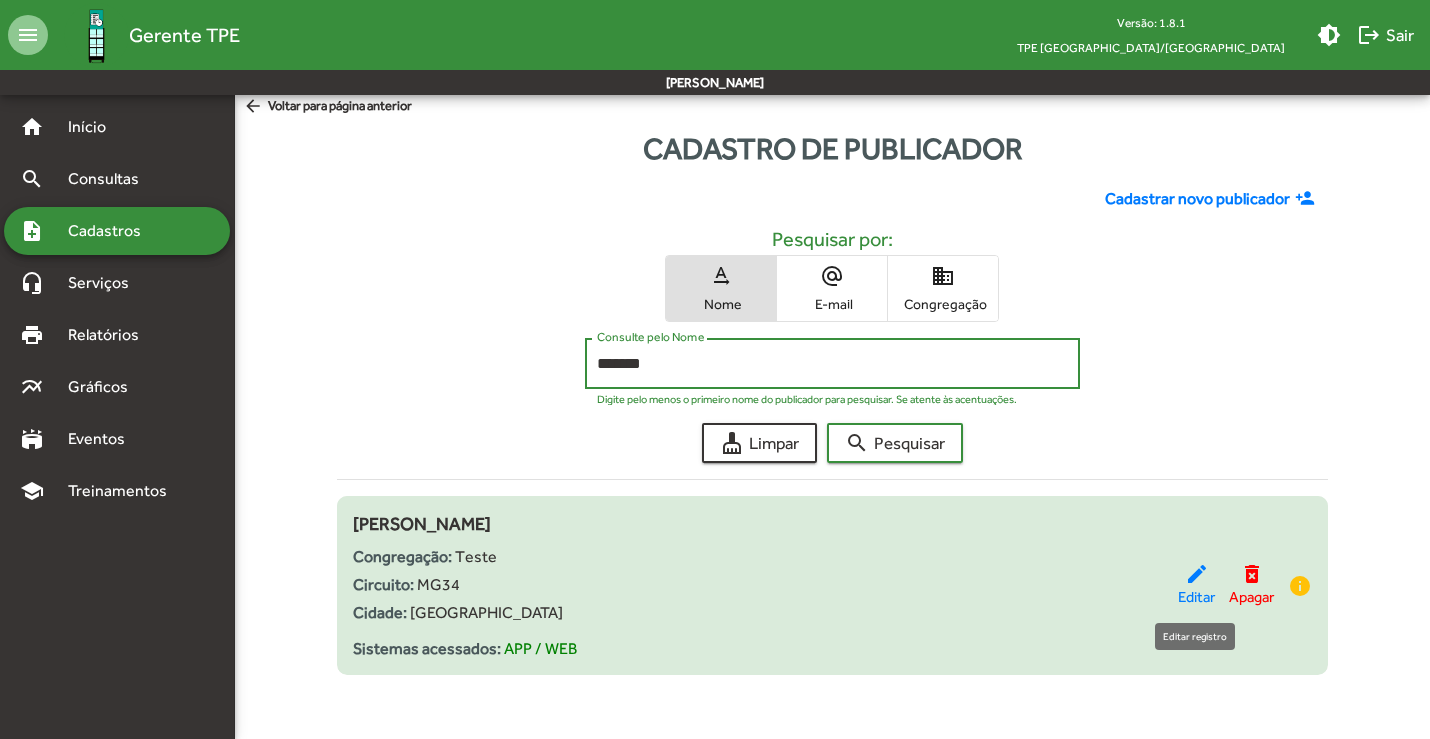 click on "edit" 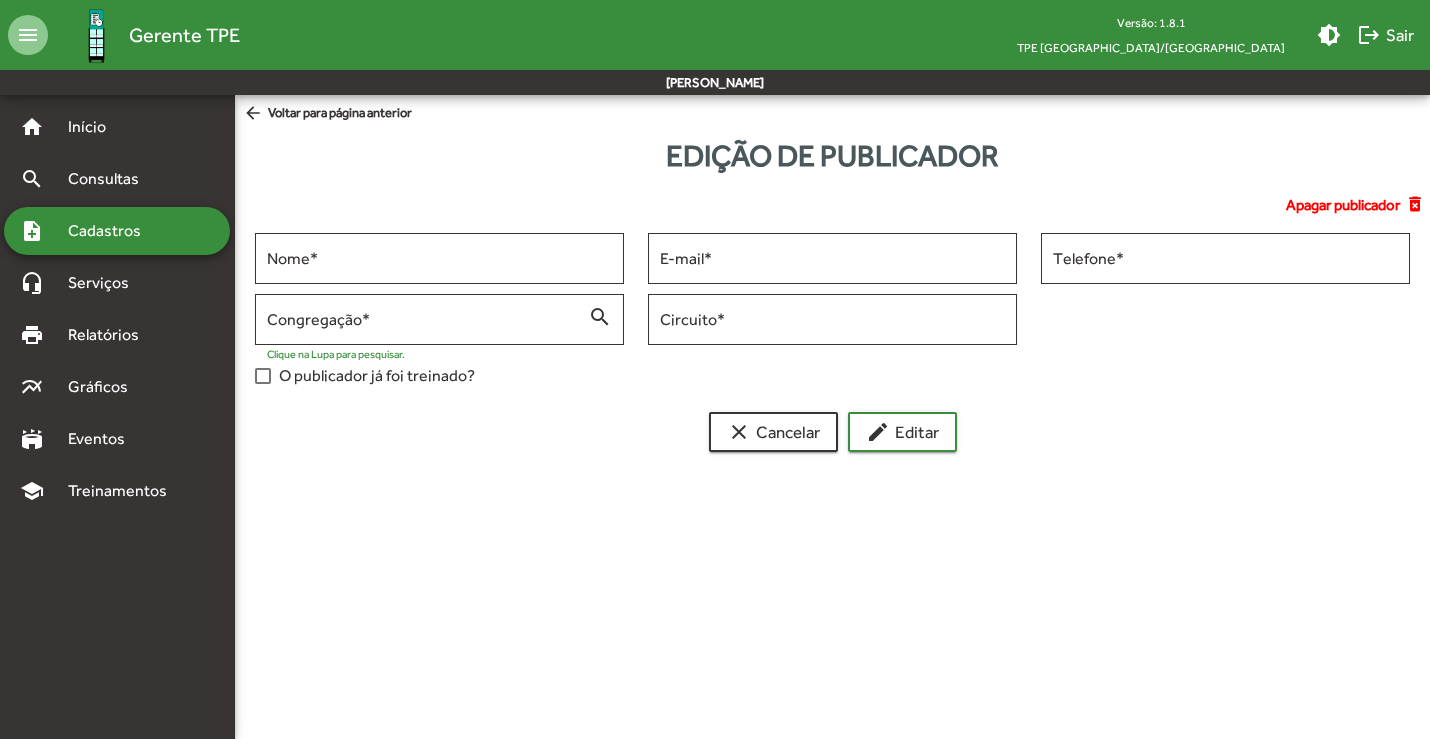 scroll, scrollTop: 0, scrollLeft: 0, axis: both 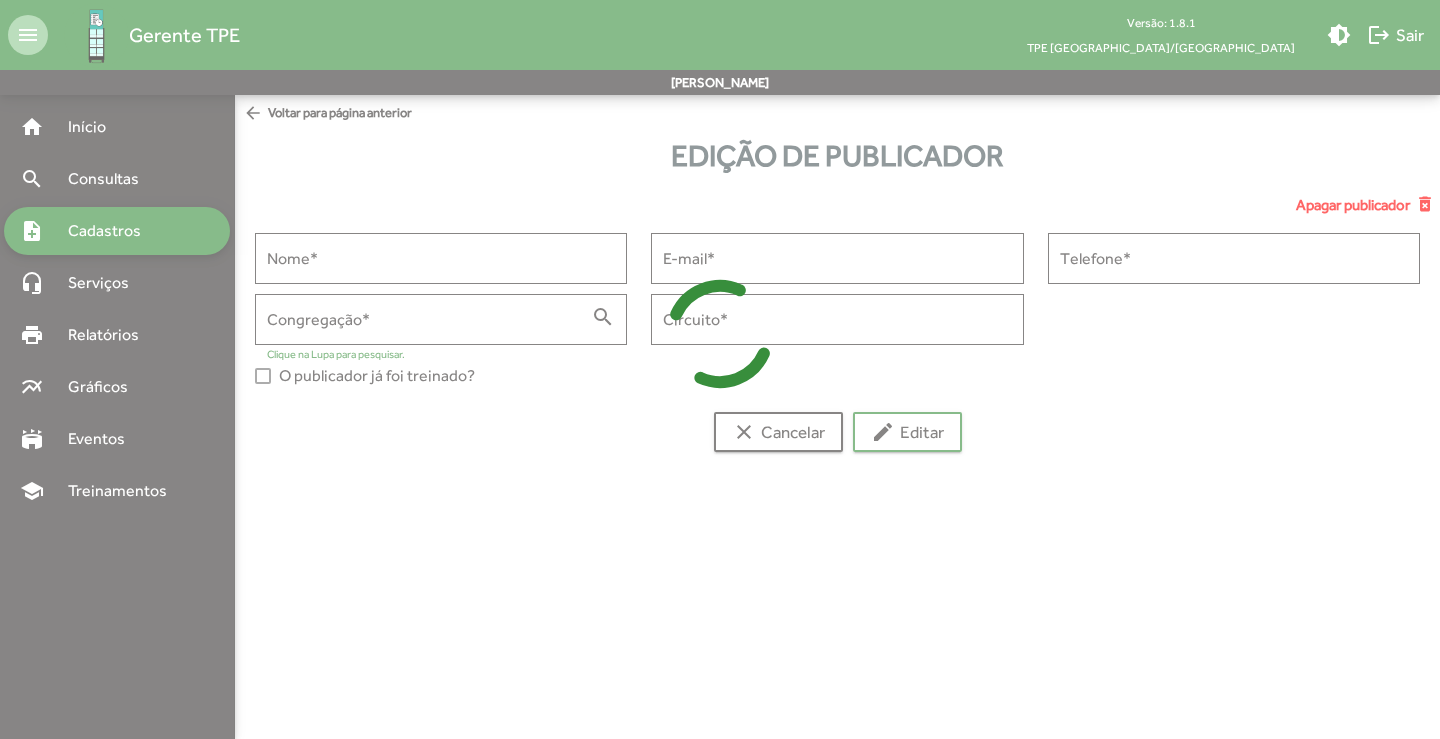 type on "**********" 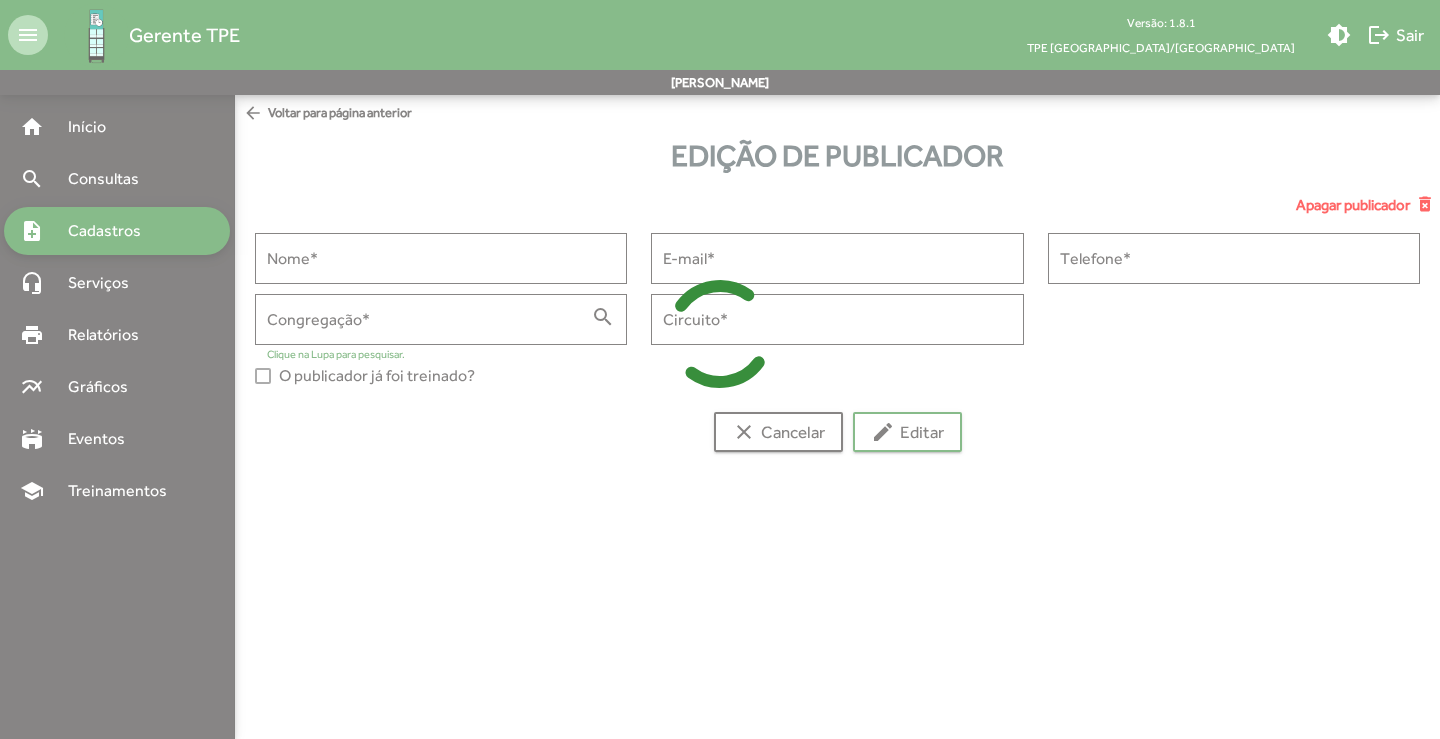 type on "**********" 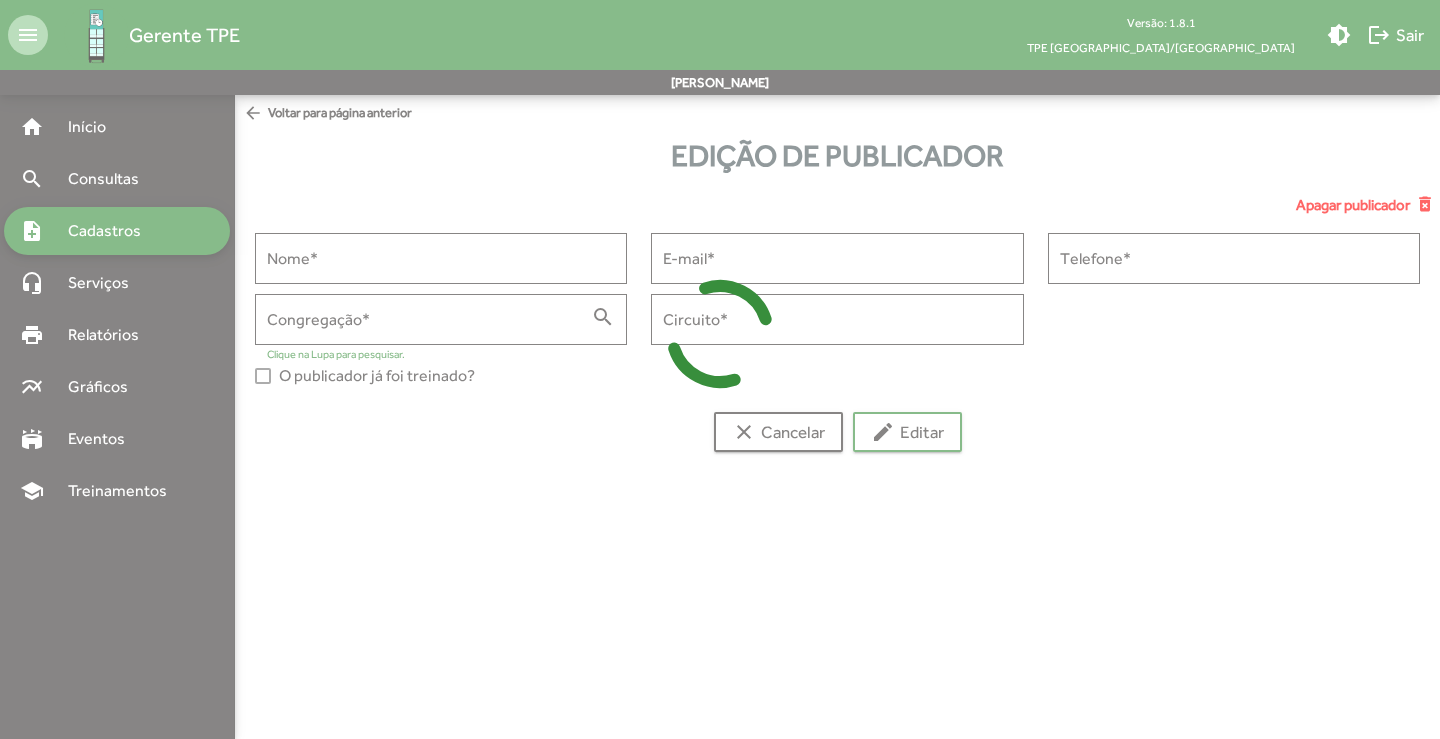 type on "**********" 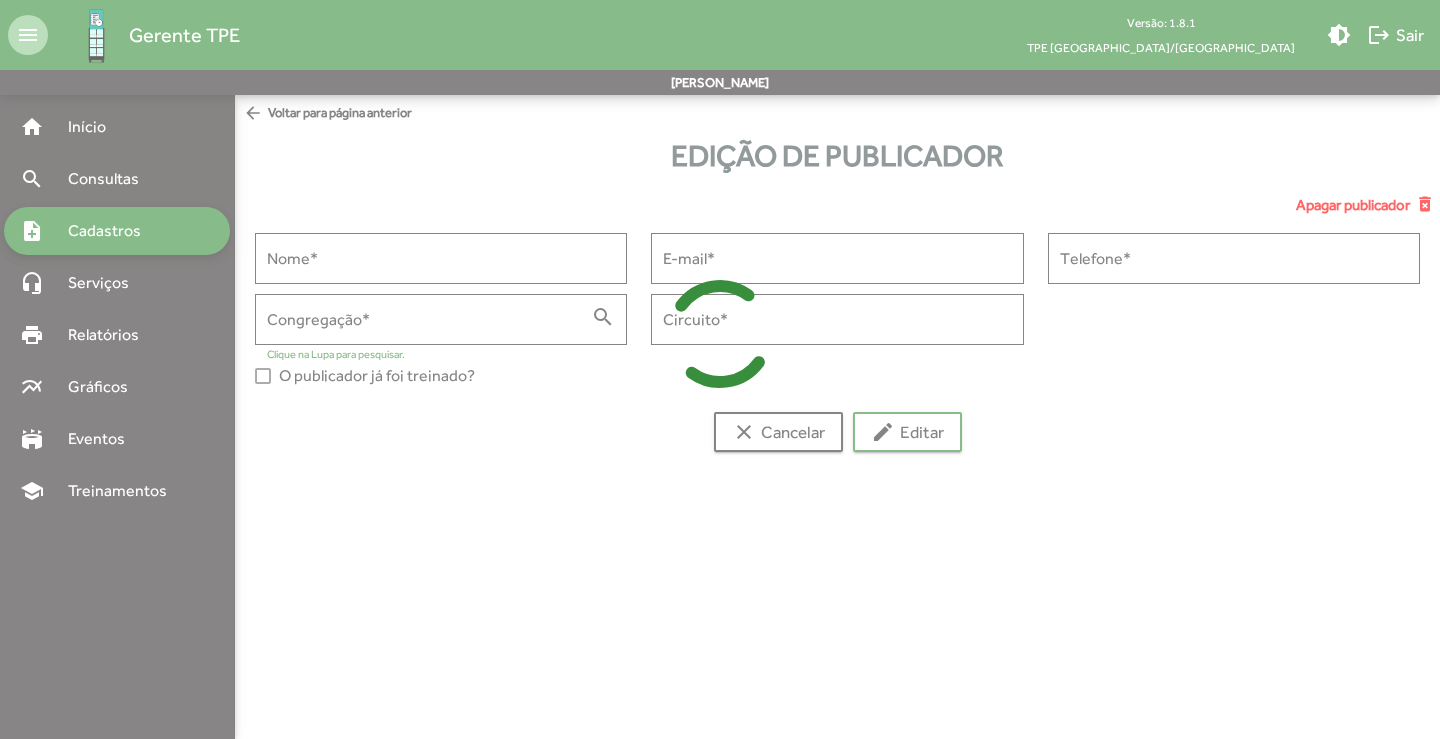 type on "****" 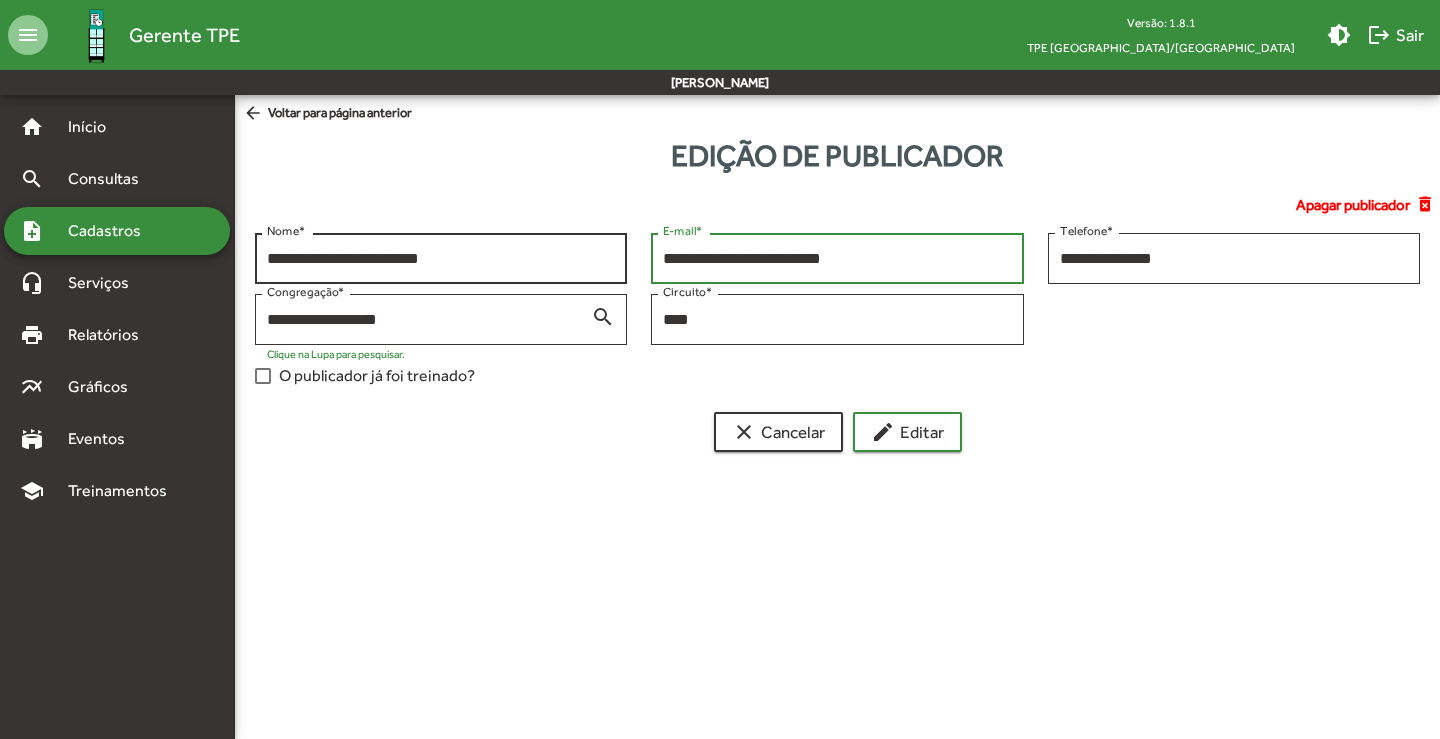 drag, startPoint x: 906, startPoint y: 259, endPoint x: 581, endPoint y: 245, distance: 325.3014 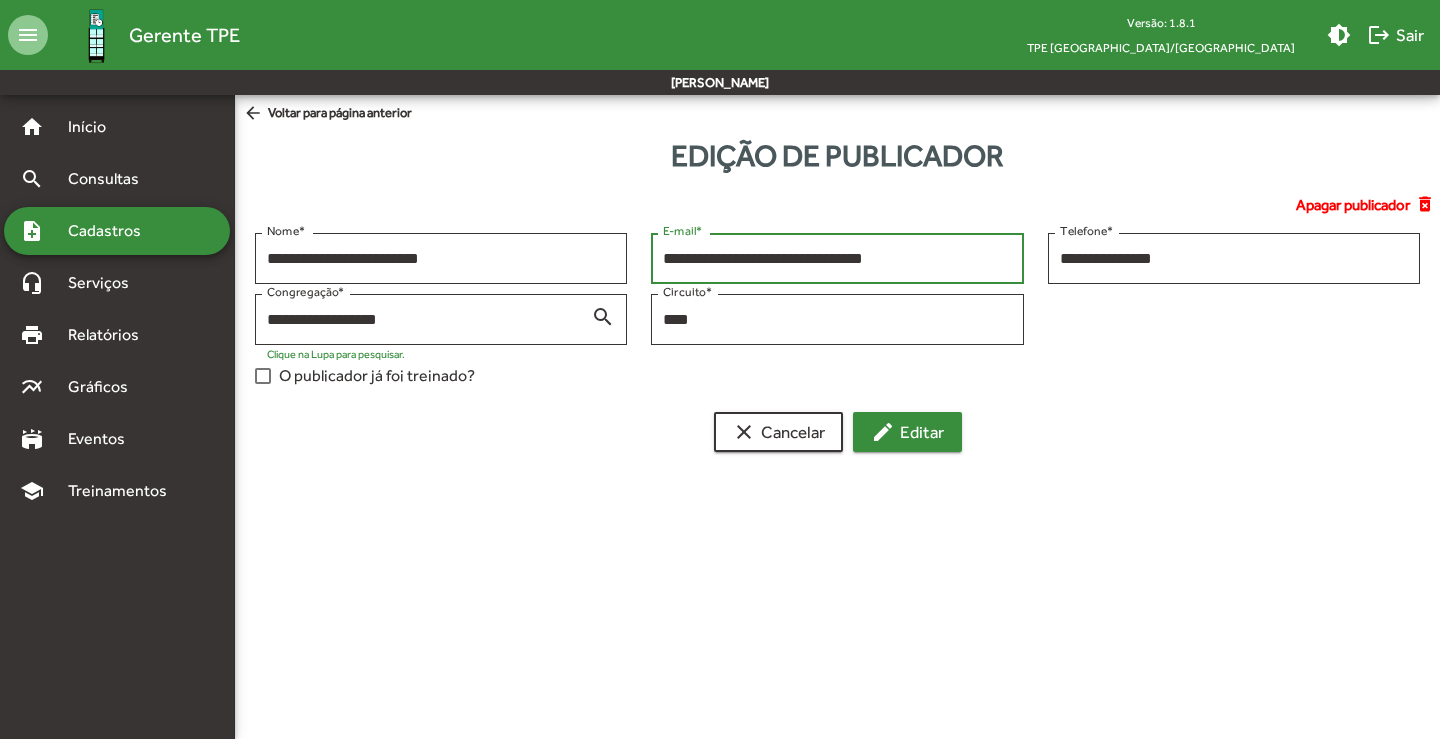 type on "**********" 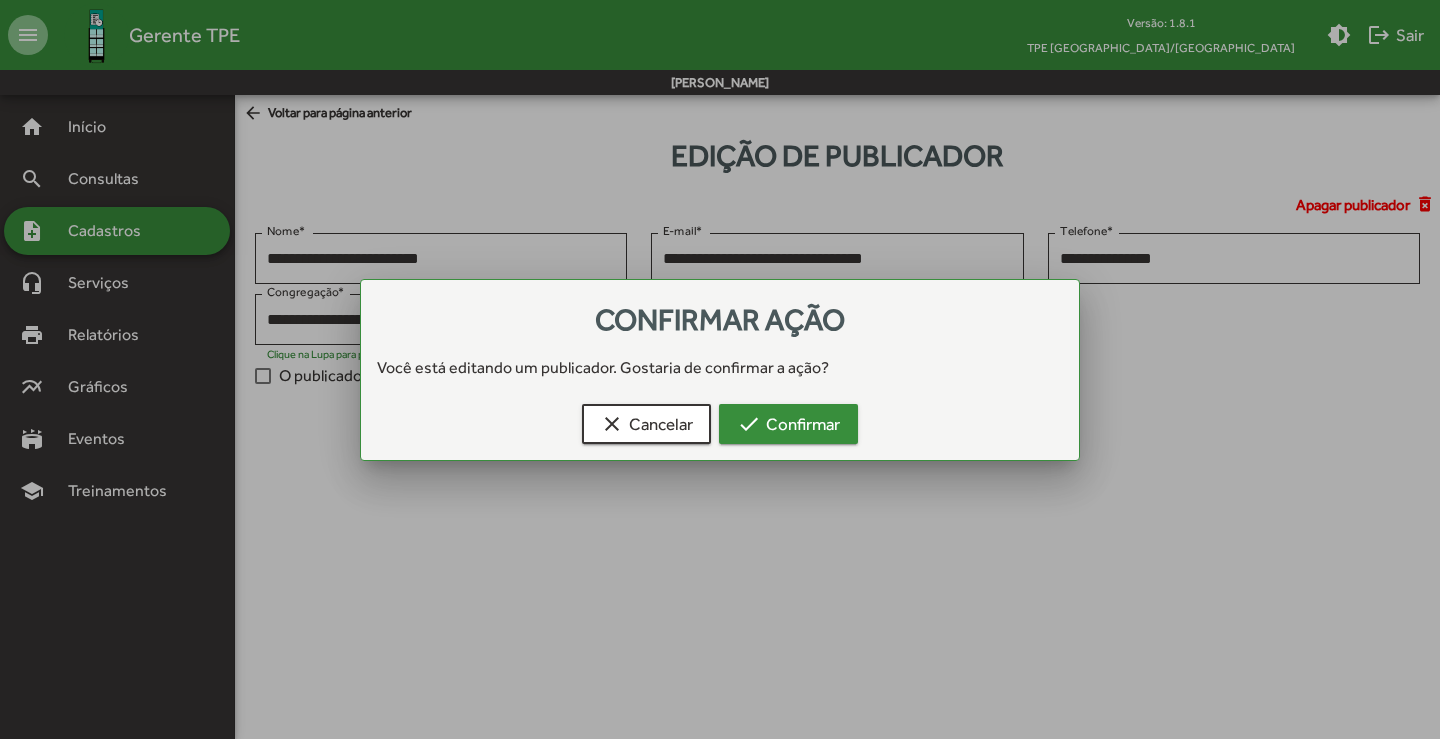 click on "check  Confirmar" at bounding box center [788, 424] 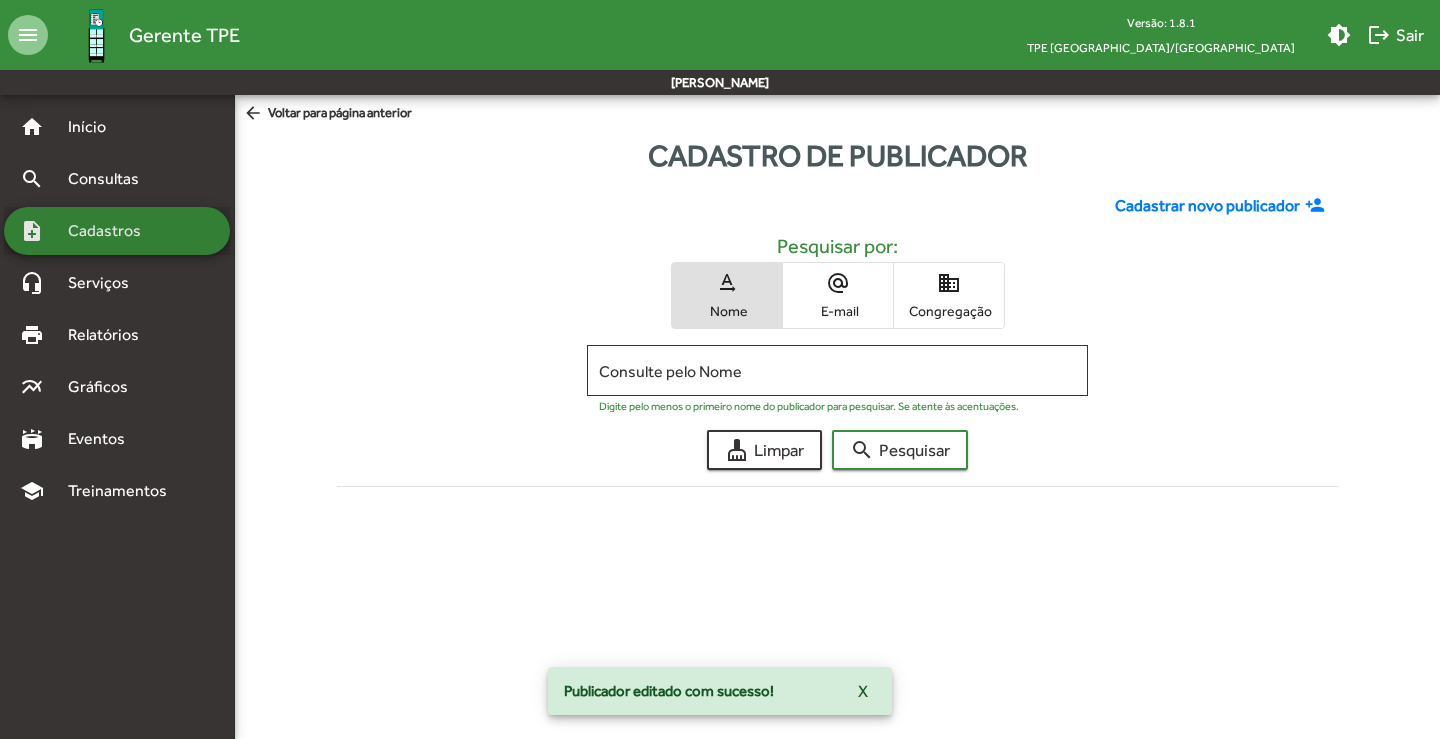 click on "Cadastros" at bounding box center [111, 231] 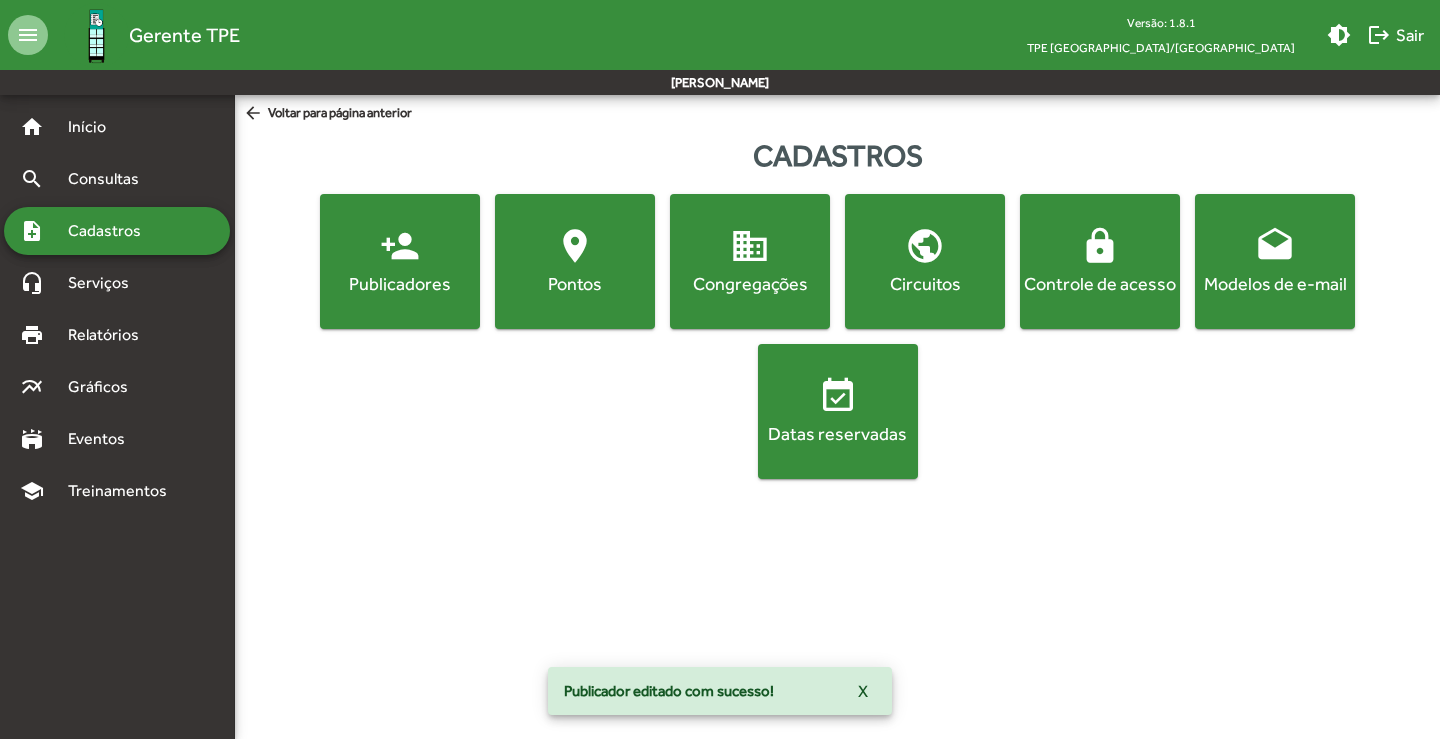 click on "lock  Controle de acesso" 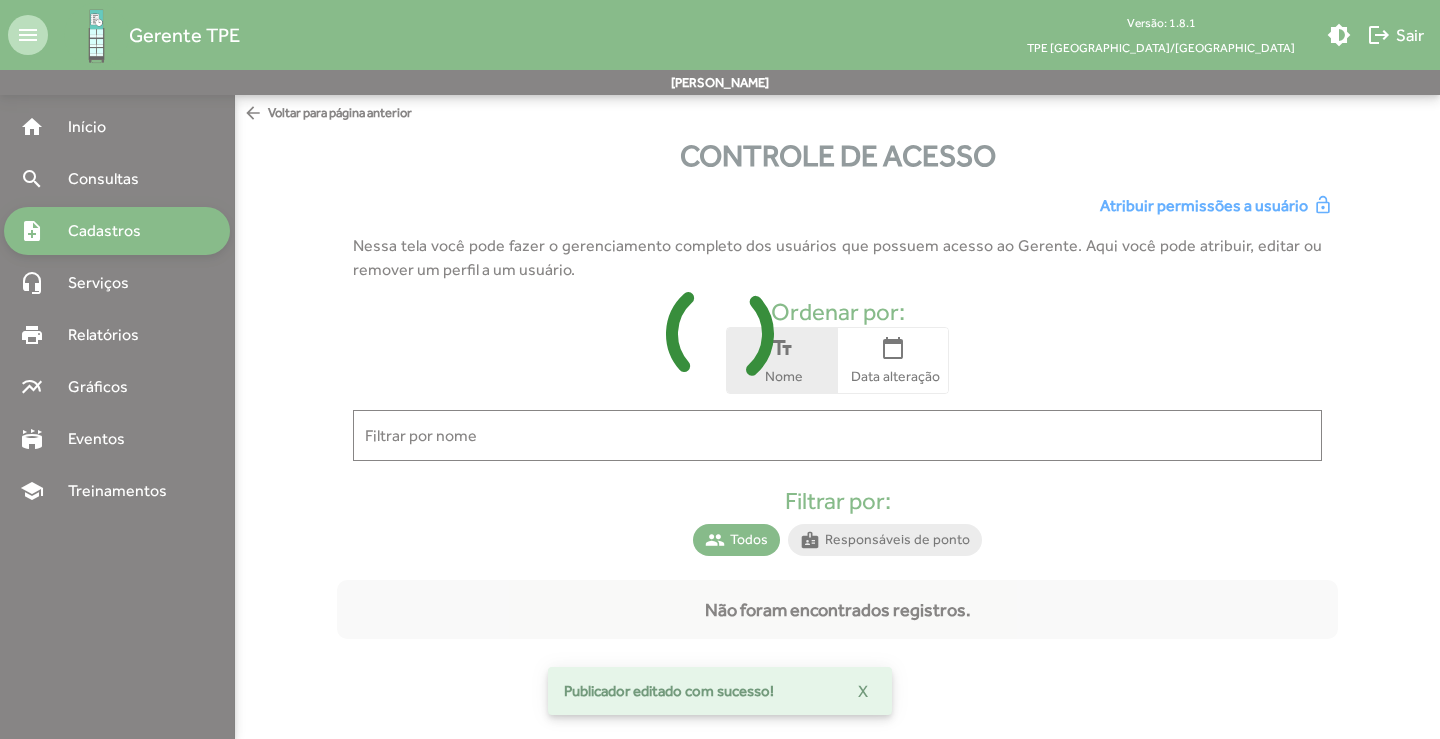 click at bounding box center [720, 369] 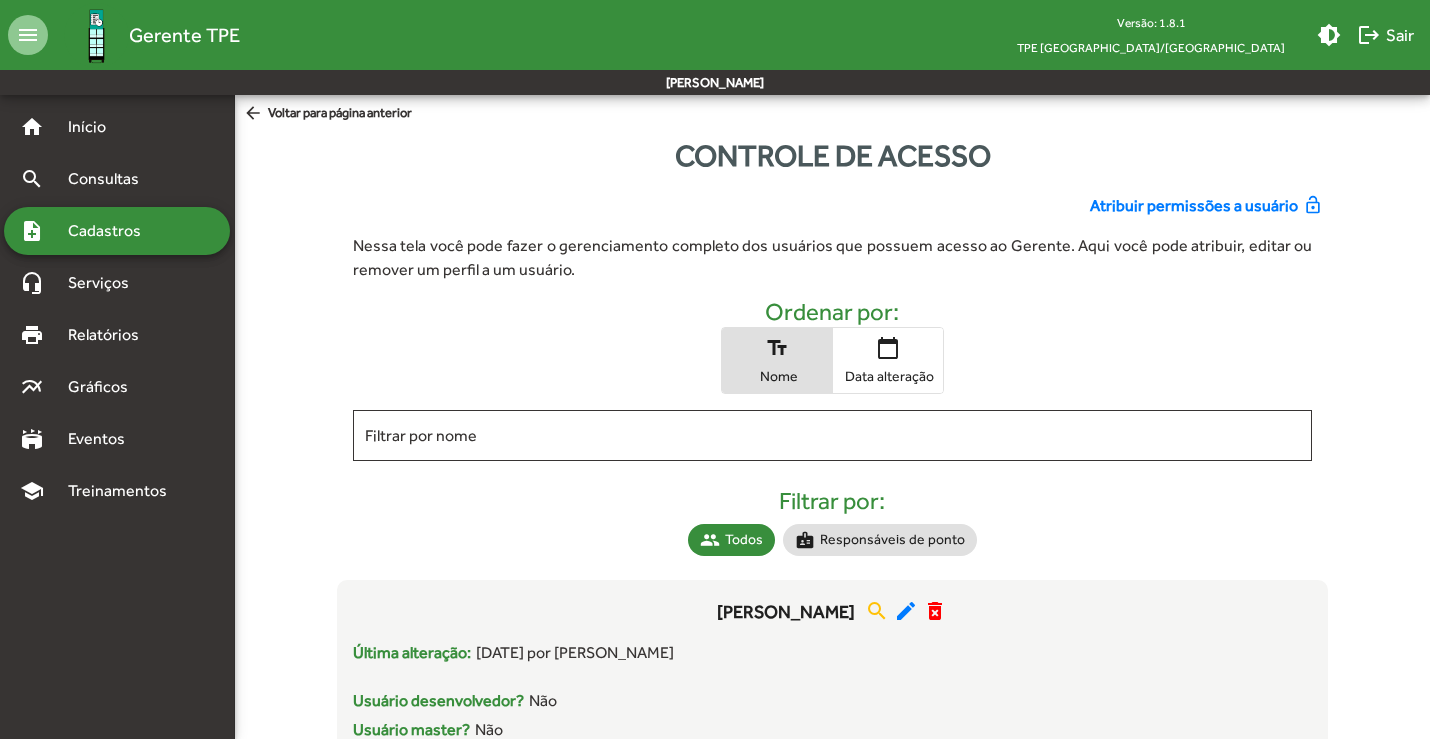 click on "Atribuir permissões a usuário" 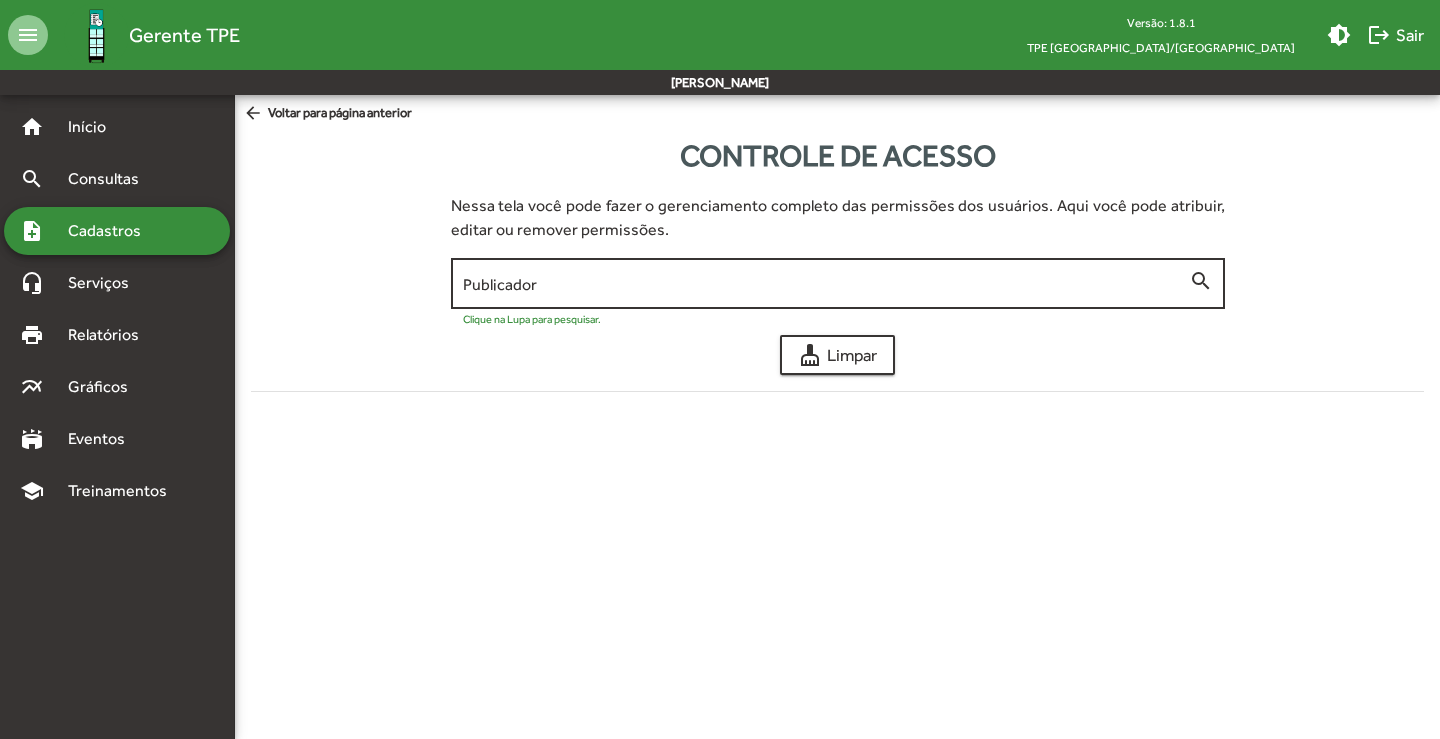 click on "Publicador" at bounding box center [826, 284] 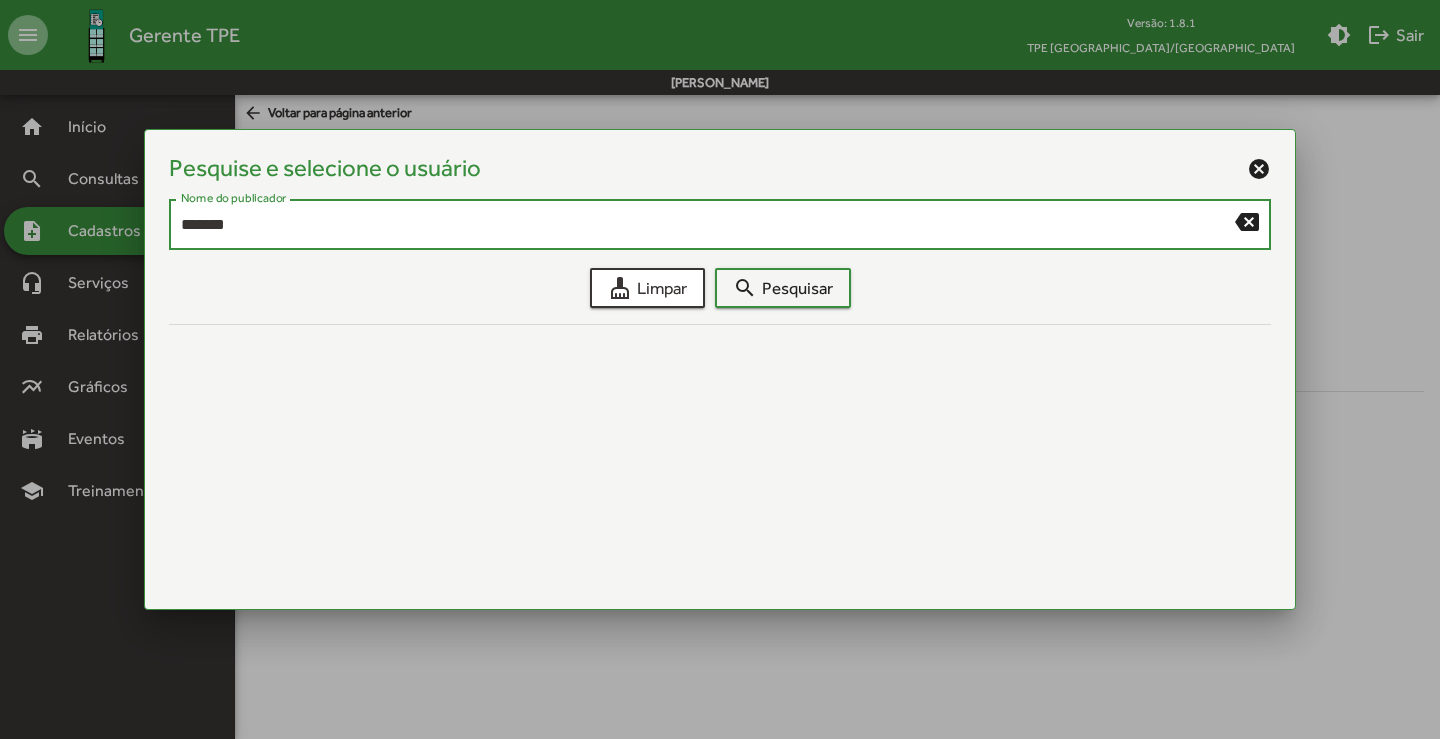 type on "*******" 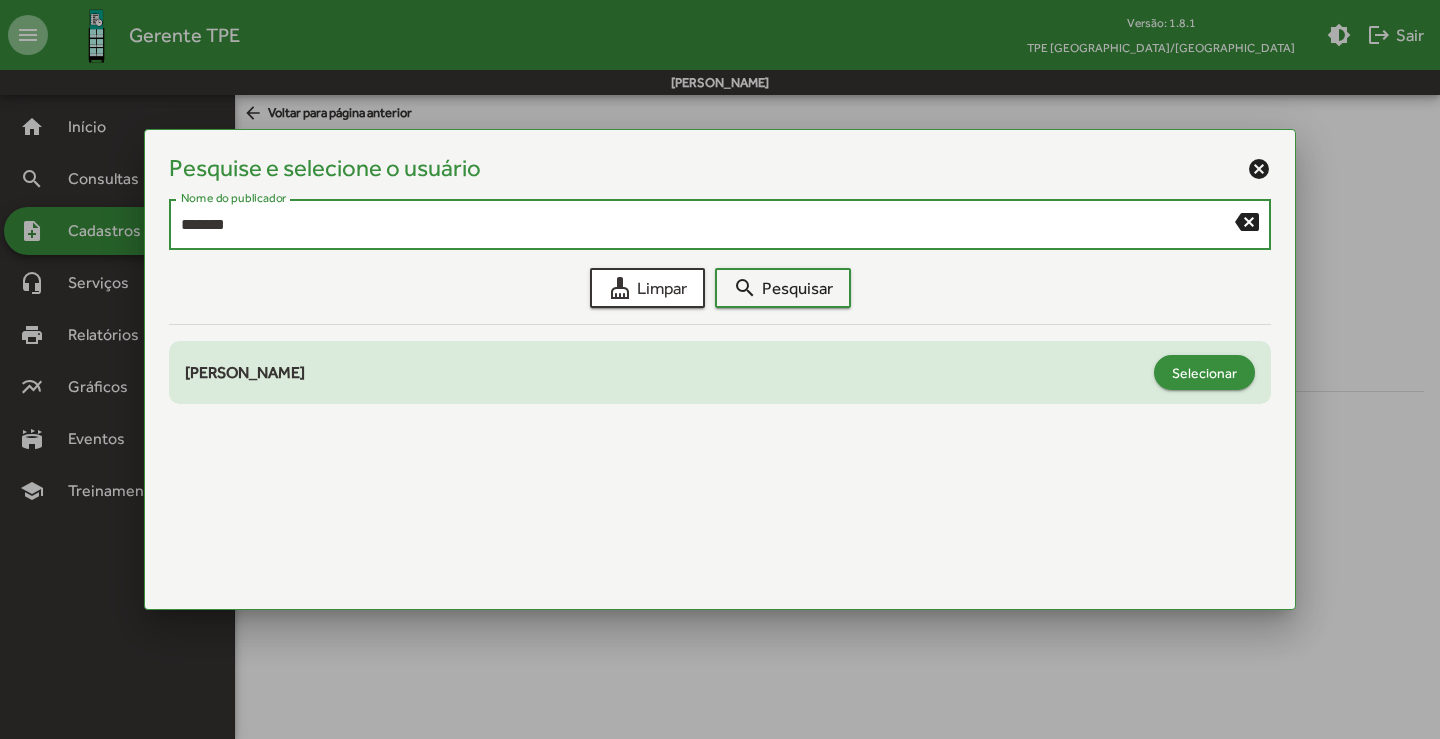 click on "Selecionar" 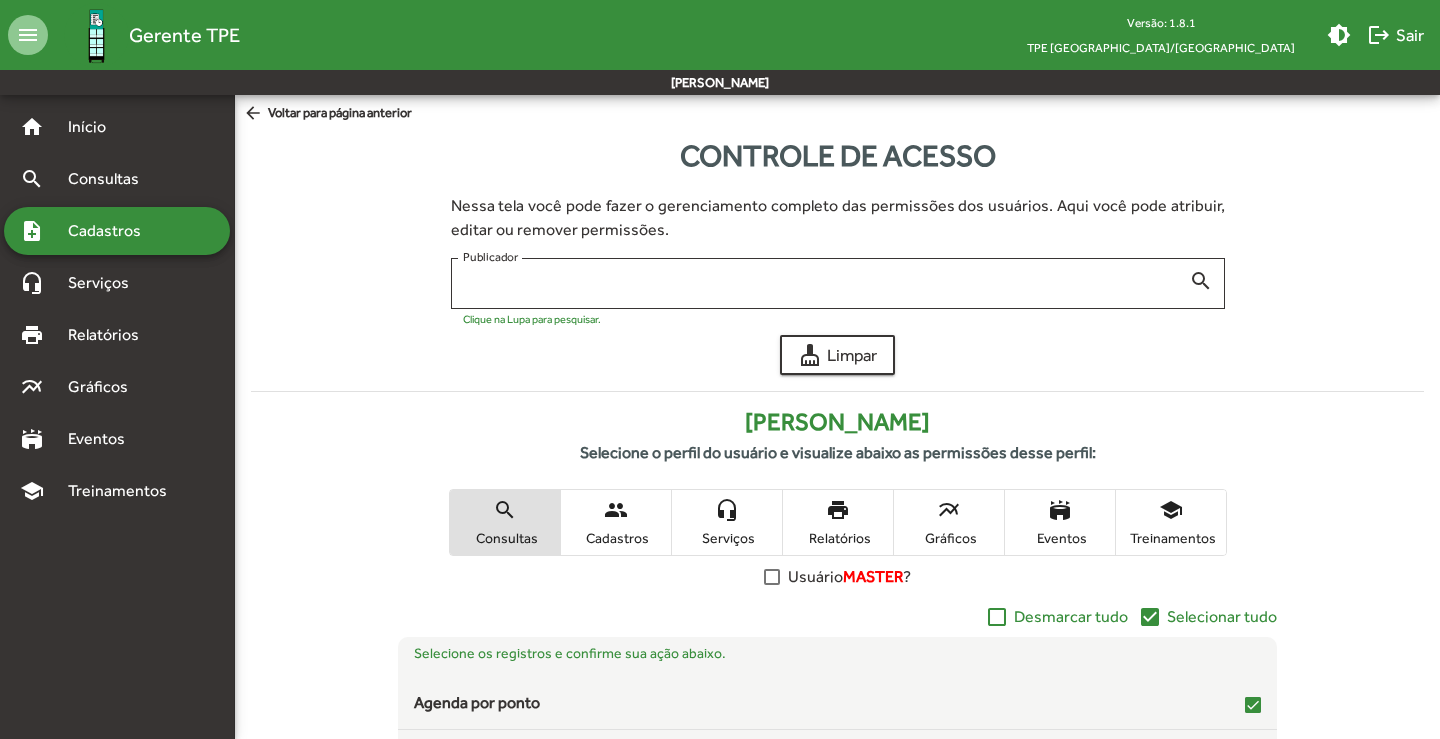 type on "**********" 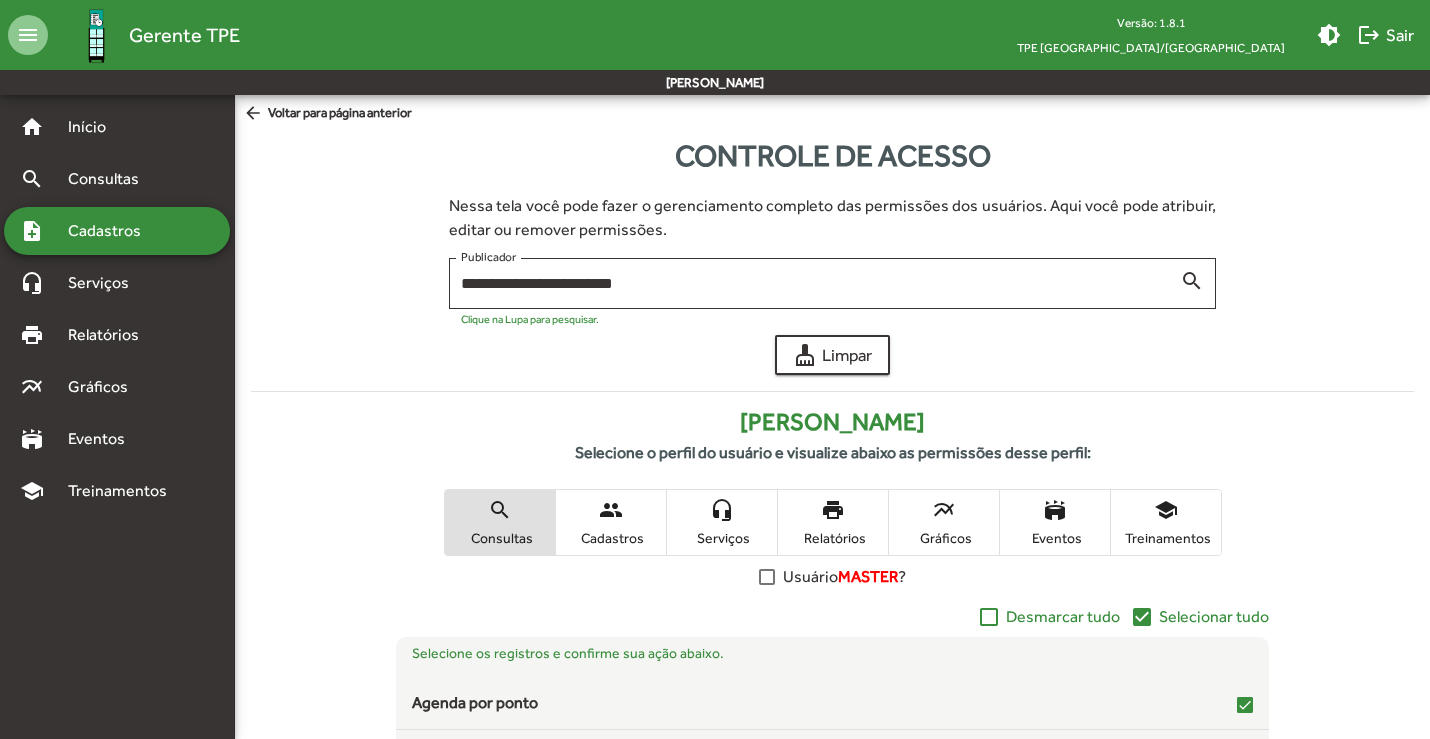 scroll, scrollTop: 352, scrollLeft: 0, axis: vertical 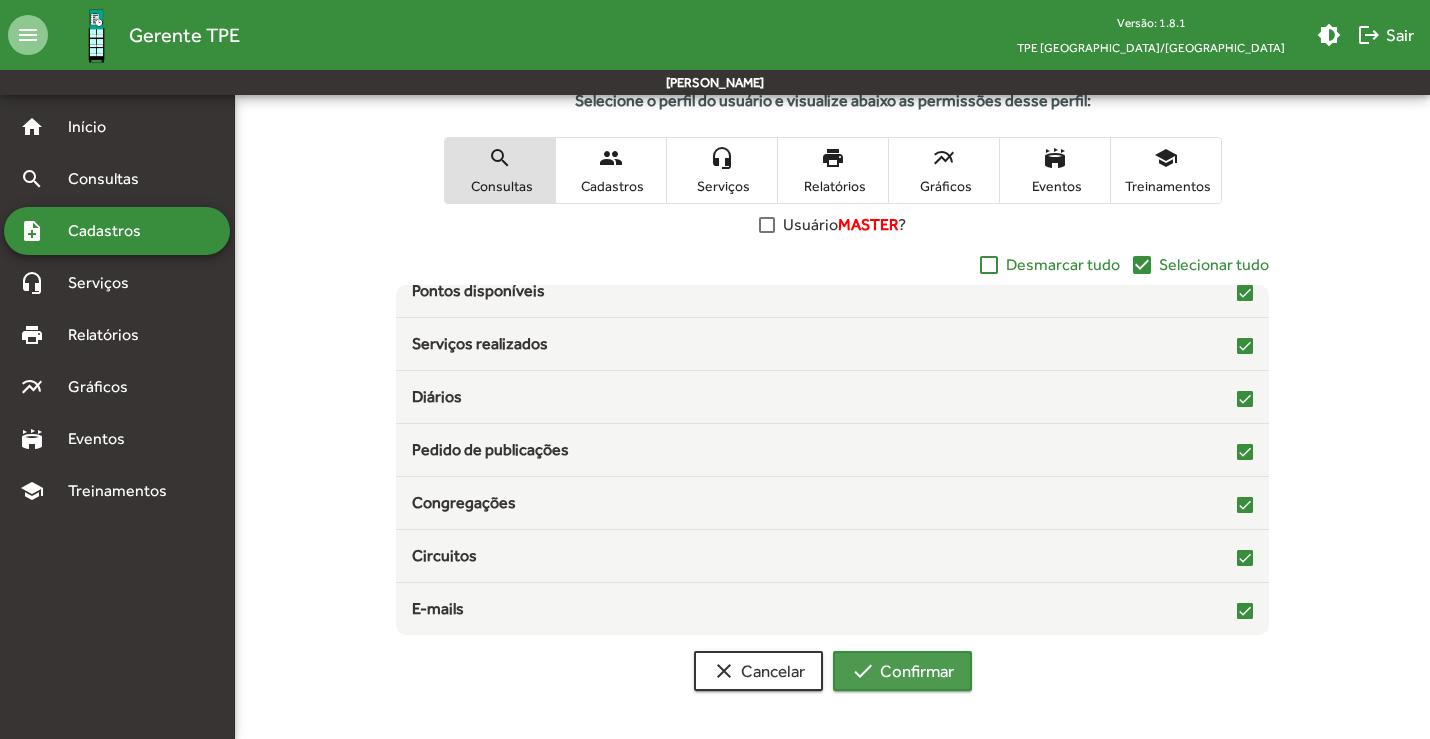 click on "check  Confirmar" 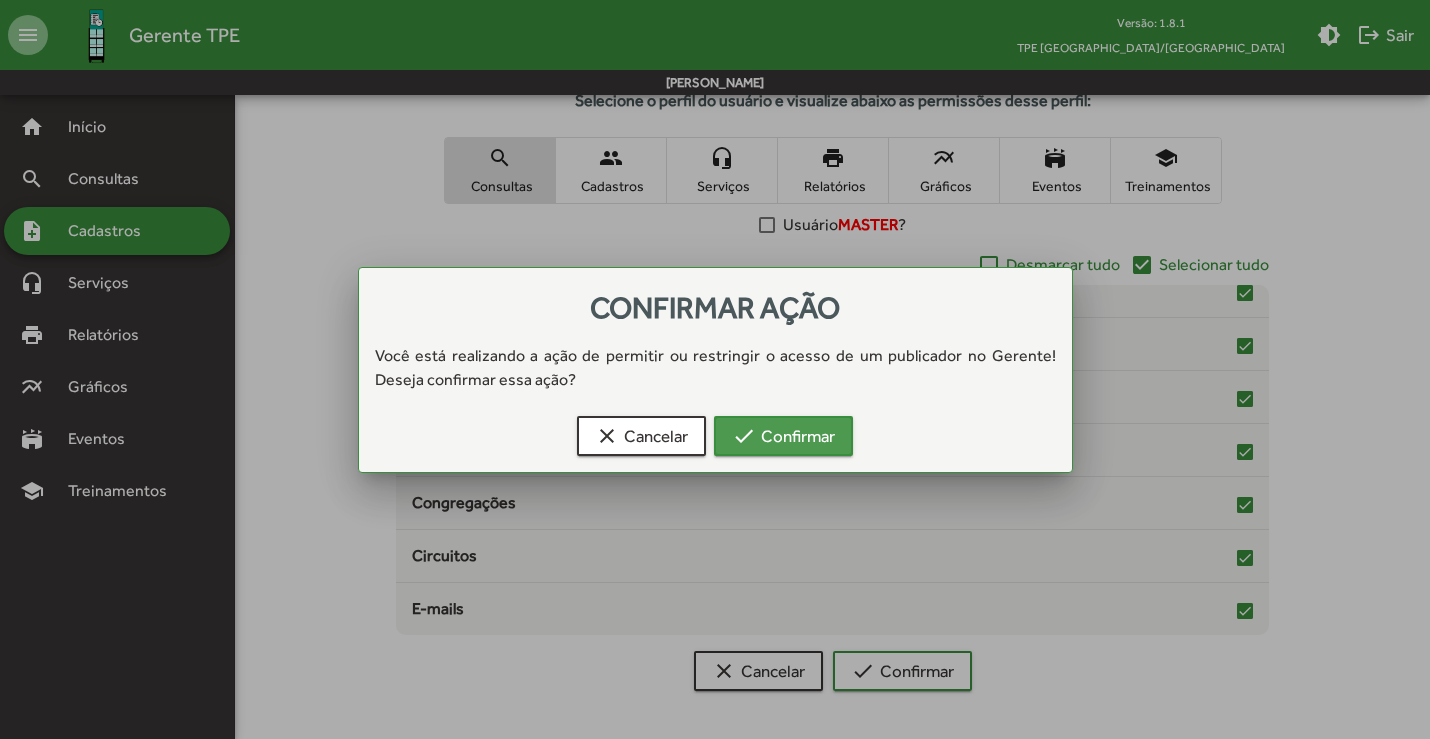 click on "check  Confirmar" at bounding box center (783, 436) 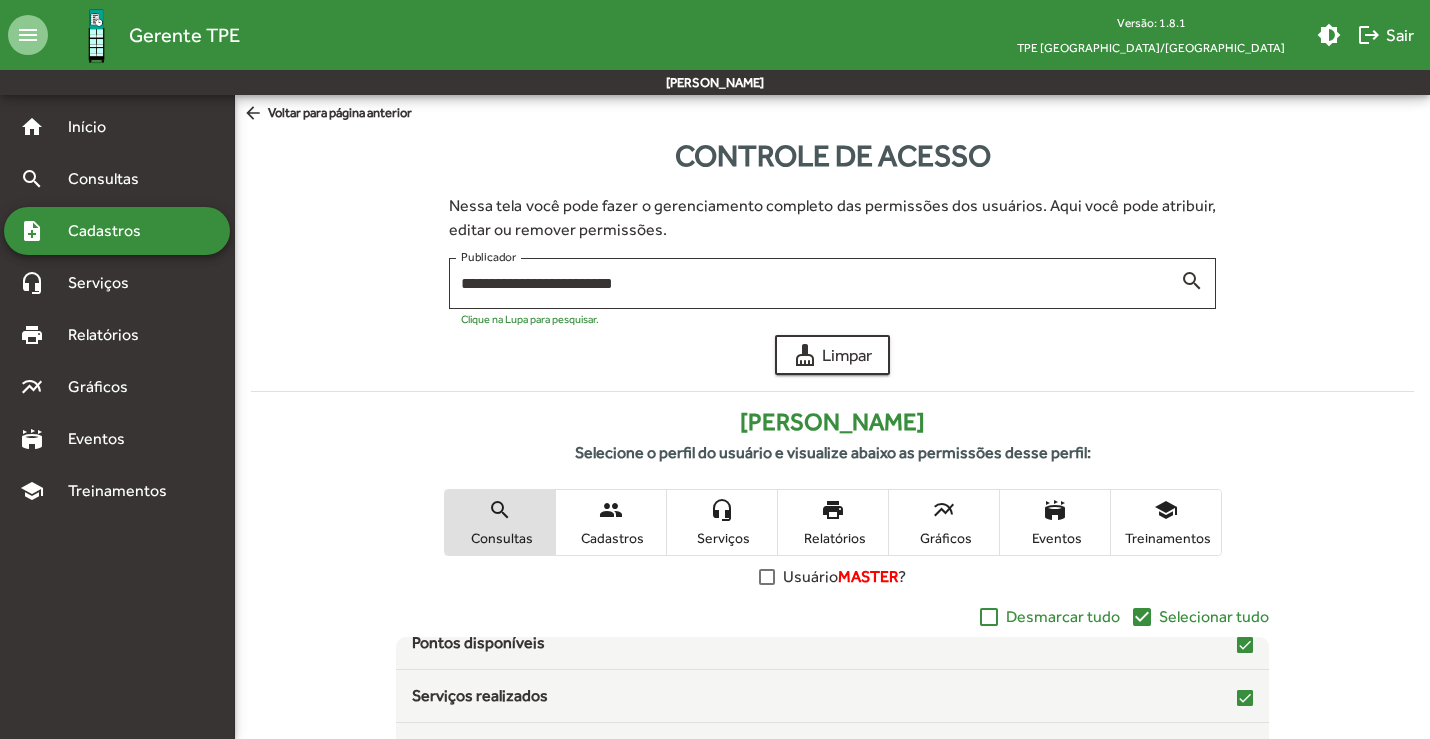 scroll, scrollTop: 352, scrollLeft: 0, axis: vertical 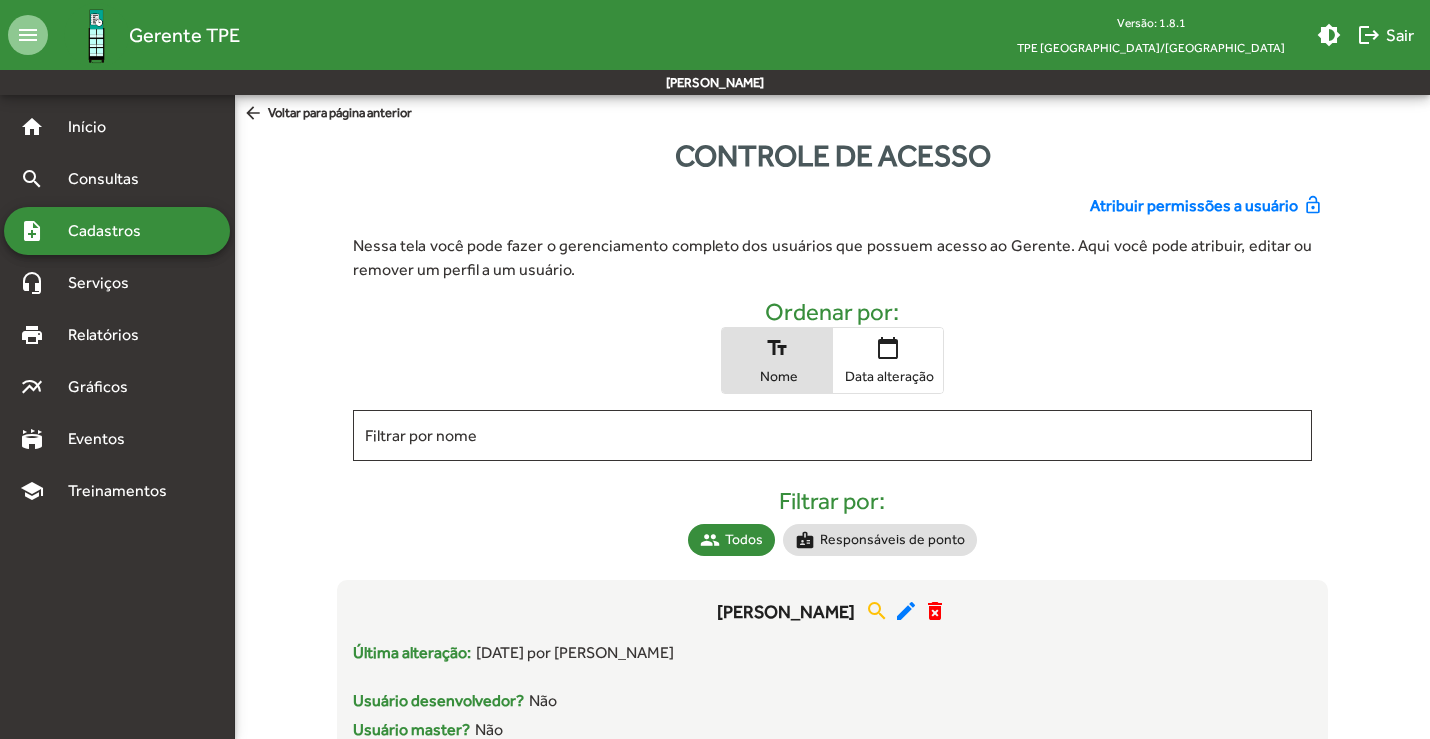 click on "Cadastros" at bounding box center (111, 231) 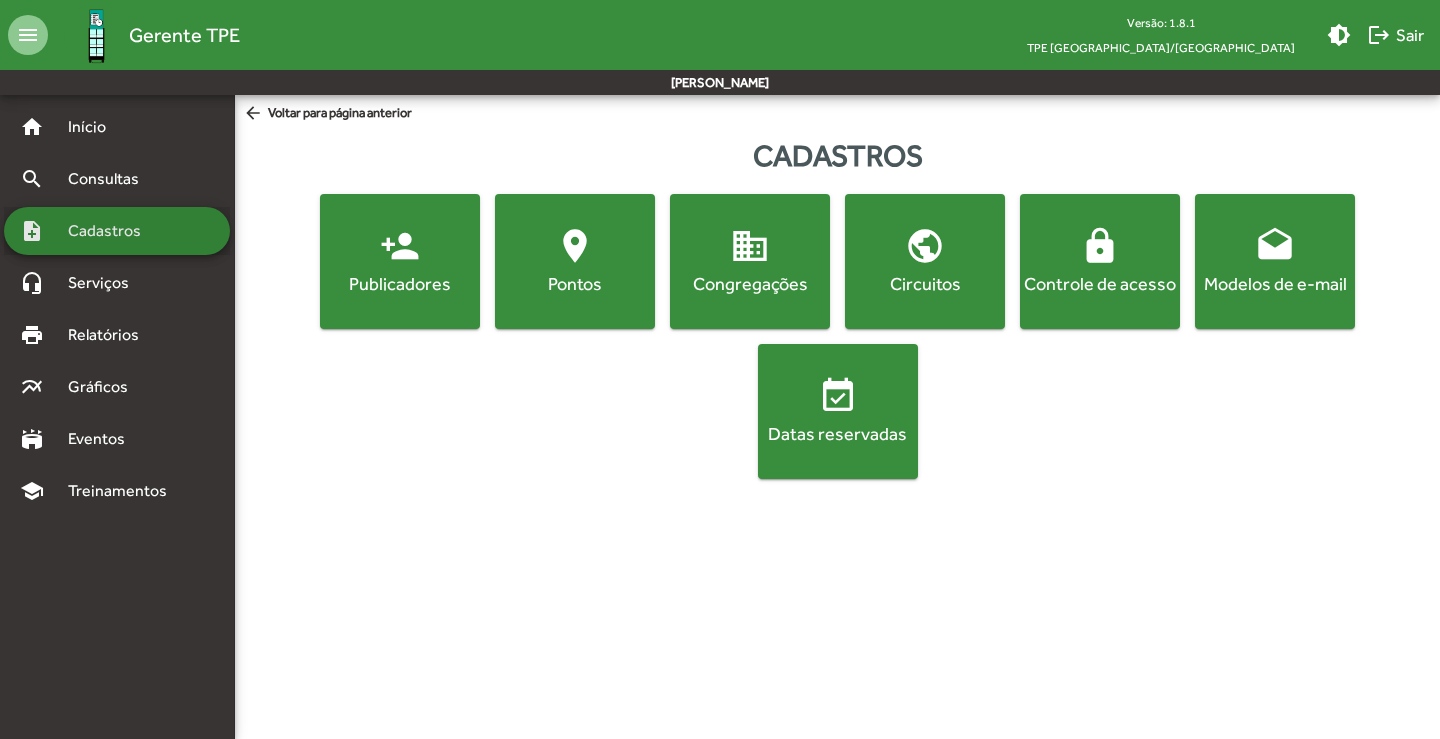 click on "Cadastros" at bounding box center (111, 231) 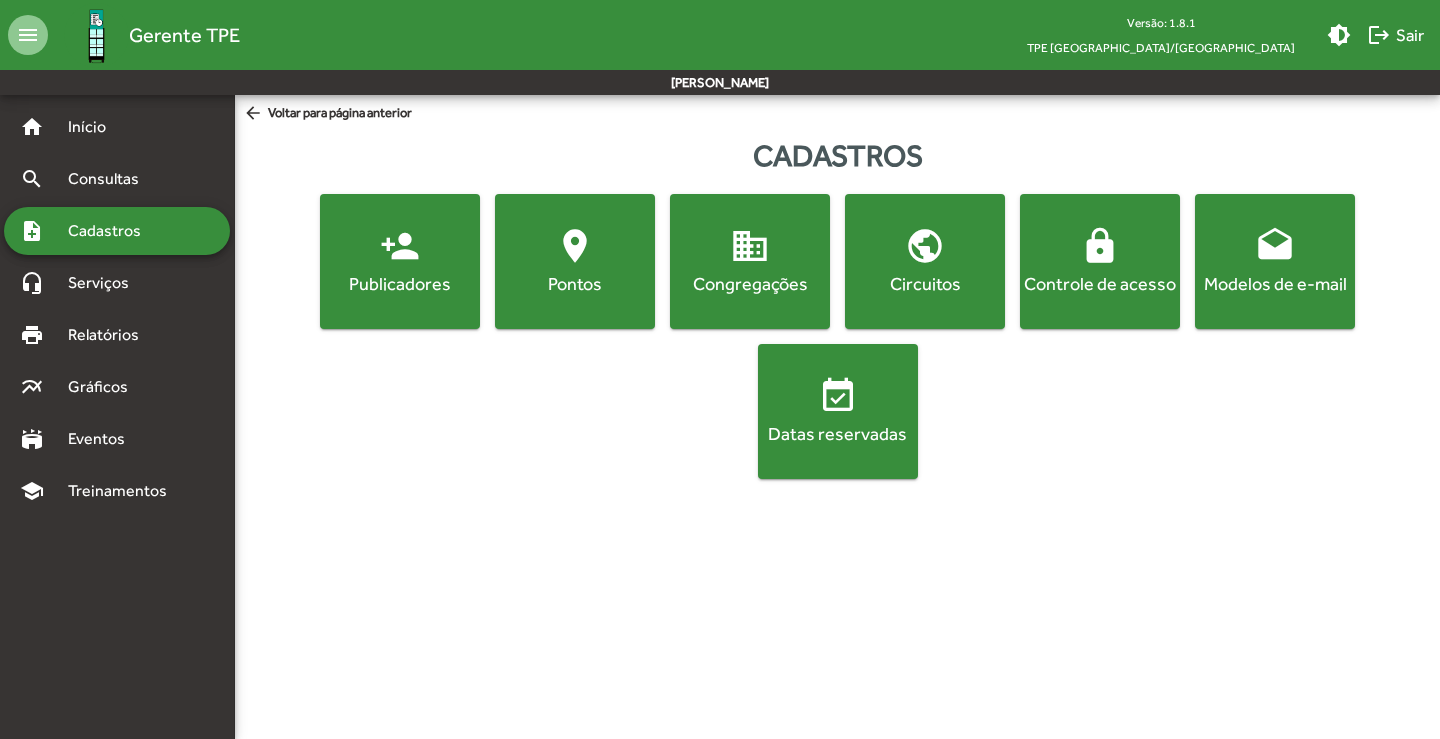 click on "Publicadores" 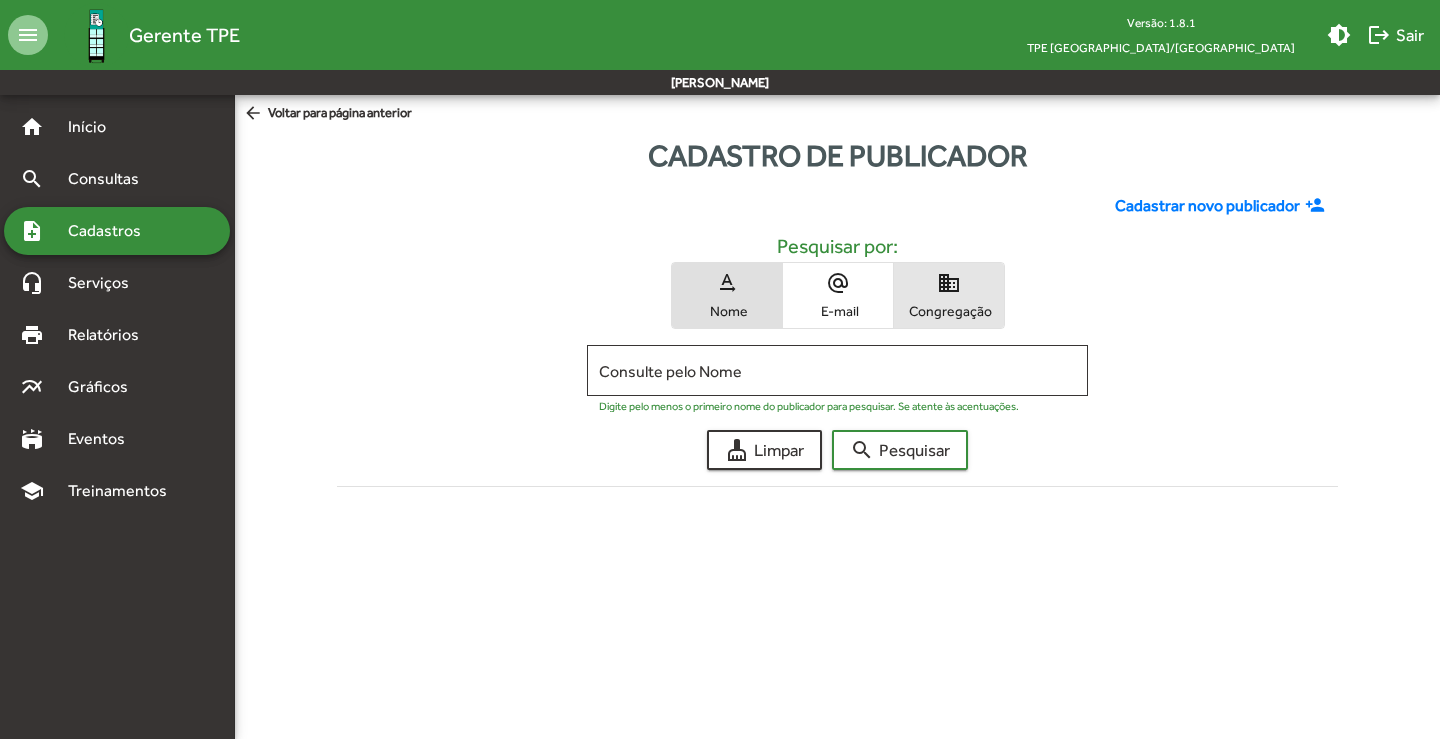 click on "Congregação" at bounding box center (949, 311) 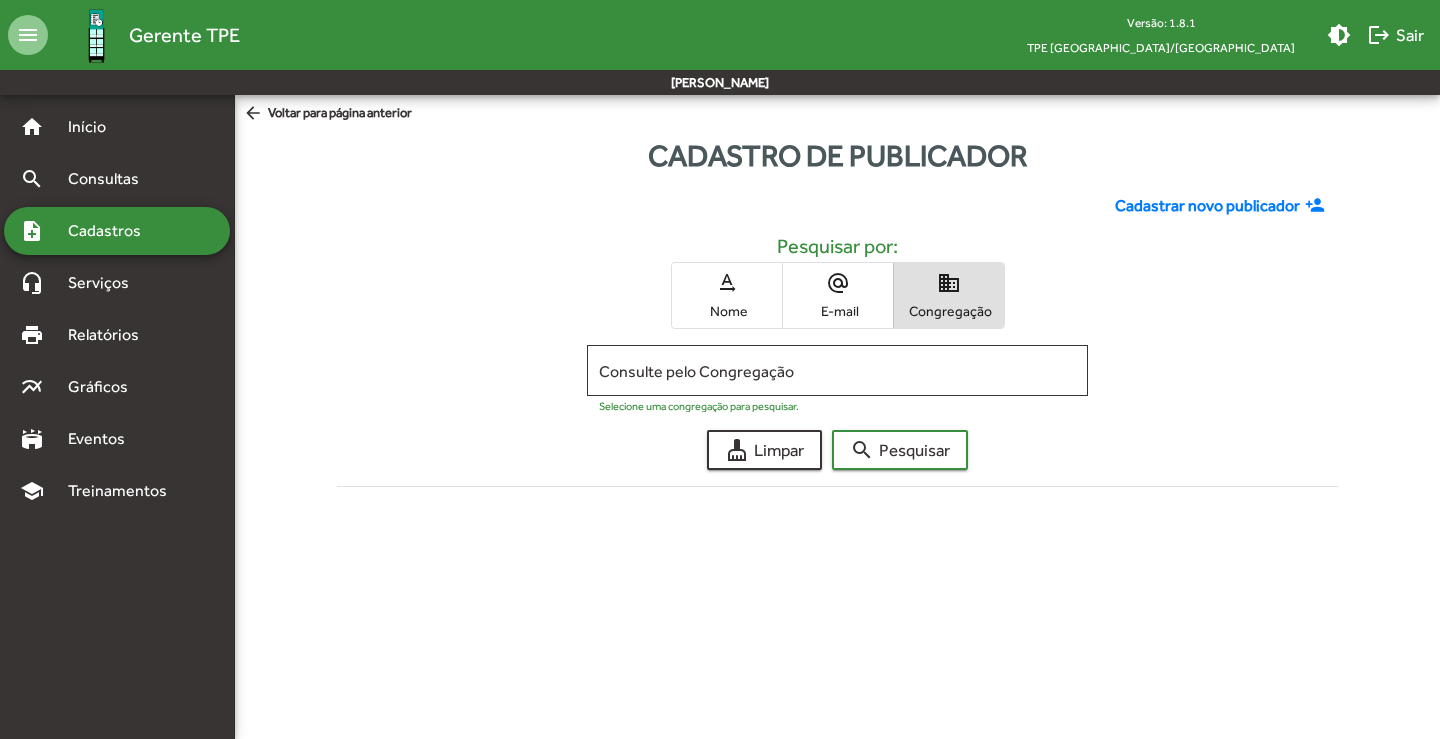 click on "Nome" at bounding box center (727, 311) 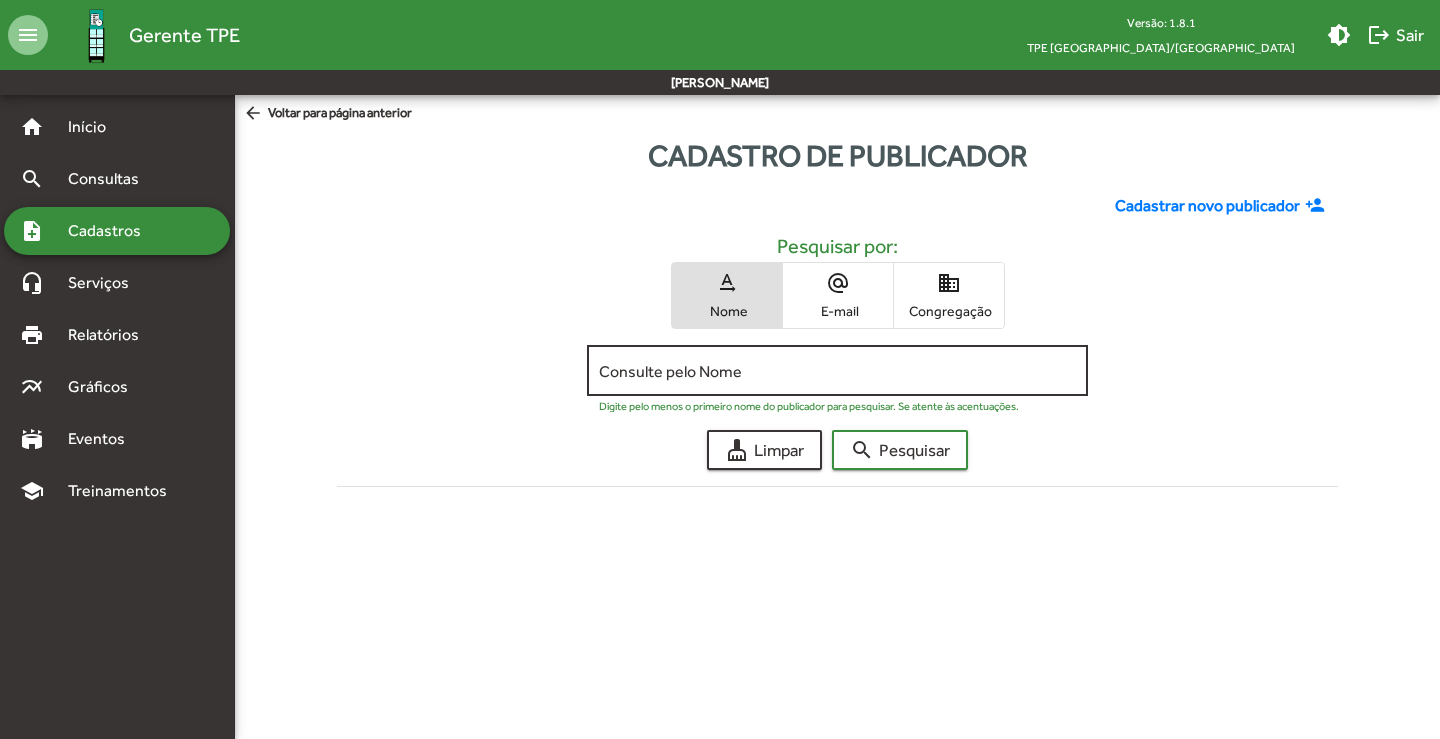 click on "Consulte pelo Nome" 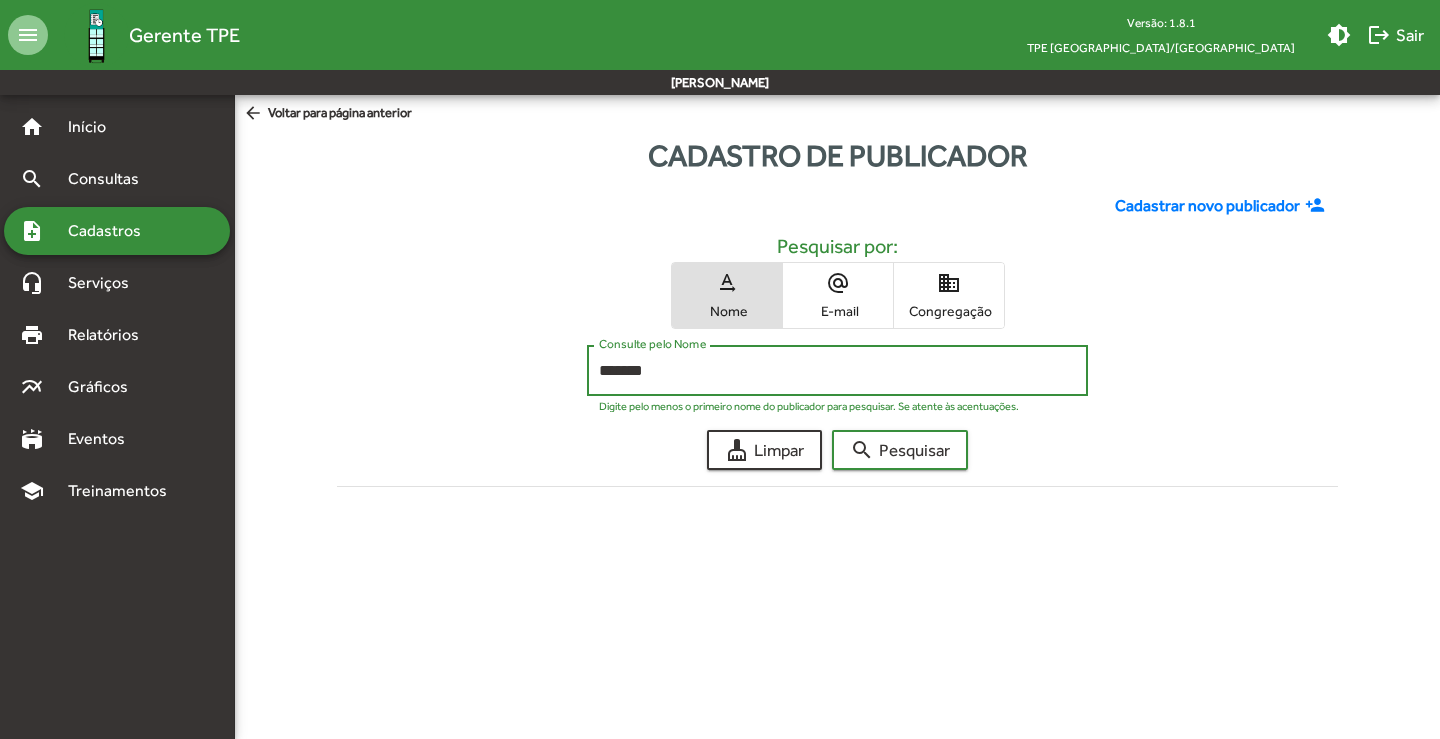 type on "*******" 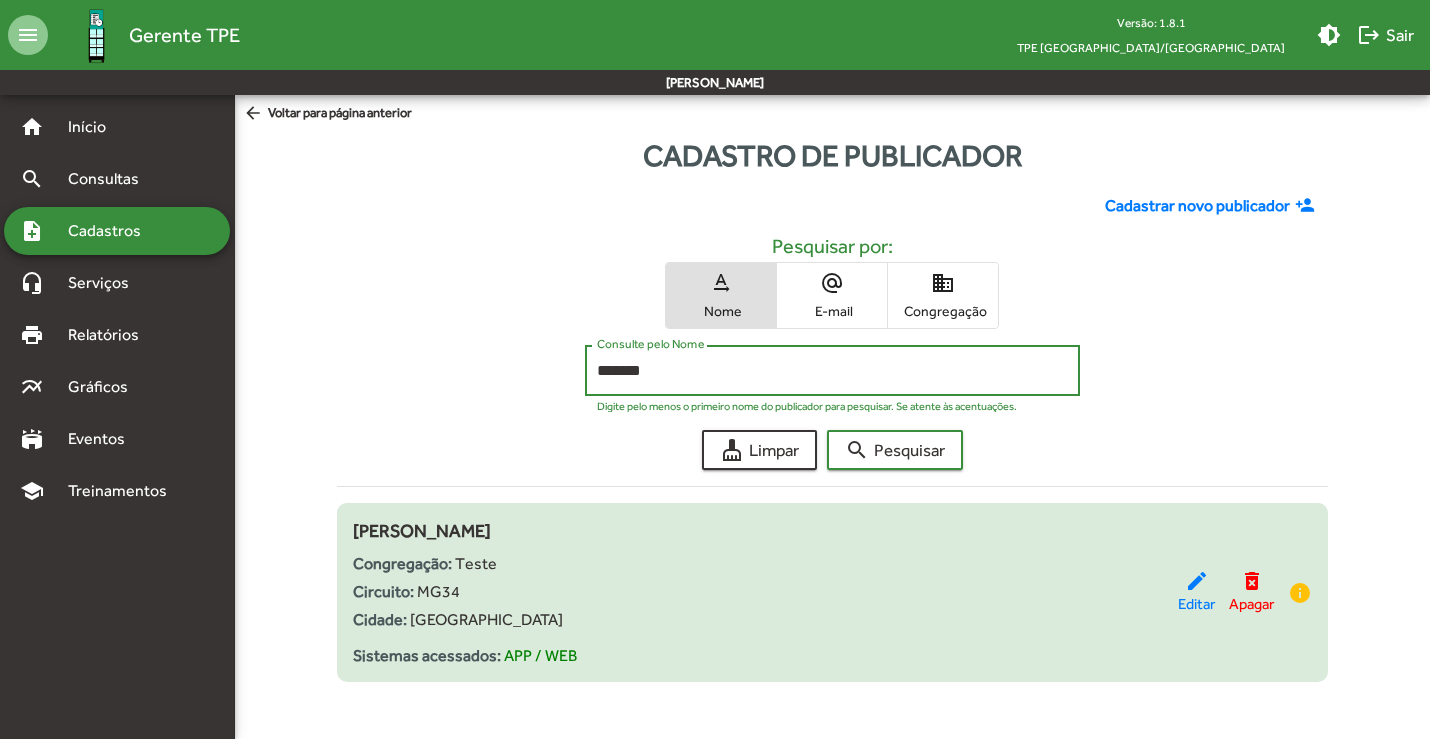 scroll, scrollTop: 7, scrollLeft: 0, axis: vertical 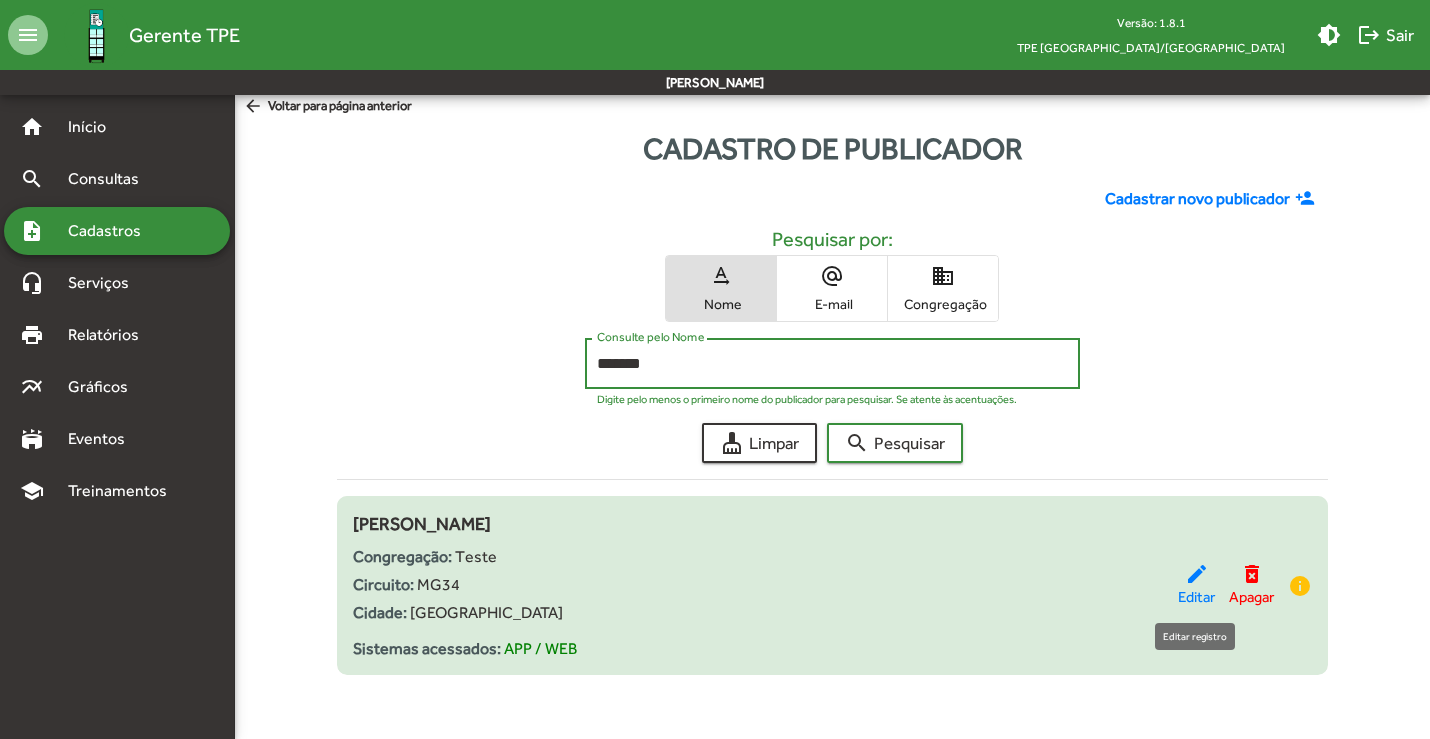 click on "edit" 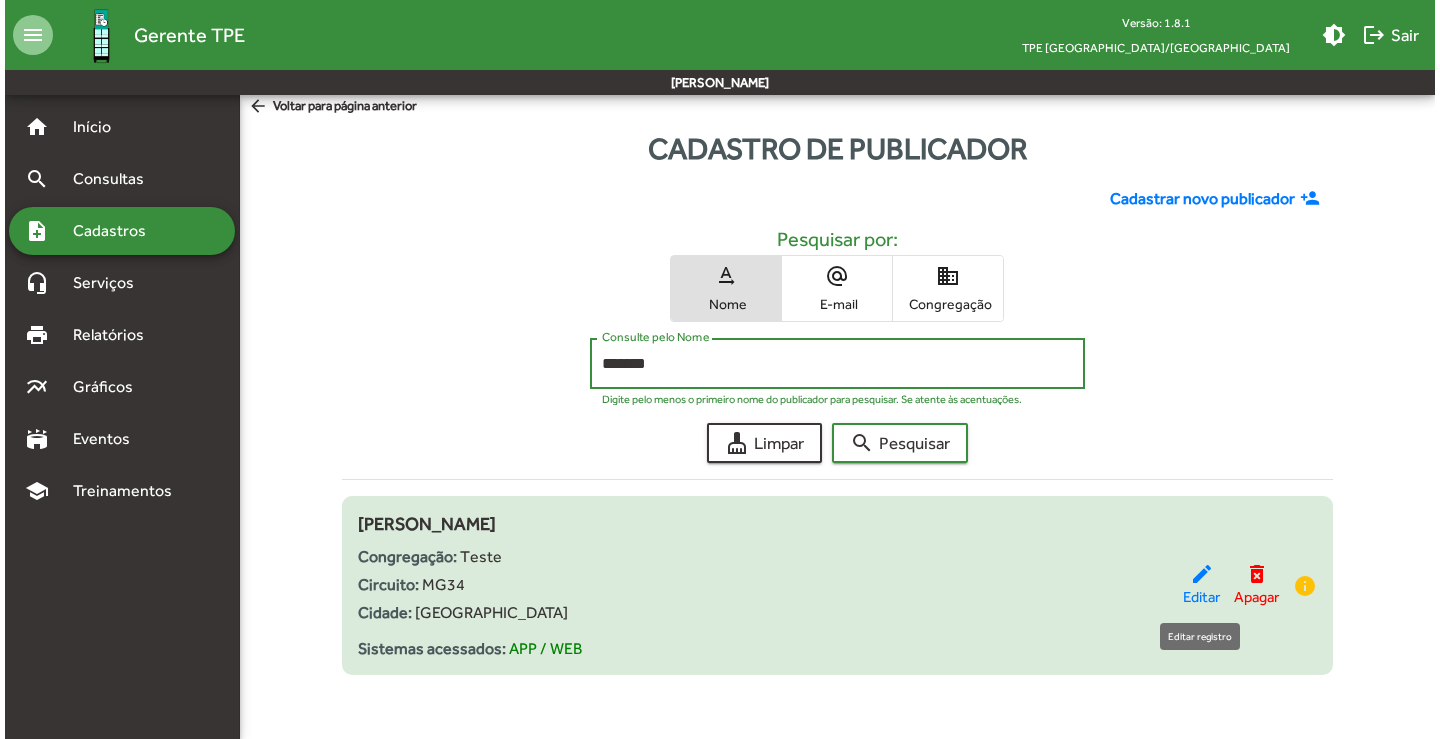 scroll, scrollTop: 0, scrollLeft: 0, axis: both 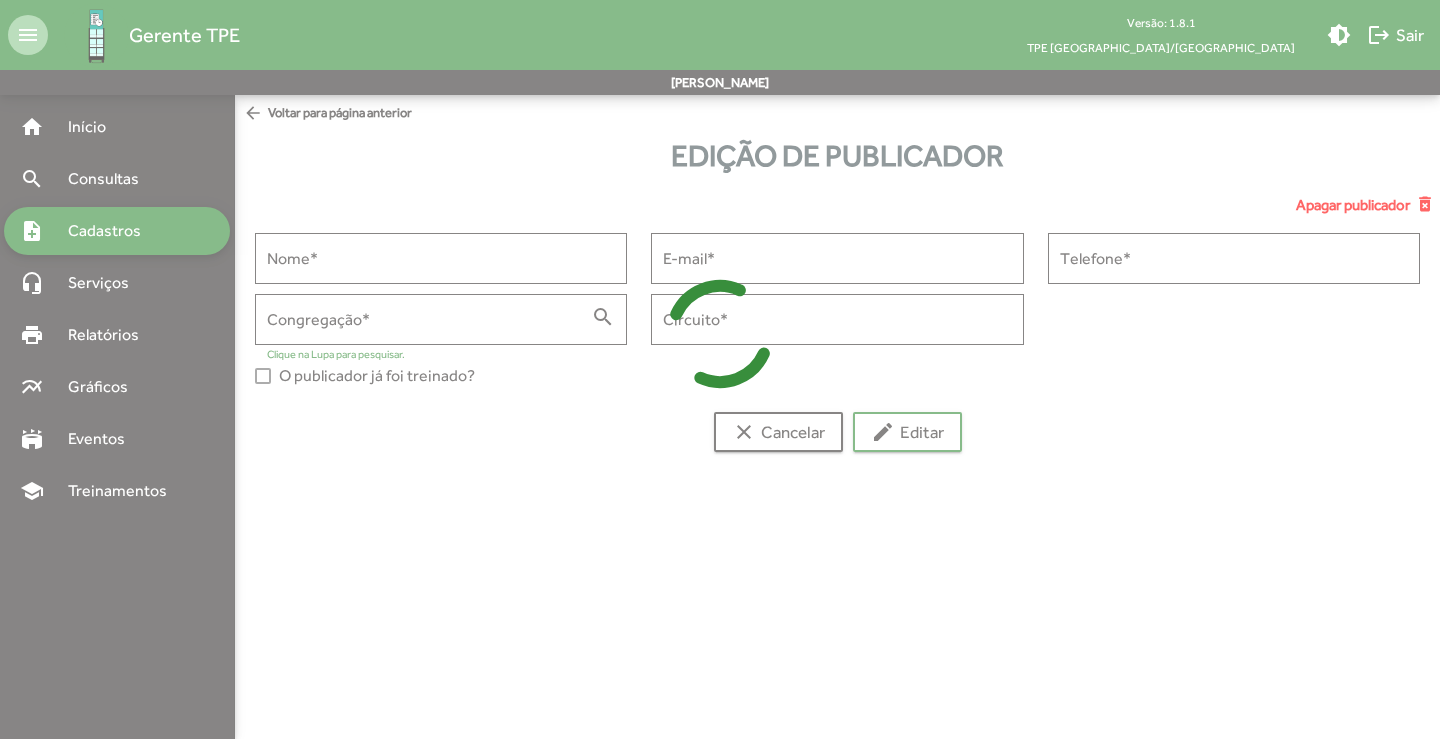 type on "**********" 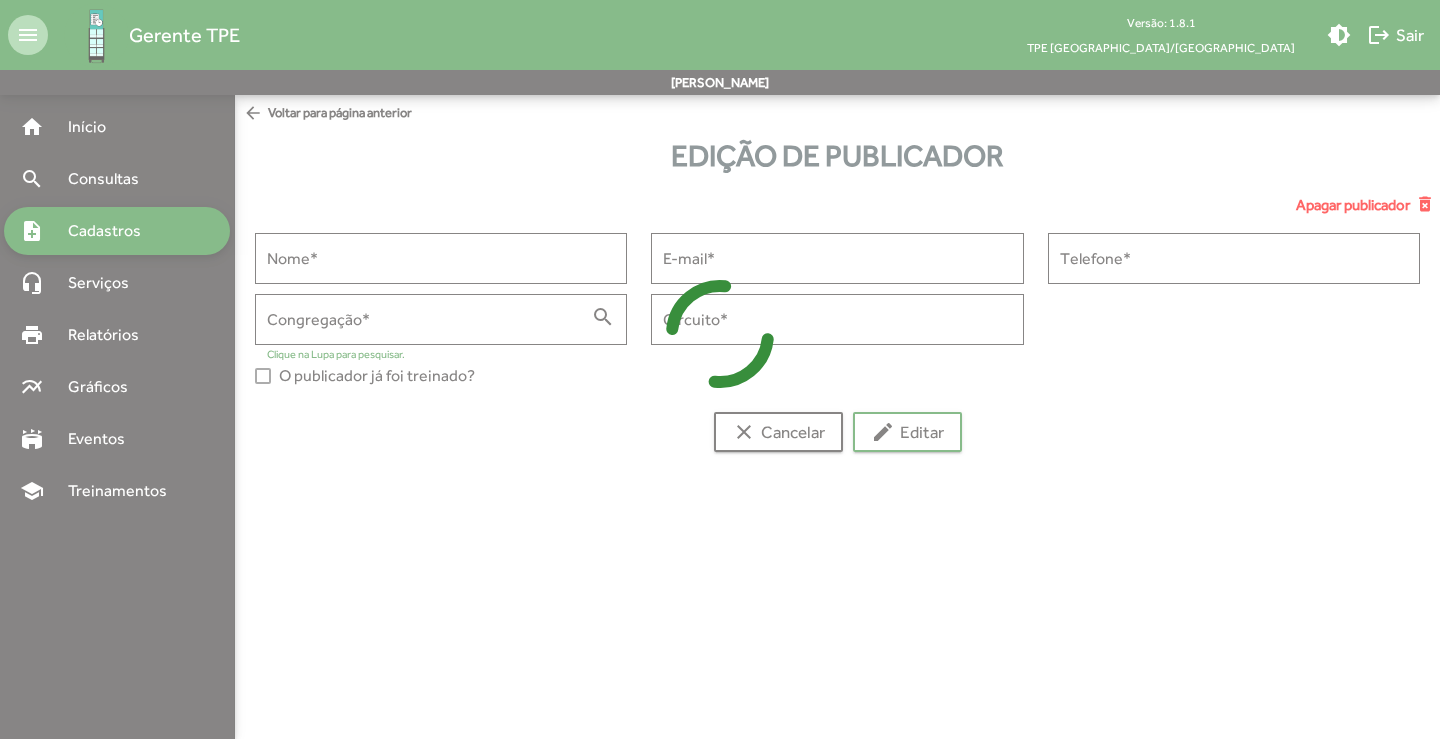 type on "**********" 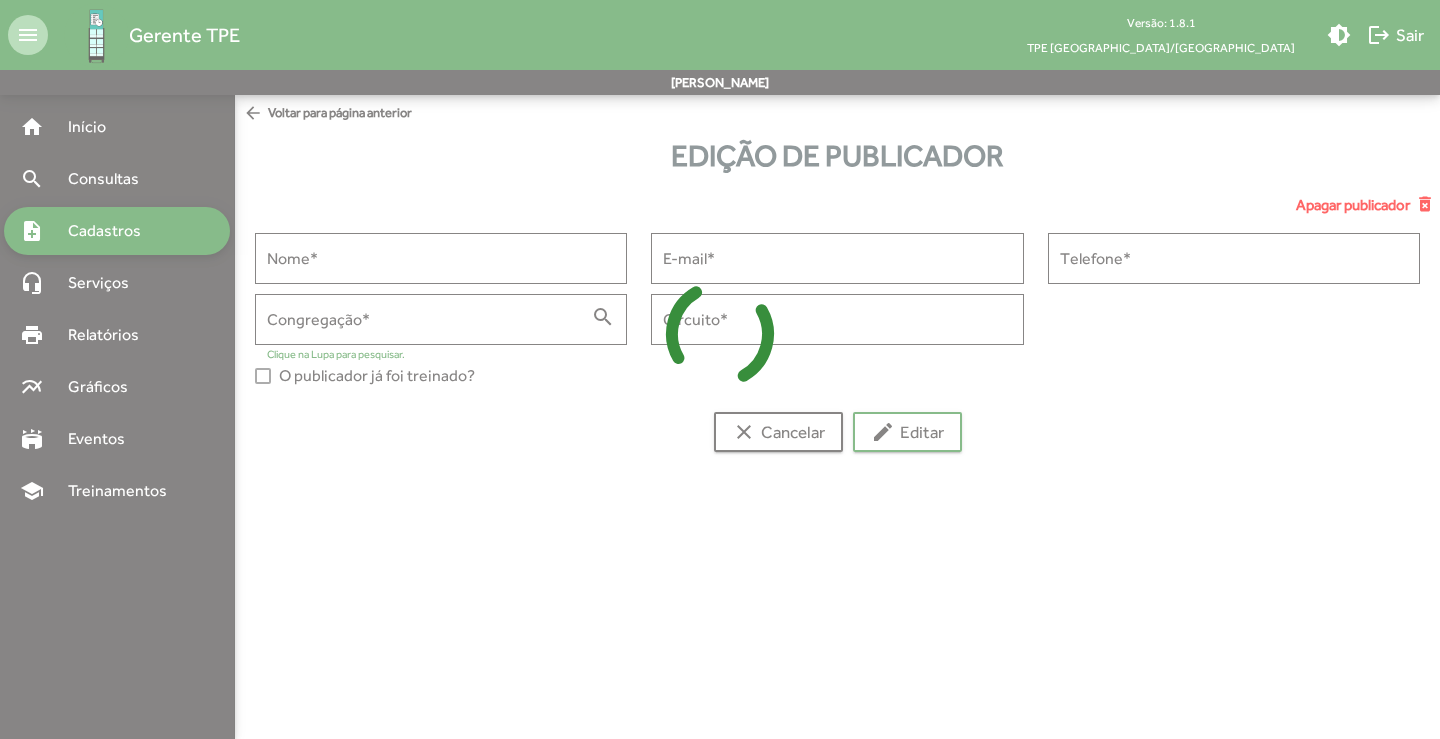 type on "**********" 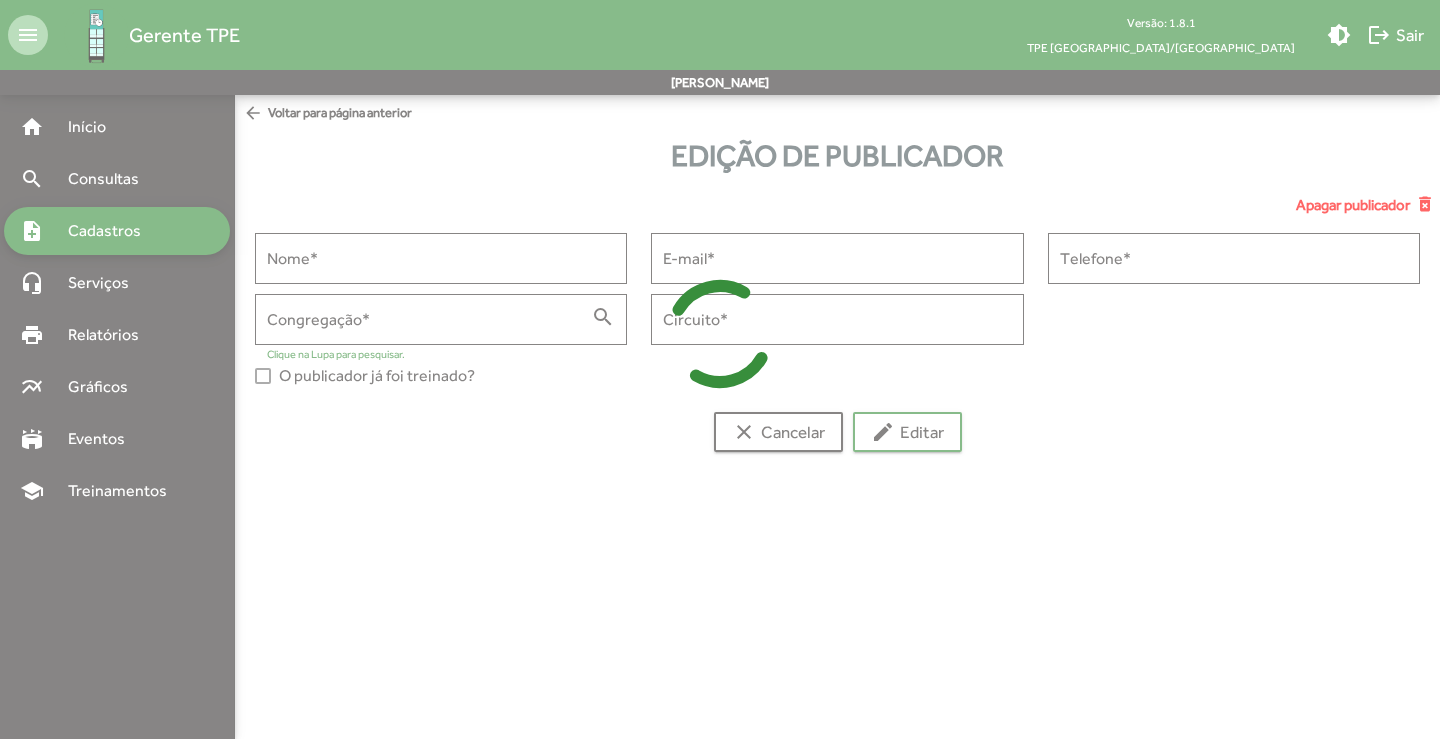 type on "**********" 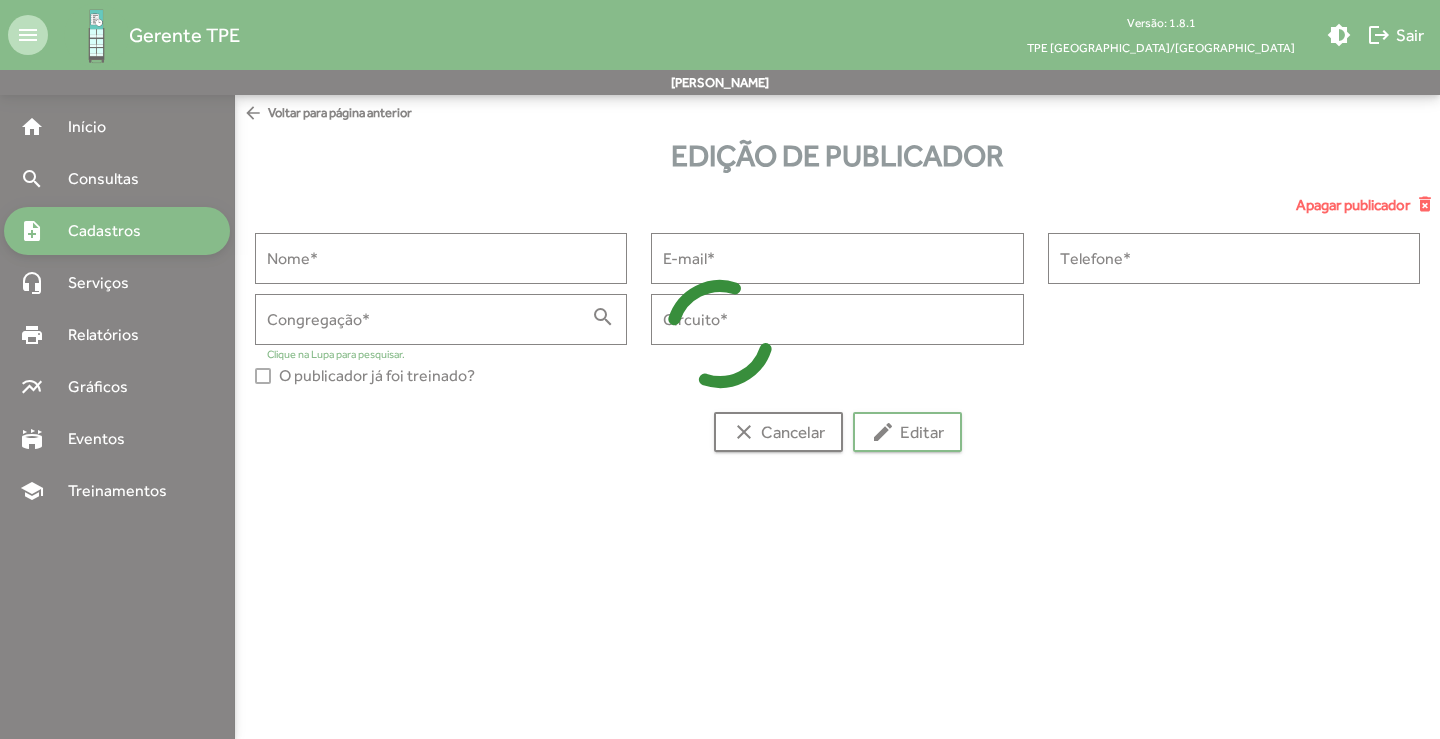 type on "****" 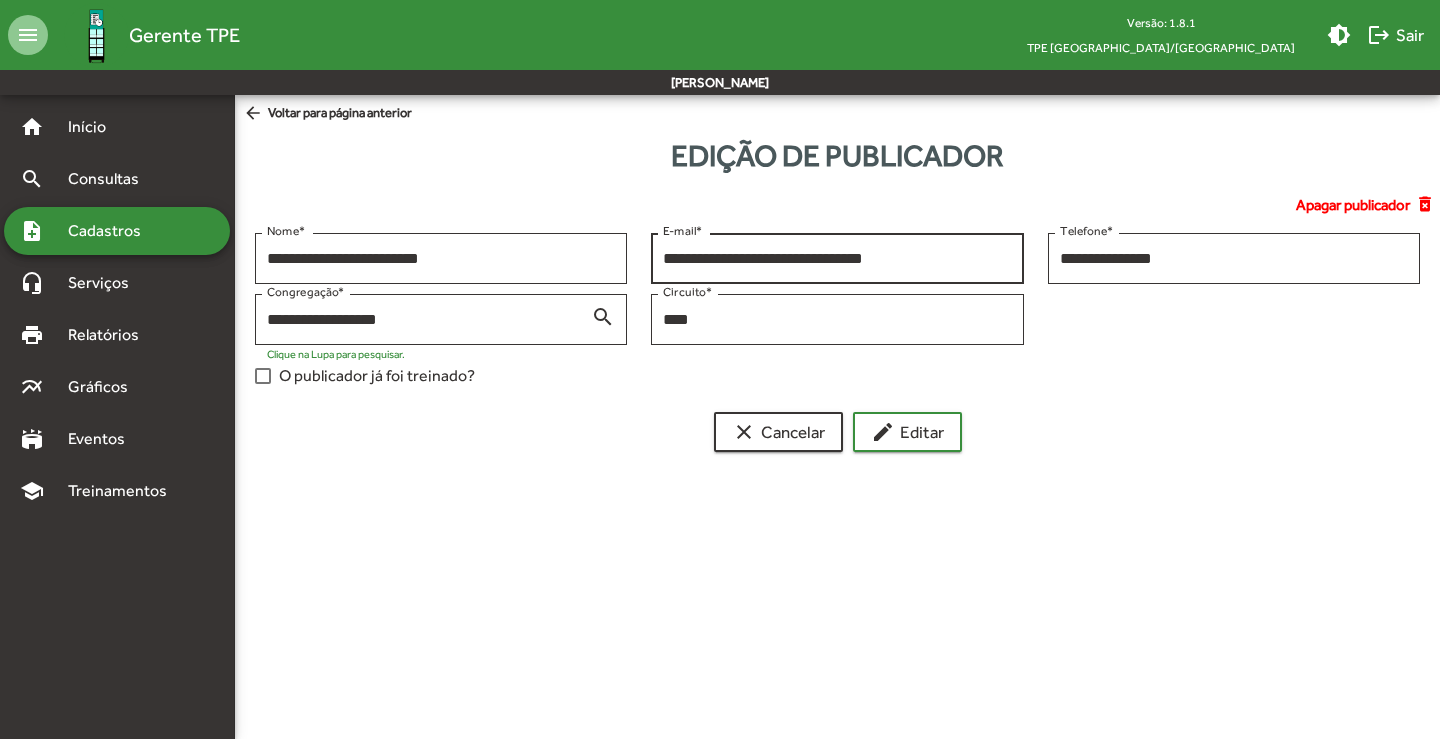 click on "**********" at bounding box center [837, 259] 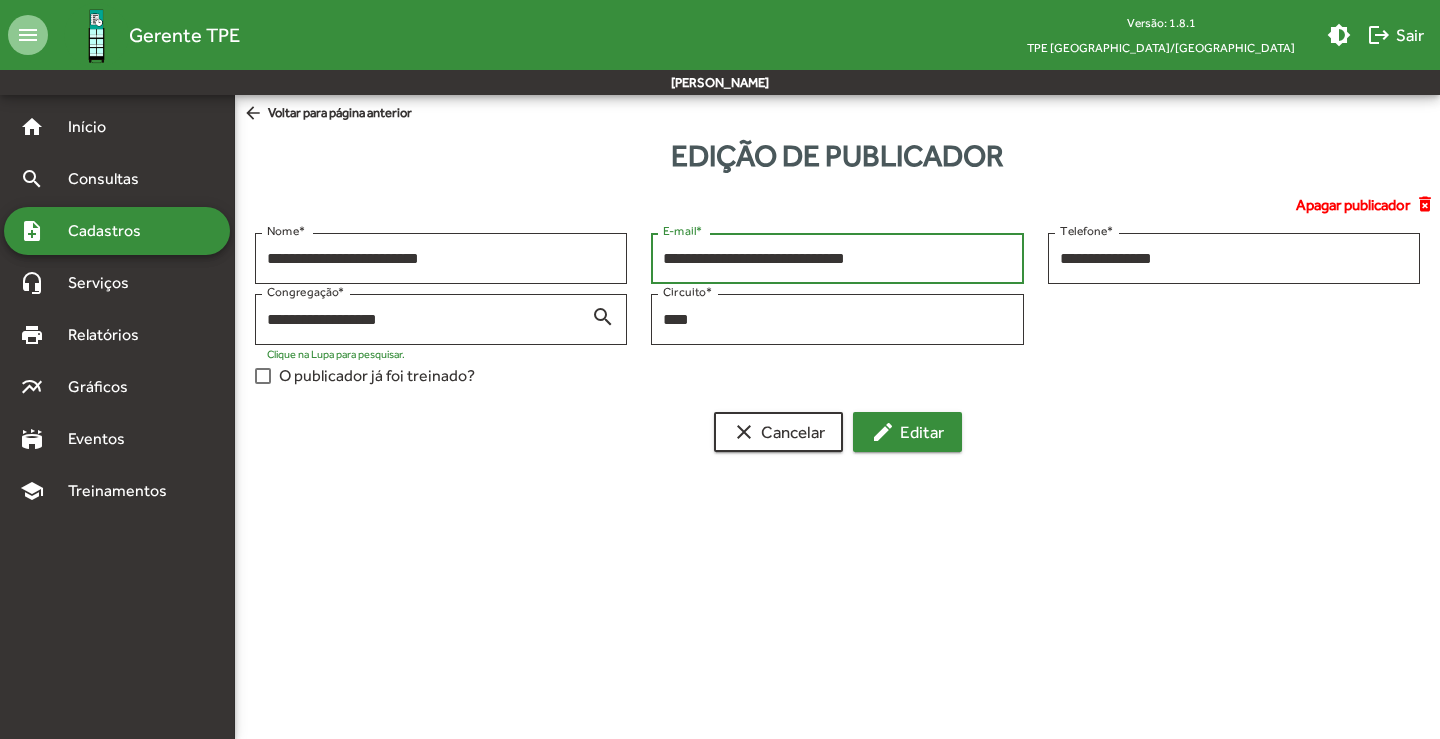 type on "**********" 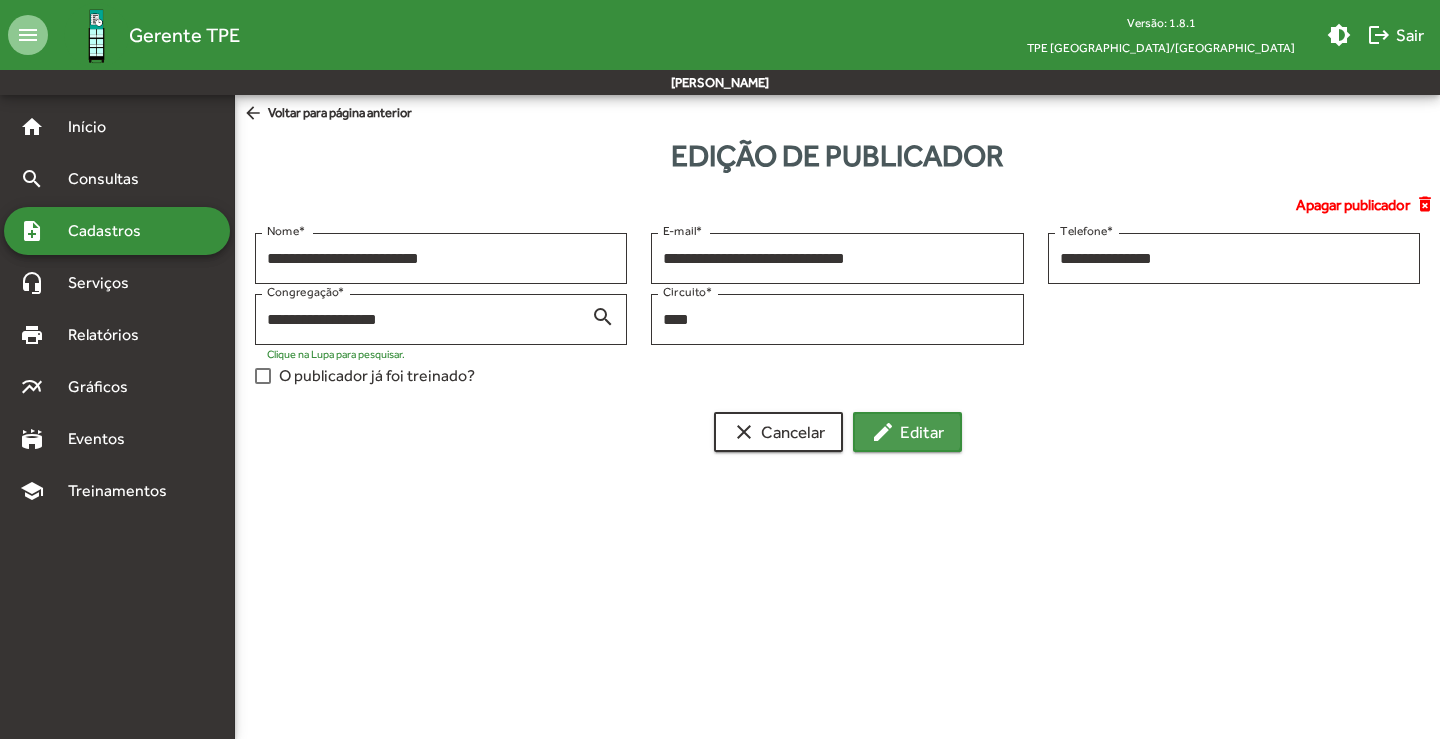 click on "edit  Editar" at bounding box center [907, 432] 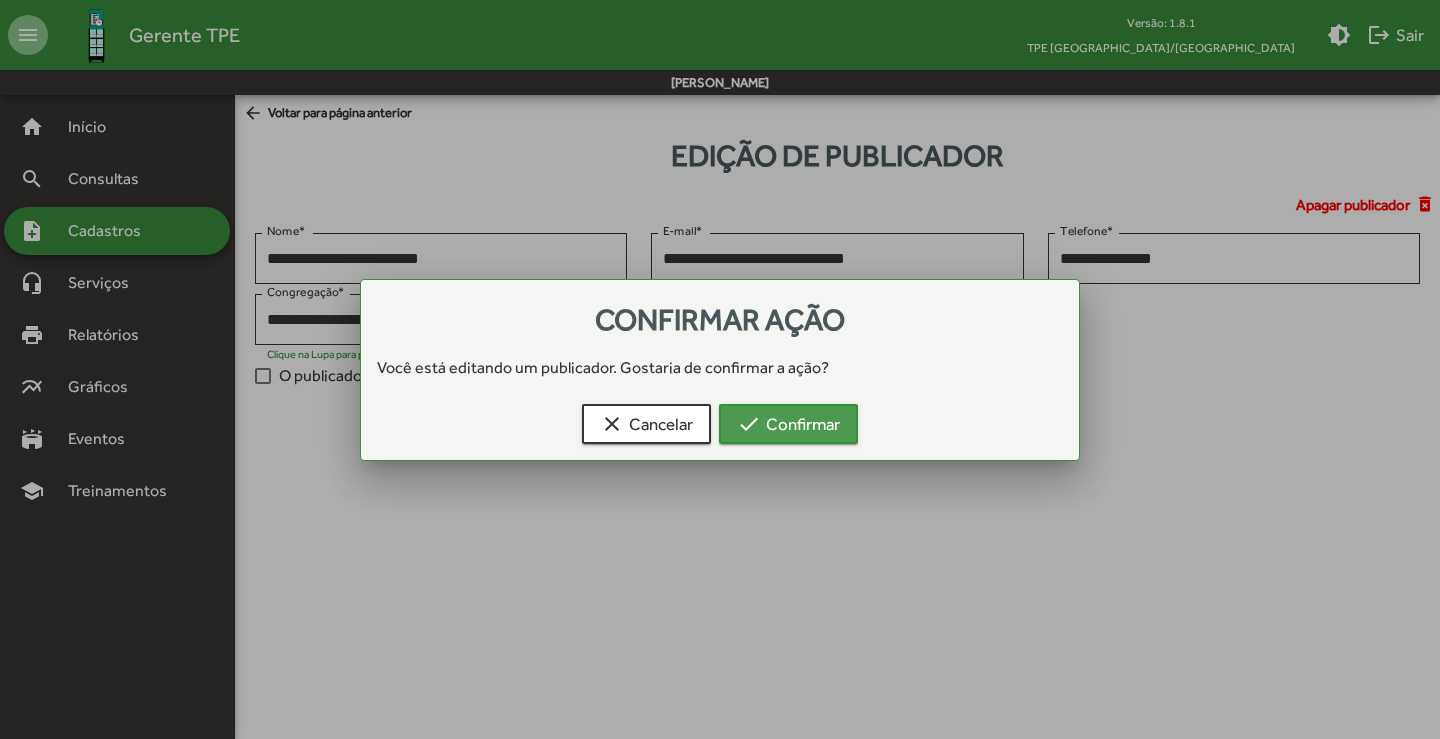 click on "check  Confirmar" at bounding box center (788, 424) 